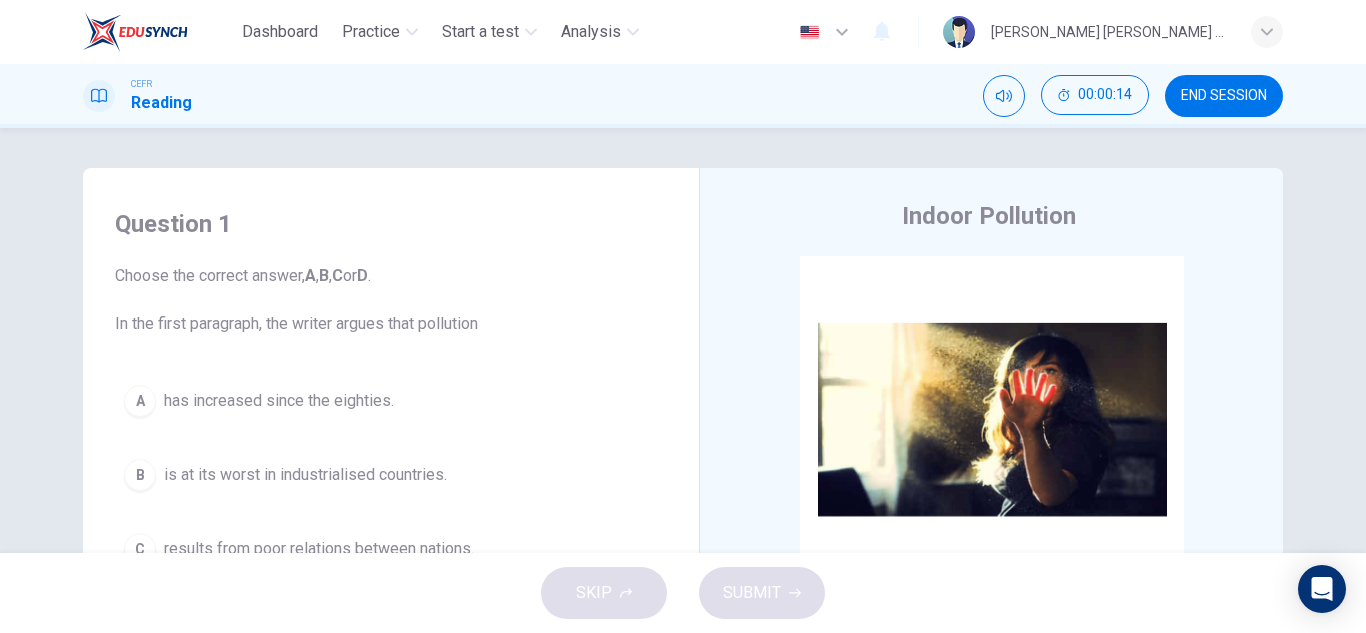 scroll, scrollTop: 0, scrollLeft: 0, axis: both 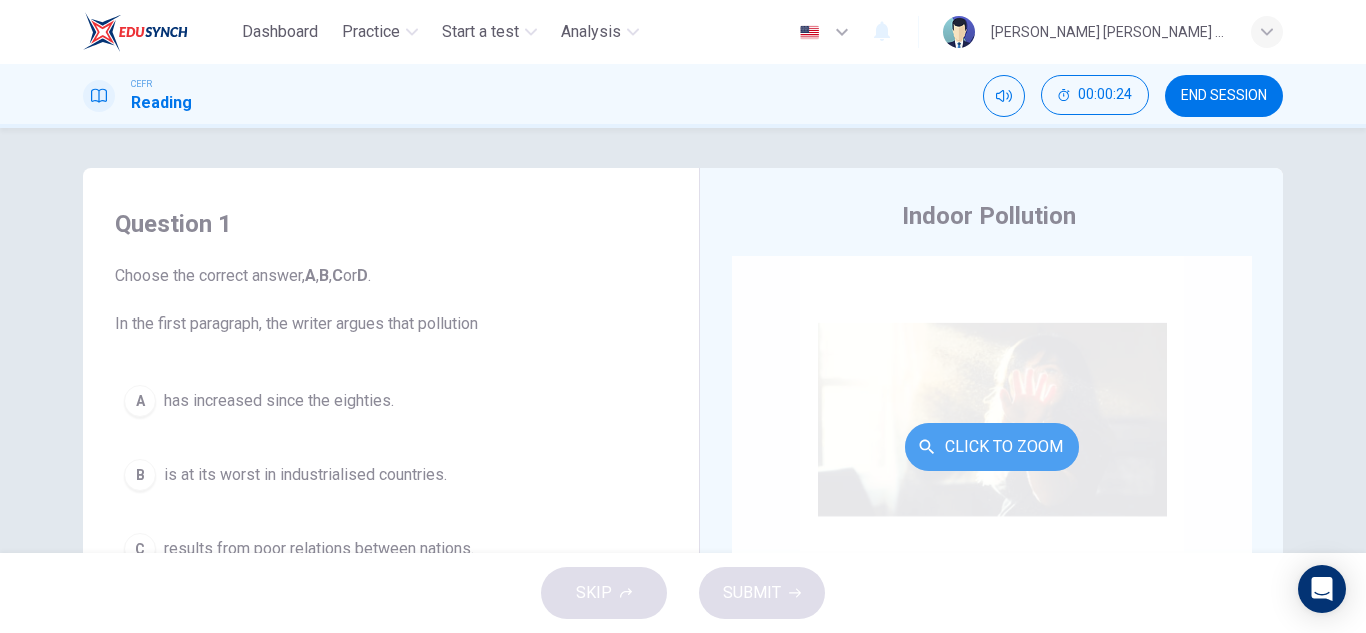 click on "Click to Zoom" at bounding box center (992, 447) 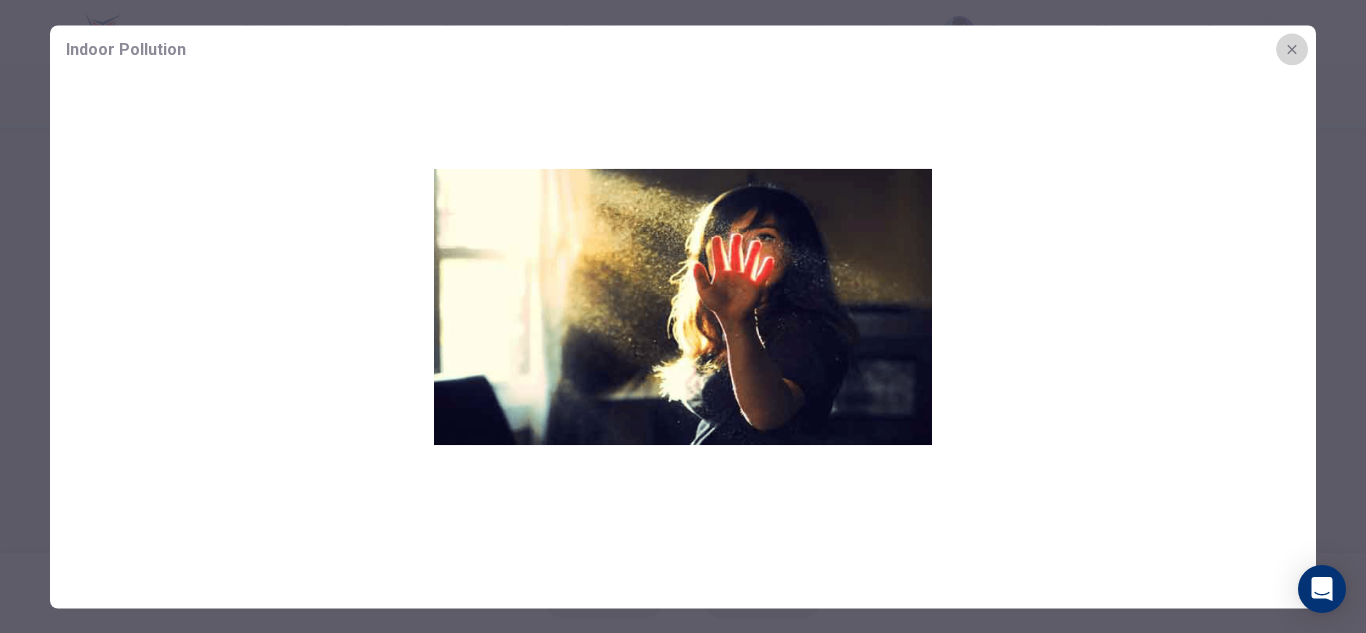 click 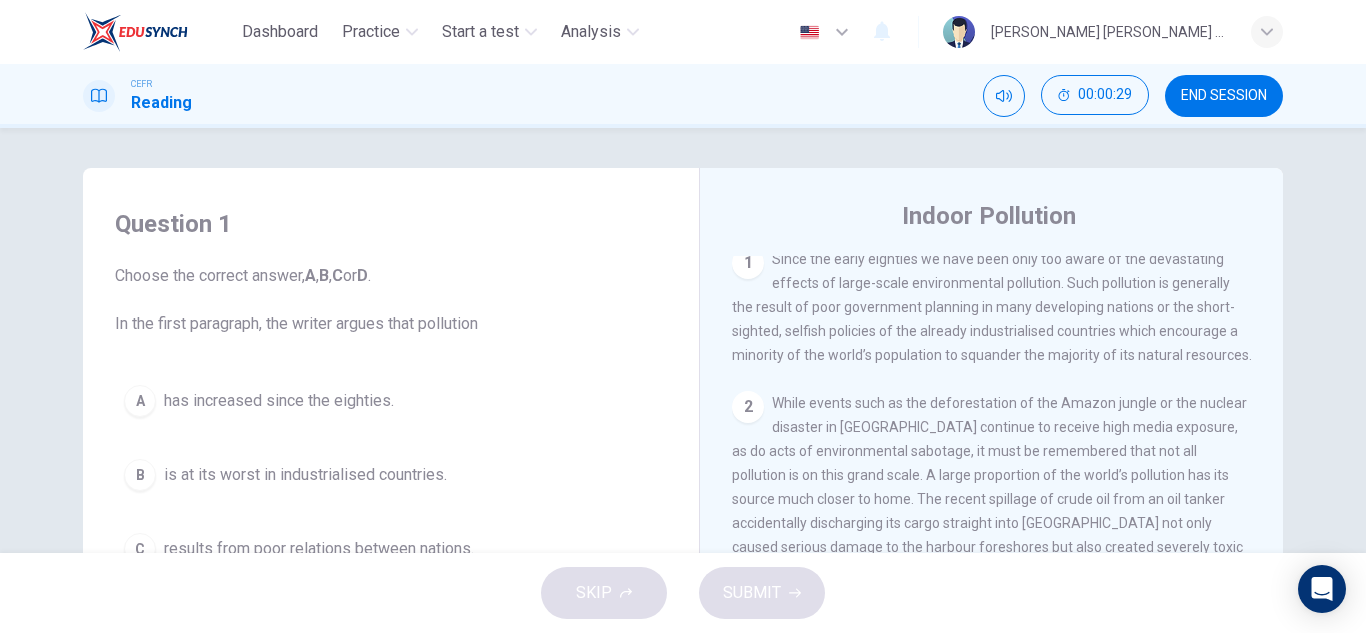 scroll, scrollTop: 429, scrollLeft: 0, axis: vertical 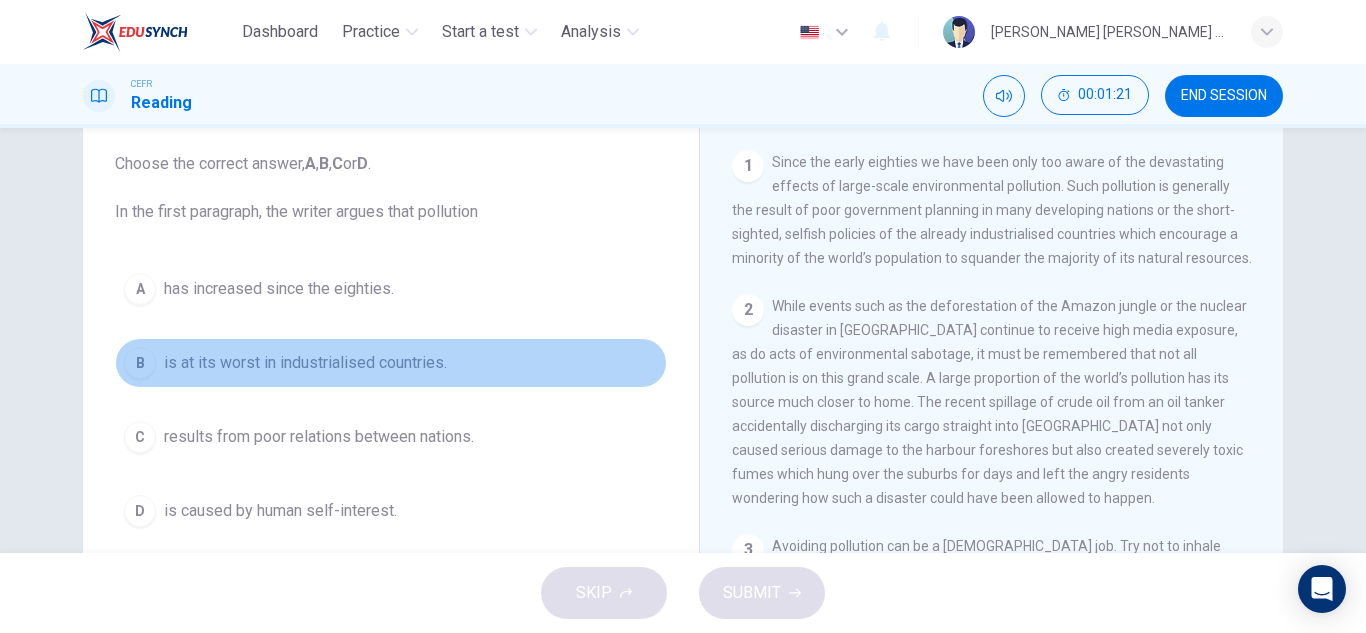 click on "B" at bounding box center (140, 363) 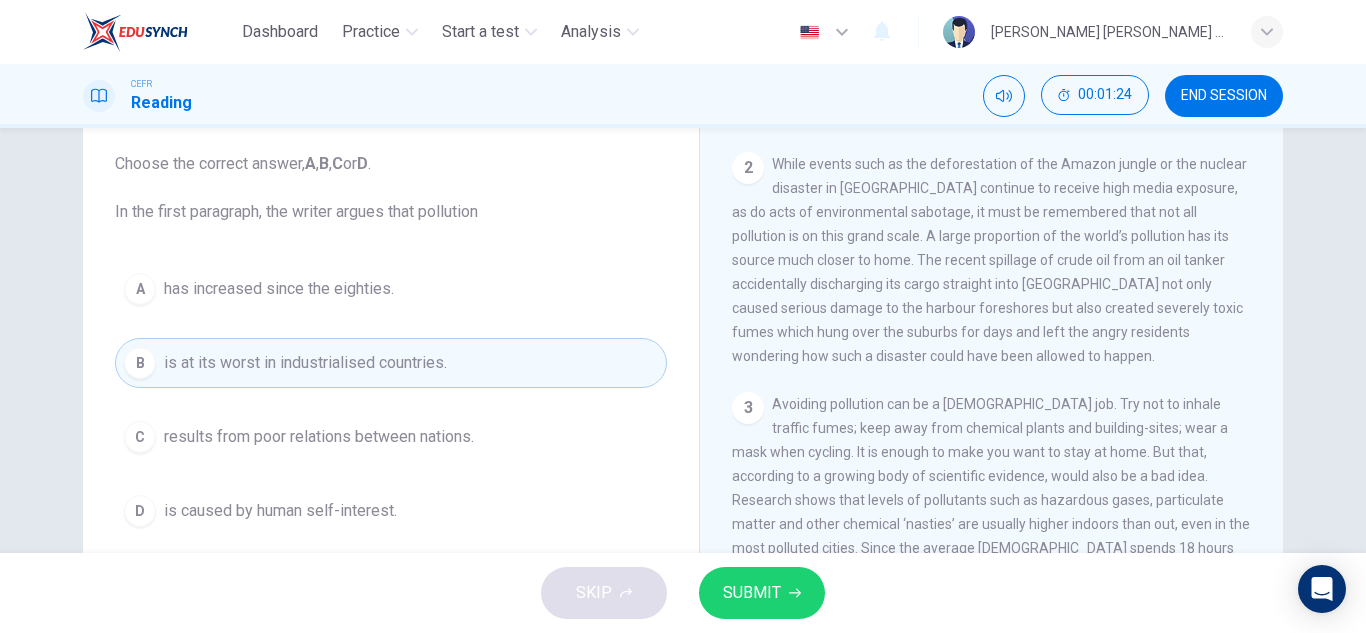 scroll, scrollTop: 556, scrollLeft: 0, axis: vertical 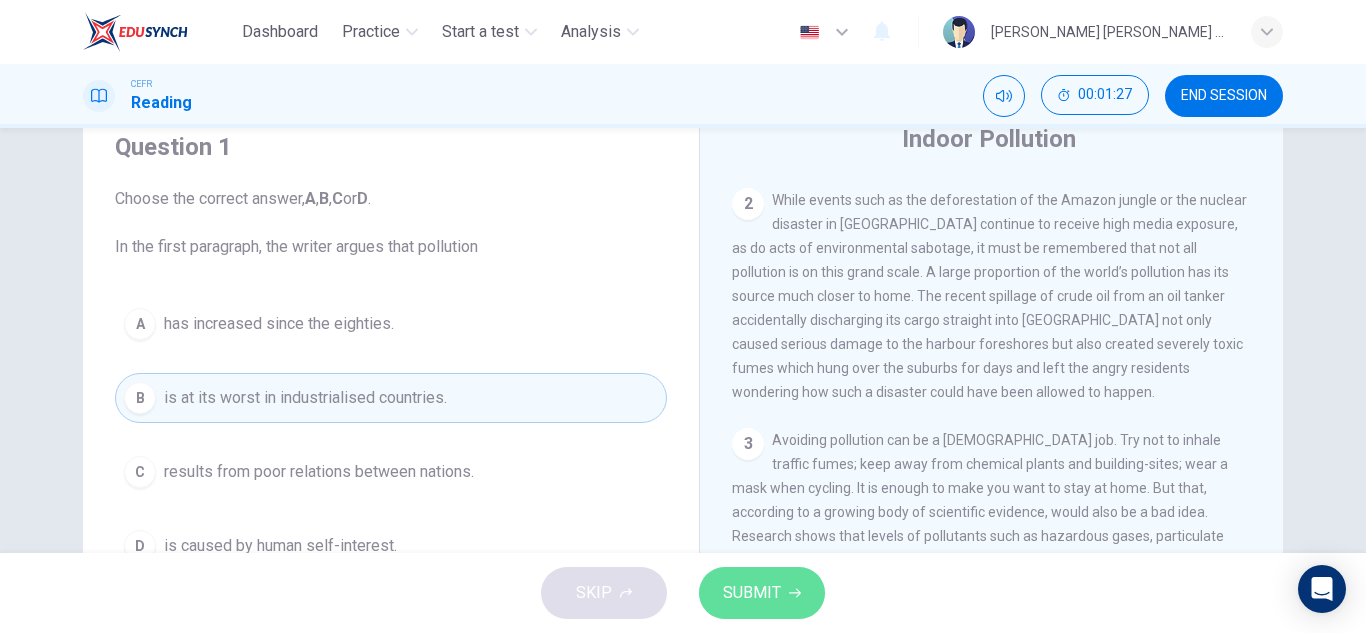 click on "SUBMIT" at bounding box center (752, 593) 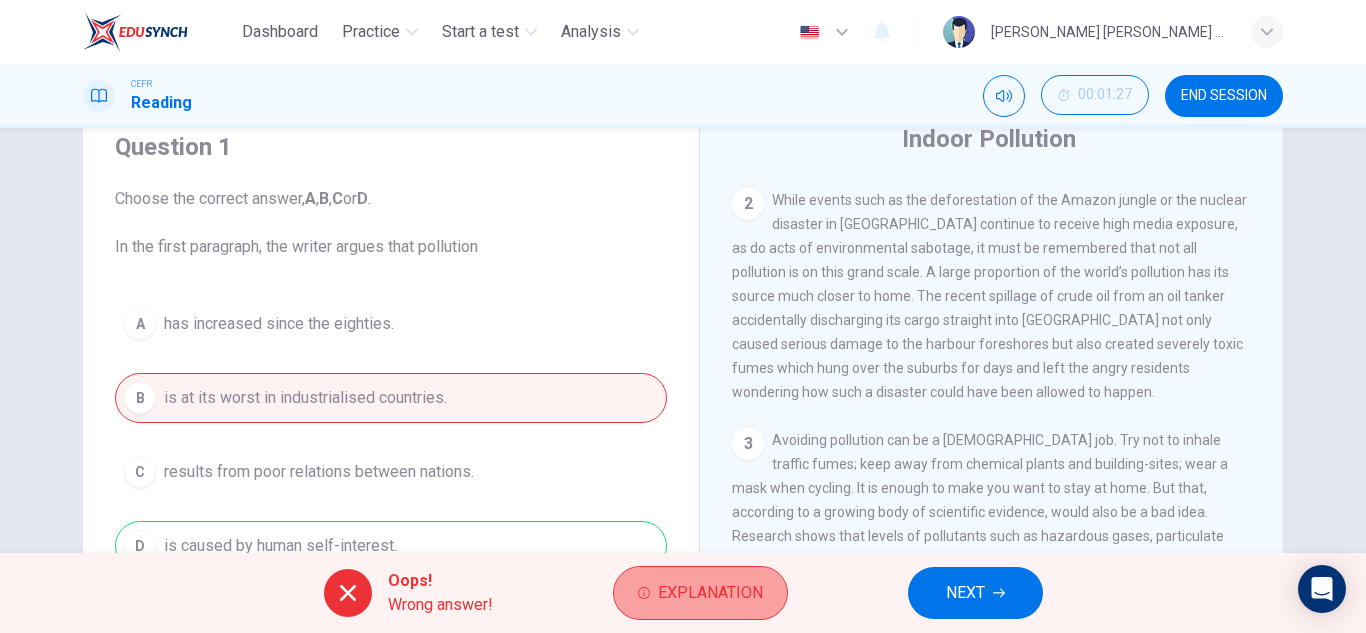 click on "Explanation" at bounding box center [710, 593] 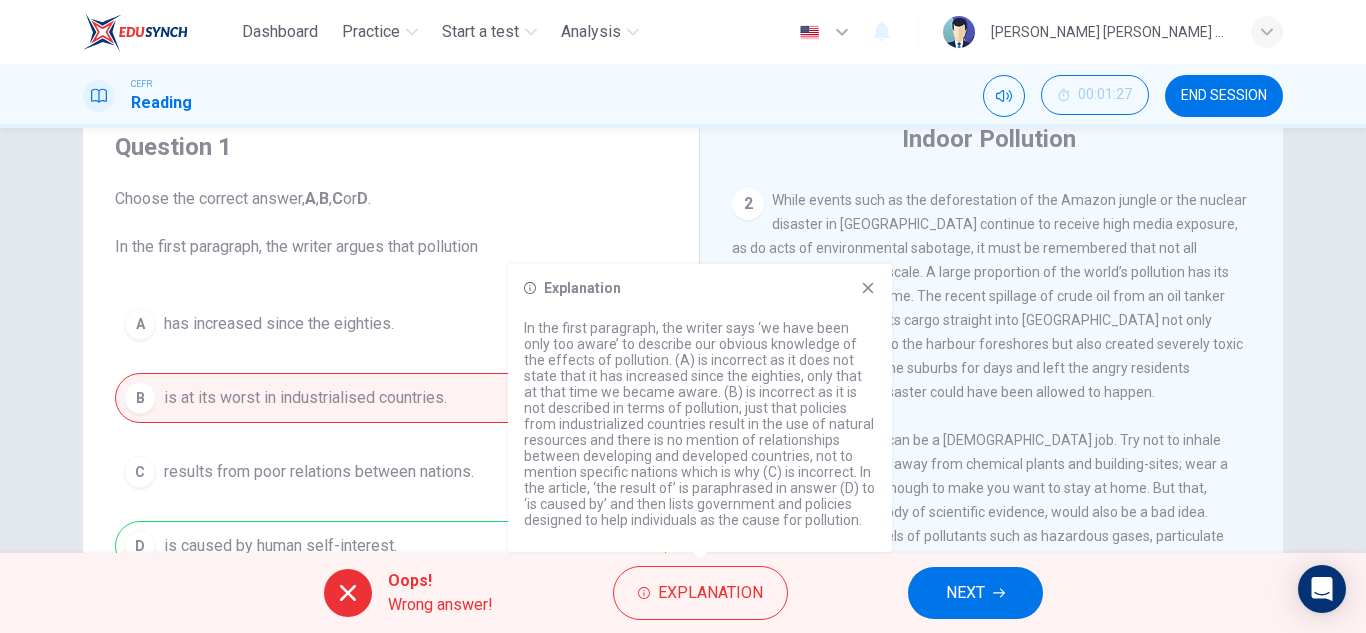 click on "Explanation" at bounding box center (700, 288) 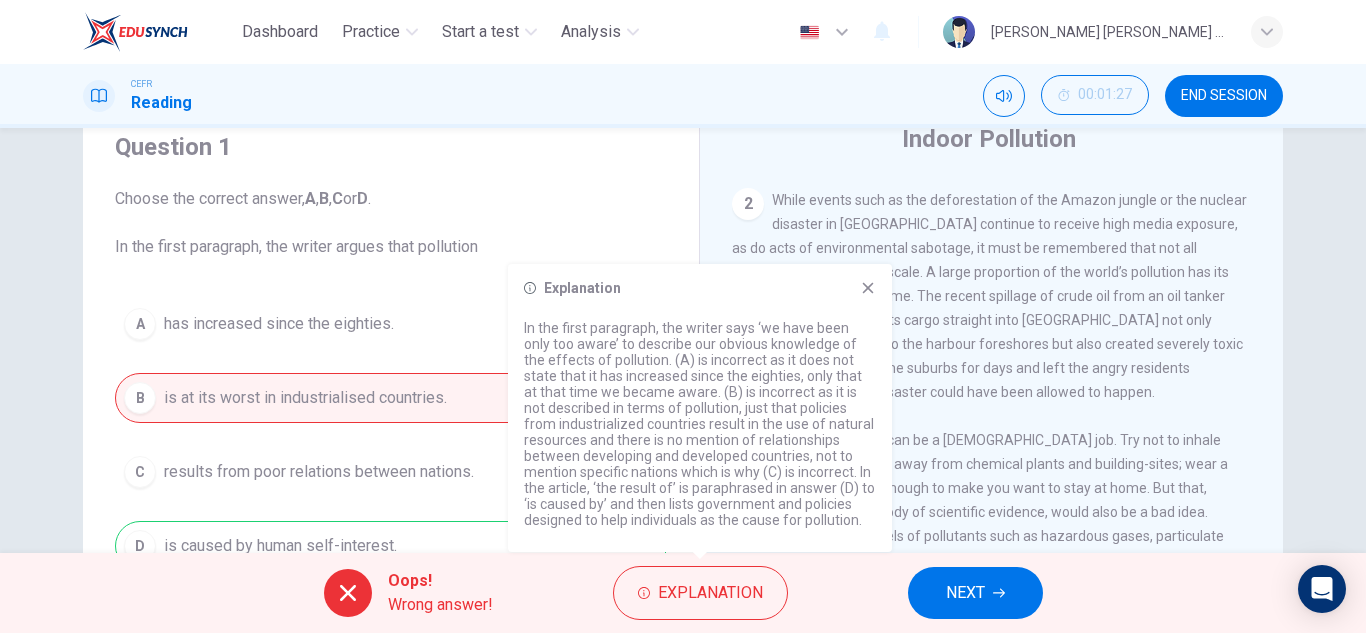 click 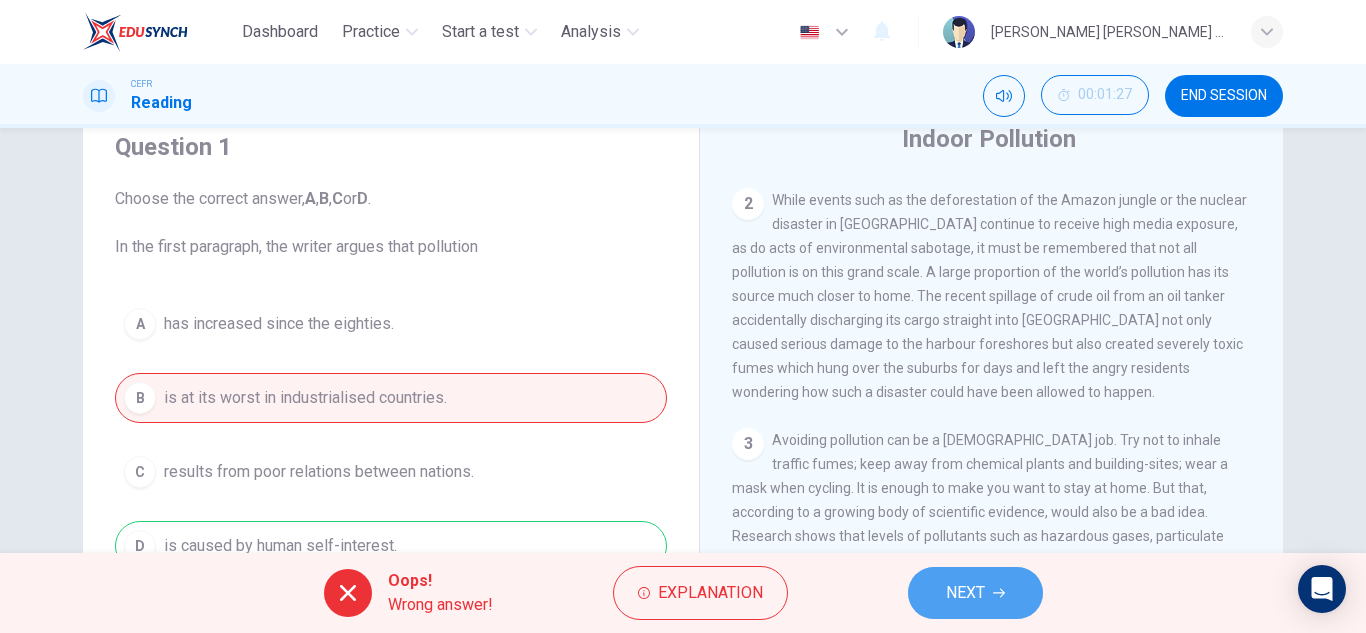 click on "NEXT" at bounding box center [975, 593] 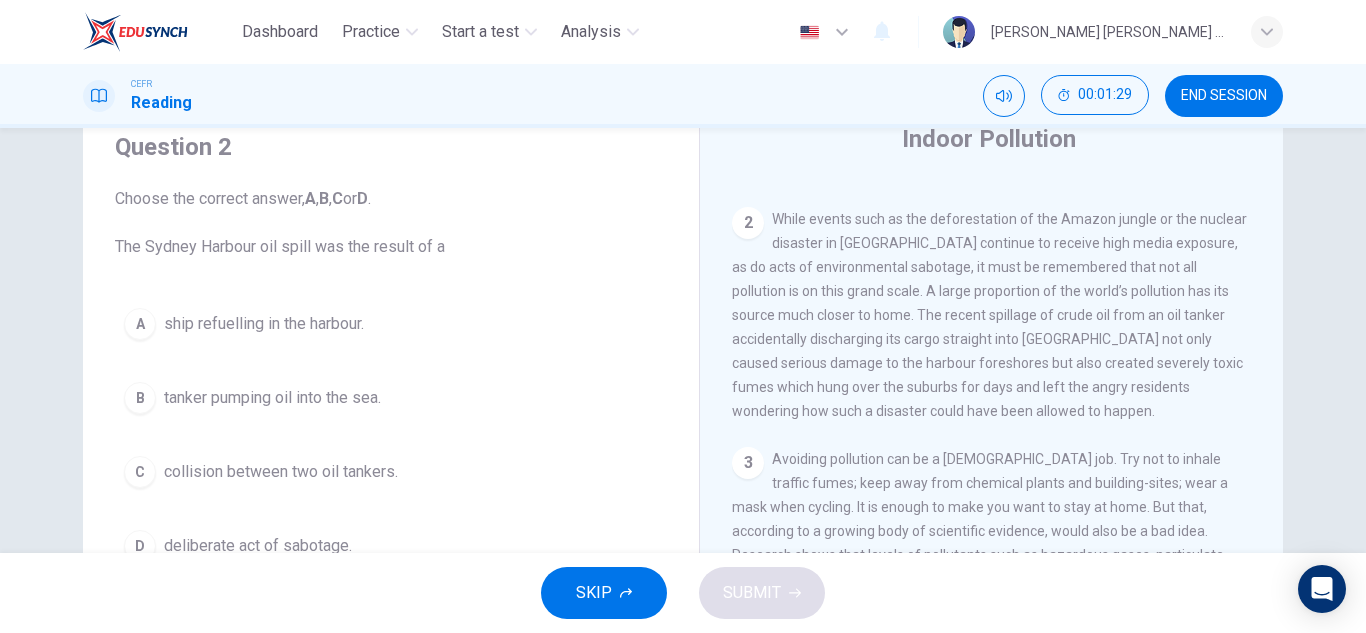 scroll, scrollTop: 536, scrollLeft: 0, axis: vertical 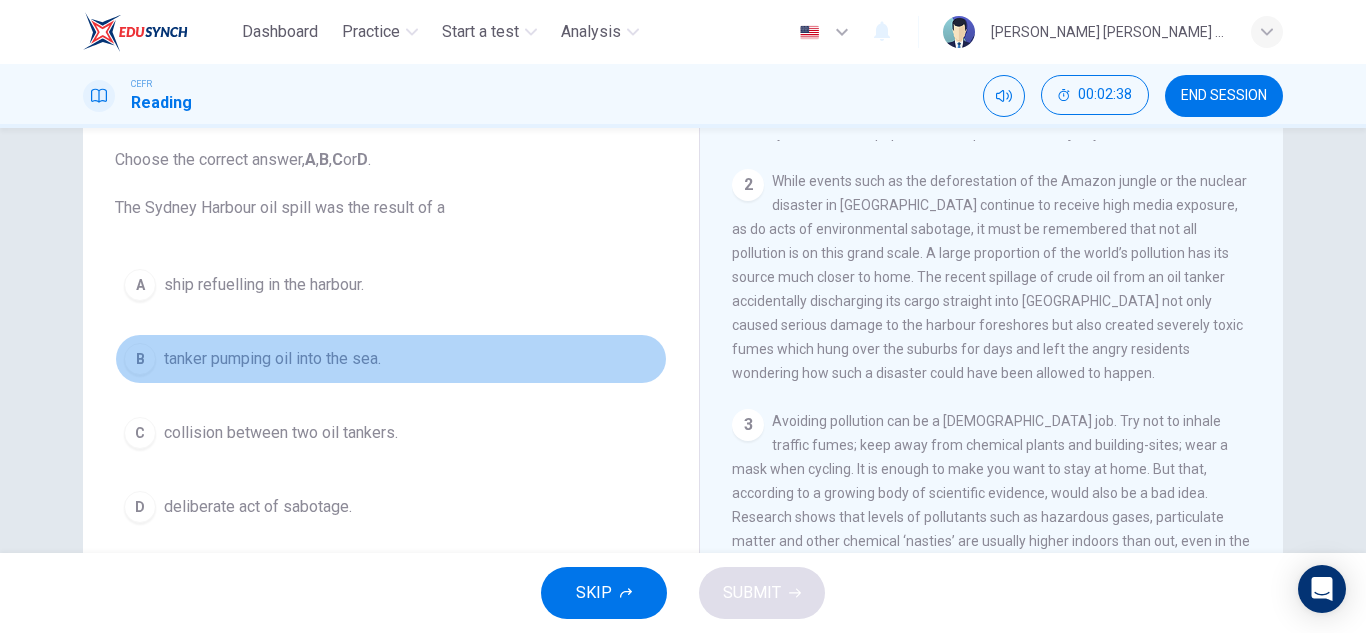 click on "tanker pumping oil into the sea." at bounding box center (272, 359) 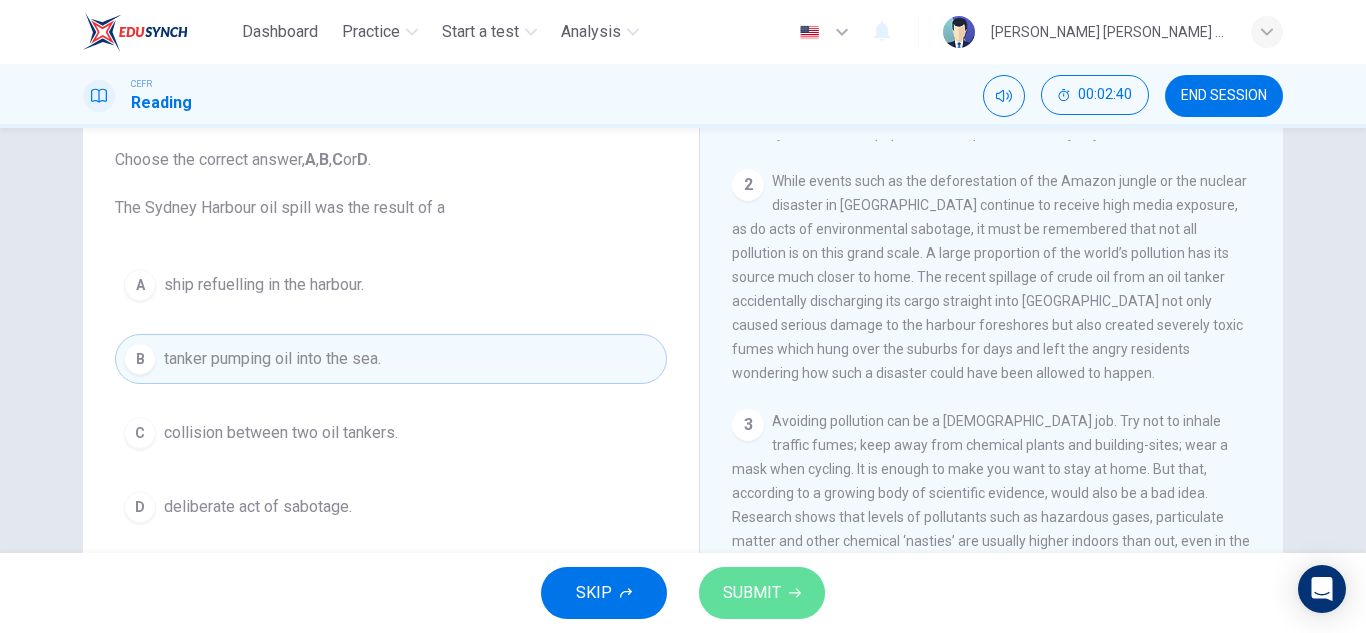 click on "SUBMIT" at bounding box center (762, 593) 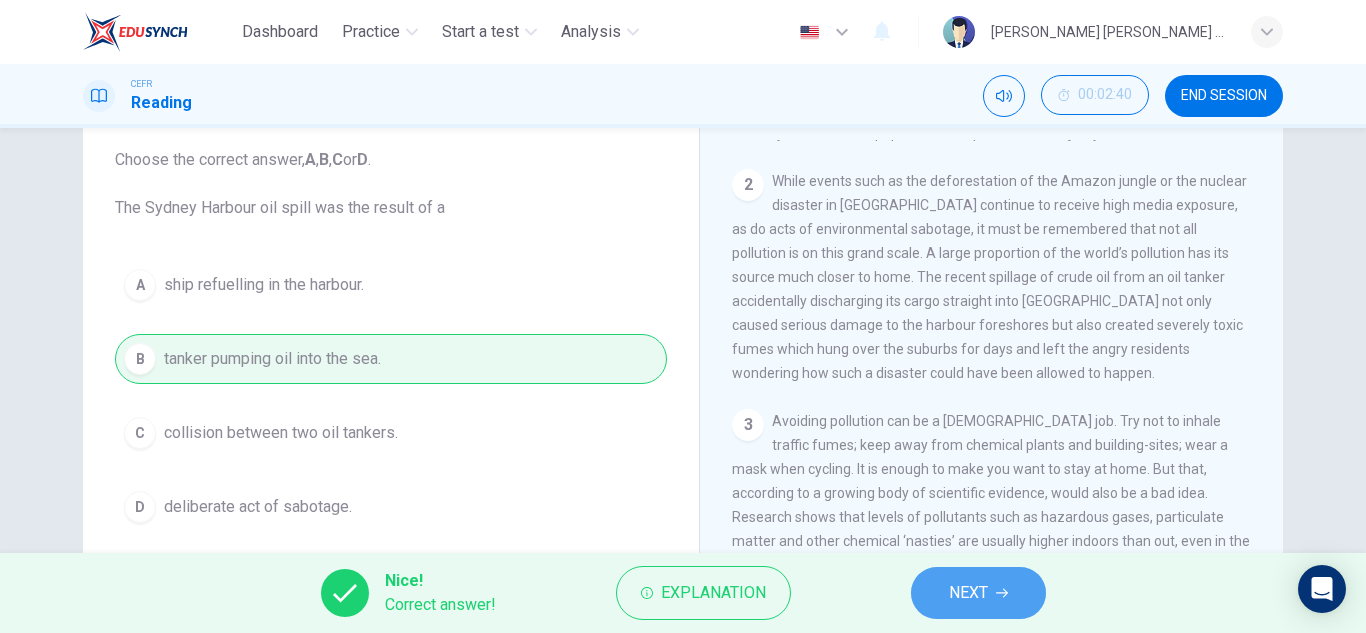 click on "NEXT" at bounding box center (978, 593) 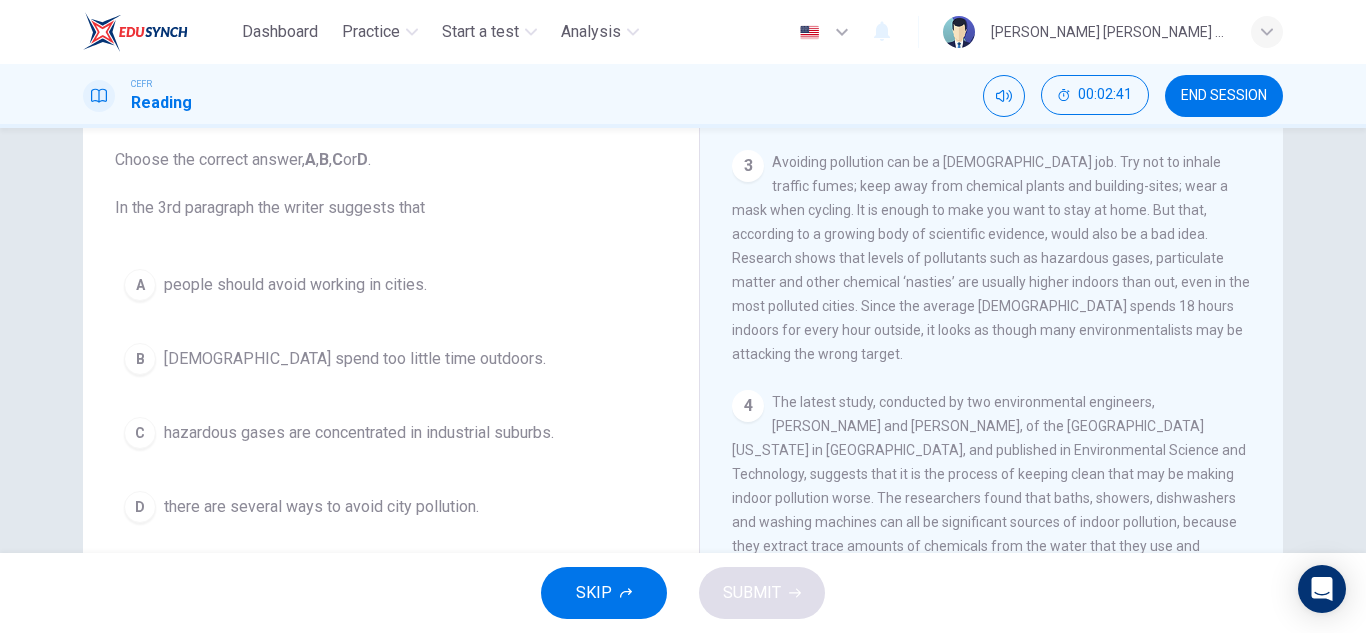 scroll, scrollTop: 810, scrollLeft: 0, axis: vertical 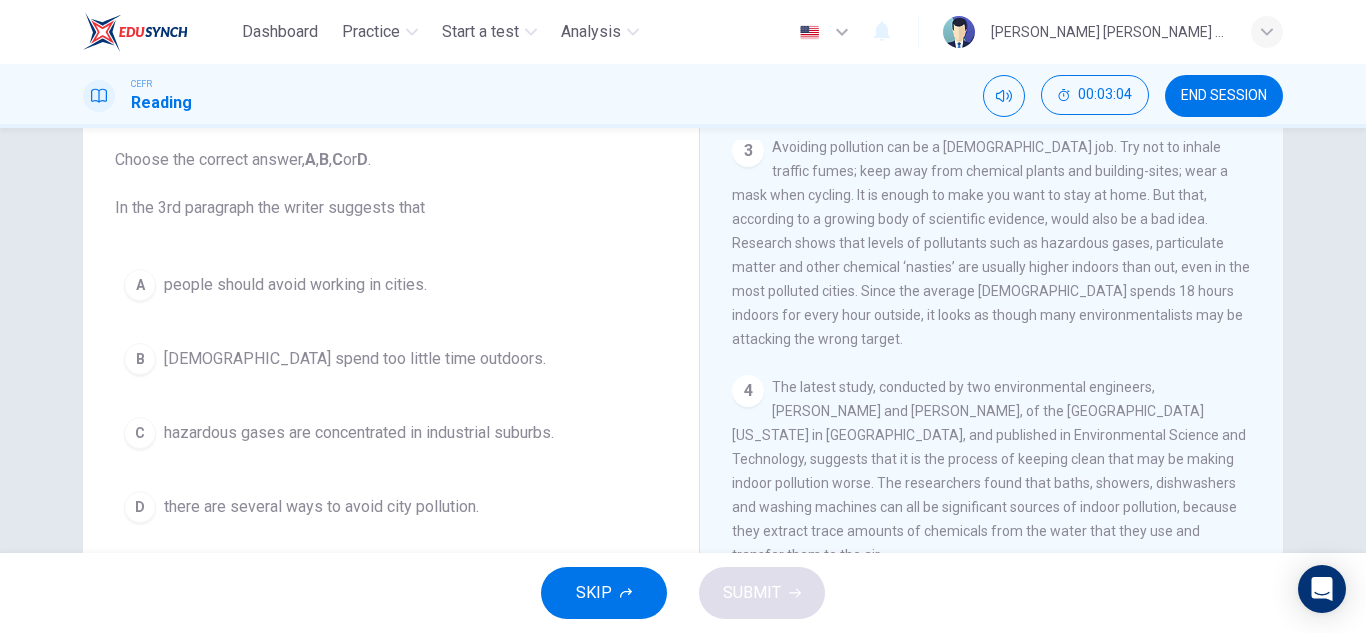 drag, startPoint x: 932, startPoint y: 385, endPoint x: 857, endPoint y: 267, distance: 139.81773 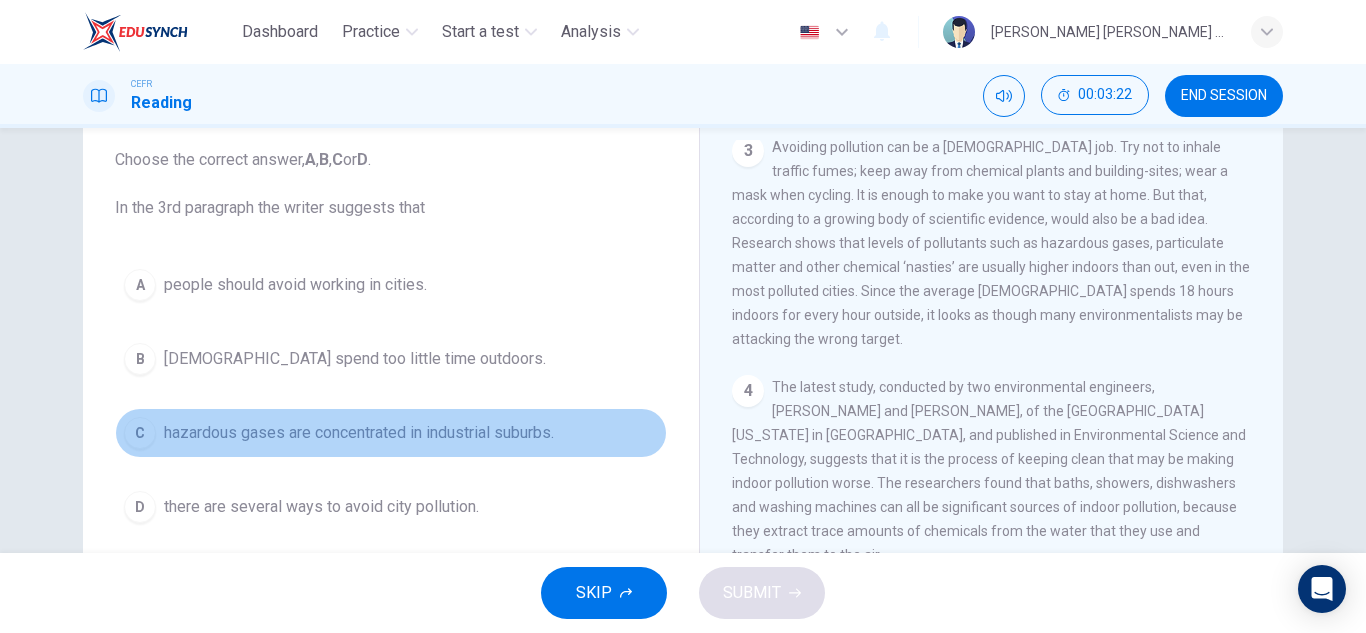 click on "hazardous gases are concentrated in industrial suburbs." at bounding box center [359, 433] 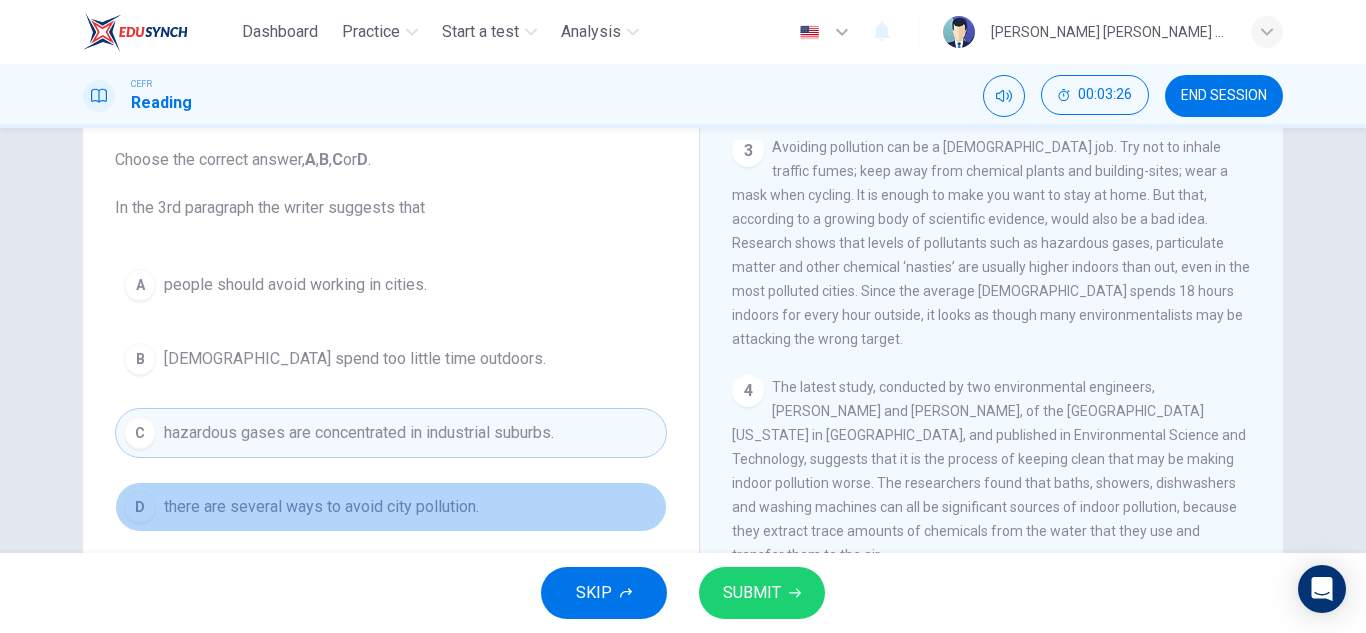 click on "there are several ways to avoid city pollution." at bounding box center [321, 507] 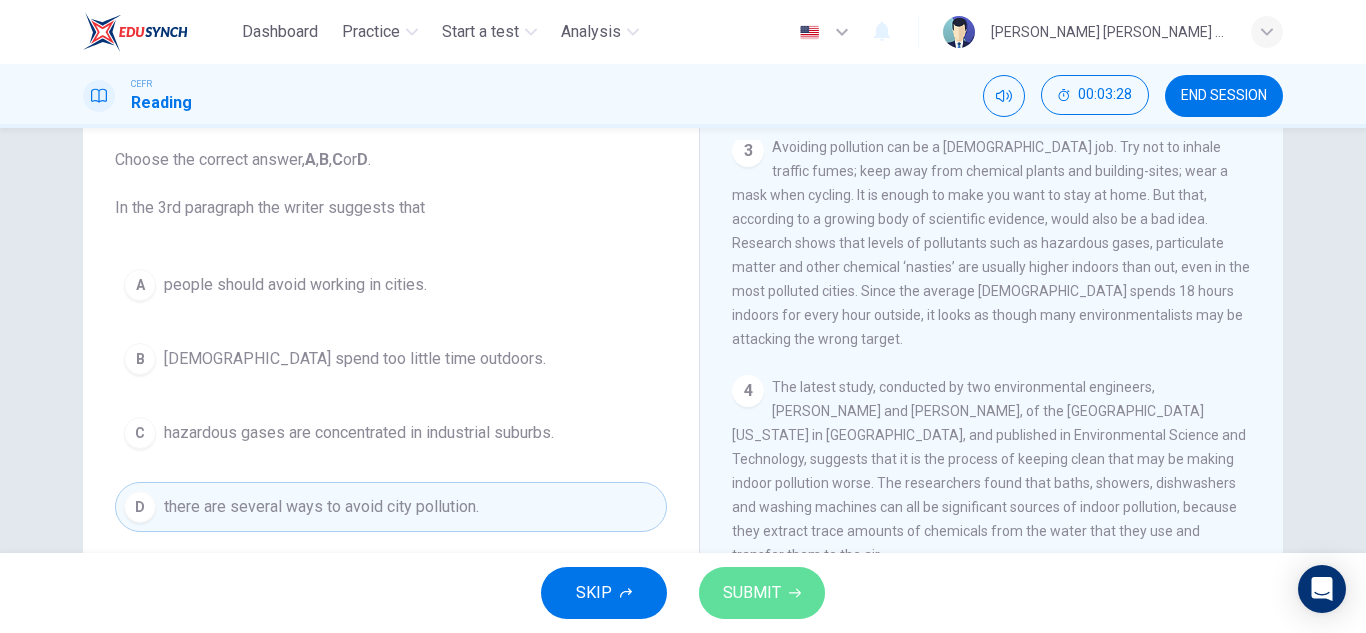 click on "SUBMIT" at bounding box center (752, 593) 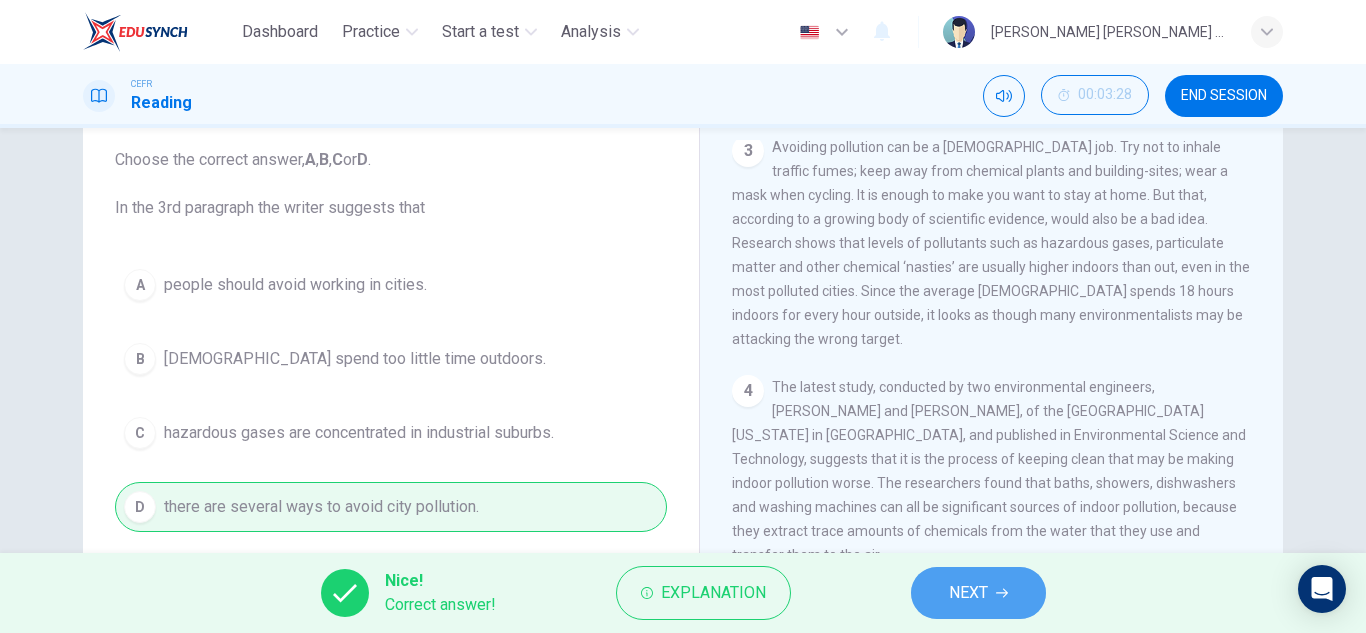 click 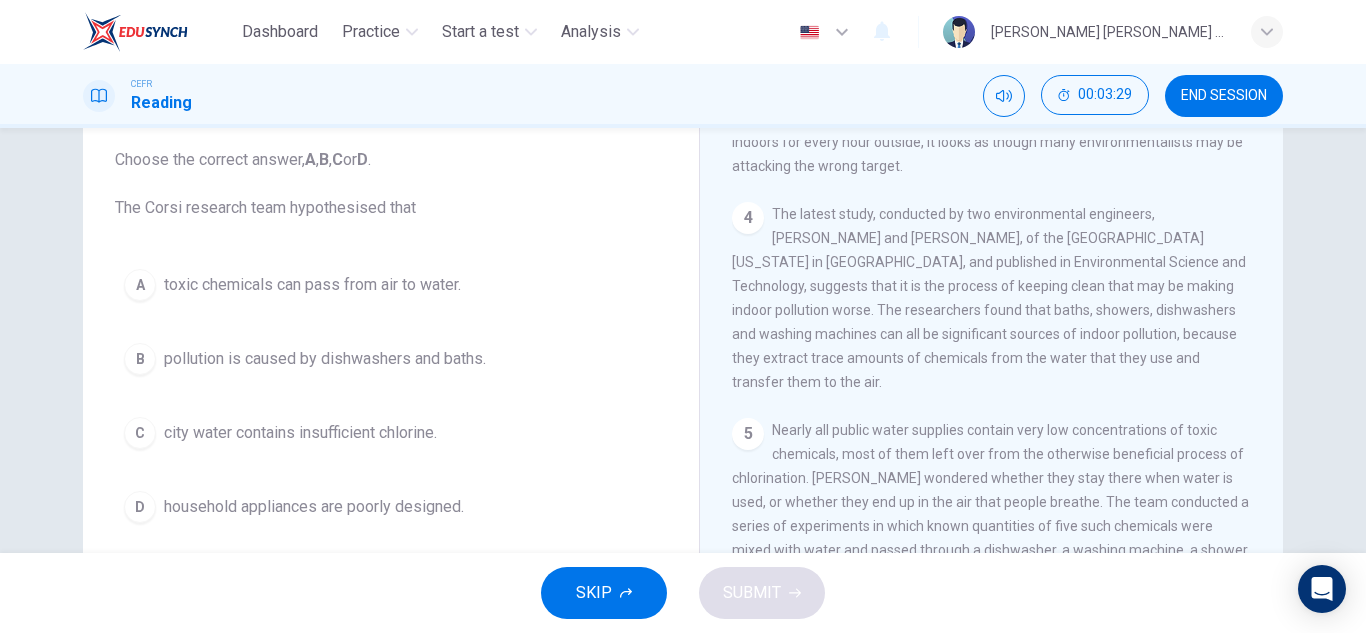 scroll, scrollTop: 987, scrollLeft: 0, axis: vertical 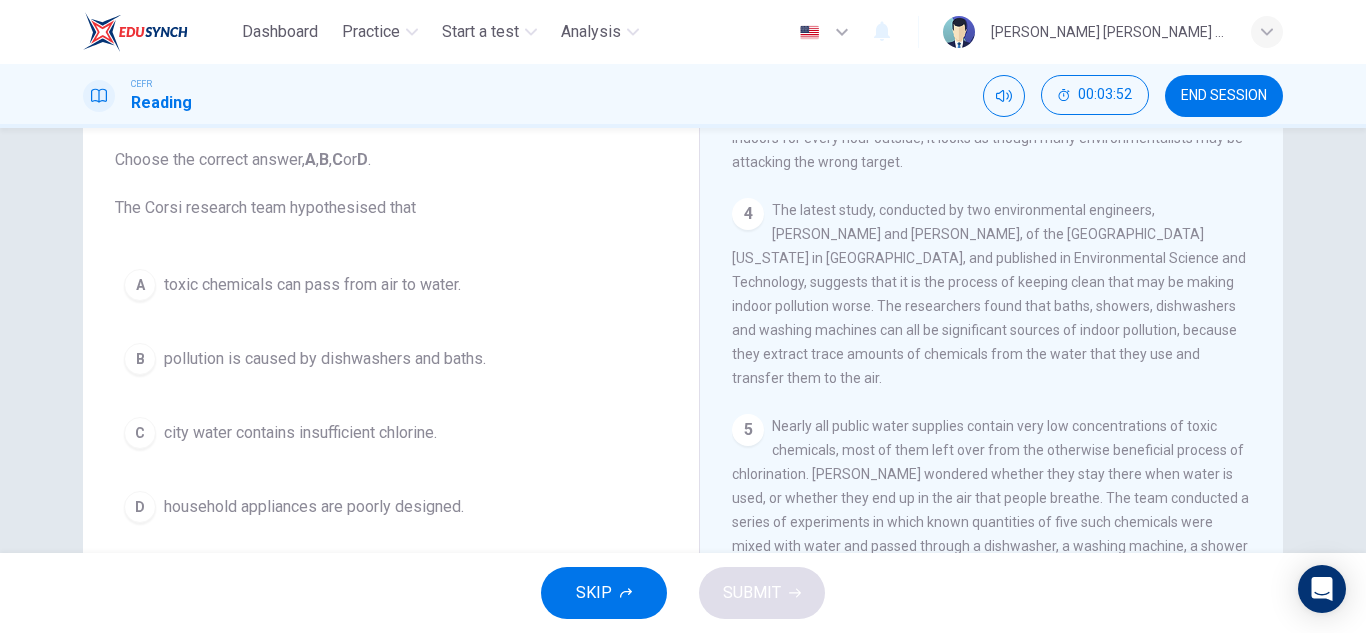 drag, startPoint x: 1026, startPoint y: 364, endPoint x: 980, endPoint y: 359, distance: 46.270943 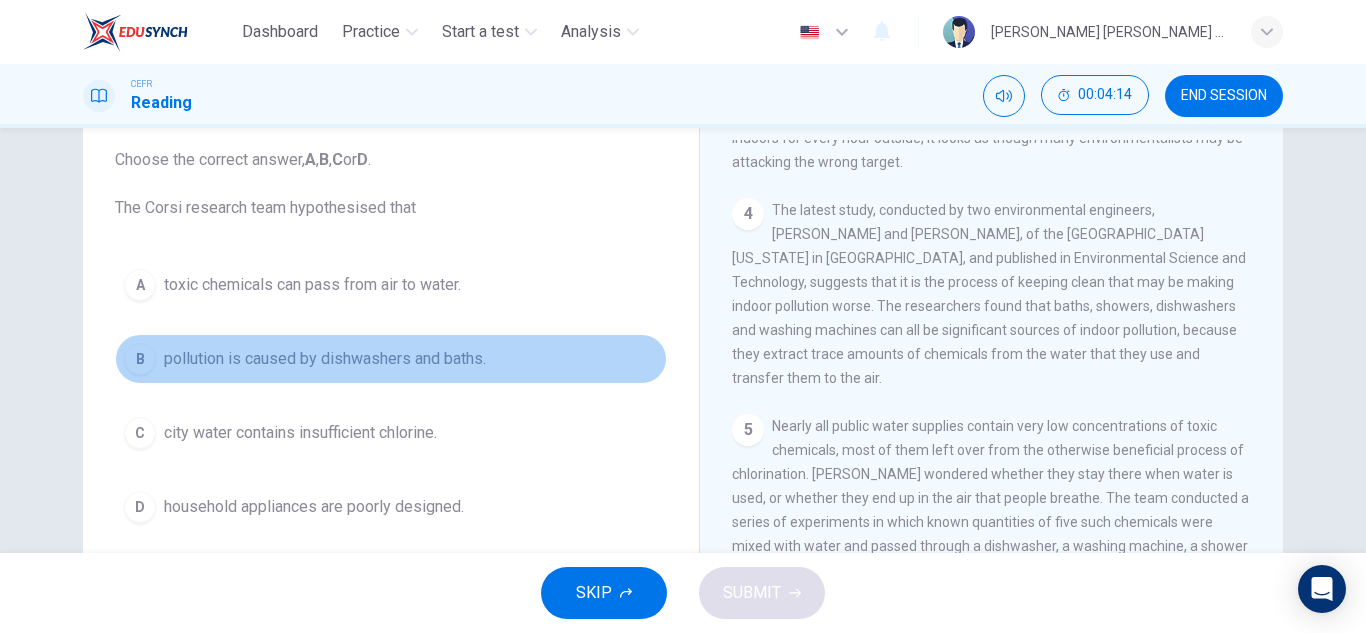 click on "pollution is caused by dishwashers and baths." at bounding box center (325, 359) 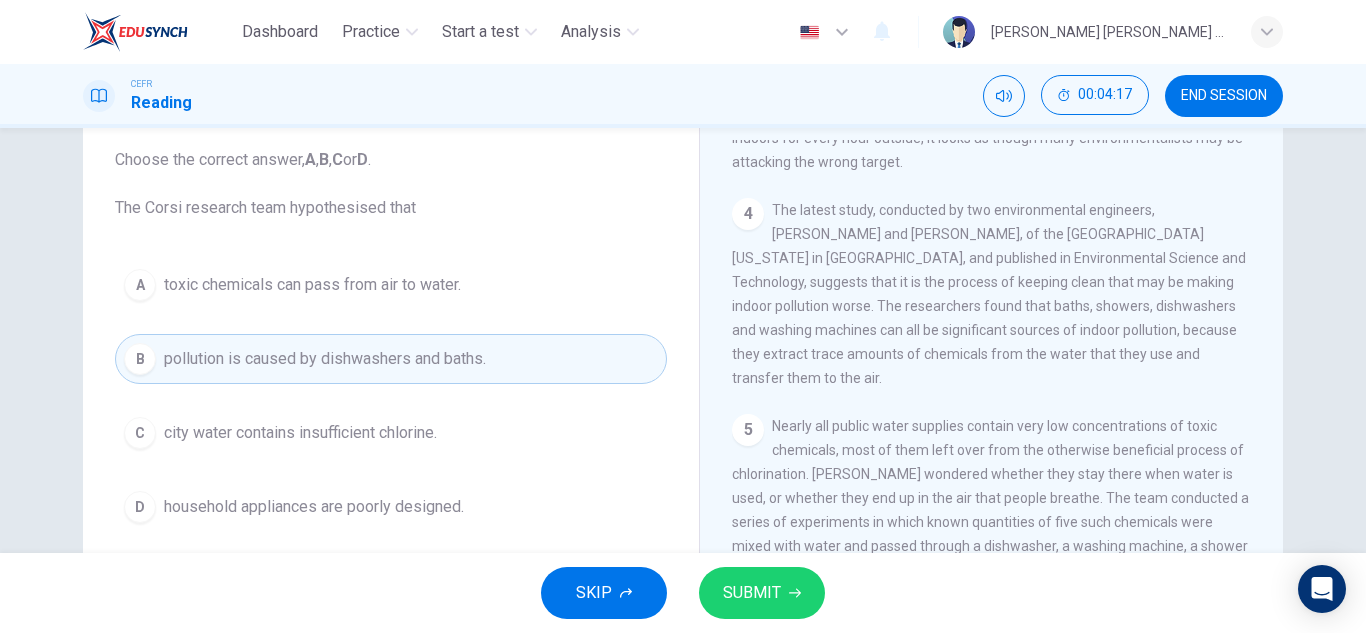 click on "SUBMIT" at bounding box center (752, 593) 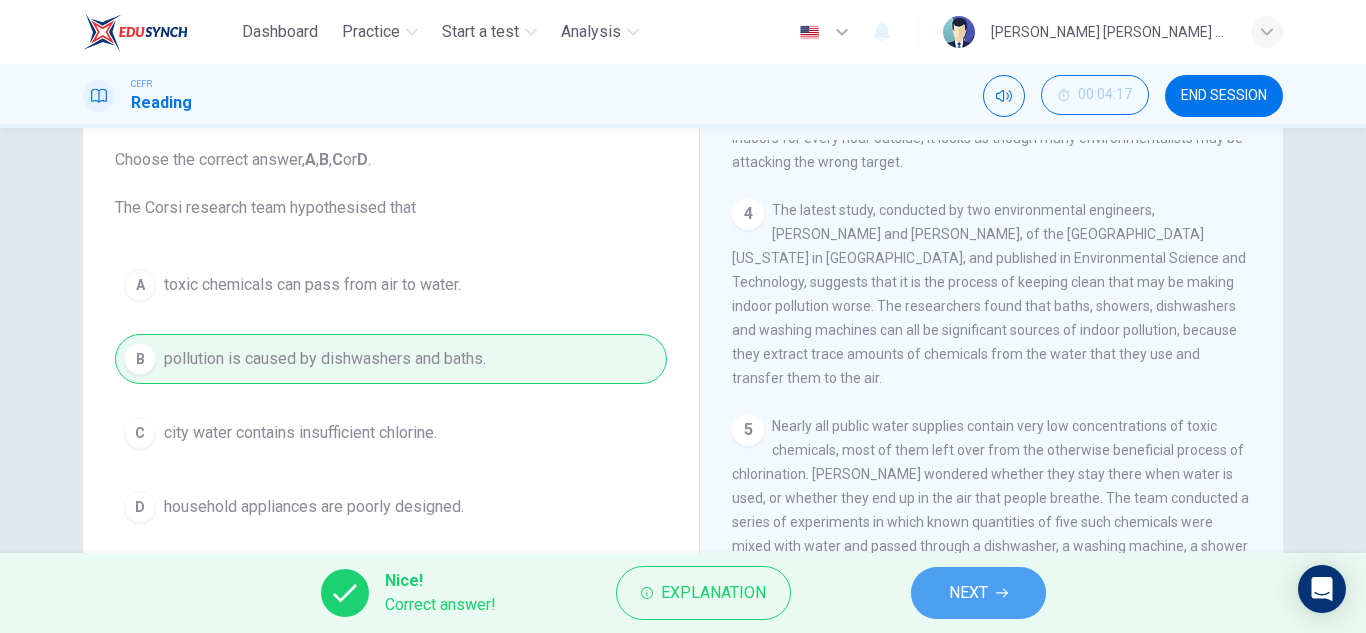 click on "NEXT" at bounding box center [968, 593] 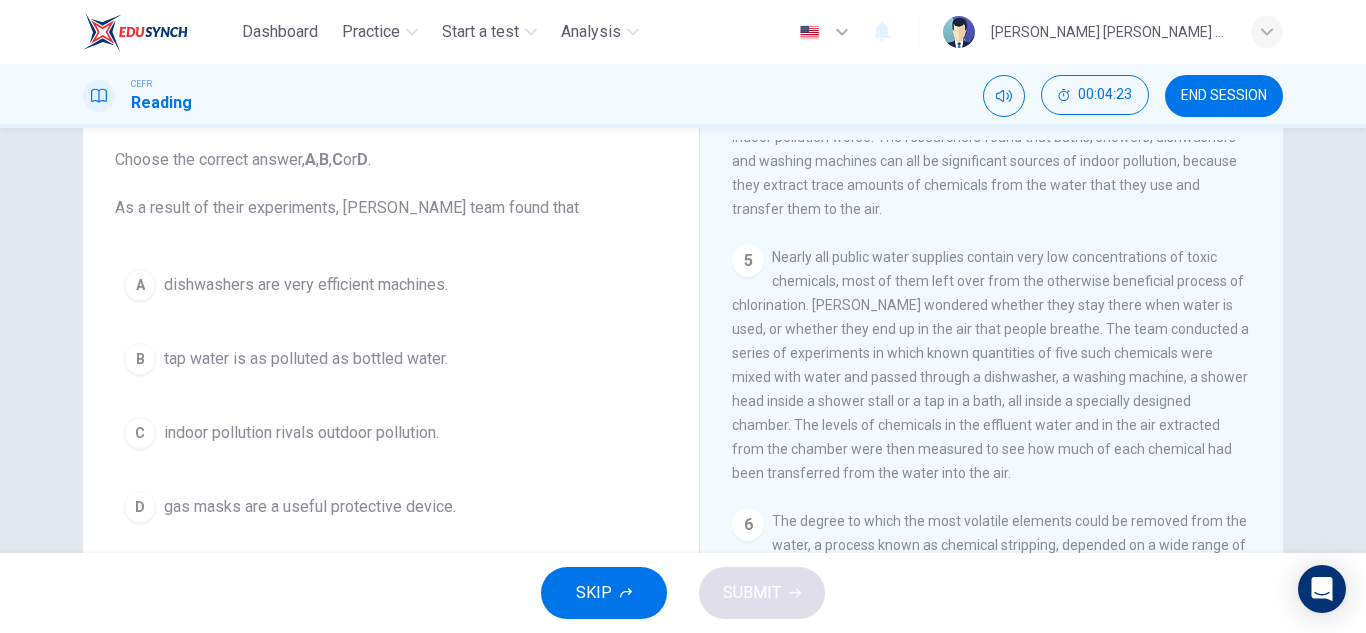 scroll, scrollTop: 1192, scrollLeft: 0, axis: vertical 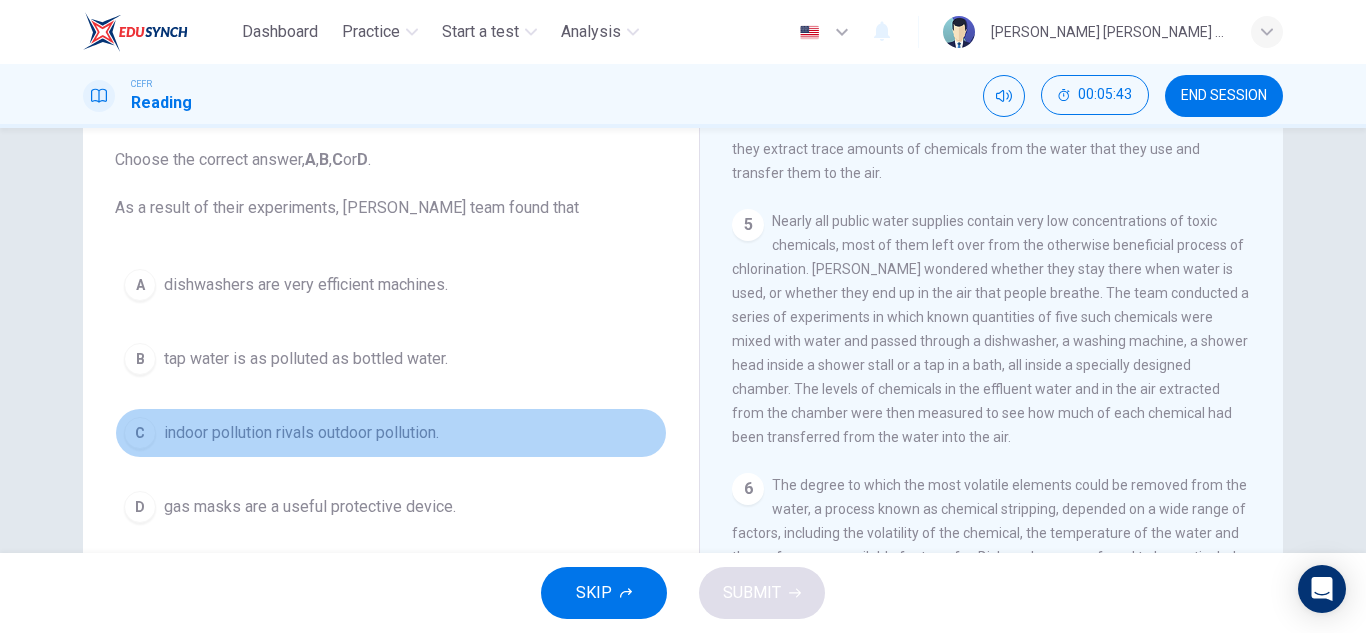 click on "C indoor pollution rivals outdoor pollution." at bounding box center [391, 433] 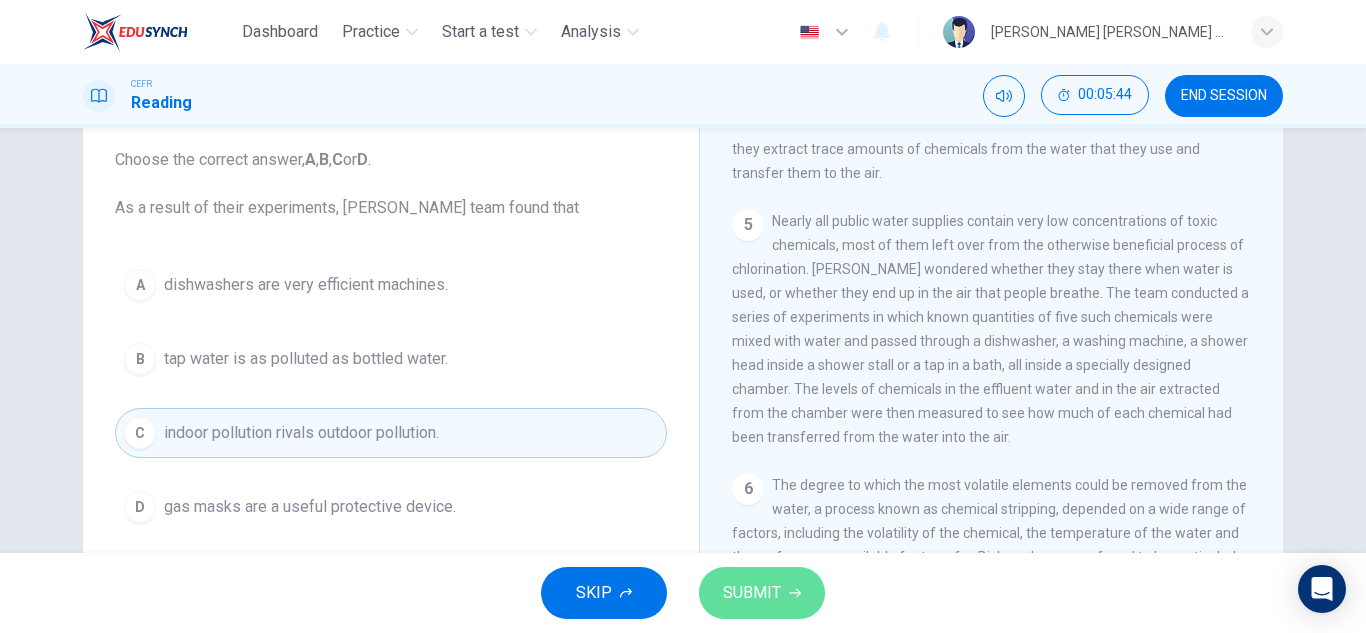 click on "SUBMIT" at bounding box center [752, 593] 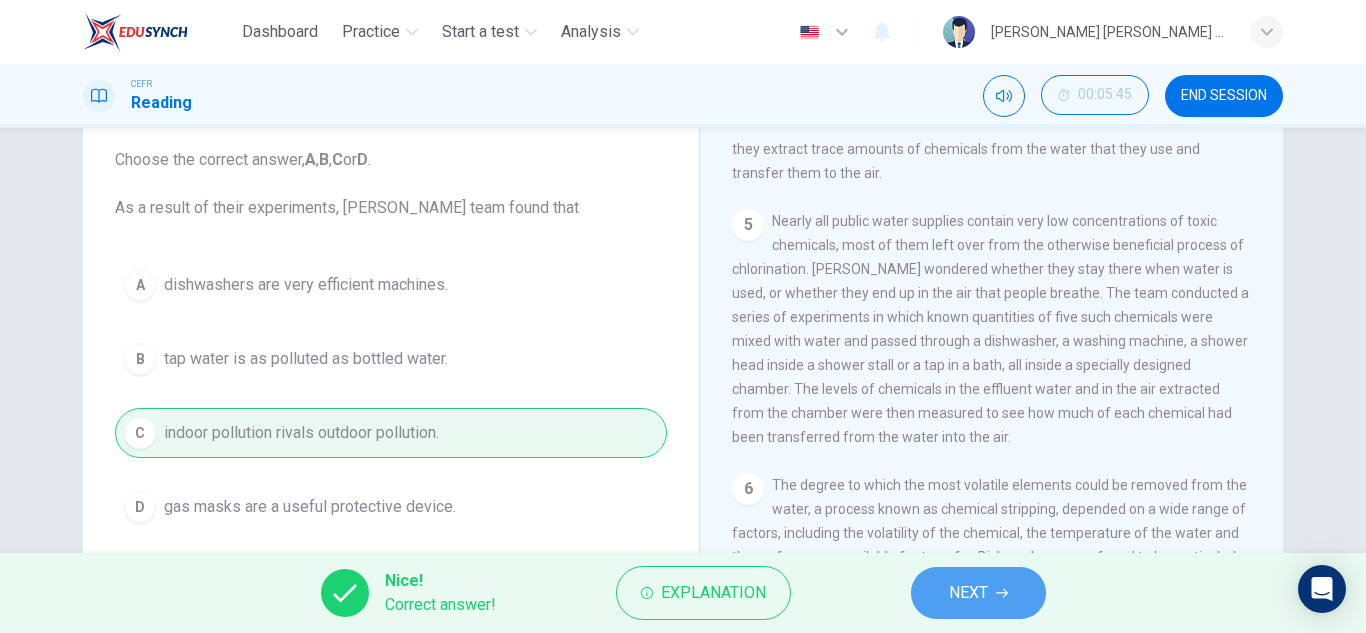 click on "NEXT" at bounding box center [968, 593] 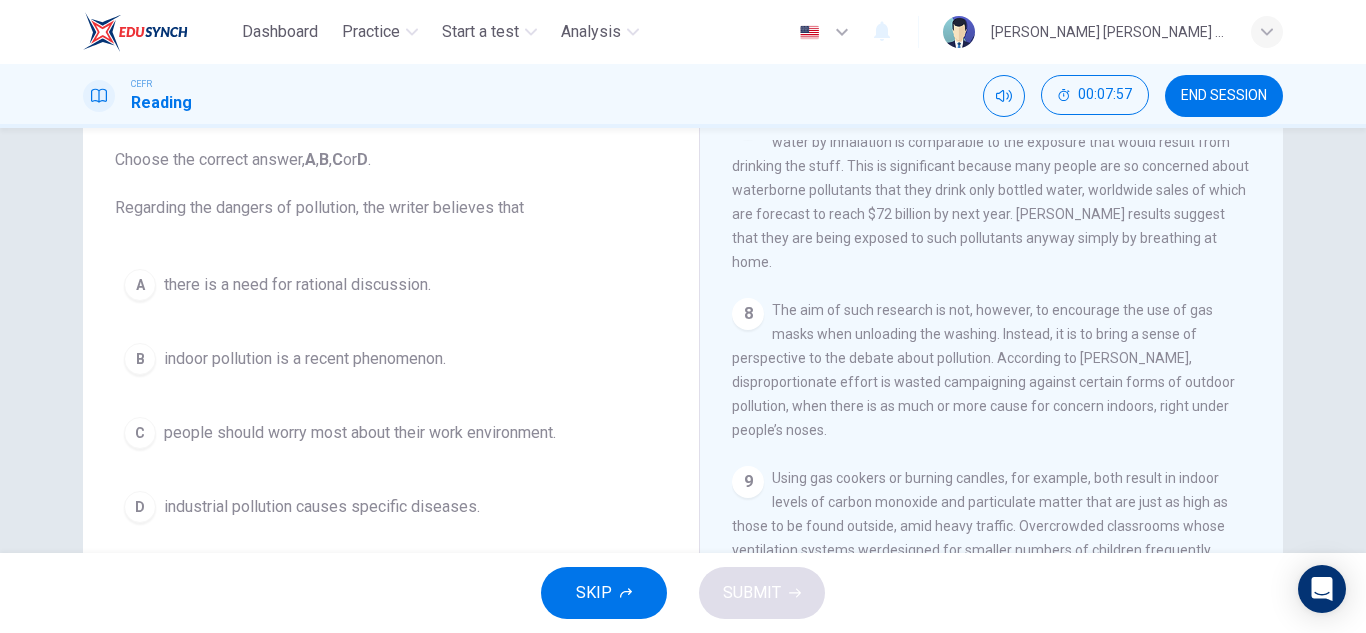 scroll, scrollTop: 1752, scrollLeft: 0, axis: vertical 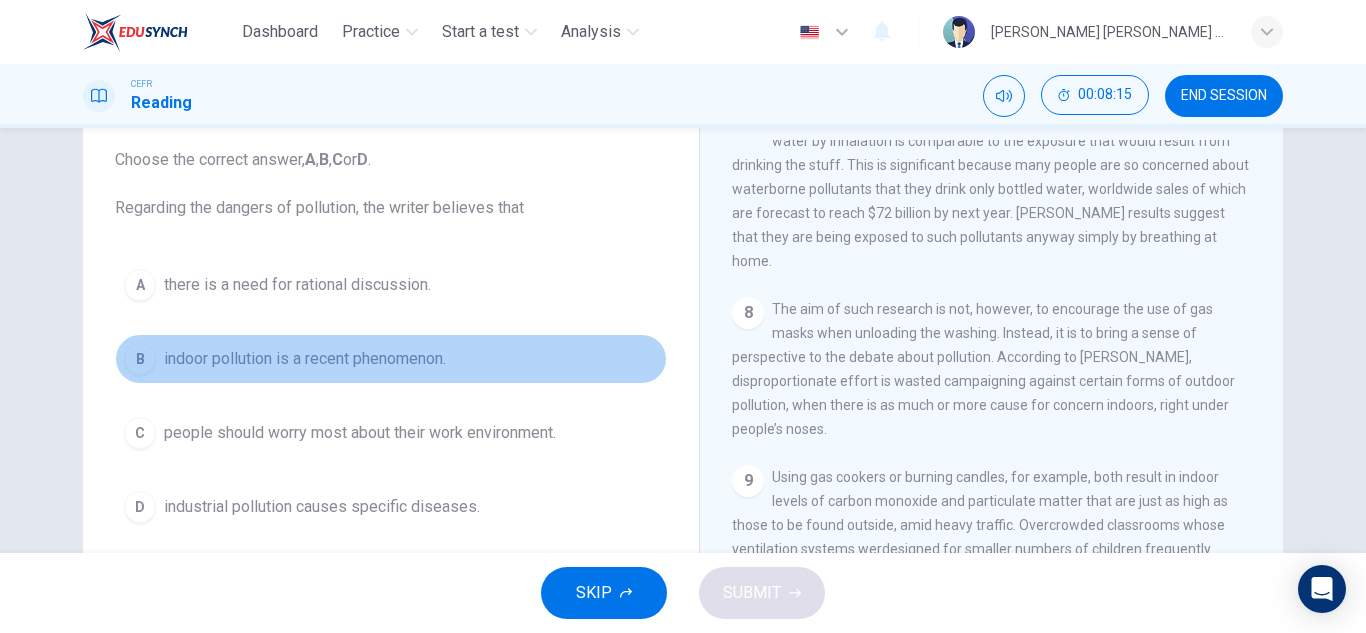 click on "indoor pollution is a recent phenomenon." at bounding box center (305, 359) 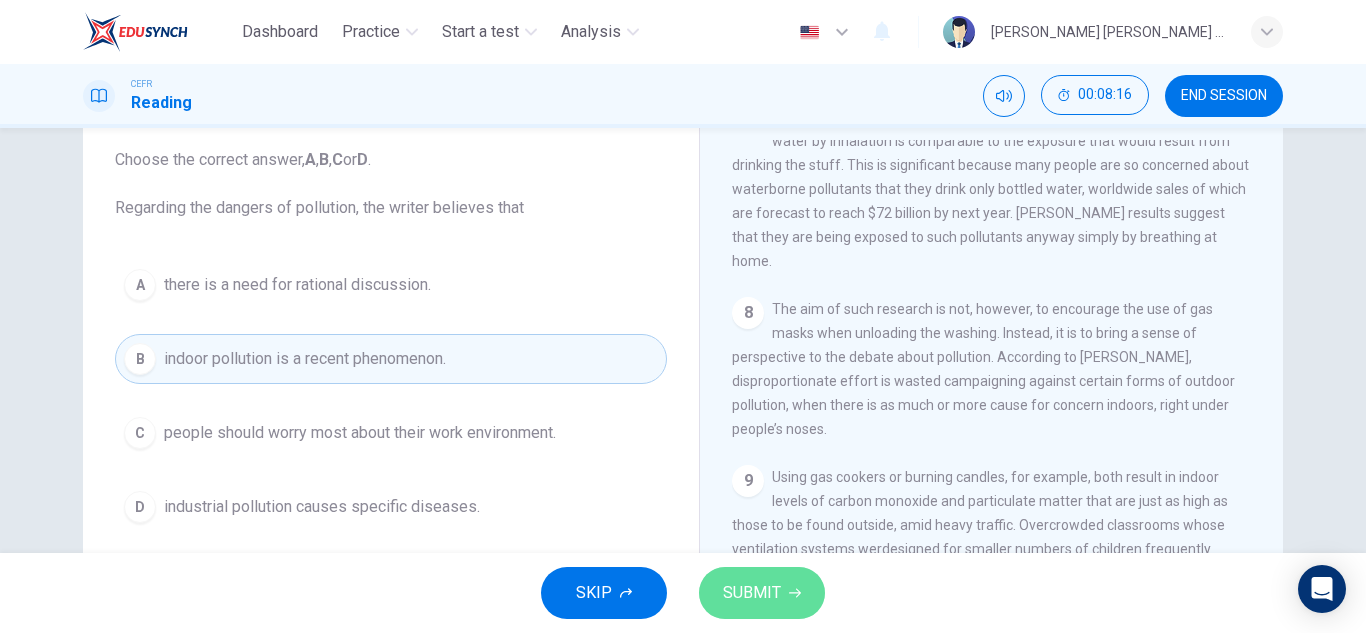 click on "SUBMIT" at bounding box center [762, 593] 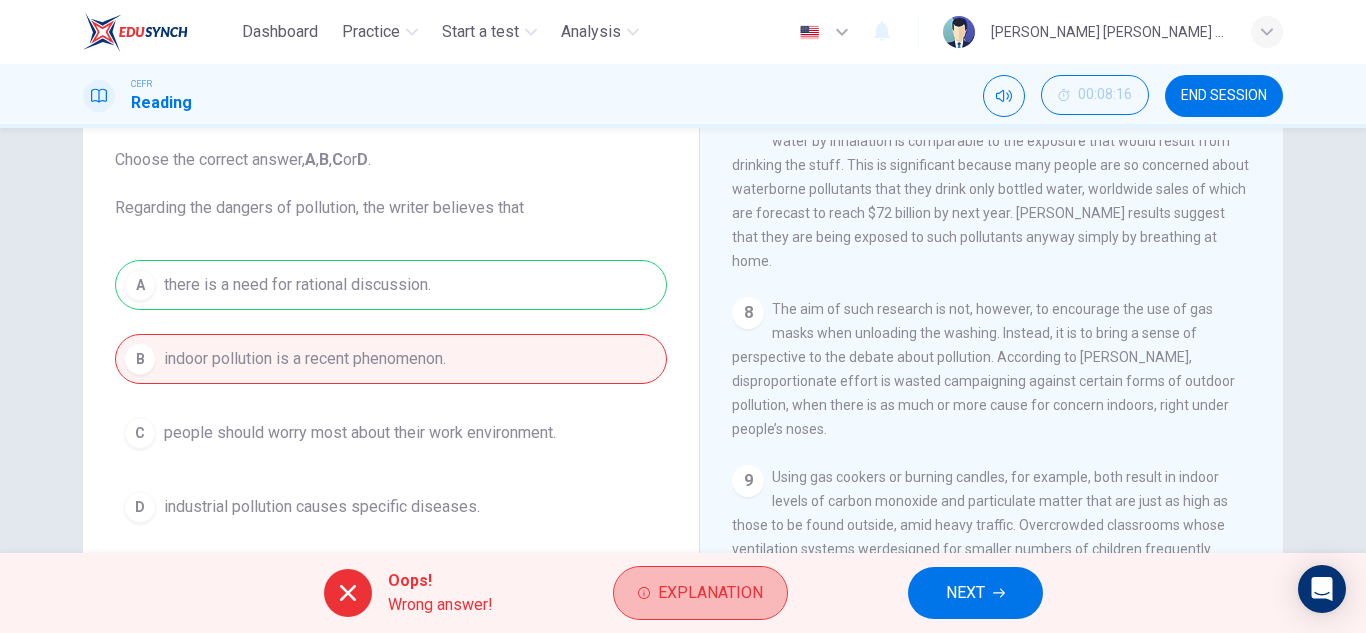 click on "Explanation" at bounding box center [710, 593] 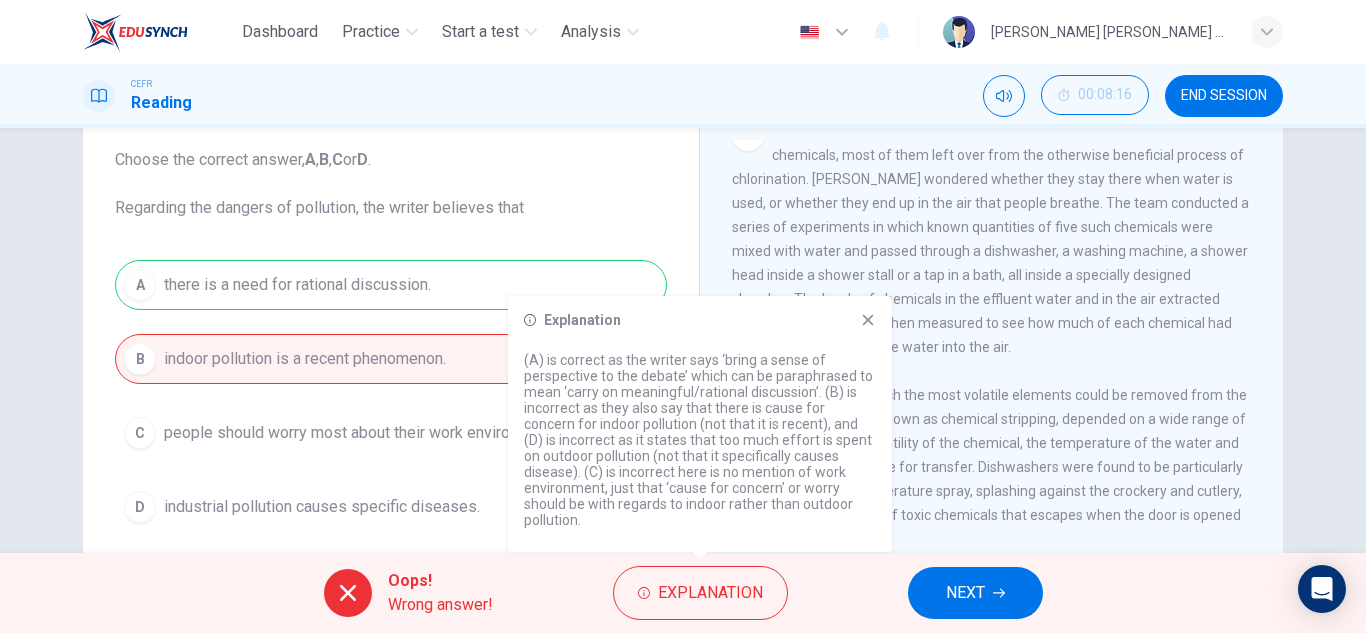 scroll, scrollTop: 1280, scrollLeft: 0, axis: vertical 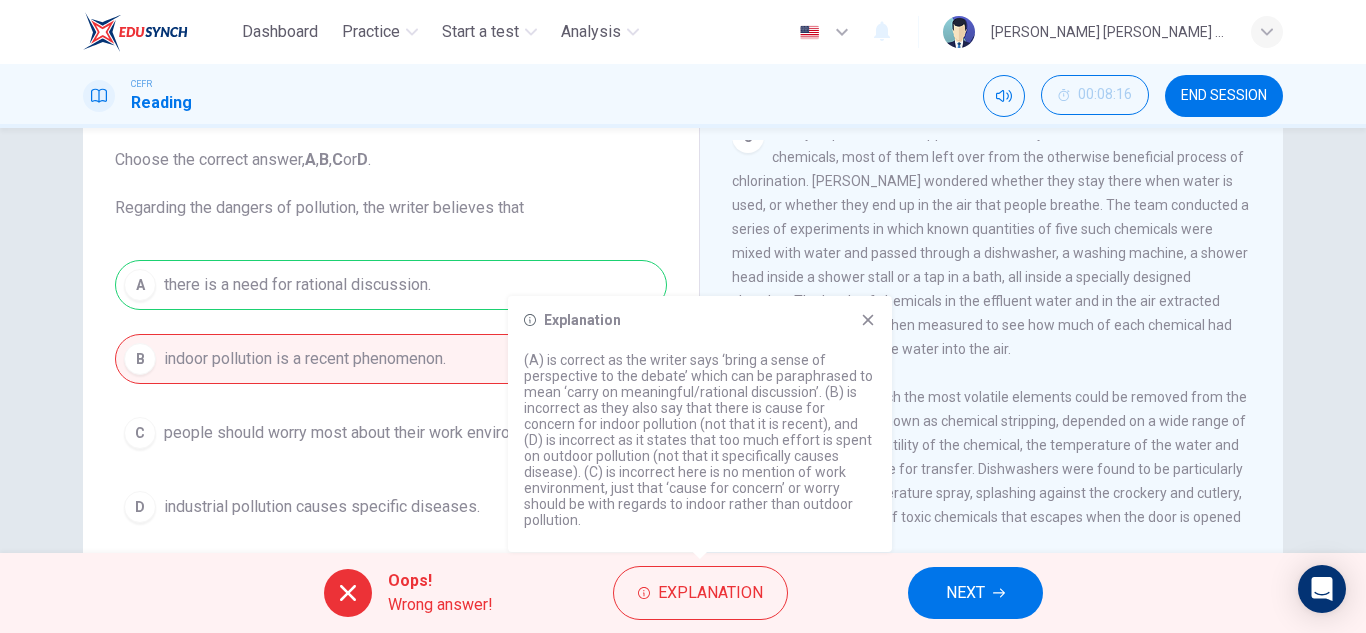 click 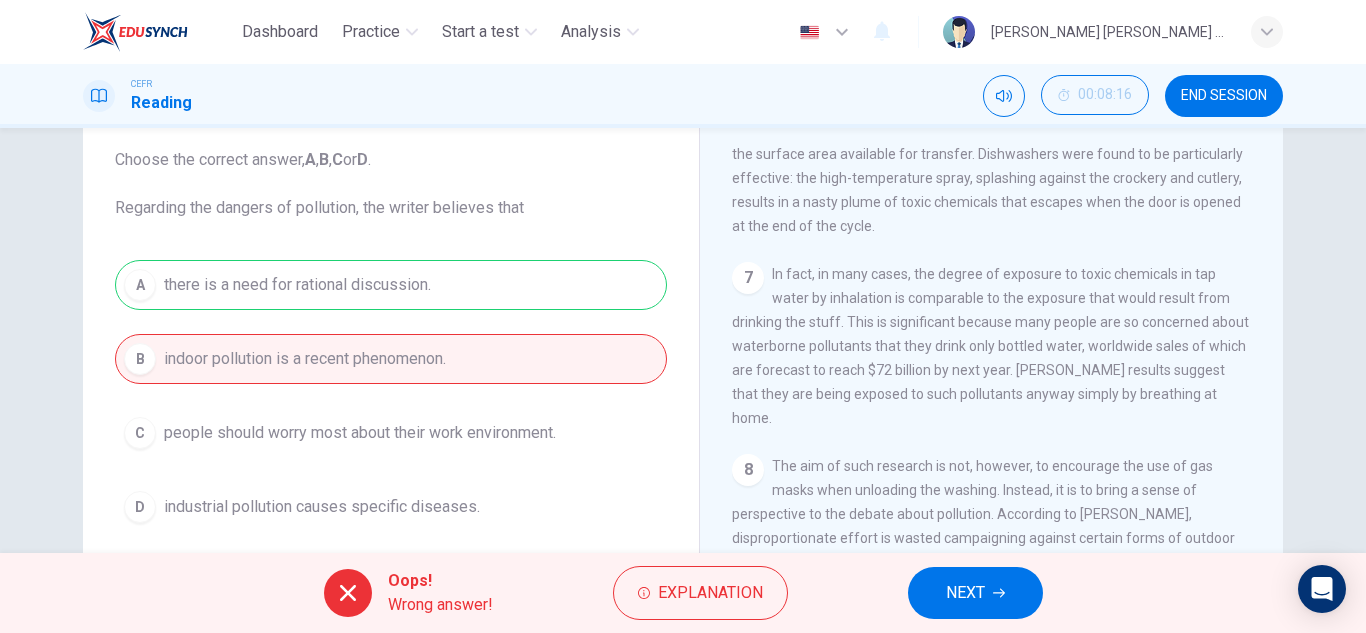 scroll, scrollTop: 1782, scrollLeft: 0, axis: vertical 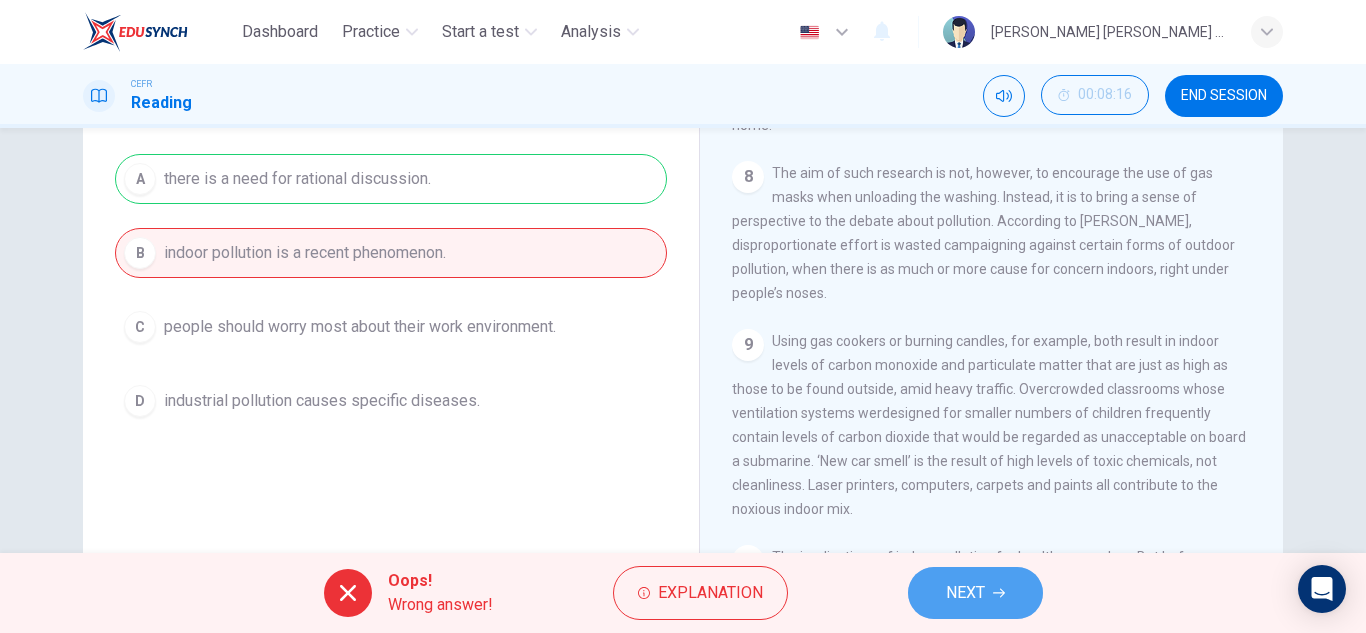click on "NEXT" at bounding box center (975, 593) 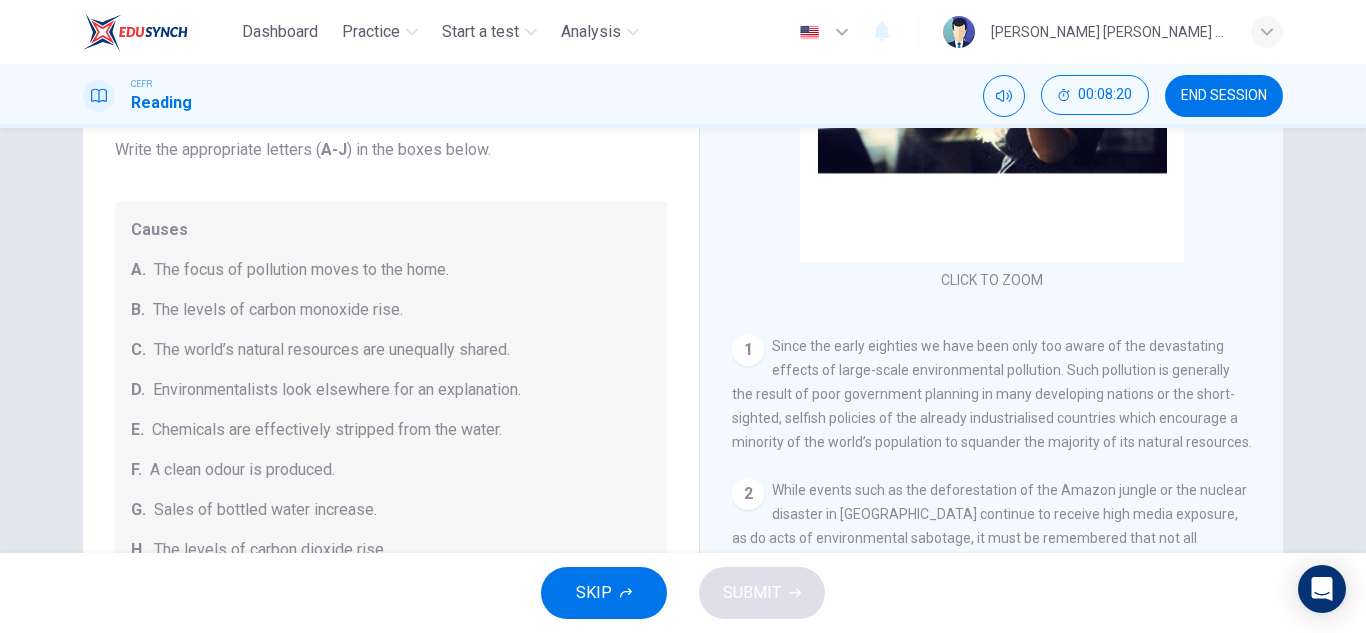 scroll, scrollTop: 0, scrollLeft: 0, axis: both 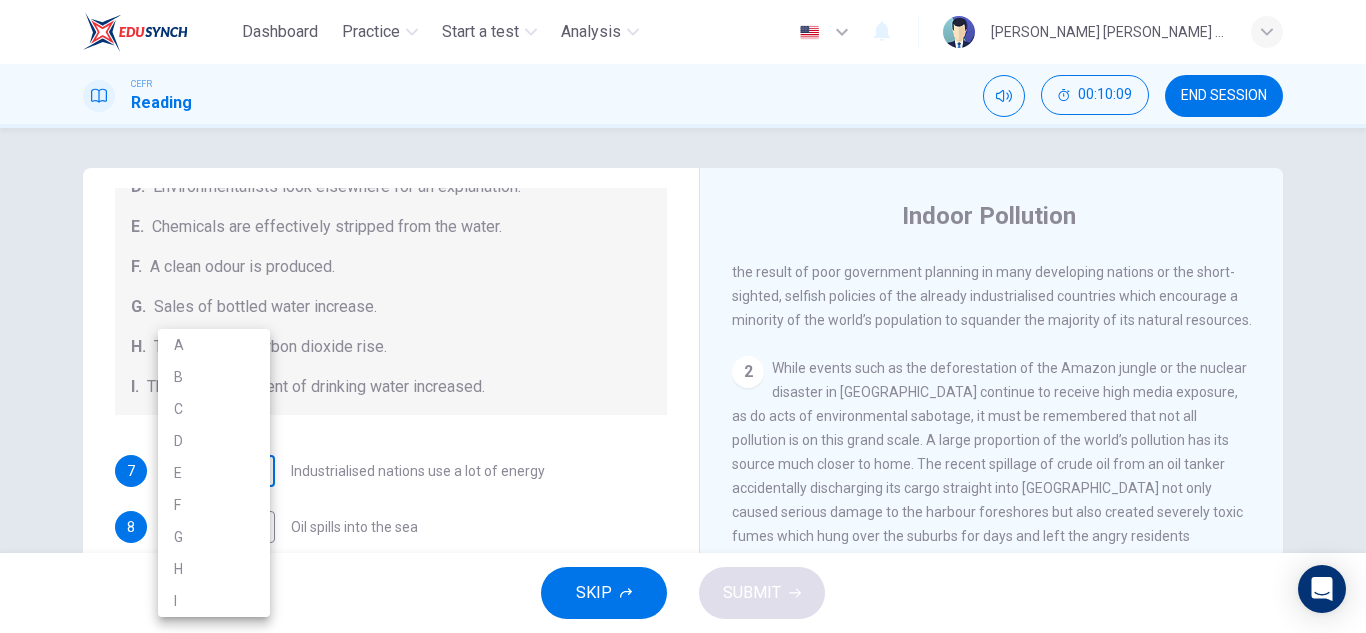 click on "Dashboard Practice Start a test Analysis English en ​ ALIYA JAMILA BINTI SABRI CEFR Reading 00:10:09 END SESSION Questions 7 - 13 The Reading Passage describes a number of cause and effect relationships.
Match each cause with its effect ( A-J ).
Write the appropriate letters ( A-J ) in the boxes below. Causes A. The focus of pollution moves to the home. B. The levels of carbon monoxide rise. C. The world’s natural resources are unequally shared. D. Environmentalists look elsewhere for an explanation. E. Chemicals are effectively stripped from the water. F. A clean odour is produced. G. Sales of bottled water increase. H. The levels of carbon dioxide rise. I. The chlorine content of drinking water increased. 7 ​ ​ Industrialised nations use a lot of energy 8 ​ ​ Oil spills into the sea 9 ​ ​ The researchers publish their findings 10 ​ ​ Water is brought to a high temperature 11 ​ ​ People fear pollutants in tap water 12 ​ ​ Air conditioning systems are inadequate 13 ​ ​ 1 2 3" at bounding box center (683, 316) 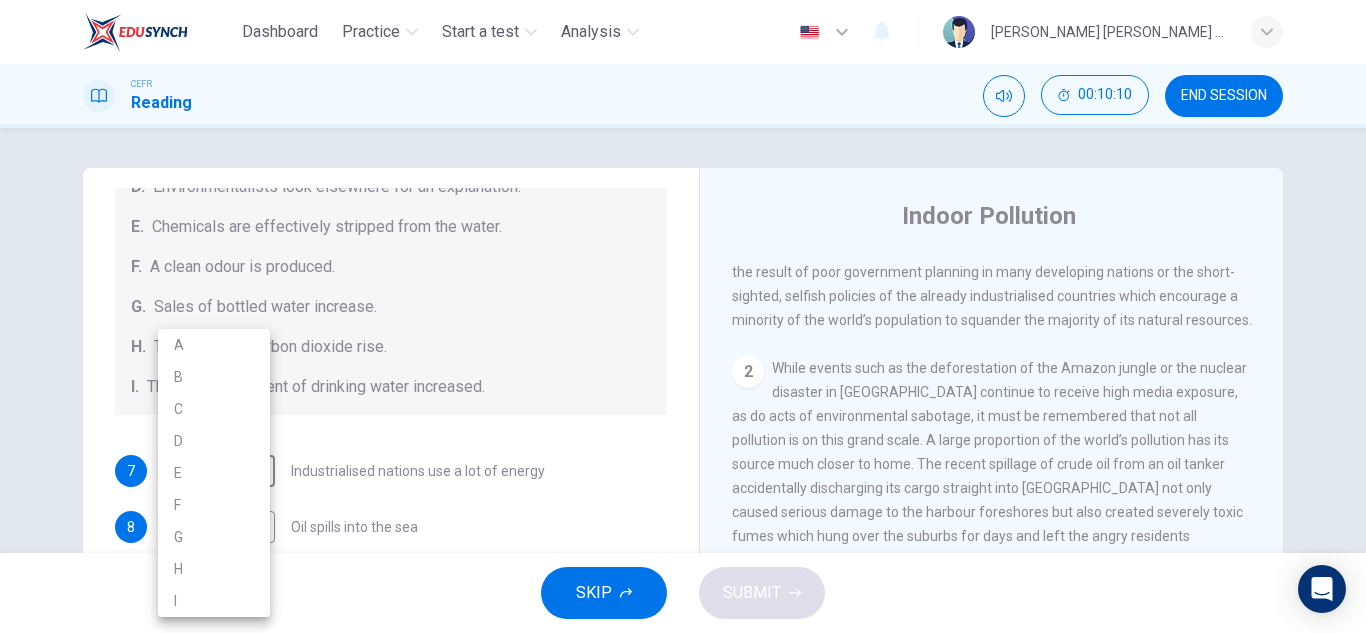 click on "E" at bounding box center (214, 473) 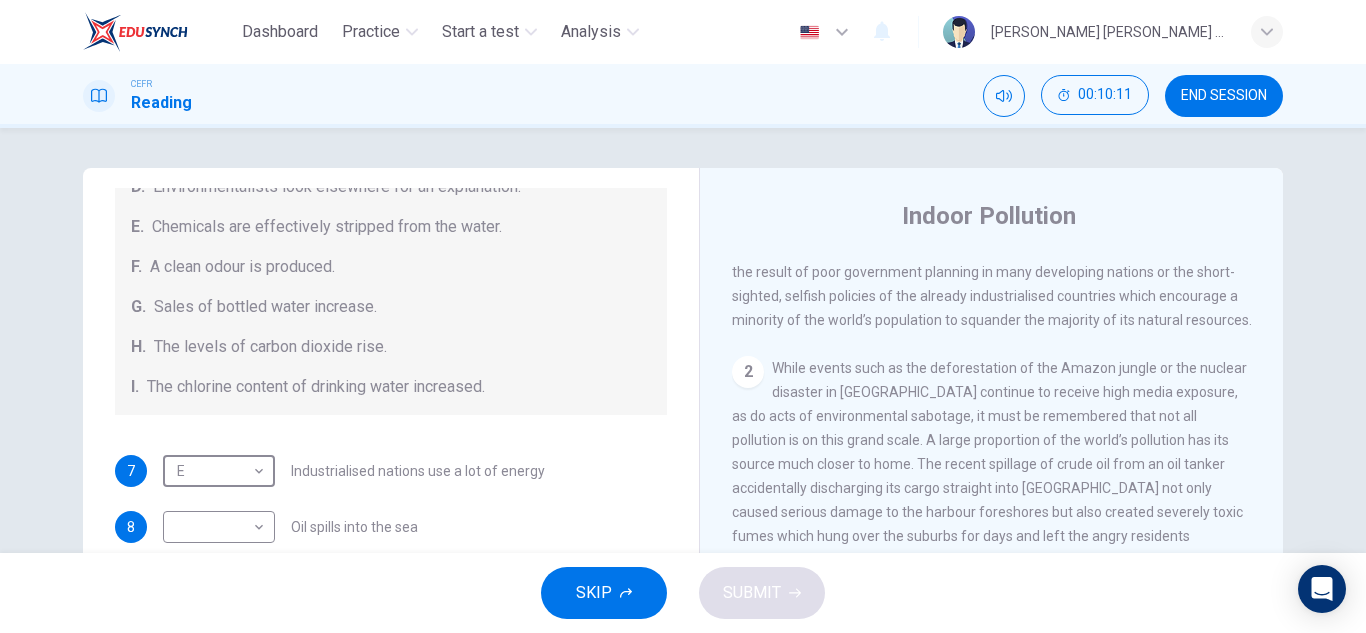 type on "E" 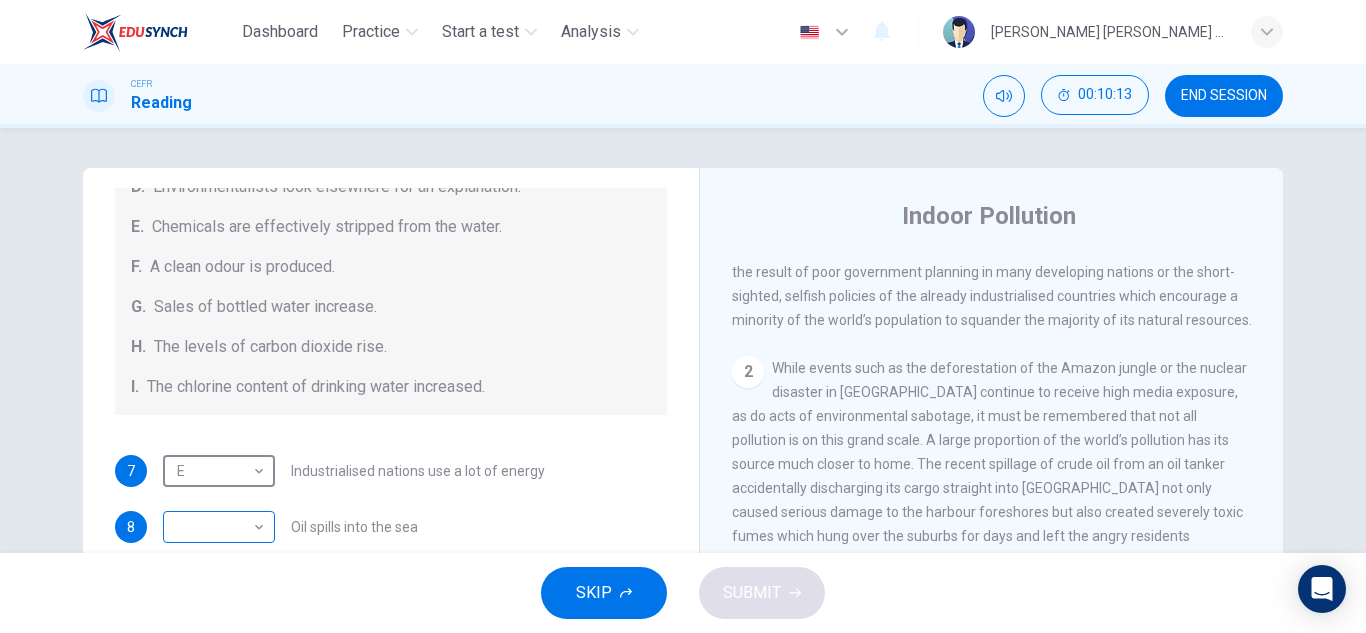 scroll, scrollTop: 3, scrollLeft: 0, axis: vertical 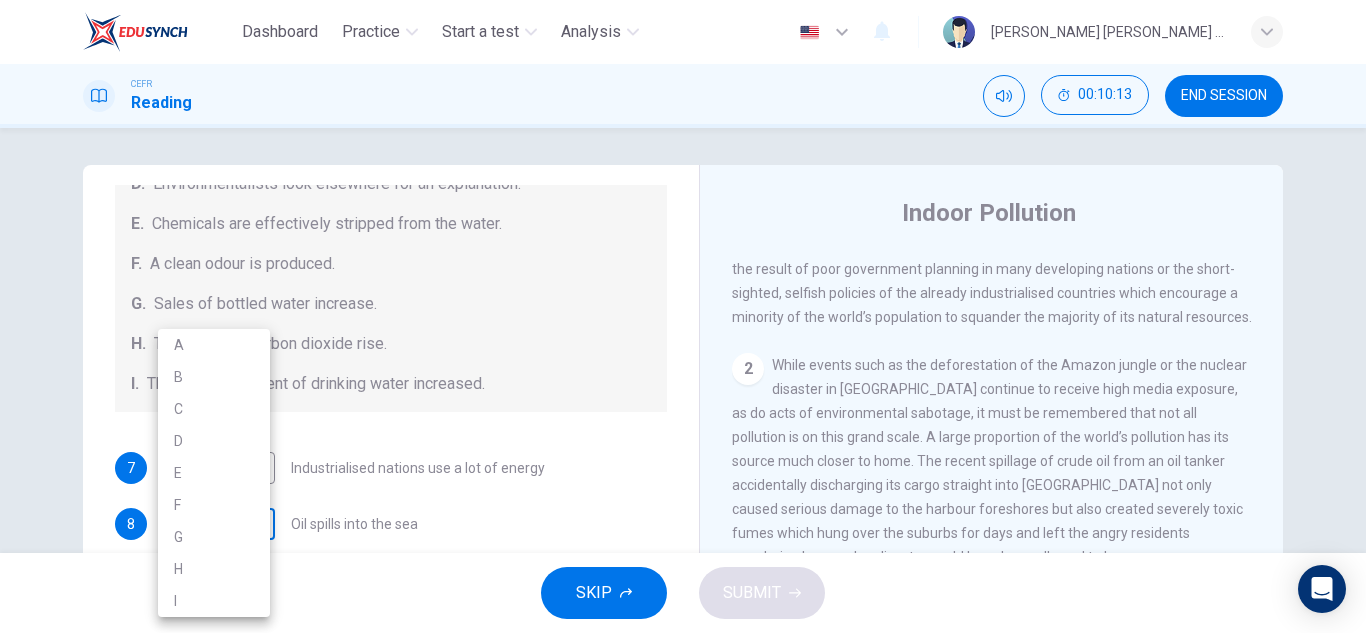 click on "Dashboard Practice Start a test Analysis English en ​ ALIYA JAMILA BINTI SABRI CEFR Reading 00:10:13 END SESSION Questions 7 - 13 The Reading Passage describes a number of cause and effect relationships.
Match each cause with its effect ( A-J ).
Write the appropriate letters ( A-J ) in the boxes below. Causes A. The focus of pollution moves to the home. B. The levels of carbon monoxide rise. C. The world’s natural resources are unequally shared. D. Environmentalists look elsewhere for an explanation. E. Chemicals are effectively stripped from the water. F. A clean odour is produced. G. Sales of bottled water increase. H. The levels of carbon dioxide rise. I. The chlorine content of drinking water increased. 7 E E ​ Industrialised nations use a lot of energy 8 ​ ​ Oil spills into the sea 9 ​ ​ The researchers publish their findings 10 ​ ​ Water is brought to a high temperature 11 ​ ​ People fear pollutants in tap water 12 ​ ​ Air conditioning systems are inadequate 13 ​ ​ 1 2 3" at bounding box center (683, 316) 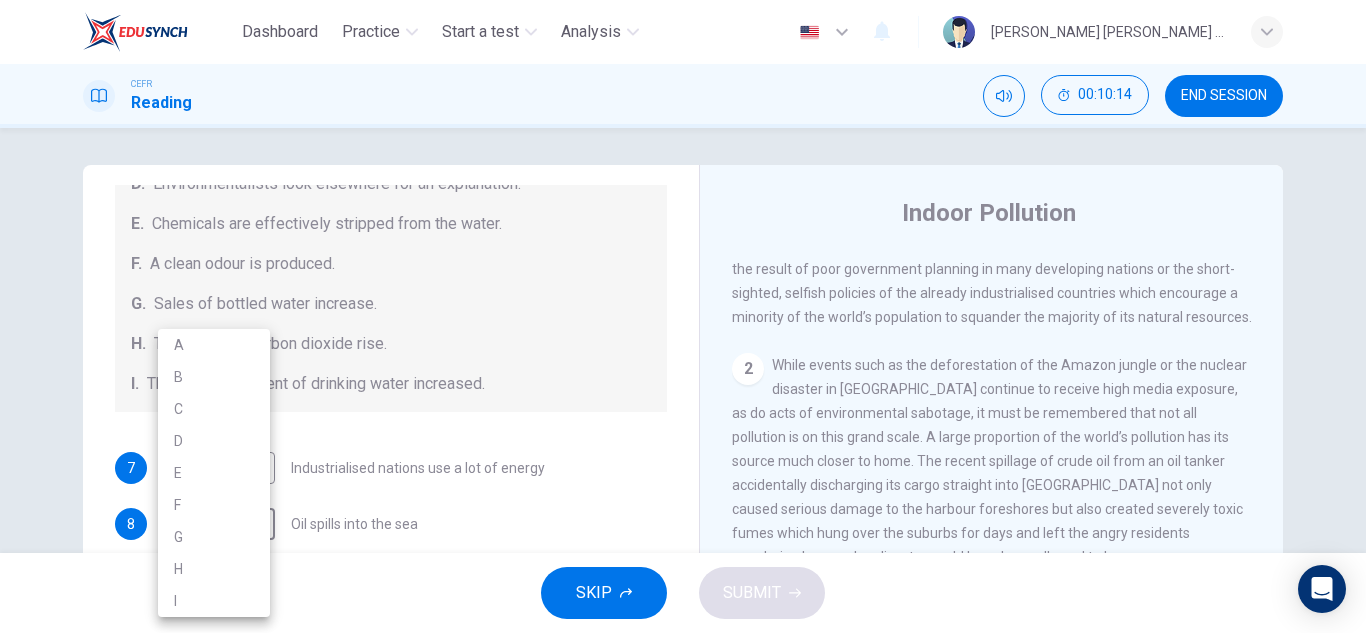click on "E" at bounding box center [214, 473] 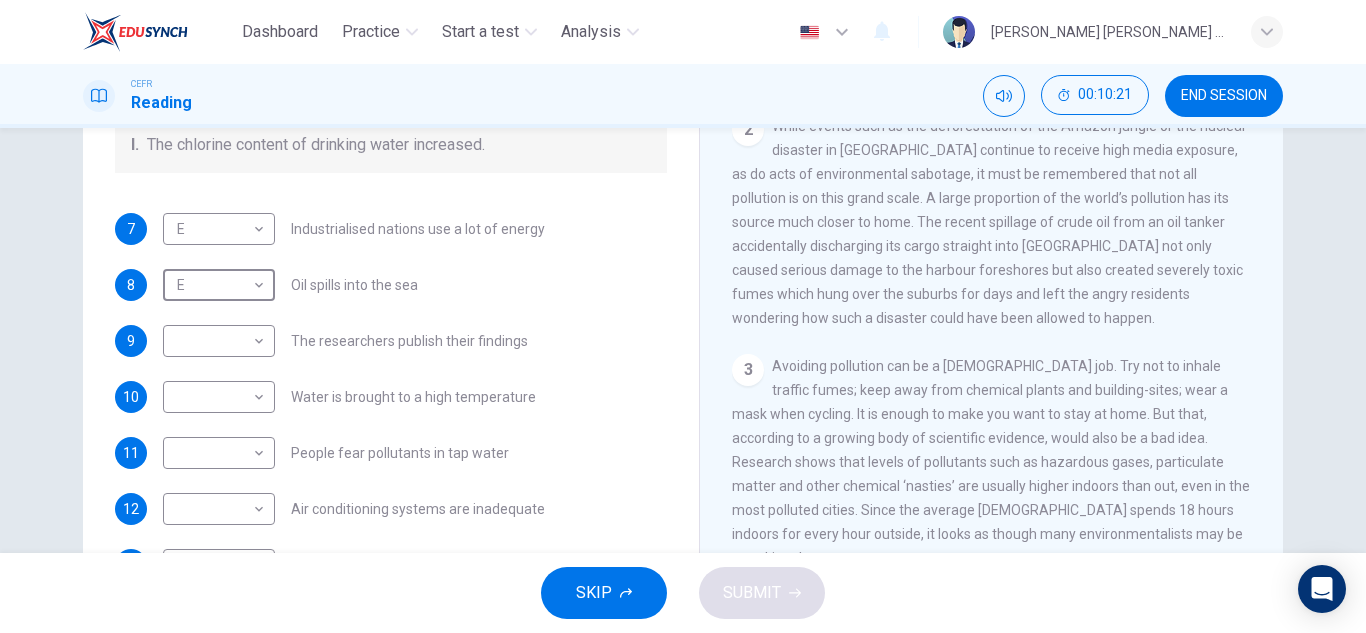 scroll, scrollTop: 240, scrollLeft: 0, axis: vertical 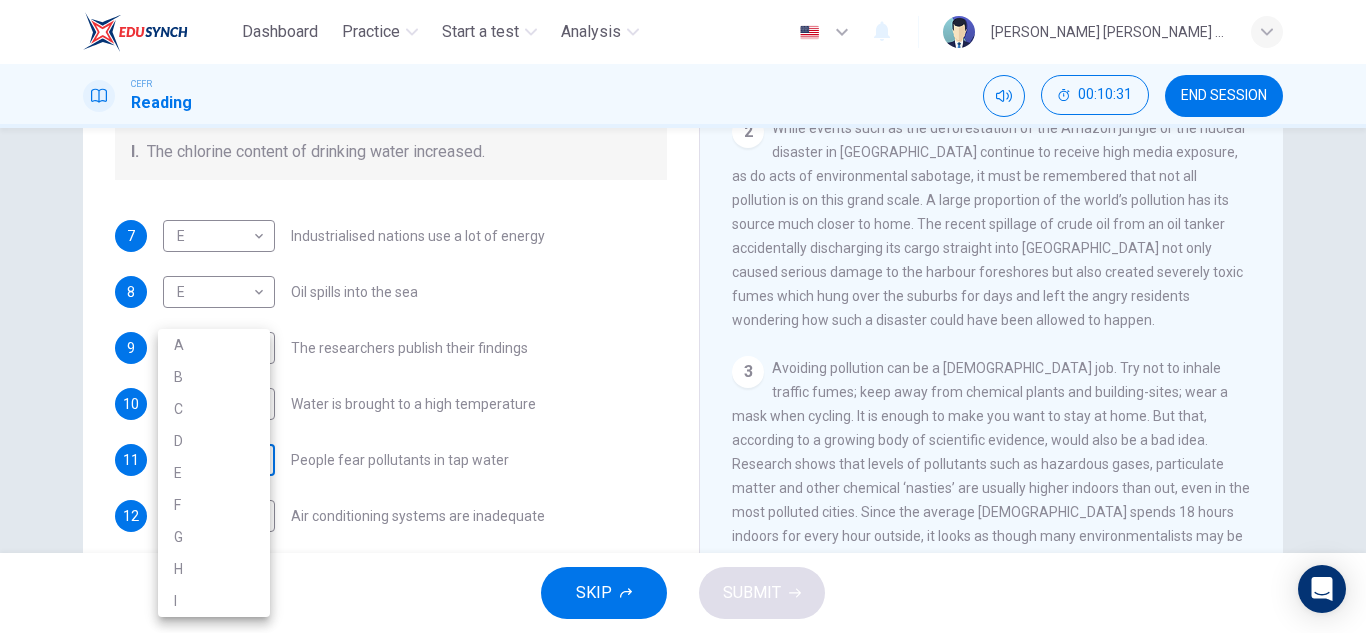 click on "Dashboard Practice Start a test Analysis English en ​ ALIYA JAMILA BINTI SABRI CEFR Reading 00:10:31 END SESSION Questions 7 - 13 The Reading Passage describes a number of cause and effect relationships.
Match each cause with its effect ( A-J ).
Write the appropriate letters ( A-J ) in the boxes below. Causes A. The focus of pollution moves to the home. B. The levels of carbon monoxide rise. C. The world’s natural resources are unequally shared. D. Environmentalists look elsewhere for an explanation. E. Chemicals are effectively stripped from the water. F. A clean odour is produced. G. Sales of bottled water increase. H. The levels of carbon dioxide rise. I. The chlorine content of drinking water increased. 7 E E ​ Industrialised nations use a lot of energy 8 E E ​ Oil spills into the sea 9 ​ ​ The researchers publish their findings 10 ​ ​ Water is brought to a high temperature 11 ​ ​ People fear pollutants in tap water 12 ​ ​ Air conditioning systems are inadequate 13 ​ ​ 1 2 3" at bounding box center (683, 316) 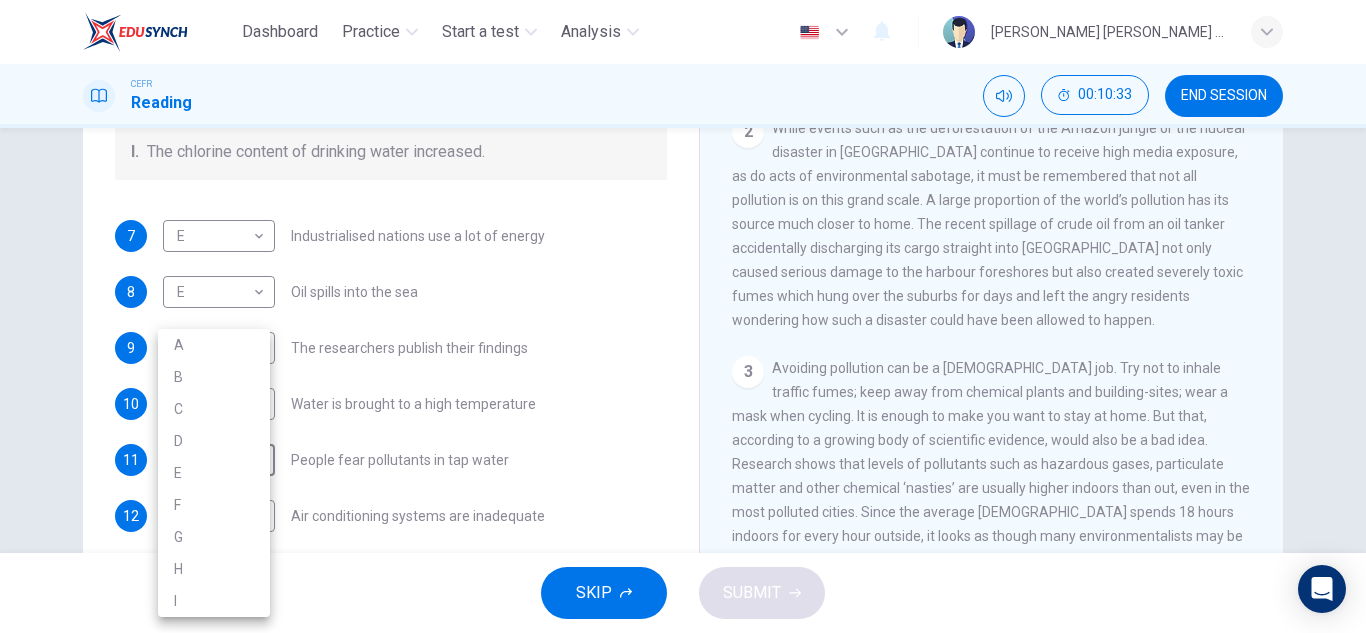 click at bounding box center [683, 316] 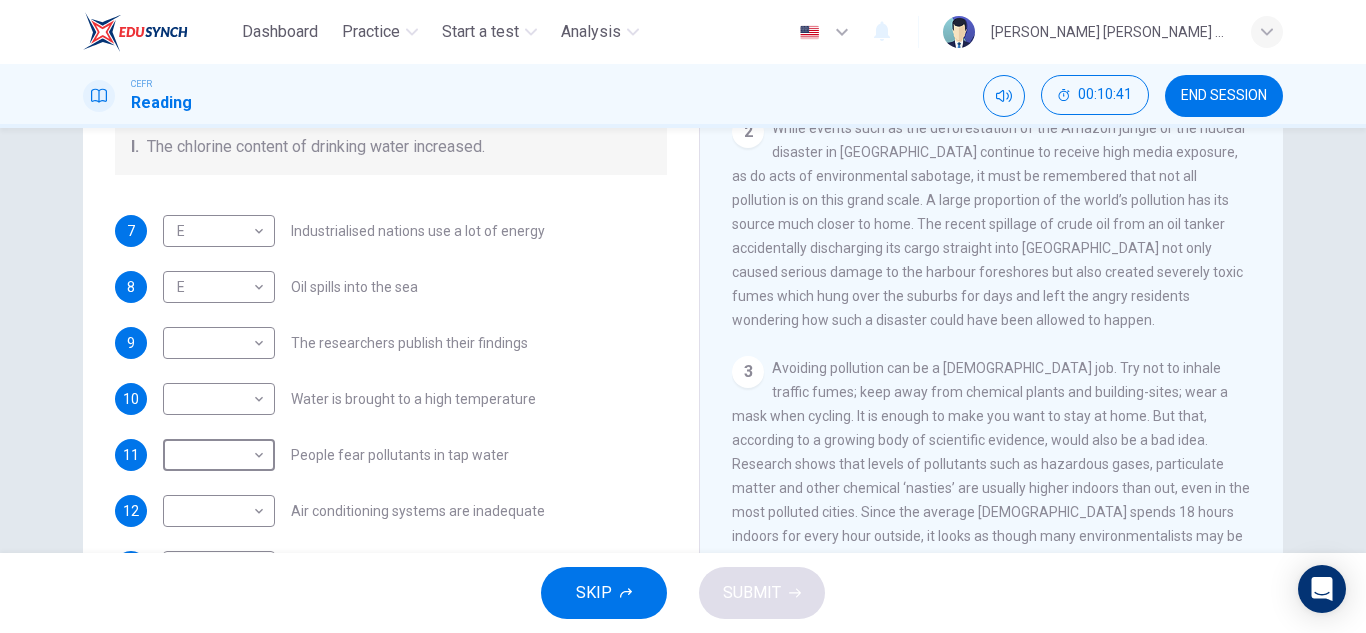 scroll, scrollTop: 425, scrollLeft: 0, axis: vertical 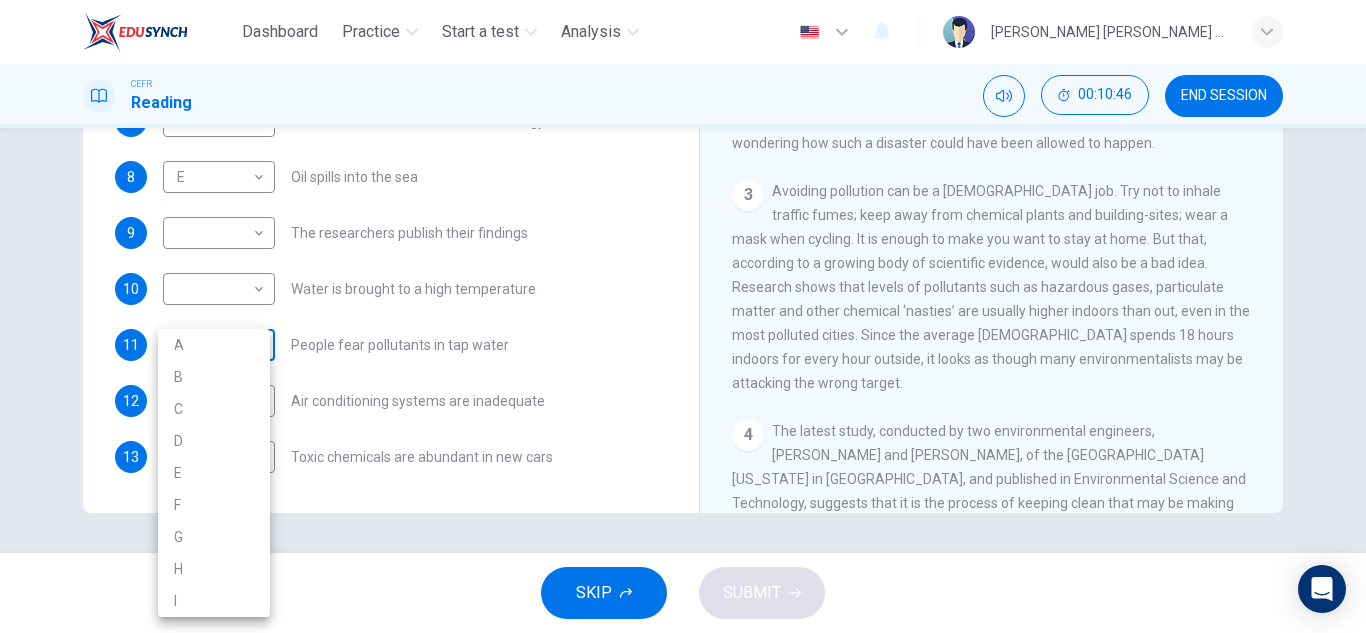click on "Dashboard Practice Start a test Analysis English en ​ ALIYA JAMILA BINTI SABRI CEFR Reading 00:10:46 END SESSION Questions 7 - 13 The Reading Passage describes a number of cause and effect relationships.
Match each cause with its effect ( A-J ).
Write the appropriate letters ( A-J ) in the boxes below. Causes A. The focus of pollution moves to the home. B. The levels of carbon monoxide rise. C. The world’s natural resources are unequally shared. D. Environmentalists look elsewhere for an explanation. E. Chemicals are effectively stripped from the water. F. A clean odour is produced. G. Sales of bottled water increase. H. The levels of carbon dioxide rise. I. The chlorine content of drinking water increased. 7 E E ​ Industrialised nations use a lot of energy 8 E E ​ Oil spills into the sea 9 ​ ​ The researchers publish their findings 10 ​ ​ Water is brought to a high temperature 11 ​ ​ People fear pollutants in tap water 12 ​ ​ Air conditioning systems are inadequate 13 ​ ​ 1 2 3" at bounding box center (683, 316) 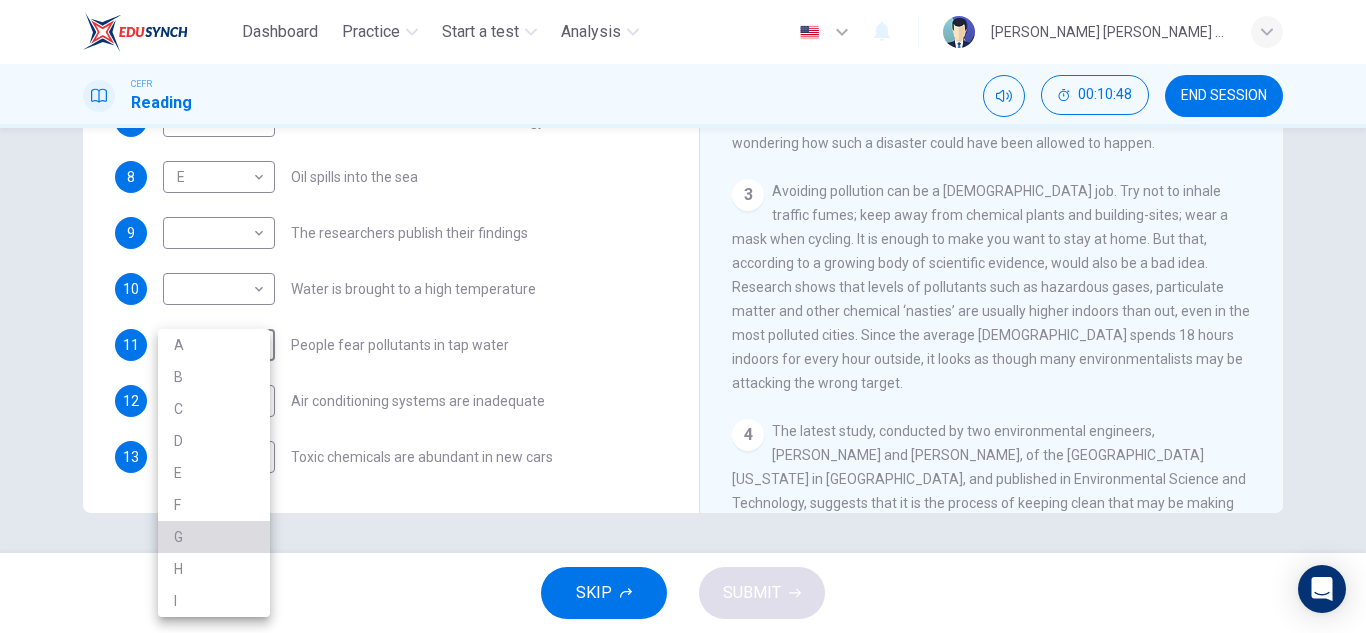 click on "G" at bounding box center [214, 537] 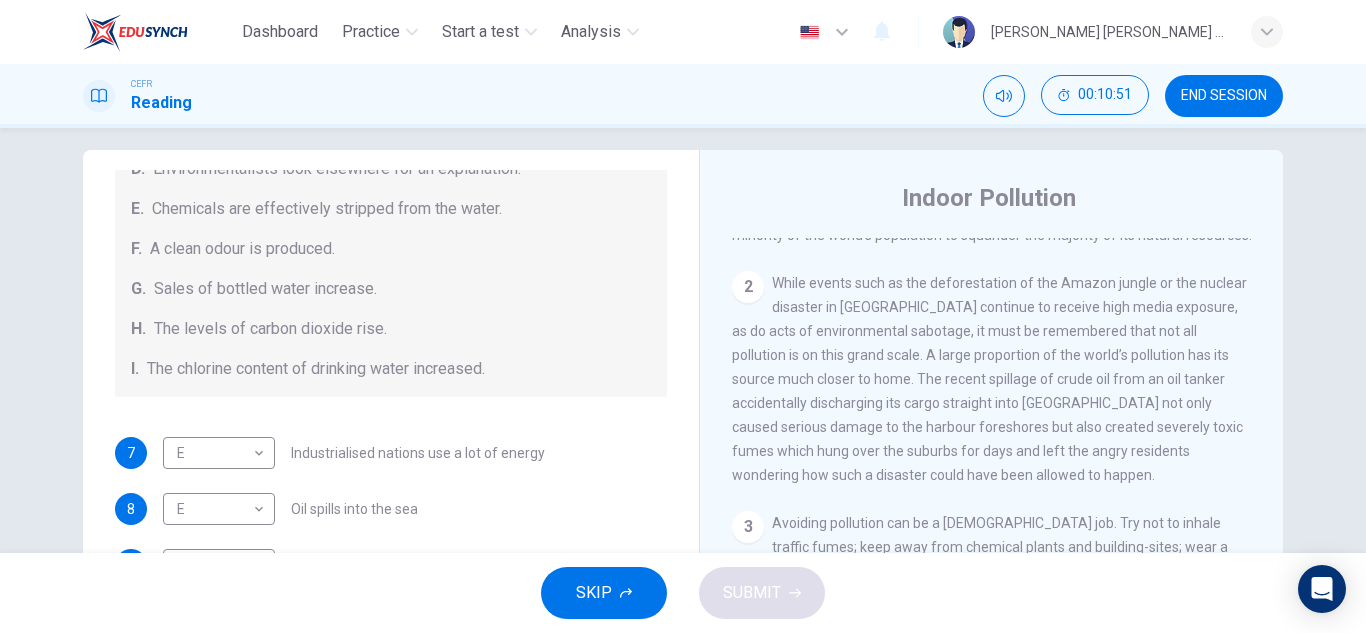 scroll, scrollTop: 2, scrollLeft: 0, axis: vertical 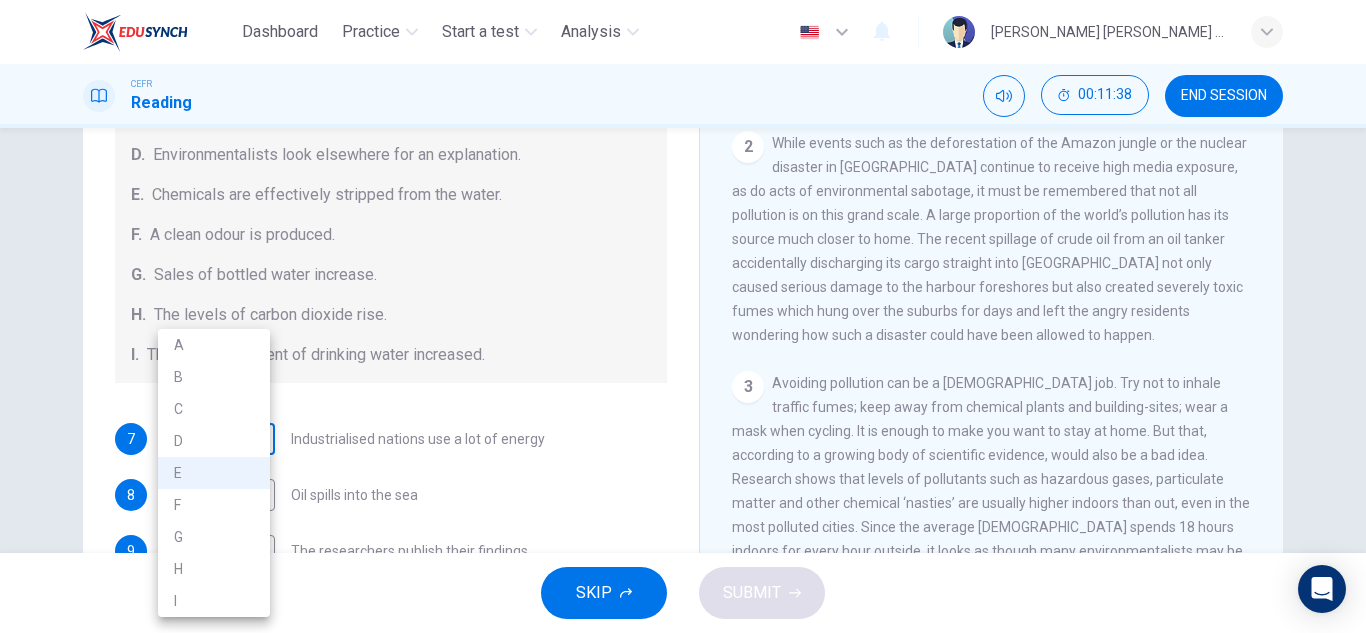 click on "Dashboard Practice Start a test Analysis English en ​ ALIYA JAMILA BINTI SABRI CEFR Reading 00:11:38 END SESSION Questions 7 - 13 The Reading Passage describes a number of cause and effect relationships.
Match each cause with its effect ( A-J ).
Write the appropriate letters ( A-J ) in the boxes below. Causes A. The focus of pollution moves to the home. B. The levels of carbon monoxide rise. C. The world’s natural resources are unequally shared. D. Environmentalists look elsewhere for an explanation. E. Chemicals are effectively stripped from the water. F. A clean odour is produced. G. Sales of bottled water increase. H. The levels of carbon dioxide rise. I. The chlorine content of drinking water increased. 7 E E ​ Industrialised nations use a lot of energy 8 E E ​ Oil spills into the sea 9 ​ ​ The researchers publish their findings 10 ​ ​ Water is brought to a high temperature 11 G G ​ People fear pollutants in tap water 12 ​ ​ Air conditioning systems are inadequate 13 ​ ​ 1 2 3" at bounding box center [683, 316] 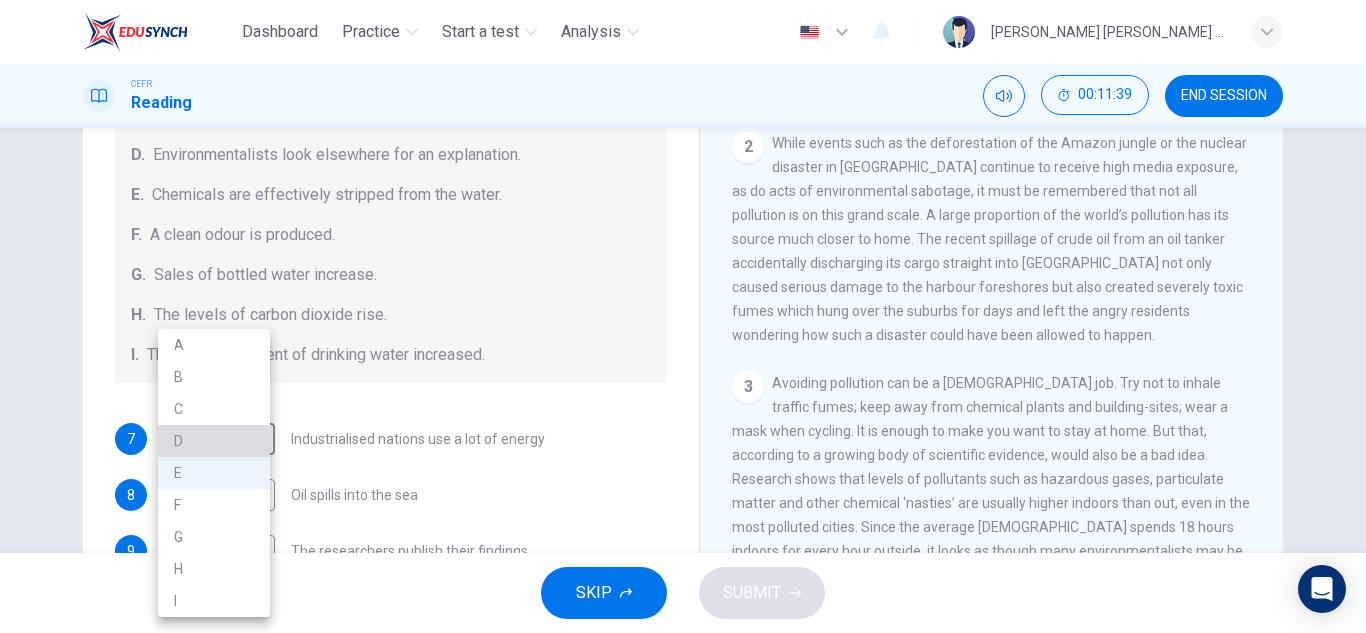 click on "D" at bounding box center (214, 441) 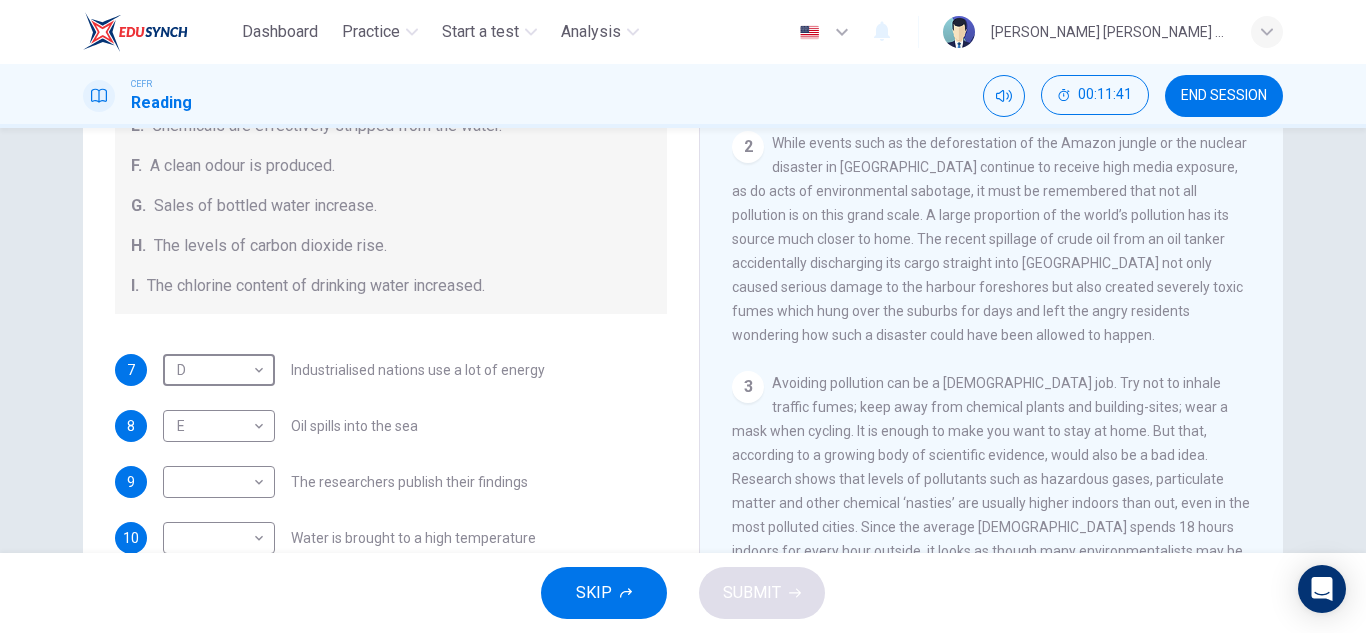 scroll, scrollTop: 401, scrollLeft: 0, axis: vertical 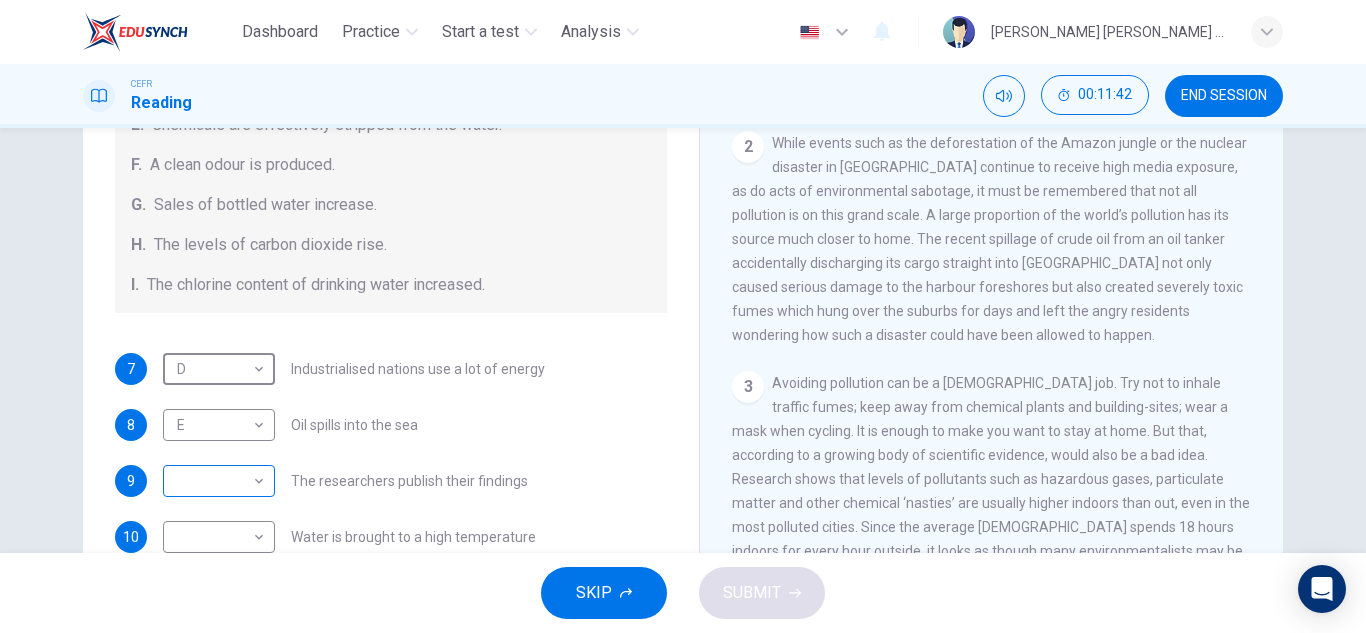 click on "Dashboard Practice Start a test Analysis English en ​ ALIYA JAMILA BINTI SABRI CEFR Reading 00:11:42 END SESSION Questions 7 - 13 The Reading Passage describes a number of cause and effect relationships.
Match each cause with its effect ( A-J ).
Write the appropriate letters ( A-J ) in the boxes below. Causes A. The focus of pollution moves to the home. B. The levels of carbon monoxide rise. C. The world’s natural resources are unequally shared. D. Environmentalists look elsewhere for an explanation. E. Chemicals are effectively stripped from the water. F. A clean odour is produced. G. Sales of bottled water increase. H. The levels of carbon dioxide rise. I. The chlorine content of drinking water increased. 7 D D ​ Industrialised nations use a lot of energy 8 E E ​ Oil spills into the sea 9 ​ ​ The researchers publish their findings 10 ​ ​ Water is brought to a high temperature 11 G G ​ People fear pollutants in tap water 12 ​ ​ Air conditioning systems are inadequate 13 ​ ​ 1 2 3" at bounding box center [683, 316] 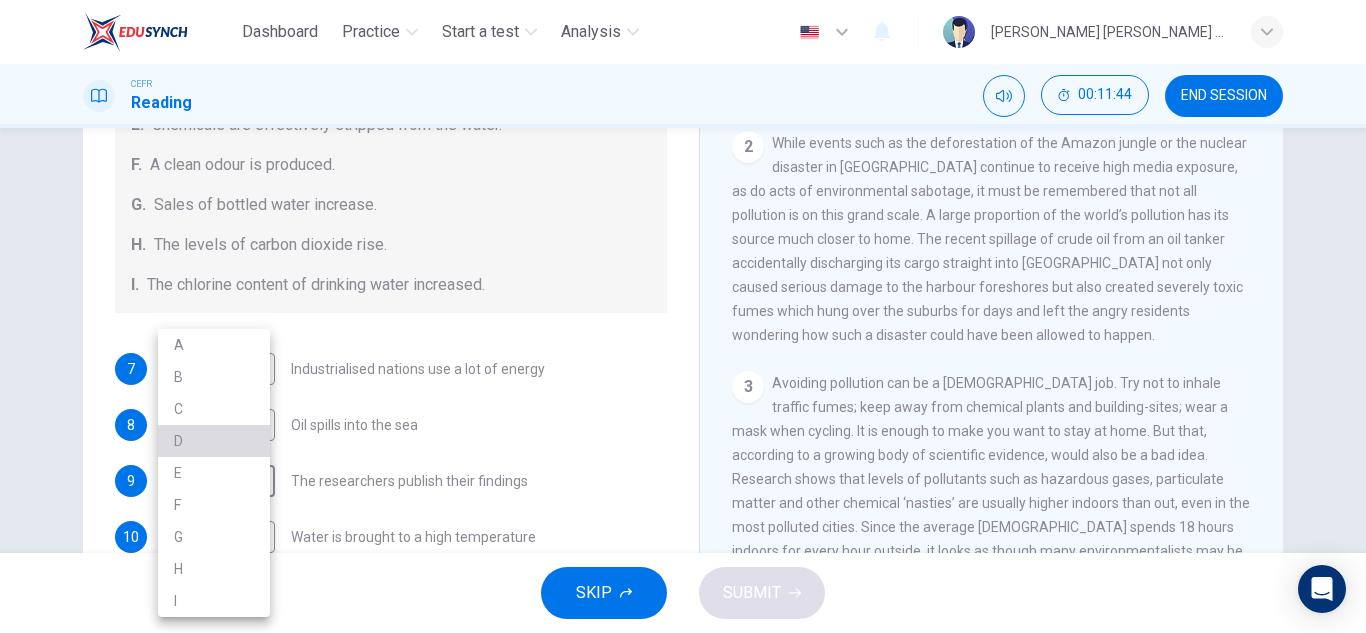 click on "D" at bounding box center (214, 441) 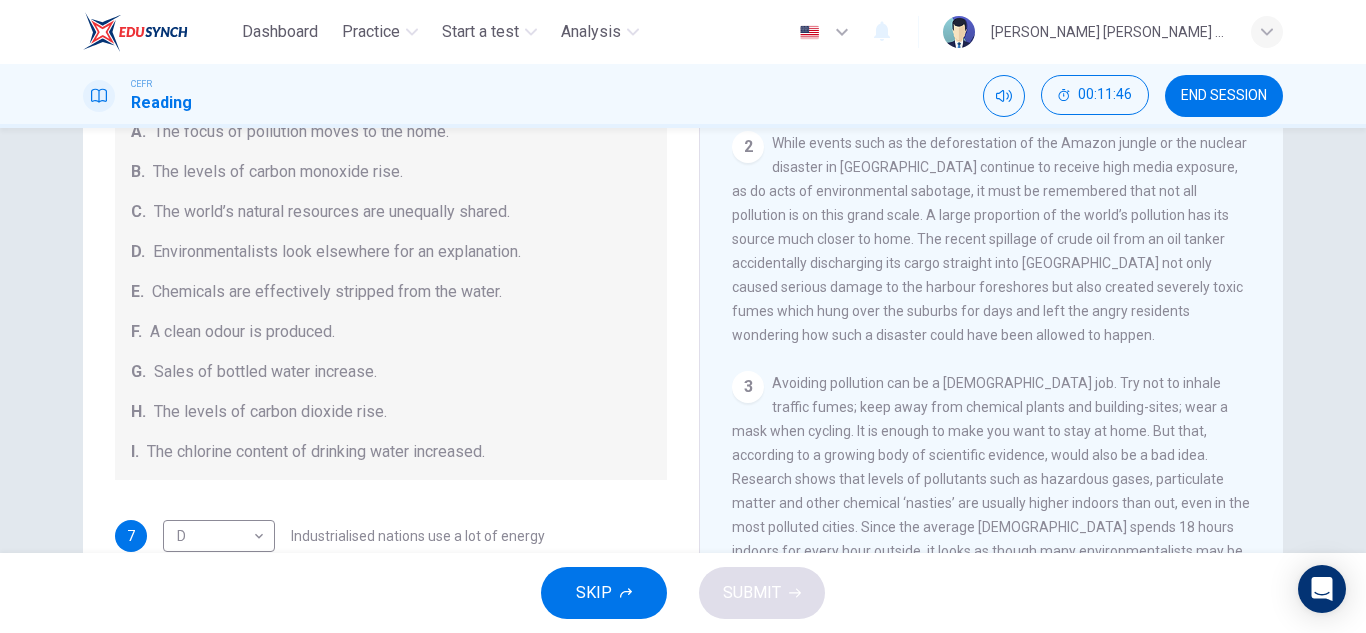 scroll, scrollTop: 233, scrollLeft: 0, axis: vertical 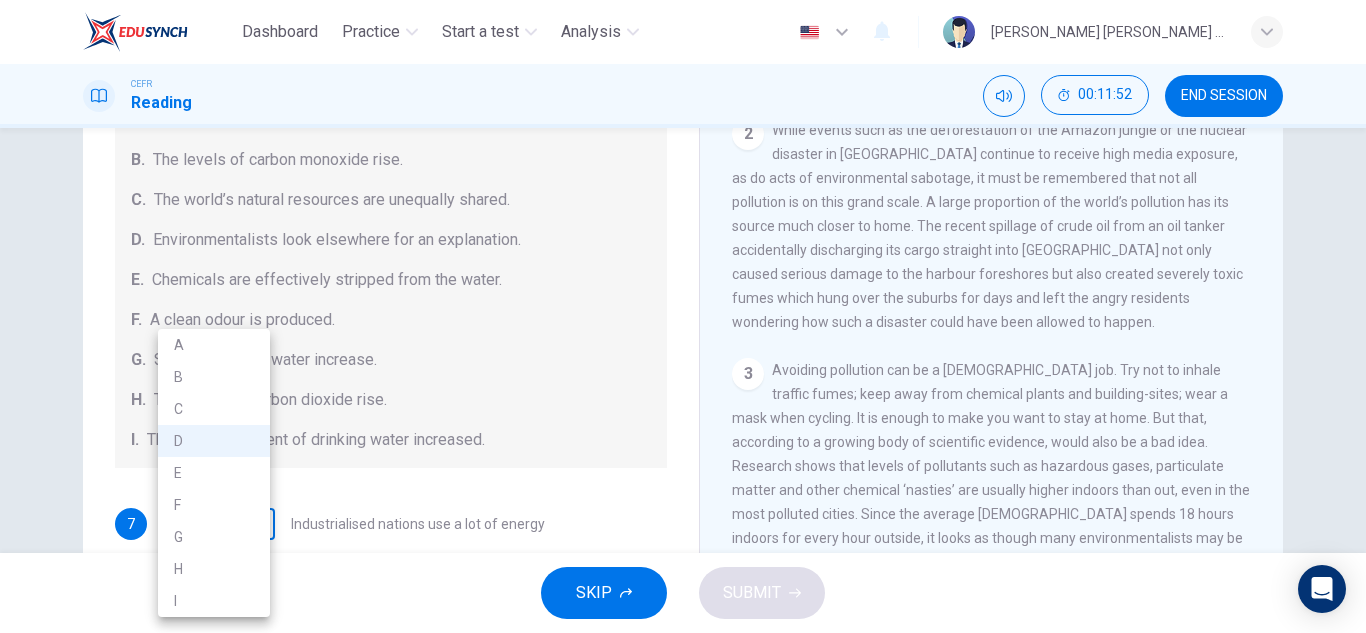 click on "Dashboard Practice Start a test Analysis English en ​ ALIYA JAMILA BINTI SABRI CEFR Reading 00:11:52 END SESSION Questions 7 - 13 The Reading Passage describes a number of cause and effect relationships.
Match each cause with its effect ( A-J ).
Write the appropriate letters ( A-J ) in the boxes below. Causes A. The focus of pollution moves to the home. B. The levels of carbon monoxide rise. C. The world’s natural resources are unequally shared. D. Environmentalists look elsewhere for an explanation. E. Chemicals are effectively stripped from the water. F. A clean odour is produced. G. Sales of bottled water increase. H. The levels of carbon dioxide rise. I. The chlorine content of drinking water increased. 7 D D ​ Industrialised nations use a lot of energy 8 E E ​ Oil spills into the sea 9 D D ​ The researchers publish their findings 10 ​ ​ Water is brought to a high temperature 11 G G ​ People fear pollutants in tap water 12 ​ ​ Air conditioning systems are inadequate 13 ​ ​ 1 2 3" at bounding box center [683, 316] 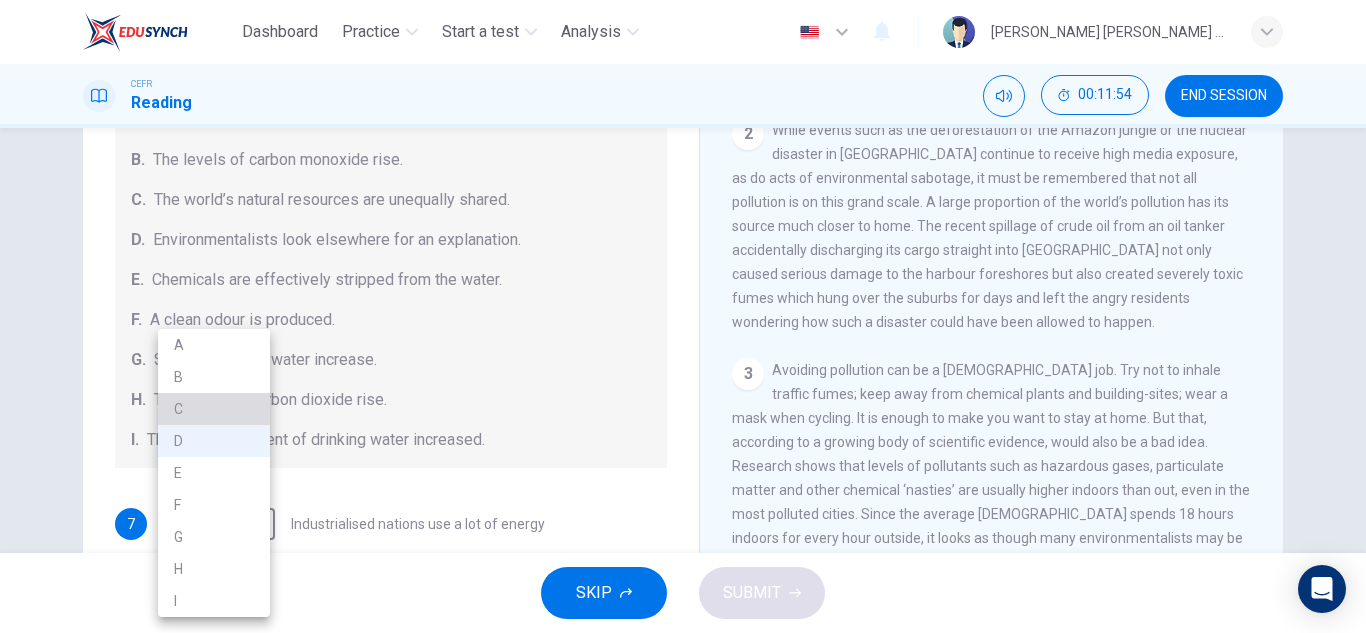 click on "C" at bounding box center (214, 409) 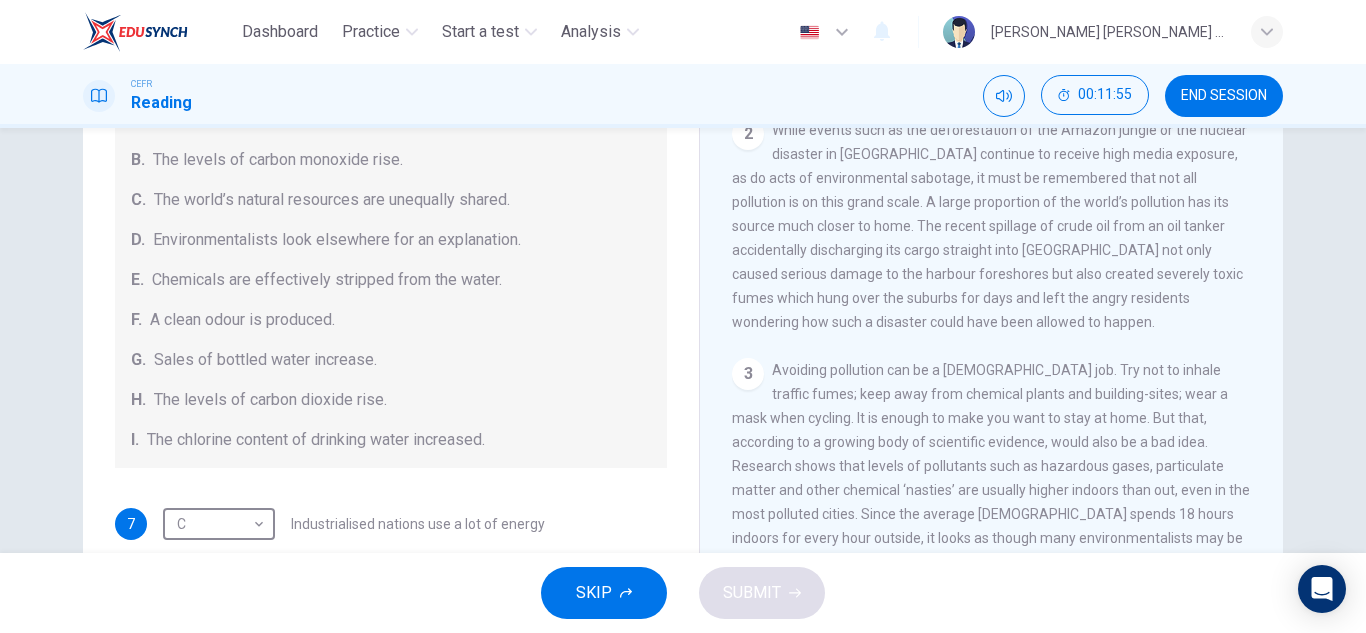 scroll, scrollTop: 425, scrollLeft: 0, axis: vertical 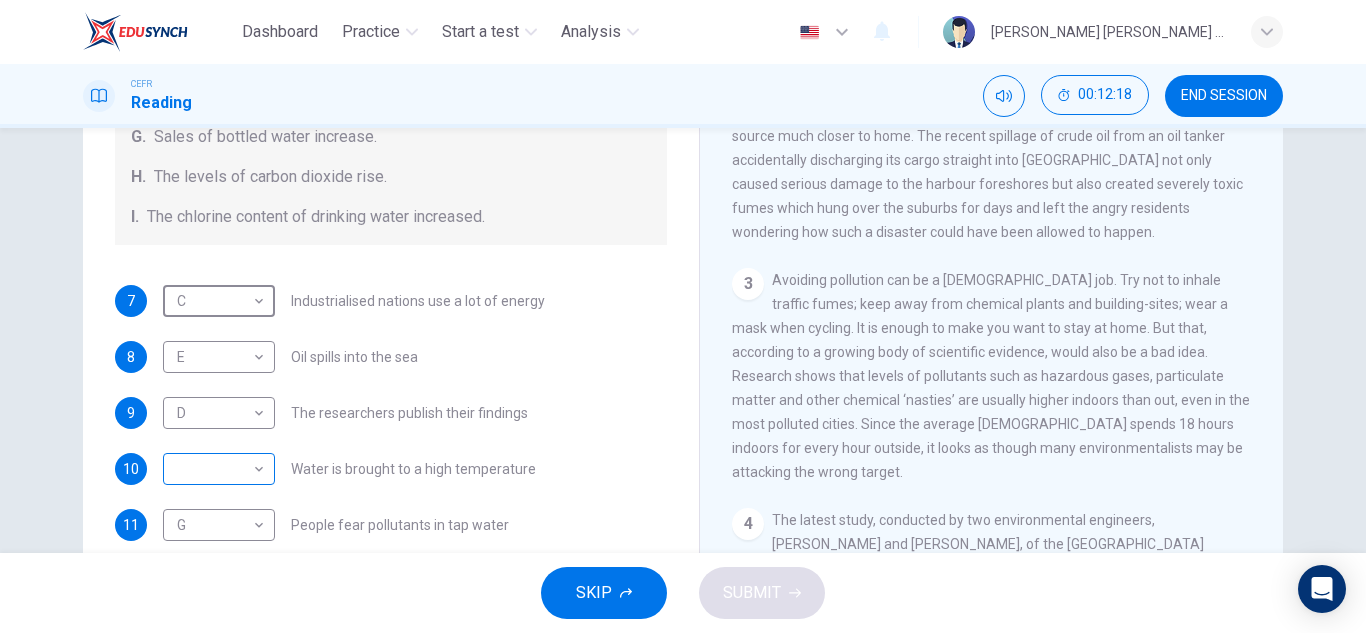 click on "Dashboard Practice Start a test Analysis English en ​ ALIYA JAMILA BINTI SABRI CEFR Reading 00:12:18 END SESSION Questions 7 - 13 The Reading Passage describes a number of cause and effect relationships.
Match each cause with its effect ( A-J ).
Write the appropriate letters ( A-J ) in the boxes below. Causes A. The focus of pollution moves to the home. B. The levels of carbon monoxide rise. C. The world’s natural resources are unequally shared. D. Environmentalists look elsewhere for an explanation. E. Chemicals are effectively stripped from the water. F. A clean odour is produced. G. Sales of bottled water increase. H. The levels of carbon dioxide rise. I. The chlorine content of drinking water increased. 7 C C ​ Industrialised nations use a lot of energy 8 E E ​ Oil spills into the sea 9 D D ​ The researchers publish their findings 10 ​ ​ Water is brought to a high temperature 11 G G ​ People fear pollutants in tap water 12 ​ ​ Air conditioning systems are inadequate 13 ​ ​ 1 2 3" at bounding box center [683, 316] 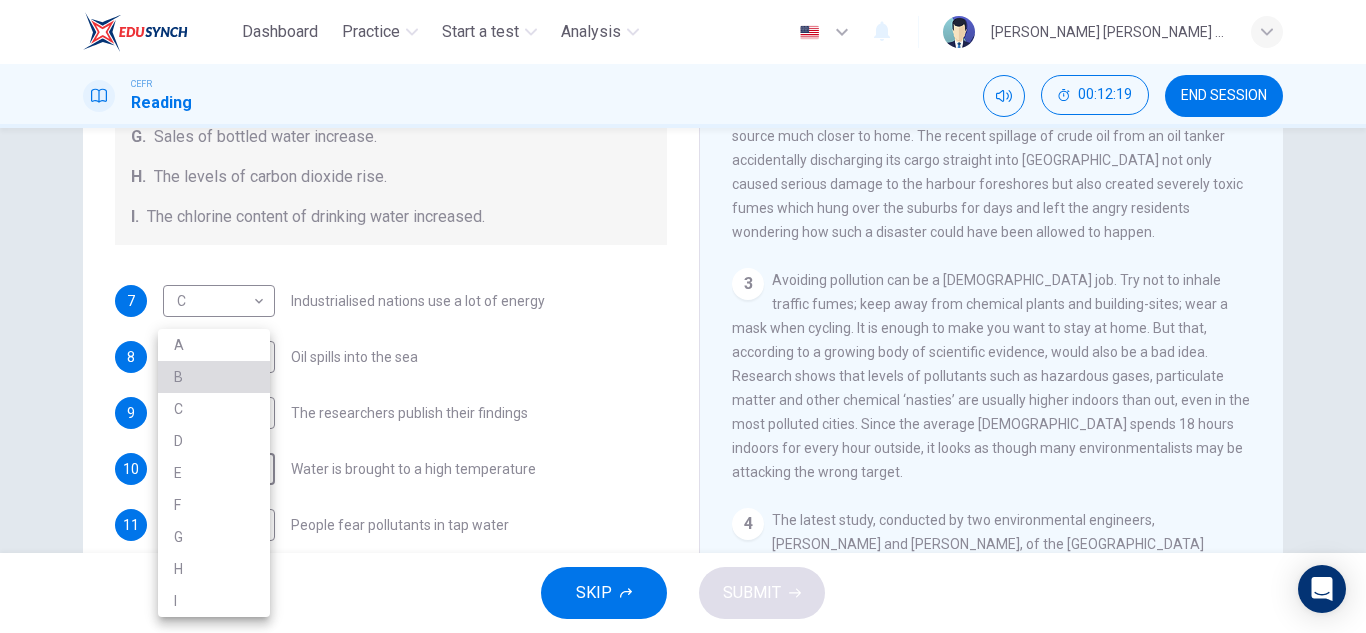 type on "B" 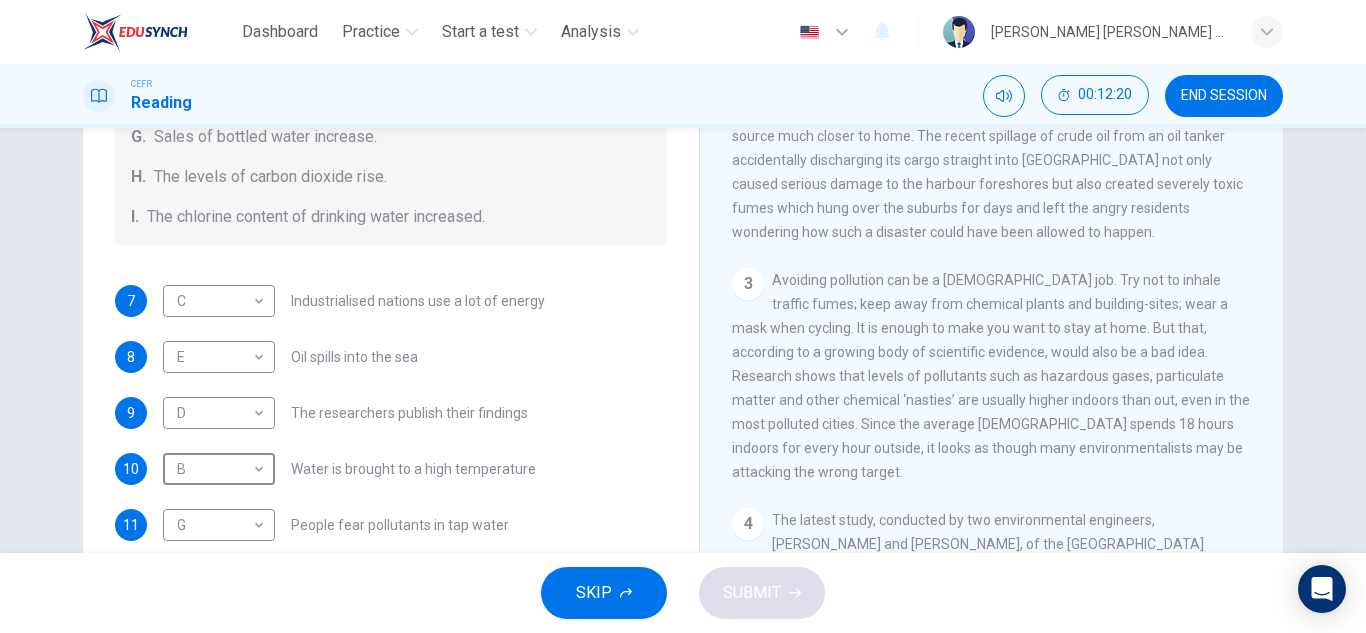 scroll, scrollTop: 425, scrollLeft: 0, axis: vertical 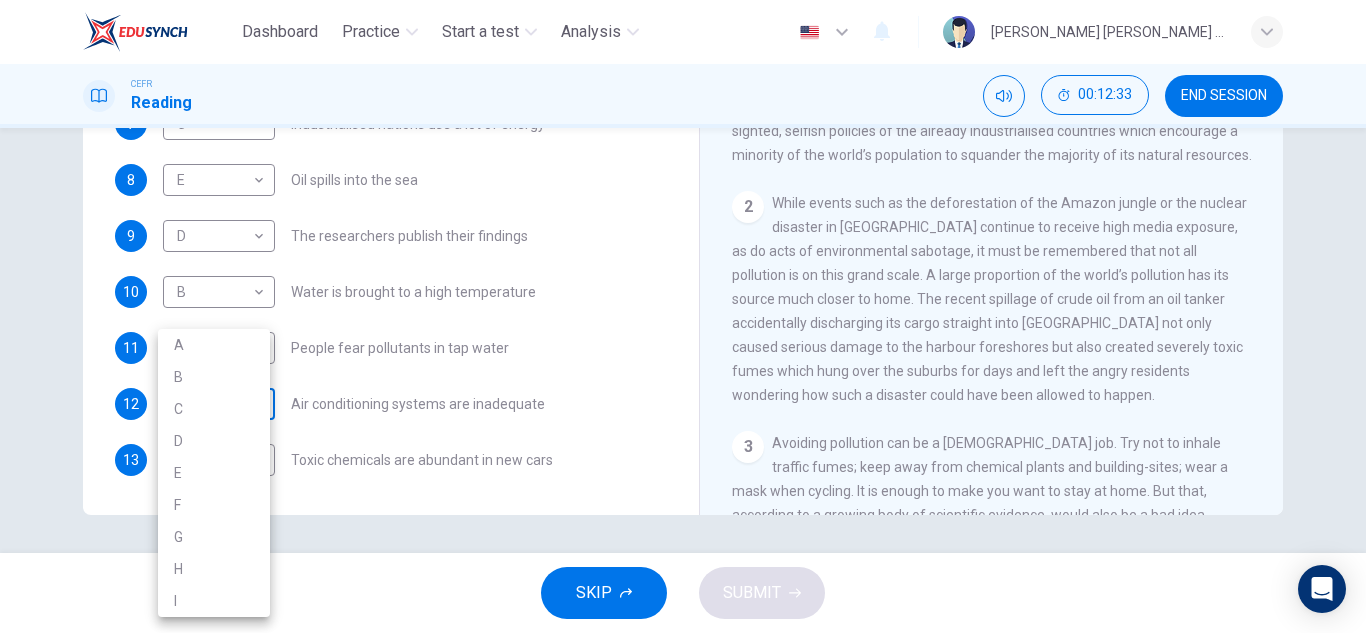 click on "Dashboard Practice Start a test Analysis English en ​ ALIYA JAMILA BINTI SABRI CEFR Reading 00:12:33 END SESSION Questions 7 - 13 The Reading Passage describes a number of cause and effect relationships.
Match each cause with its effect ( A-J ).
Write the appropriate letters ( A-J ) in the boxes below. Causes A. The focus of pollution moves to the home. B. The levels of carbon monoxide rise. C. The world’s natural resources are unequally shared. D. Environmentalists look elsewhere for an explanation. E. Chemicals are effectively stripped from the water. F. A clean odour is produced. G. Sales of bottled water increase. H. The levels of carbon dioxide rise. I. The chlorine content of drinking water increased. 7 C C ​ Industrialised nations use a lot of energy 8 E E ​ Oil spills into the sea 9 D D ​ The researchers publish their findings 10 B B ​ Water is brought to a high temperature 11 G G ​ People fear pollutants in tap water 12 ​ ​ Air conditioning systems are inadequate 13 ​ ​ 1 2 3" at bounding box center (683, 316) 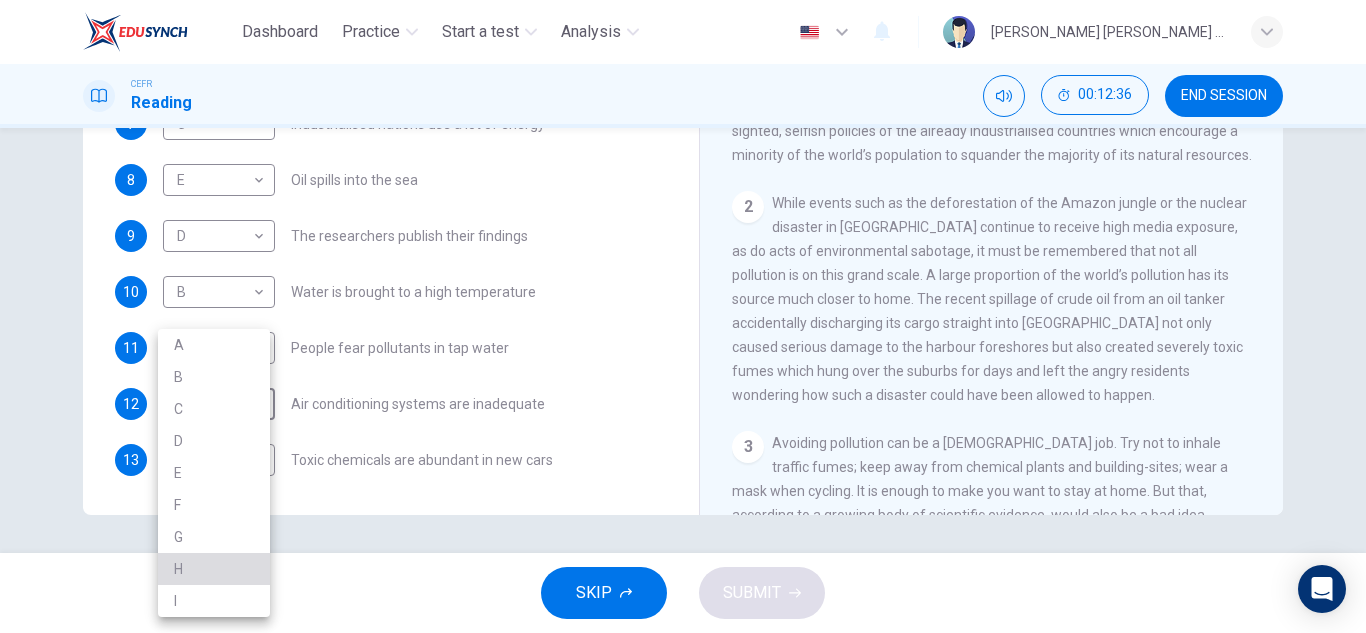 click on "H" at bounding box center (214, 569) 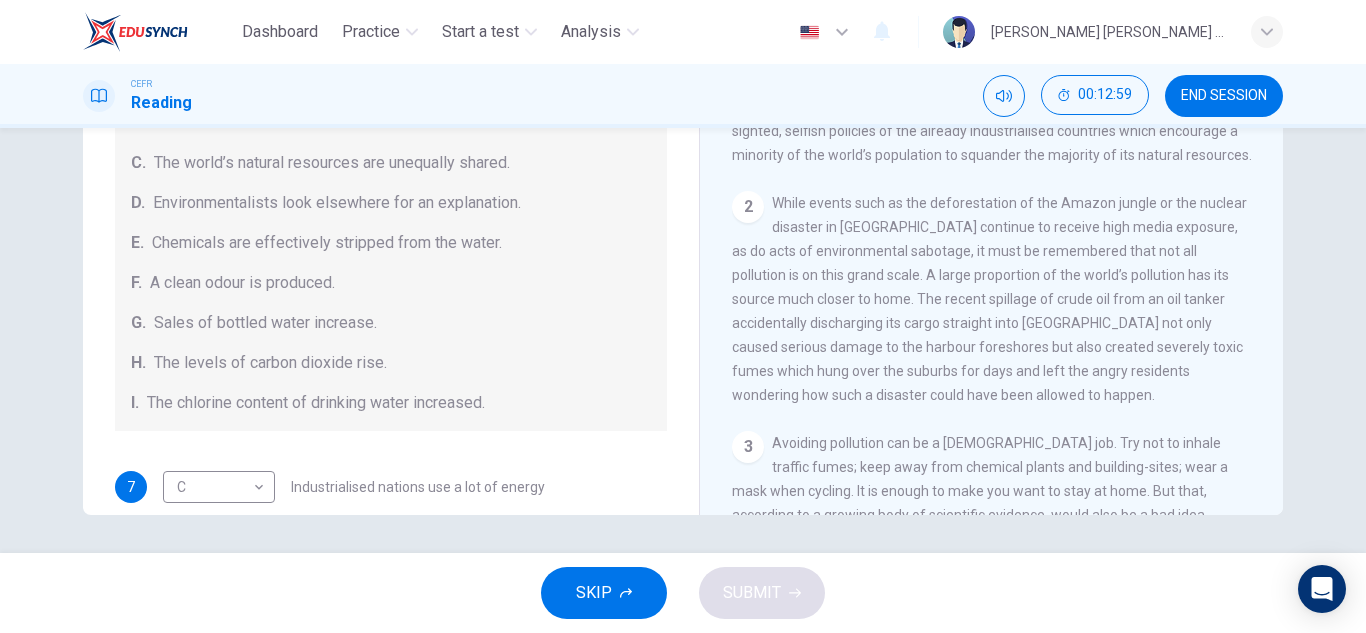 scroll, scrollTop: 0, scrollLeft: 0, axis: both 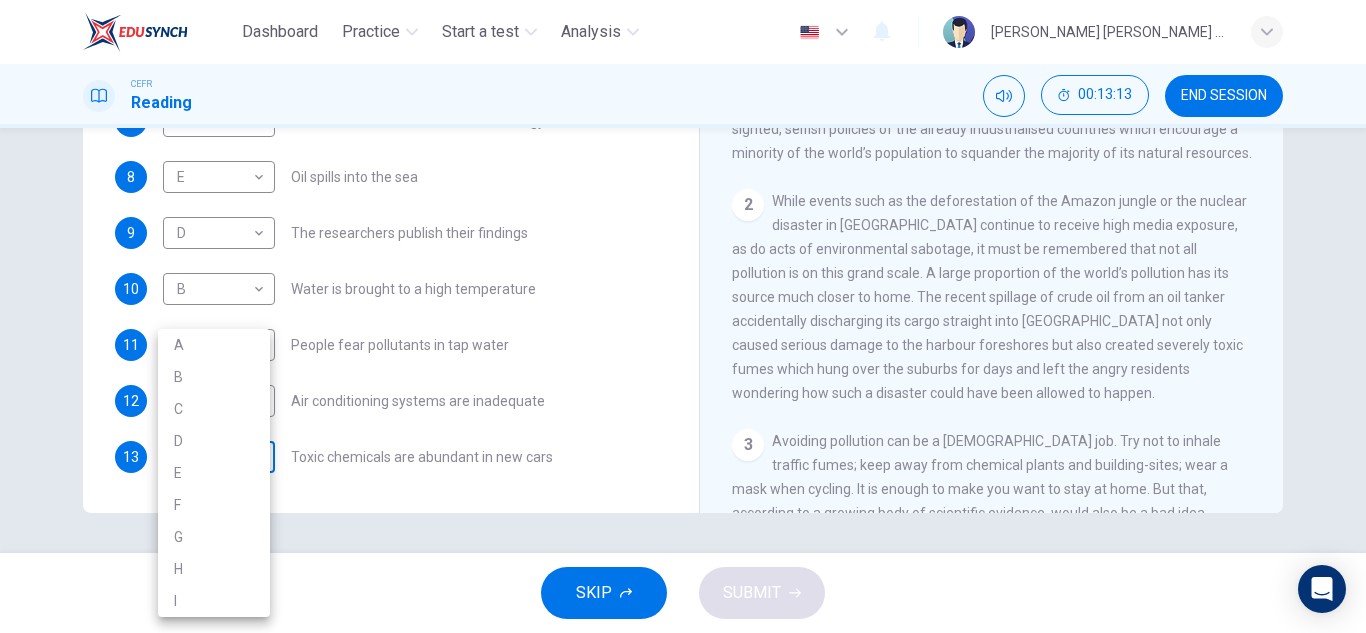 click on "Dashboard Practice Start a test Analysis English en ​ ALIYA JAMILA BINTI SABRI CEFR Reading 00:13:13 END SESSION Questions 7 - 13 The Reading Passage describes a number of cause and effect relationships.
Match each cause with its effect ( A-J ).
Write the appropriate letters ( A-J ) in the boxes below. Causes A. The focus of pollution moves to the home. B. The levels of carbon monoxide rise. C. The world’s natural resources are unequally shared. D. Environmentalists look elsewhere for an explanation. E. Chemicals are effectively stripped from the water. F. A clean odour is produced. G. Sales of bottled water increase. H. The levels of carbon dioxide rise. I. The chlorine content of drinking water increased. 7 C C ​ Industrialised nations use a lot of energy 8 E E ​ Oil spills into the sea 9 D D ​ The researchers publish their findings 10 B B ​ Water is brought to a high temperature 11 G G ​ People fear pollutants in tap water 12 H H ​ Air conditioning systems are inadequate 13 ​ ​ 1 2 3" at bounding box center (683, 316) 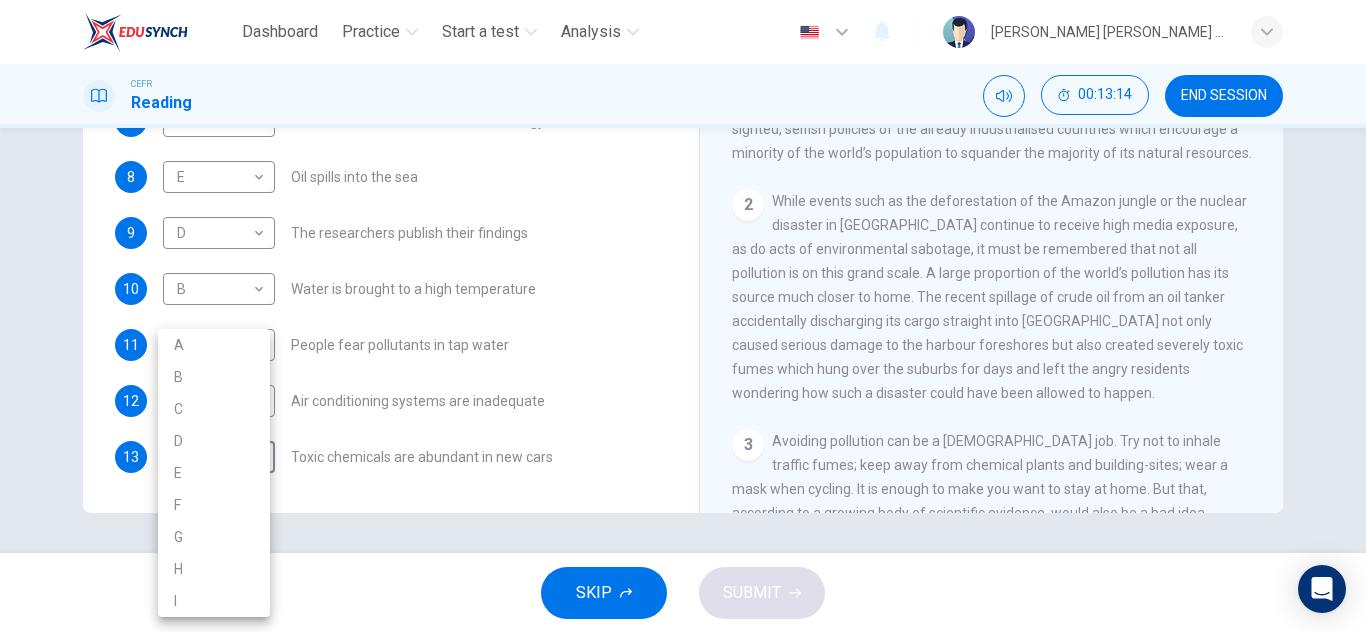 click at bounding box center (683, 316) 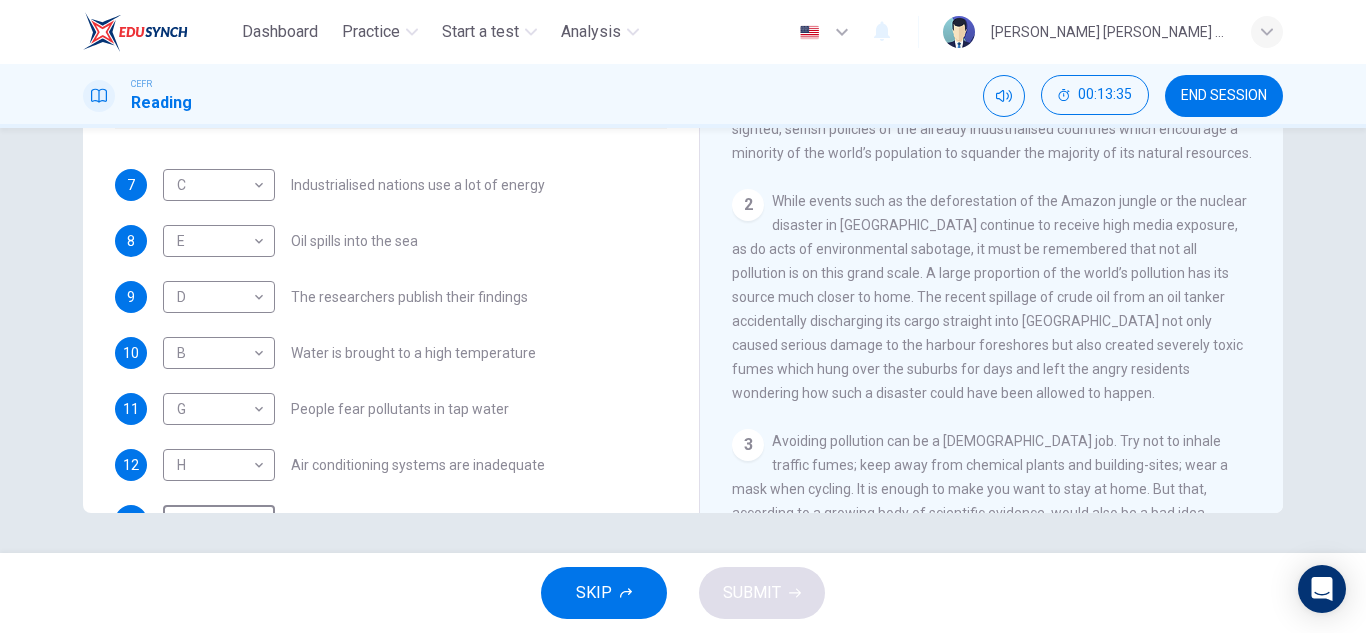 scroll, scrollTop: 425, scrollLeft: 0, axis: vertical 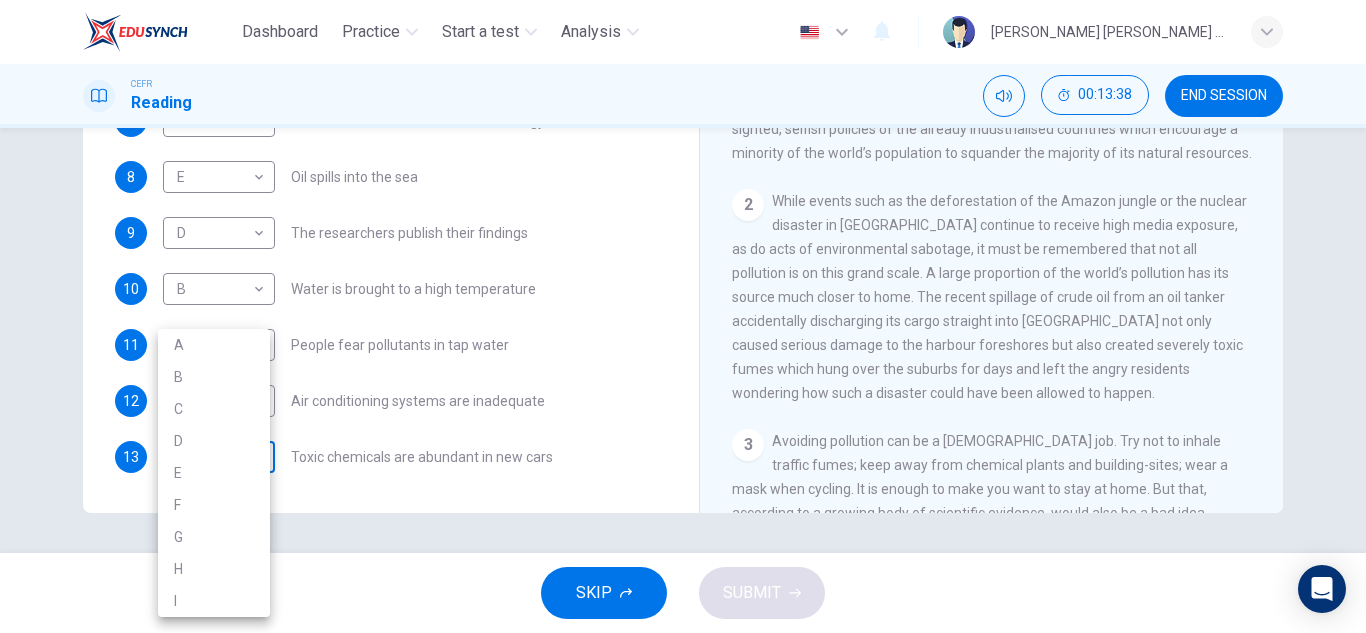 click on "Dashboard Practice Start a test Analysis English en ​ ALIYA JAMILA BINTI SABRI CEFR Reading 00:13:38 END SESSION Questions 7 - 13 The Reading Passage describes a number of cause and effect relationships.
Match each cause with its effect ( A-J ).
Write the appropriate letters ( A-J ) in the boxes below. Causes A. The focus of pollution moves to the home. B. The levels of carbon monoxide rise. C. The world’s natural resources are unequally shared. D. Environmentalists look elsewhere for an explanation. E. Chemicals are effectively stripped from the water. F. A clean odour is produced. G. Sales of bottled water increase. H. The levels of carbon dioxide rise. I. The chlorine content of drinking water increased. 7 C C ​ Industrialised nations use a lot of energy 8 E E ​ Oil spills into the sea 9 D D ​ The researchers publish their findings 10 B B ​ Water is brought to a high temperature 11 G G ​ People fear pollutants in tap water 12 H H ​ Air conditioning systems are inadequate 13 ​ ​ 1 2 3" at bounding box center (683, 316) 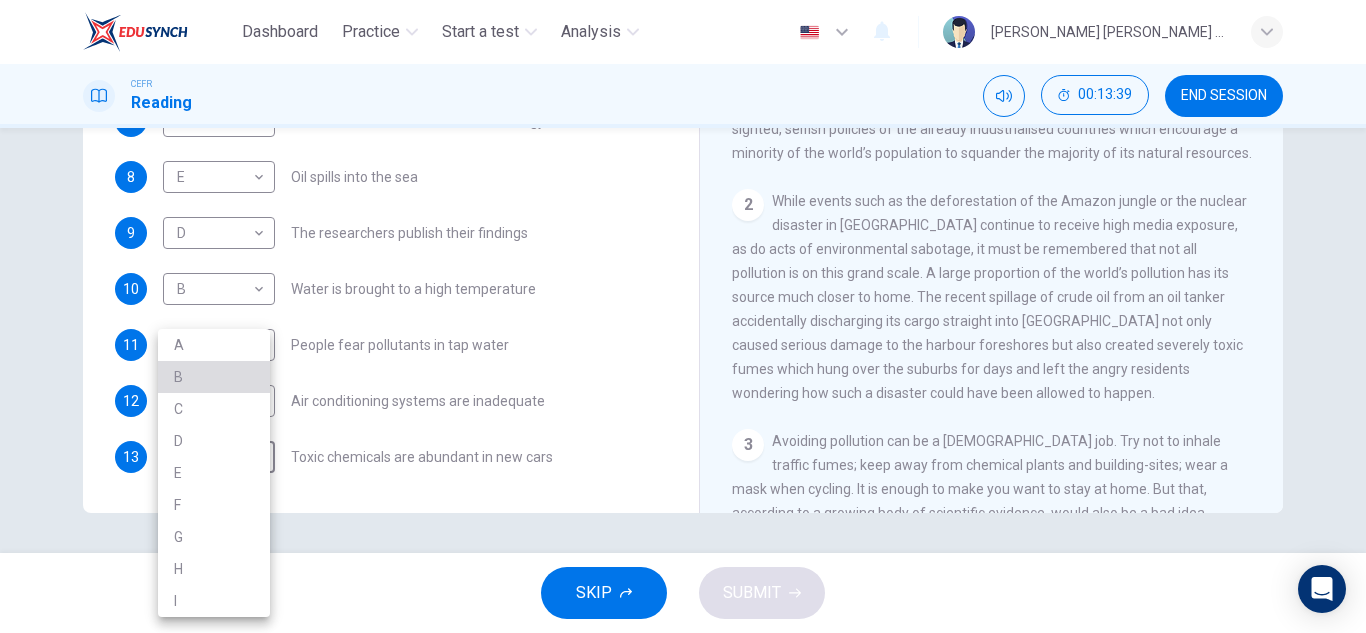 click on "B" at bounding box center [214, 377] 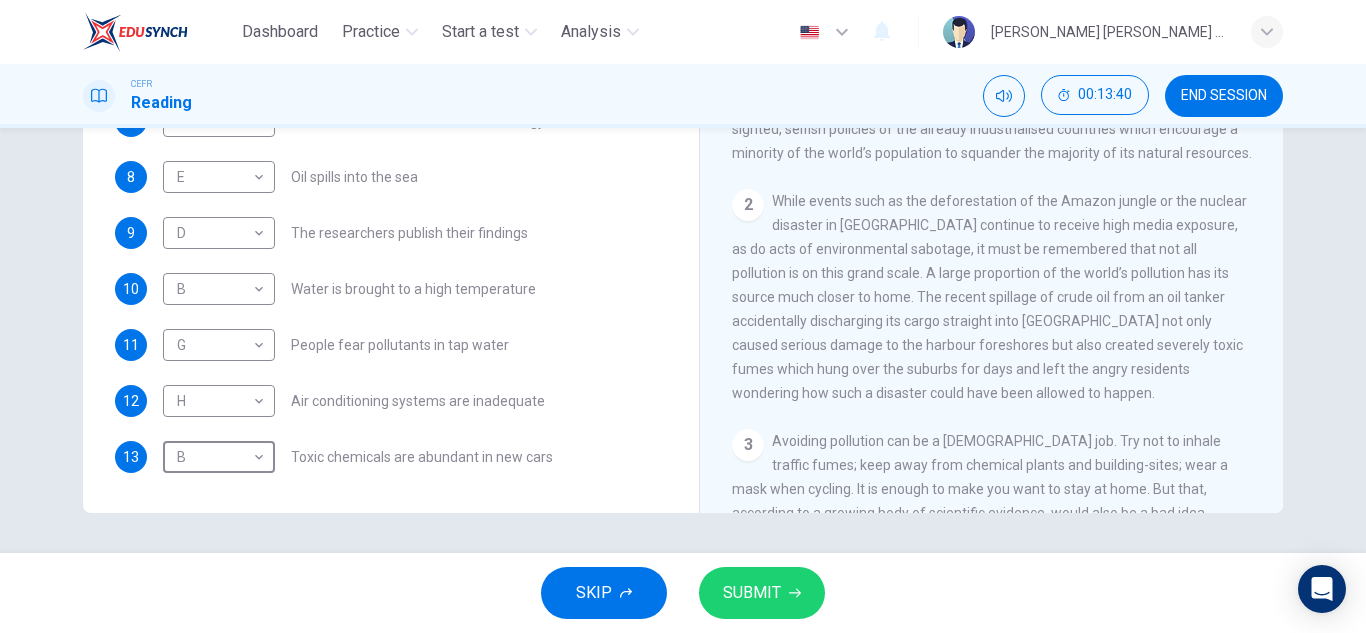 scroll, scrollTop: 0, scrollLeft: 0, axis: both 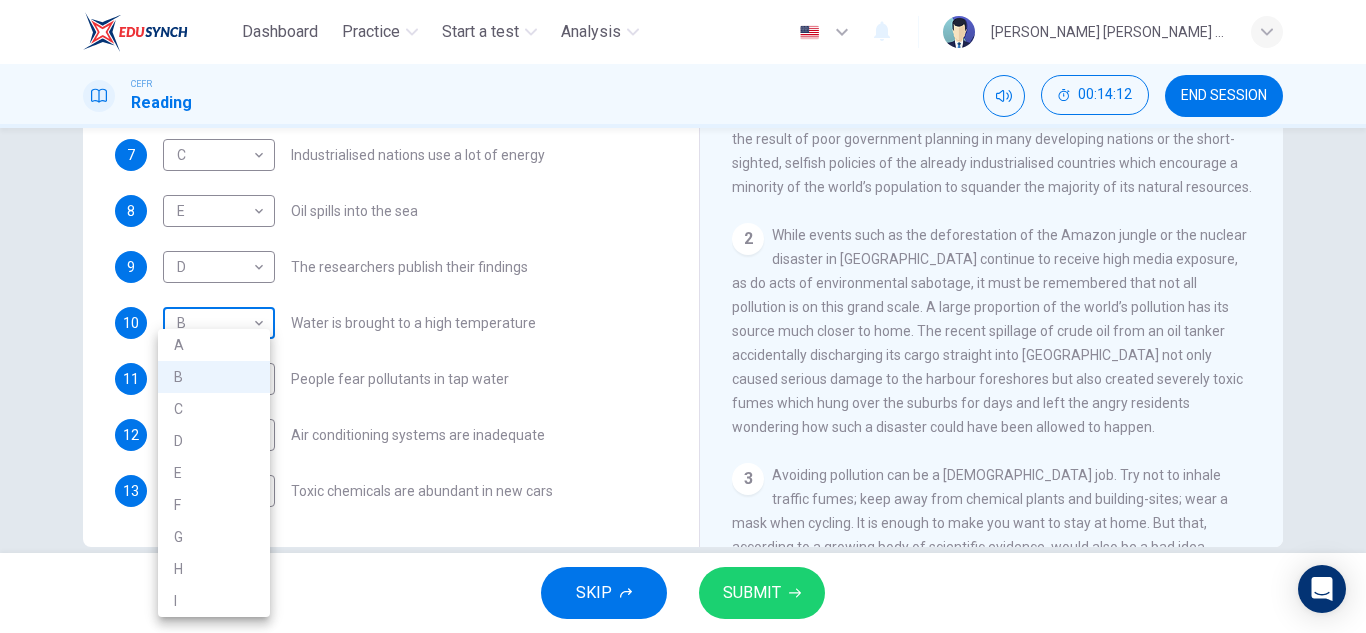 click on "Dashboard Practice Start a test Analysis English en ​ ALIYA JAMILA BINTI SABRI CEFR Reading 00:14:12 END SESSION Questions 7 - 13 The Reading Passage describes a number of cause and effect relationships.
Match each cause with its effect ( A-J ).
Write the appropriate letters ( A-J ) in the boxes below. Causes A. The focus of pollution moves to the home. B. The levels of carbon monoxide rise. C. The world’s natural resources are unequally shared. D. Environmentalists look elsewhere for an explanation. E. Chemicals are effectively stripped from the water. F. A clean odour is produced. G. Sales of bottled water increase. H. The levels of carbon dioxide rise. I. The chlorine content of drinking water increased. 7 C C ​ Industrialised nations use a lot of energy 8 E E ​ Oil spills into the sea 9 D D ​ The researchers publish their findings 10 B B ​ Water is brought to a high temperature 11 G G ​ People fear pollutants in tap water 12 H H ​ Air conditioning systems are inadequate 13 B B ​ 1 2 3" at bounding box center (683, 316) 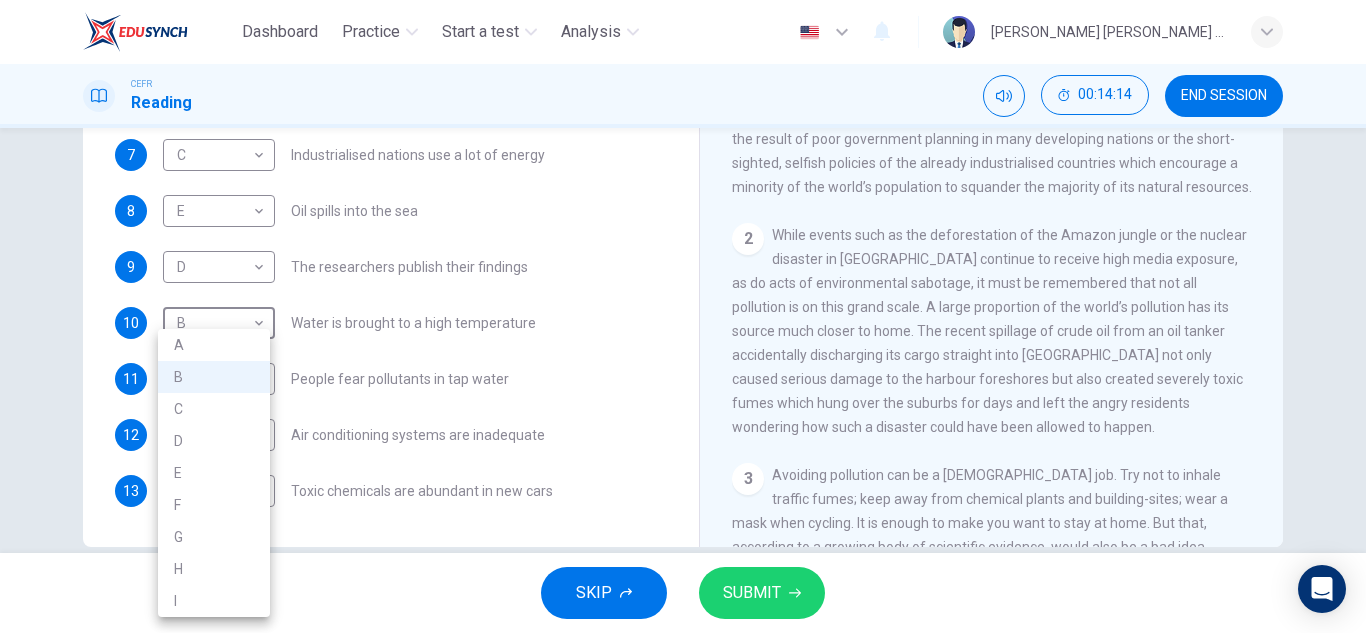 click at bounding box center [683, 316] 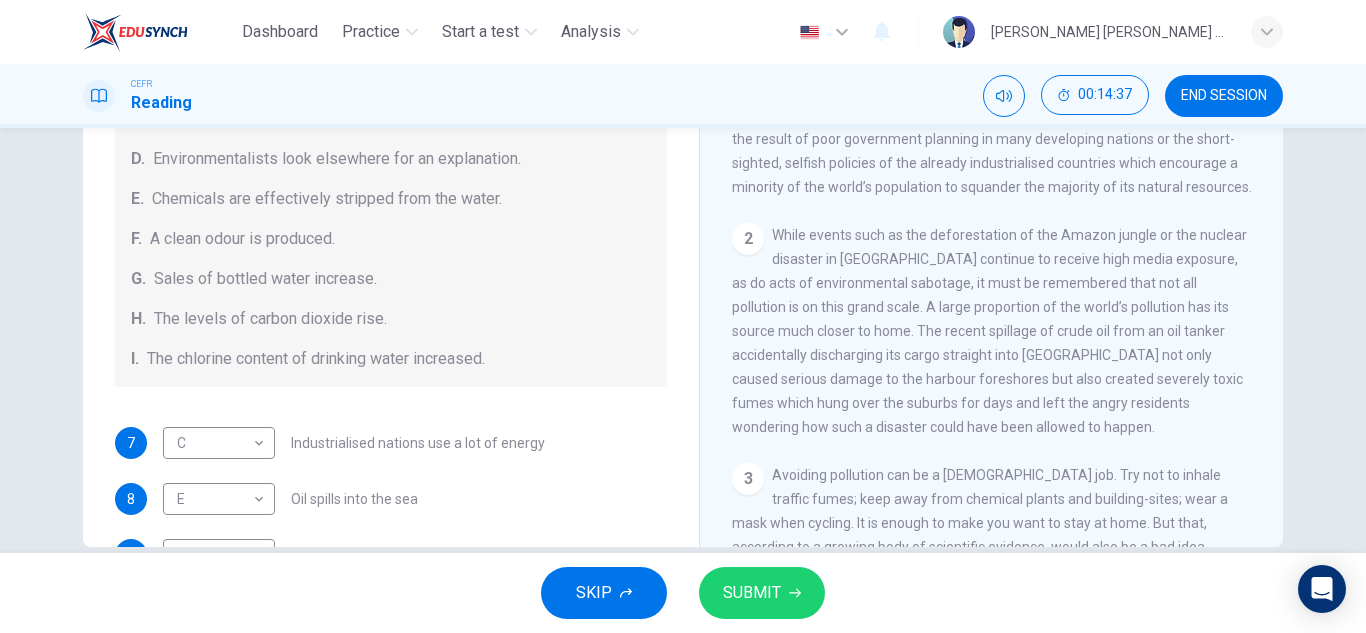 scroll, scrollTop: 393, scrollLeft: 0, axis: vertical 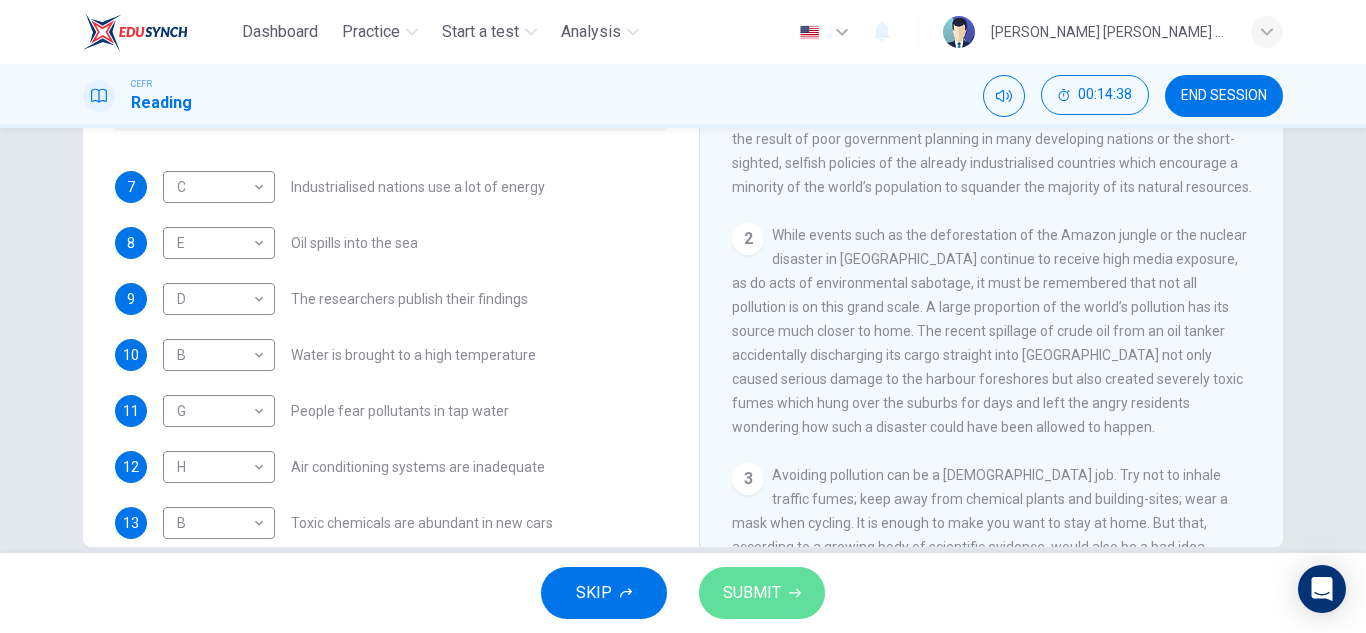click on "SUBMIT" at bounding box center (762, 593) 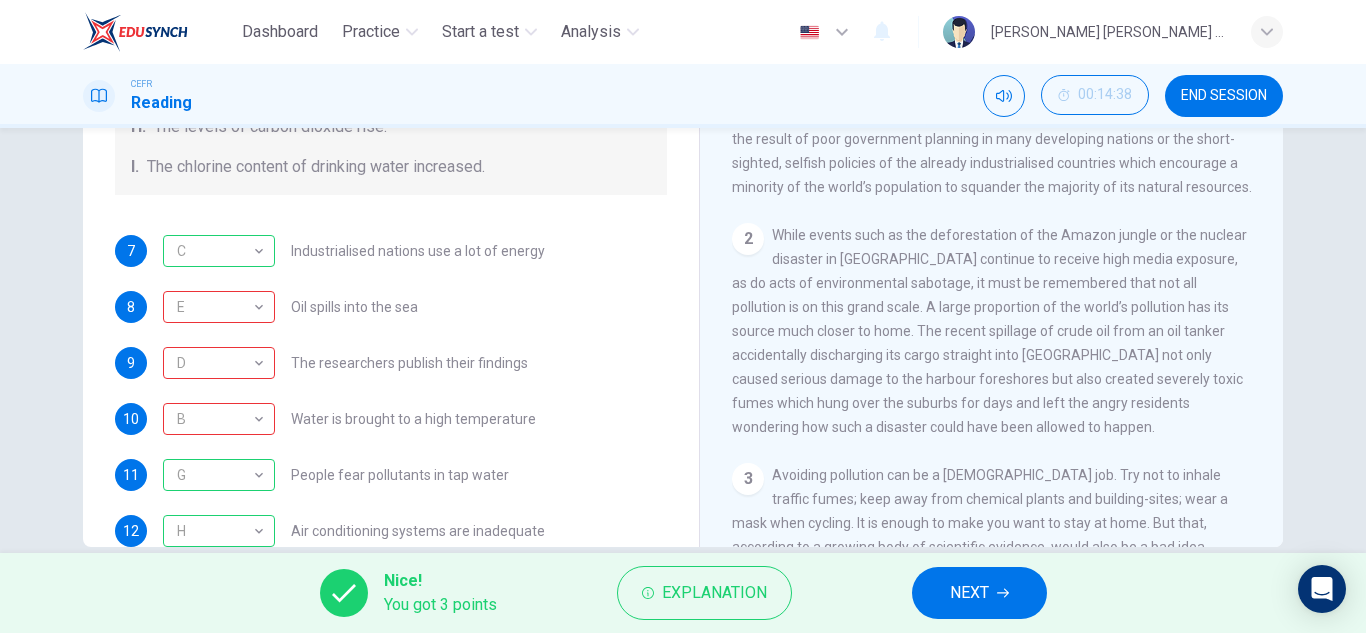 scroll, scrollTop: 425, scrollLeft: 0, axis: vertical 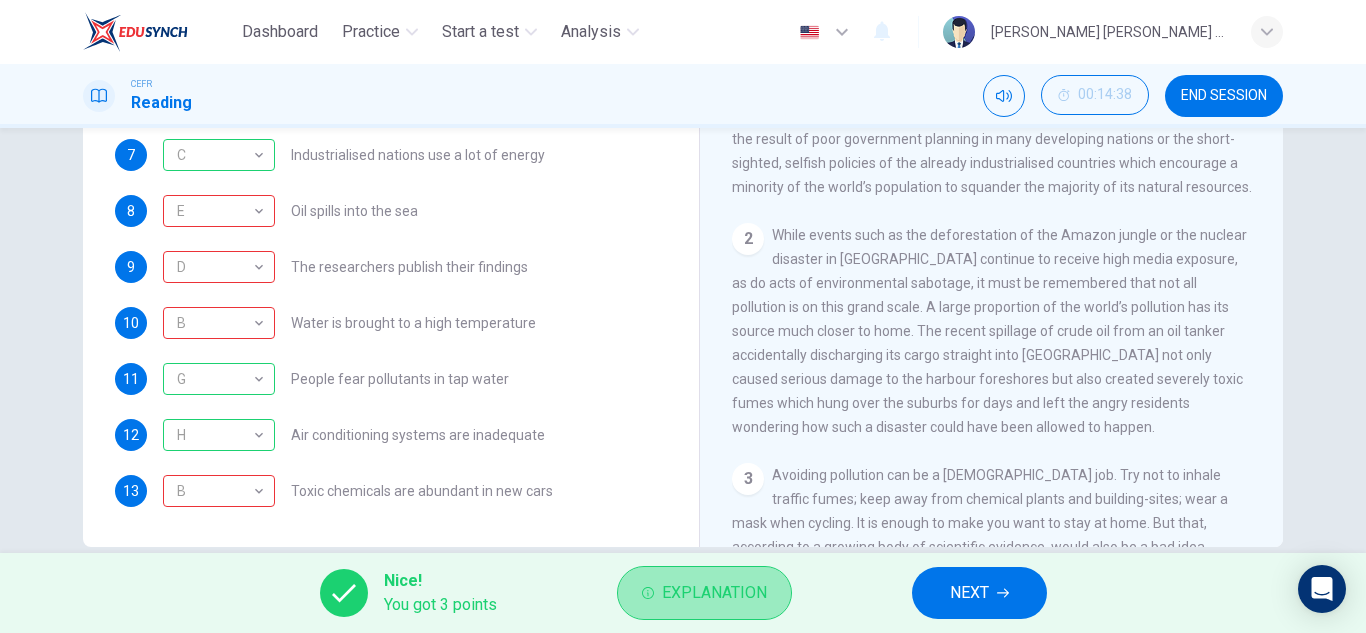 click on "Explanation" at bounding box center [704, 593] 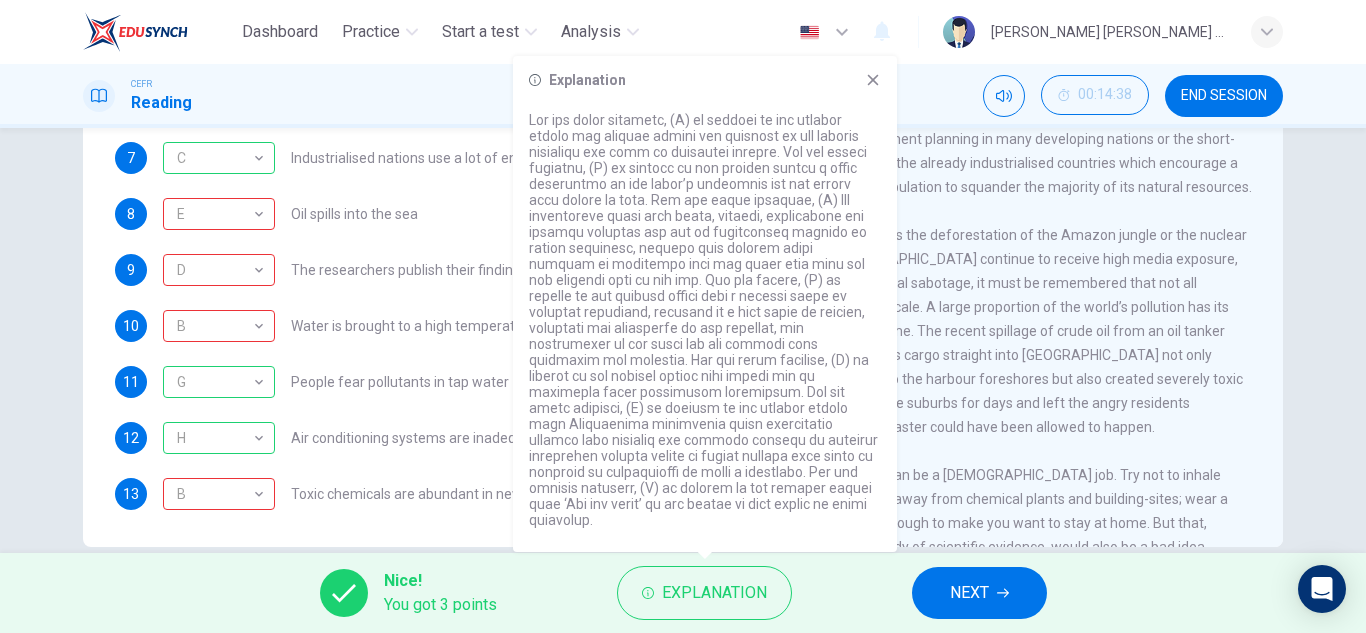 scroll, scrollTop: 425, scrollLeft: 0, axis: vertical 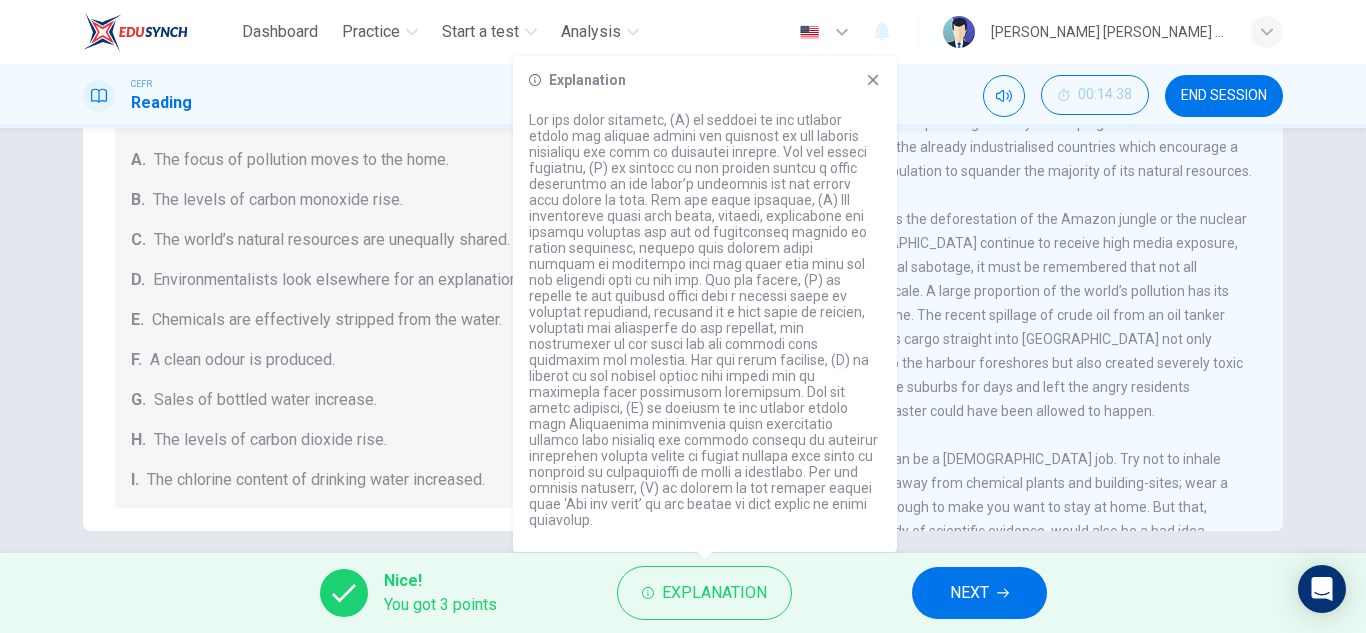 click 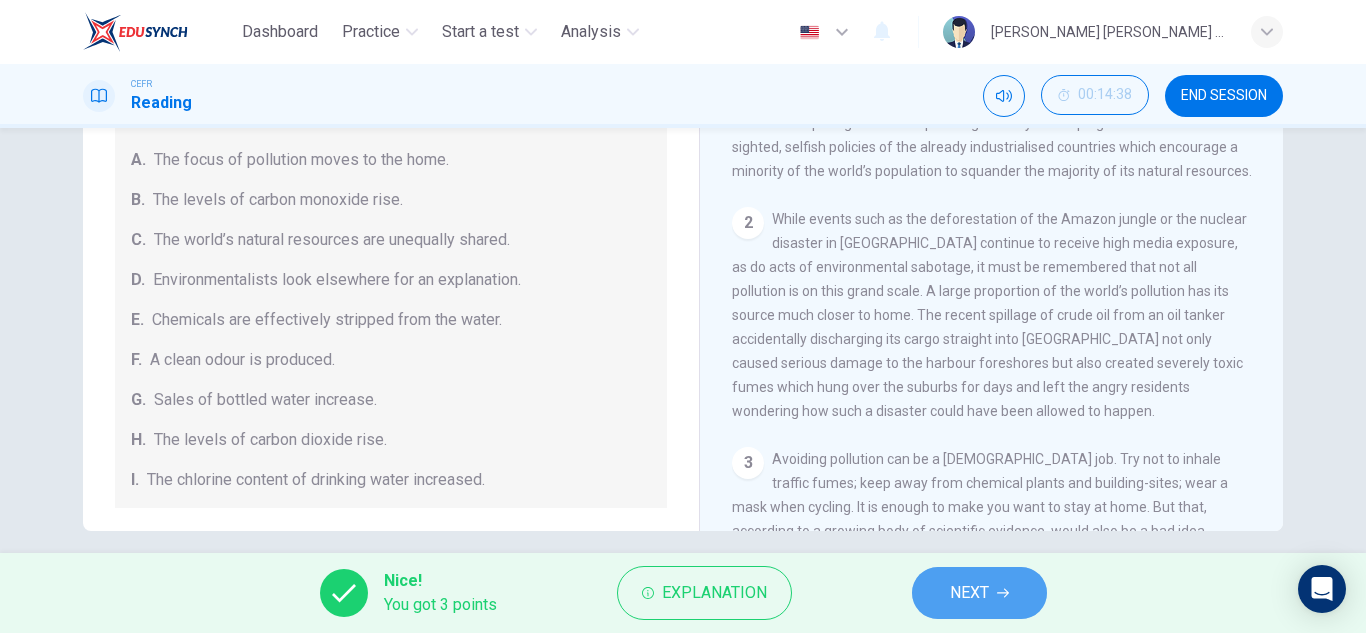 click on "NEXT" at bounding box center [979, 593] 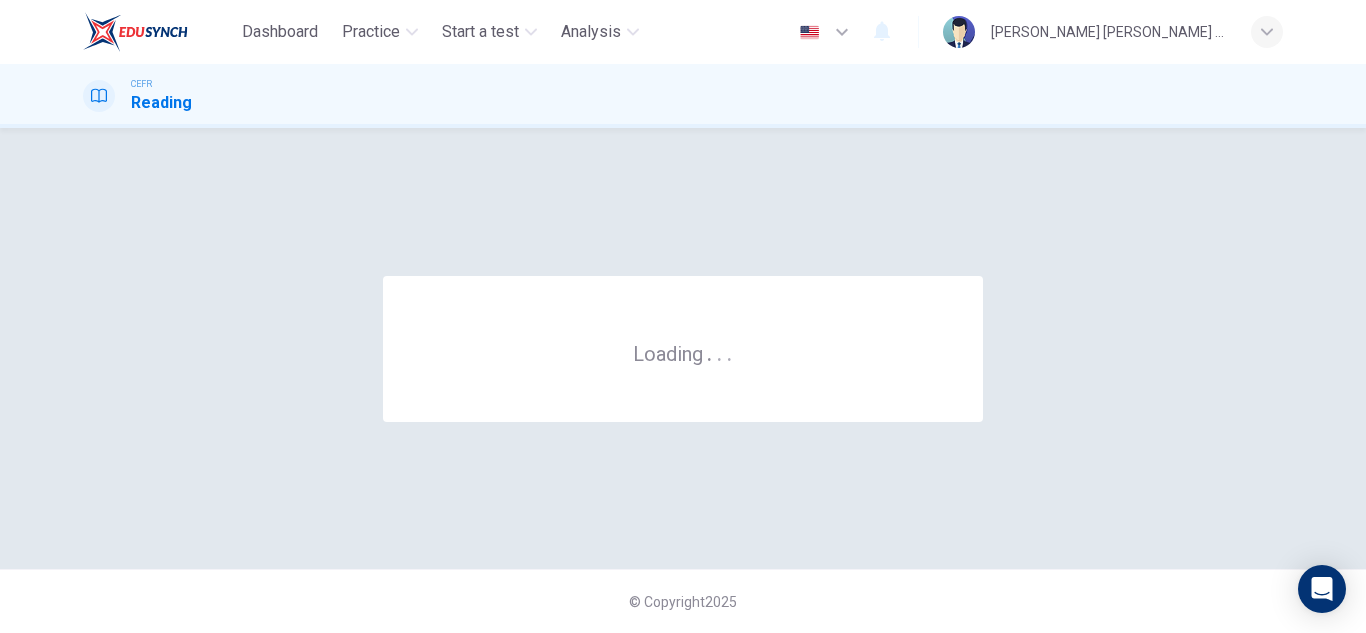 scroll, scrollTop: 0, scrollLeft: 0, axis: both 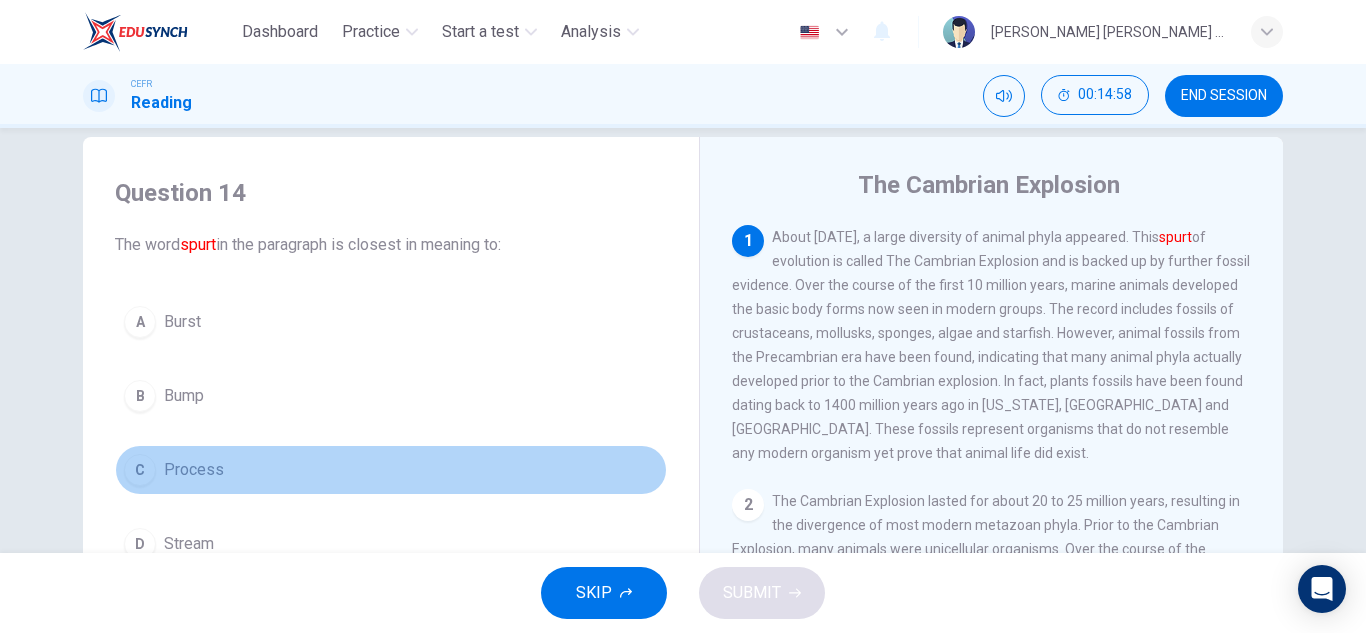 click on "Process" at bounding box center (194, 470) 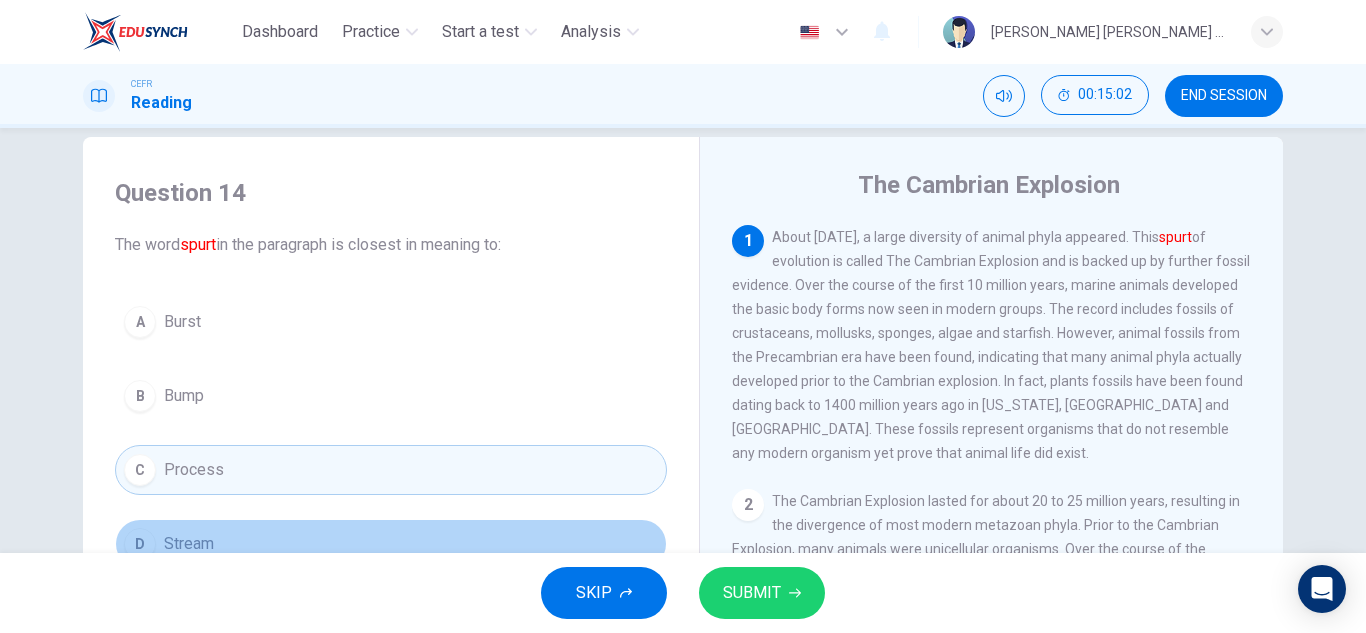 click on "D Stream" at bounding box center (391, 544) 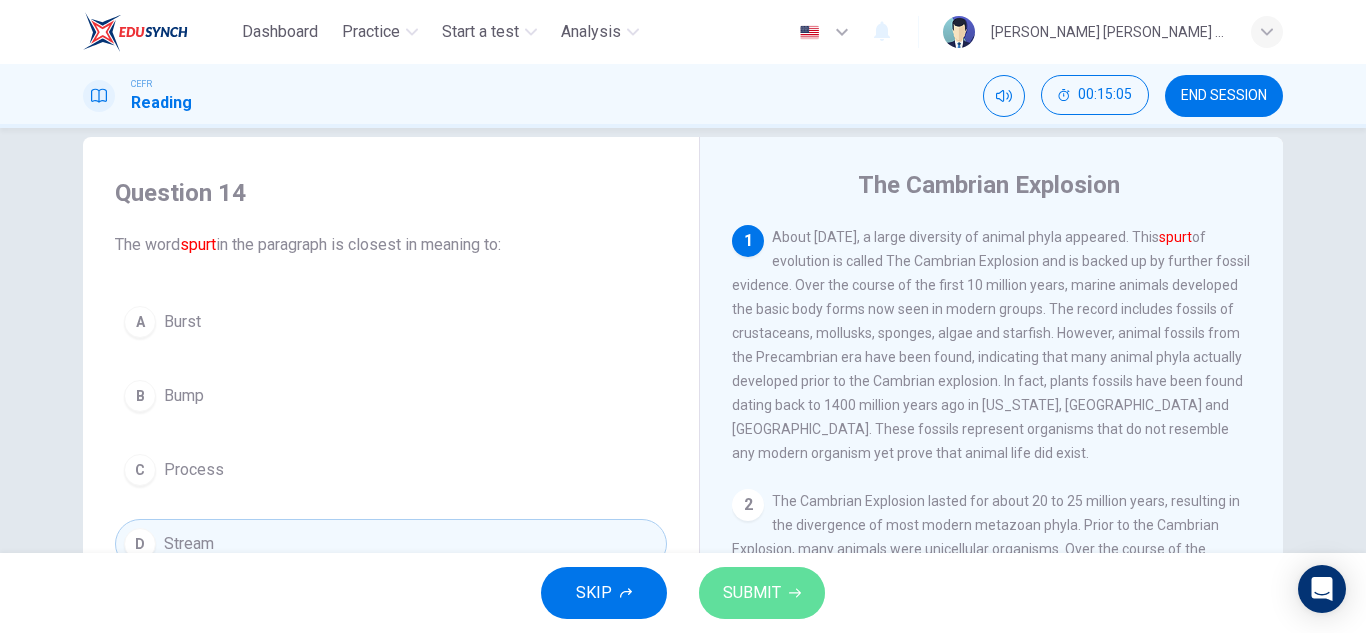 click on "SUBMIT" at bounding box center (752, 593) 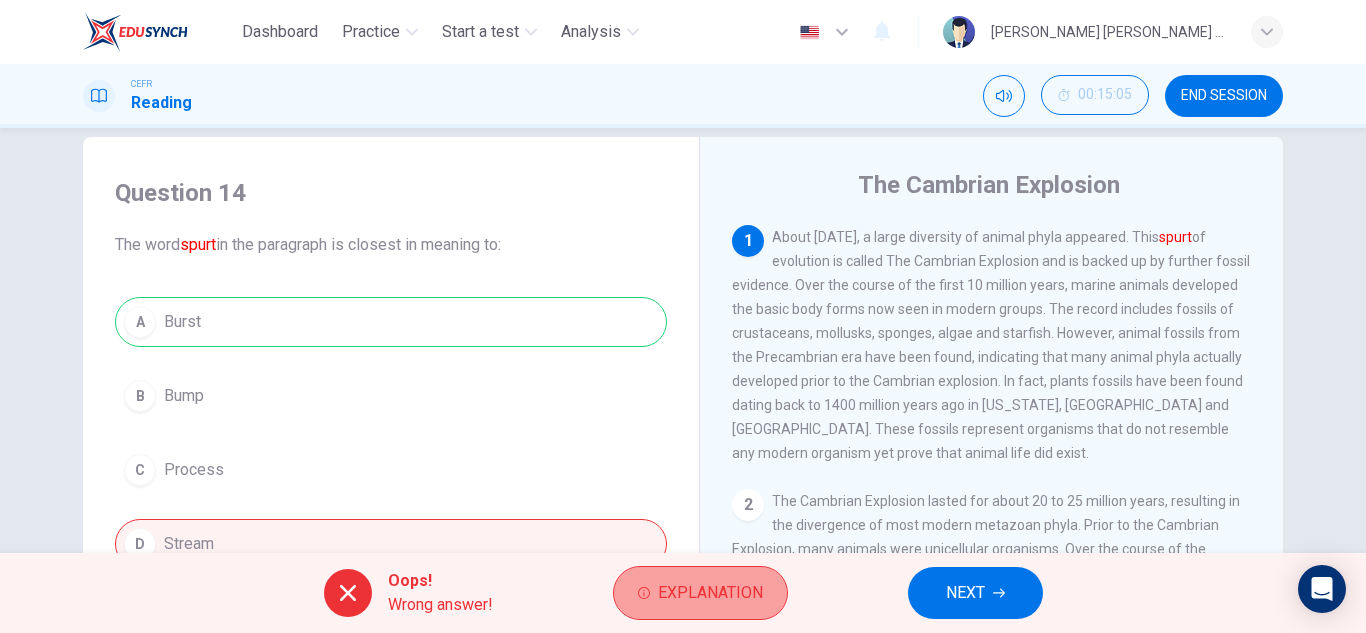 click on "Explanation" at bounding box center [710, 593] 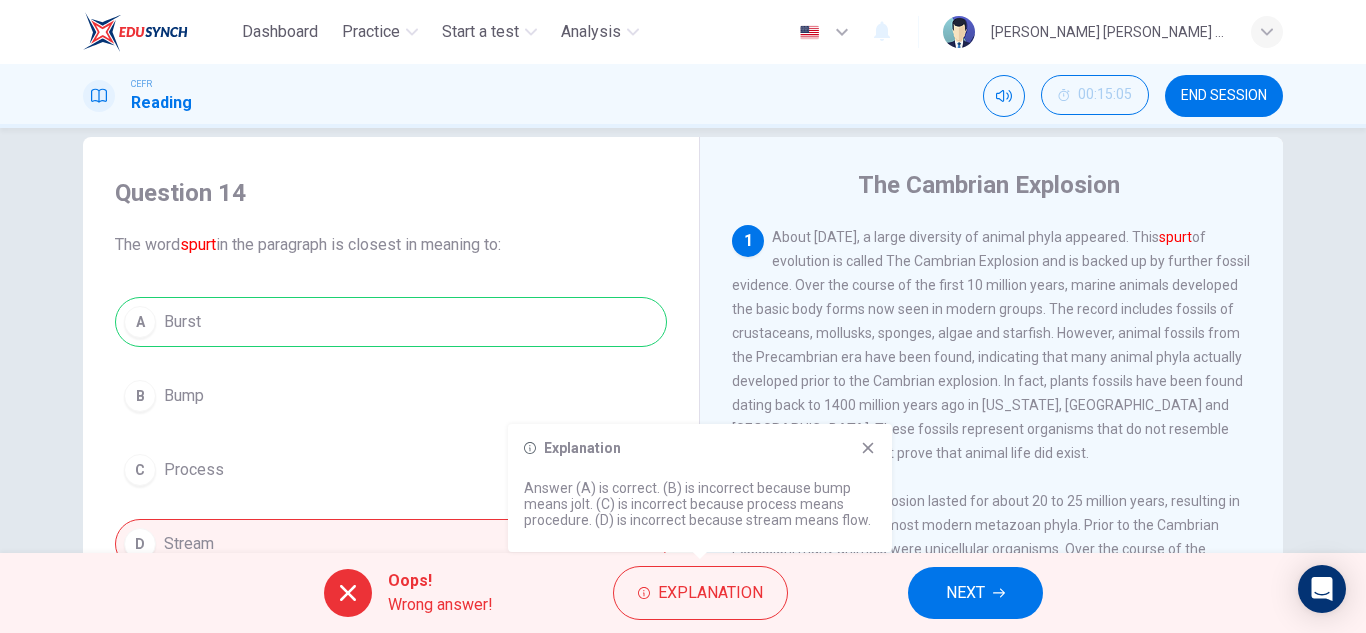 click 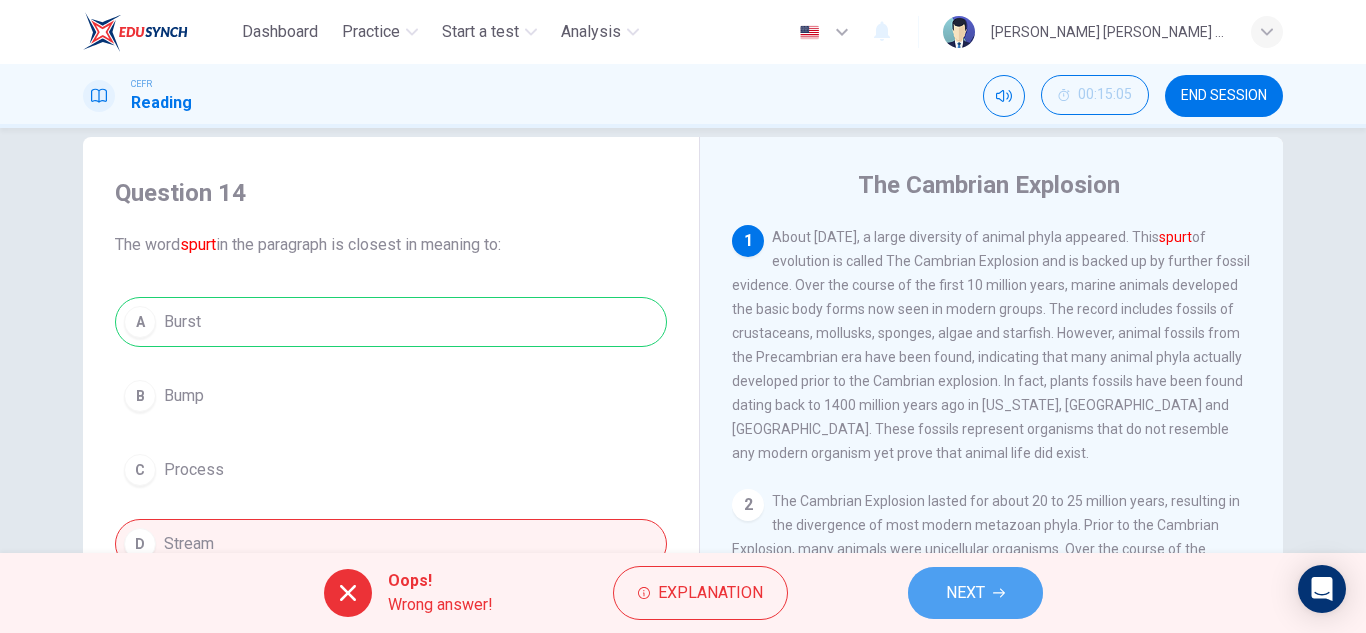 click on "NEXT" at bounding box center [975, 593] 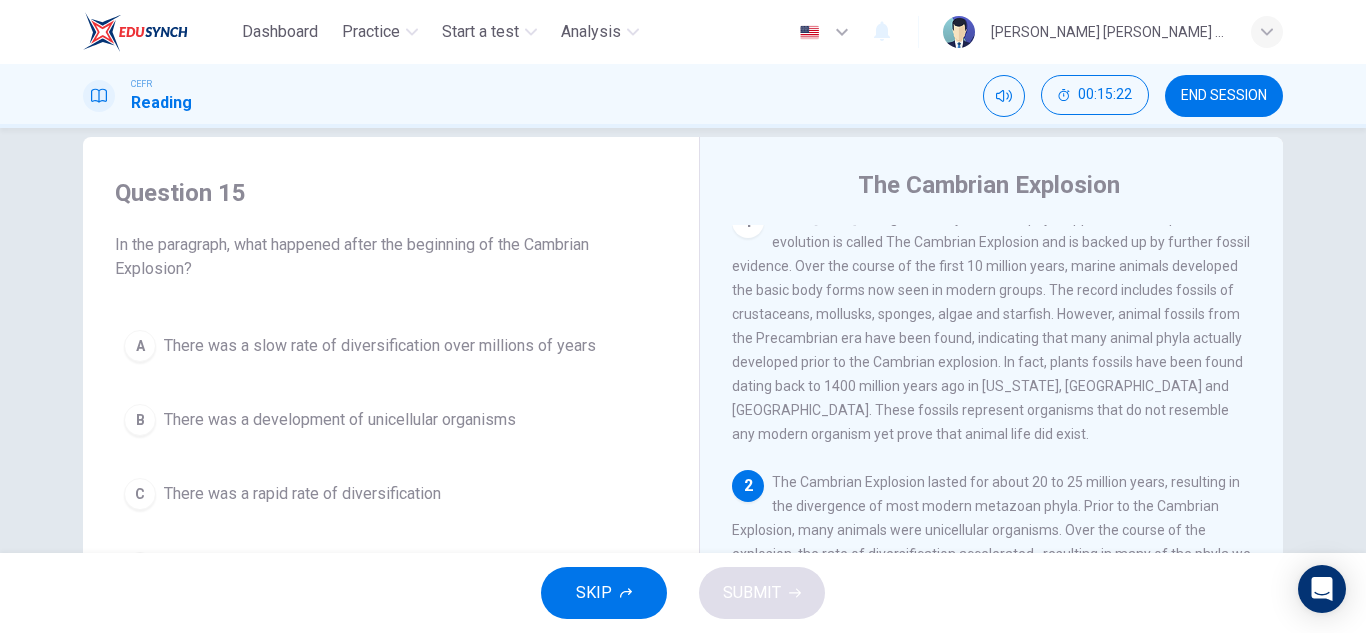 scroll, scrollTop: 20, scrollLeft: 0, axis: vertical 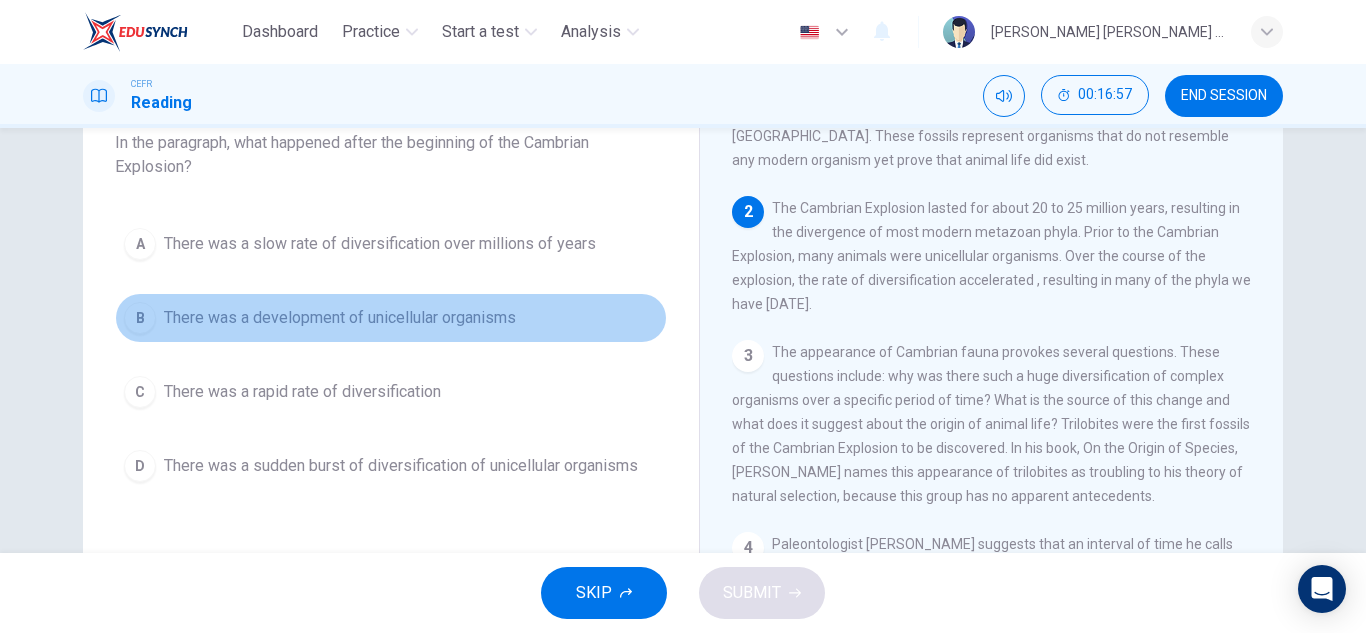 click on "There was a development of unicellular organisms" at bounding box center (340, 318) 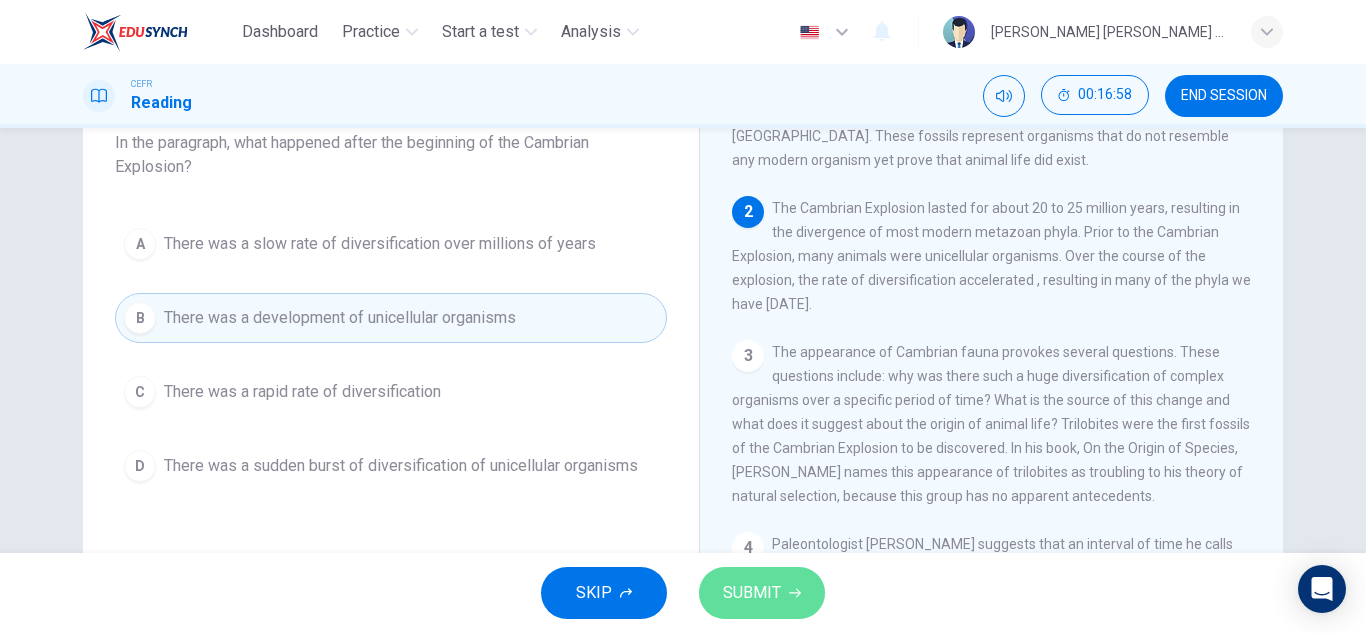 click on "SUBMIT" at bounding box center [752, 593] 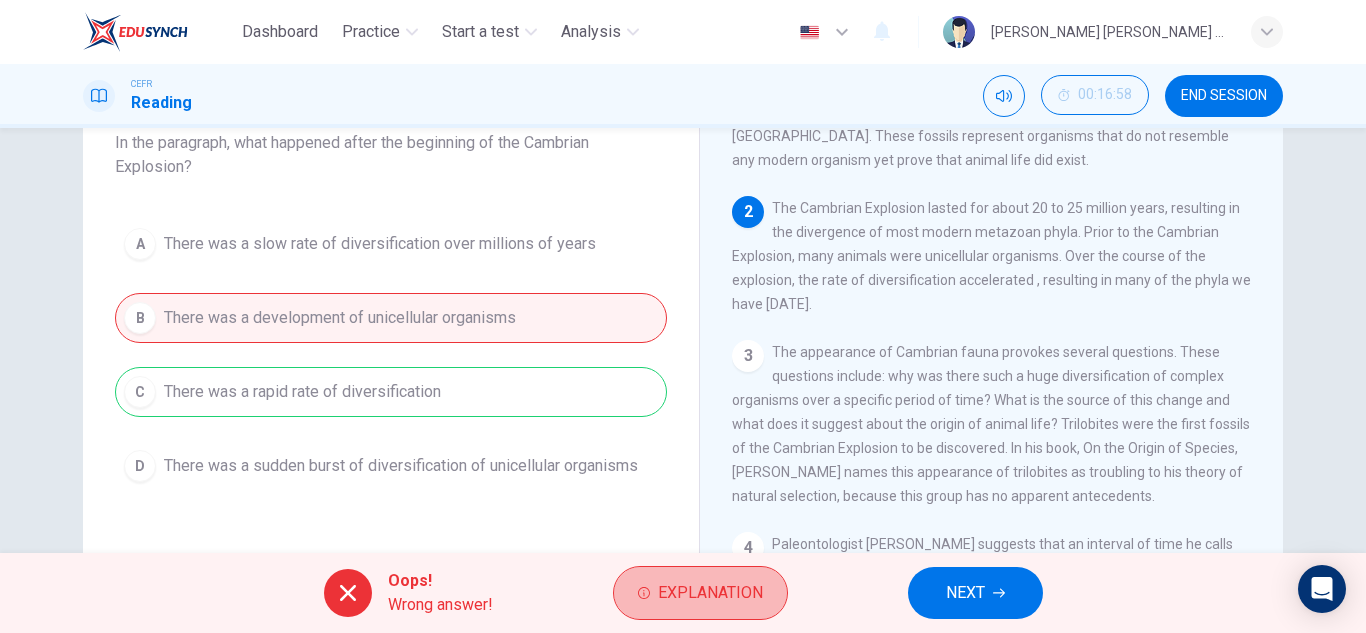 click on "Explanation" at bounding box center (710, 593) 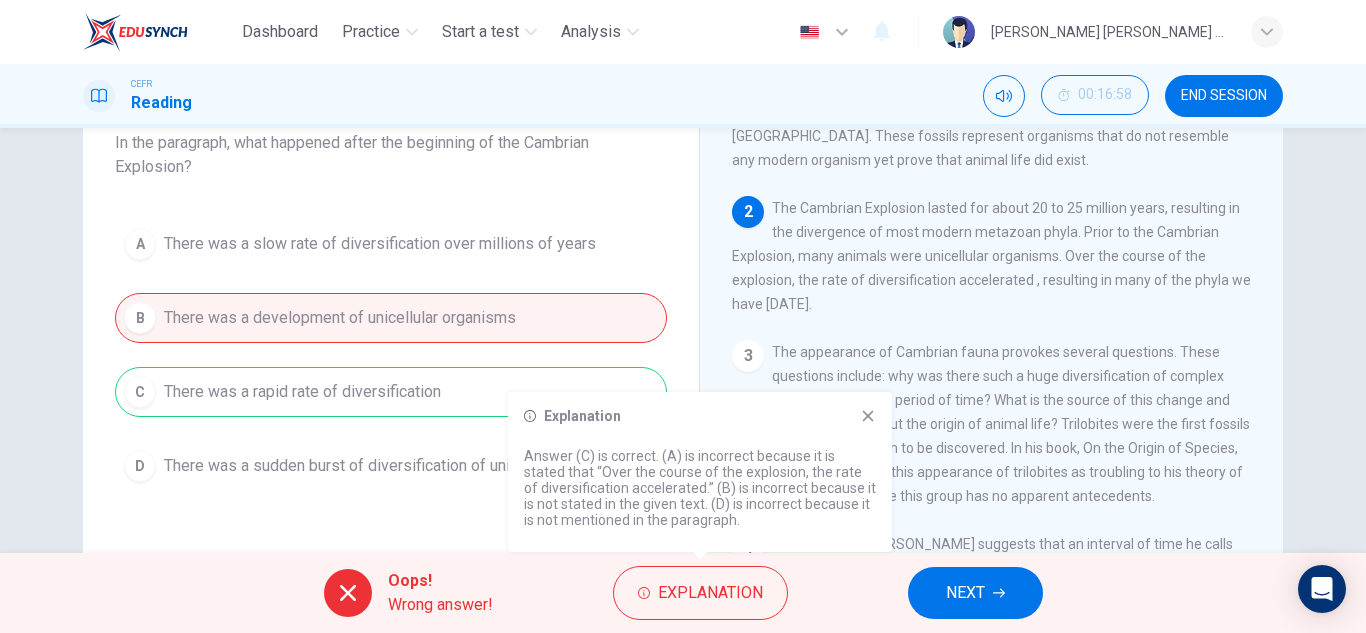 click on "Explanation Answer (C) is correct. (A) is incorrect because it is stated that “Over the course of the explosion, the rate of diversification accelerated.” (B) is incorrect because it is not stated in the given text. (D) is incorrect because it is not mentioned in the paragraph." at bounding box center [700, 472] 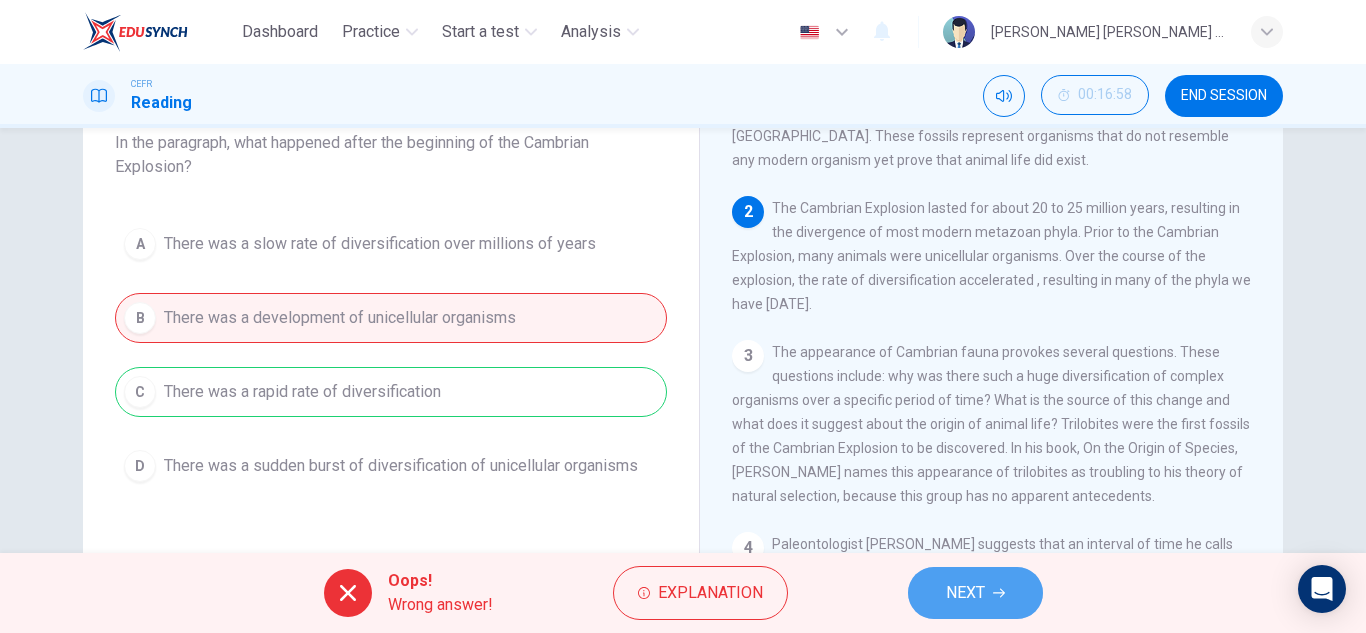 click on "NEXT" at bounding box center (965, 593) 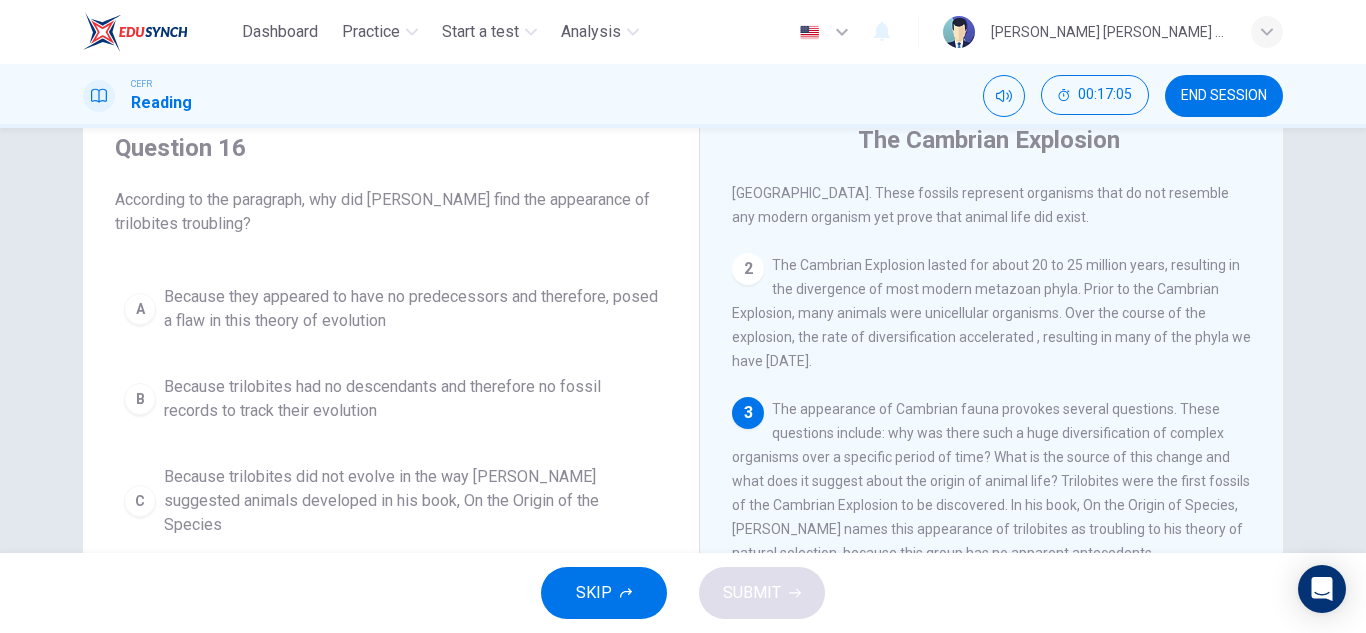 scroll, scrollTop: 105, scrollLeft: 0, axis: vertical 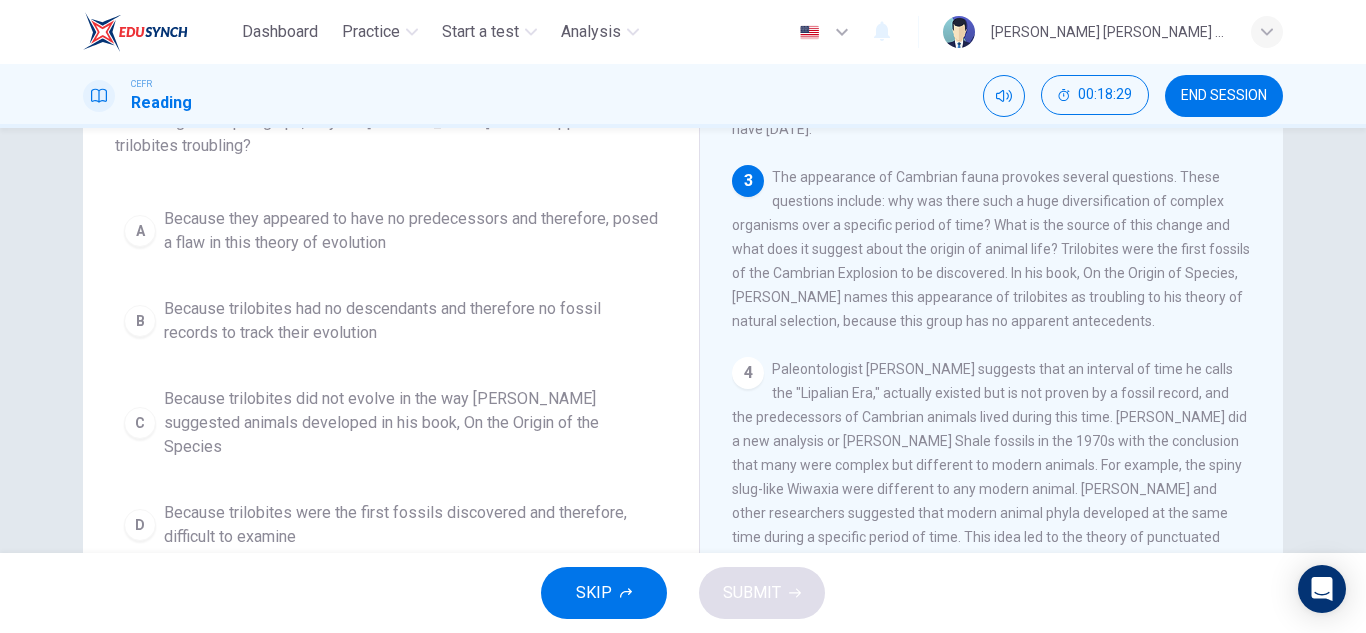 click on "Because trilobites did not evolve in the way Darwin suggested animals developed in his book, On the Origin of the Species" at bounding box center (411, 423) 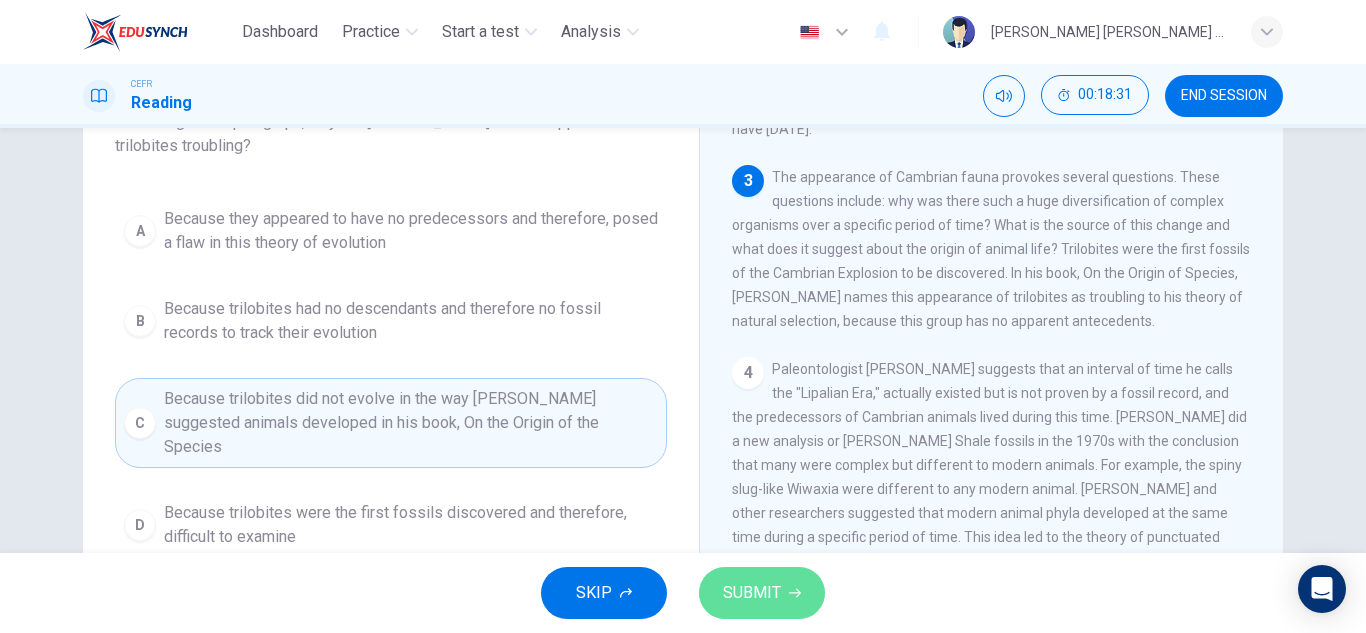 click on "SUBMIT" at bounding box center [752, 593] 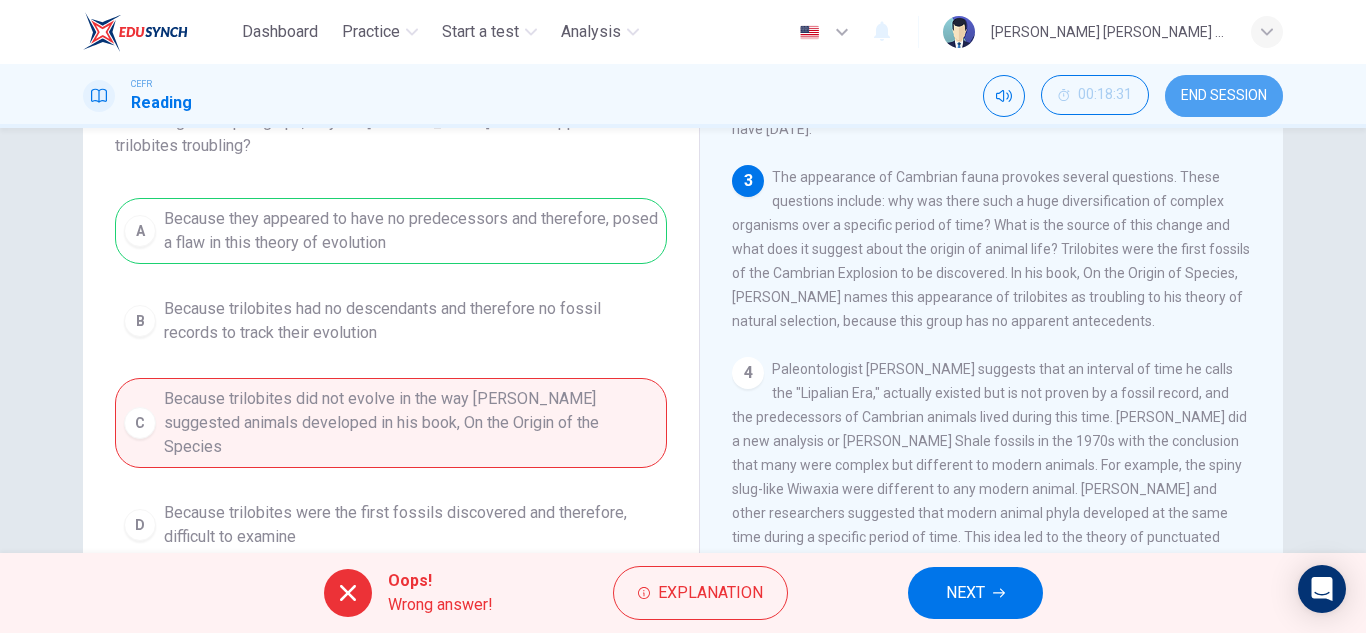 click on "END SESSION" at bounding box center [1224, 96] 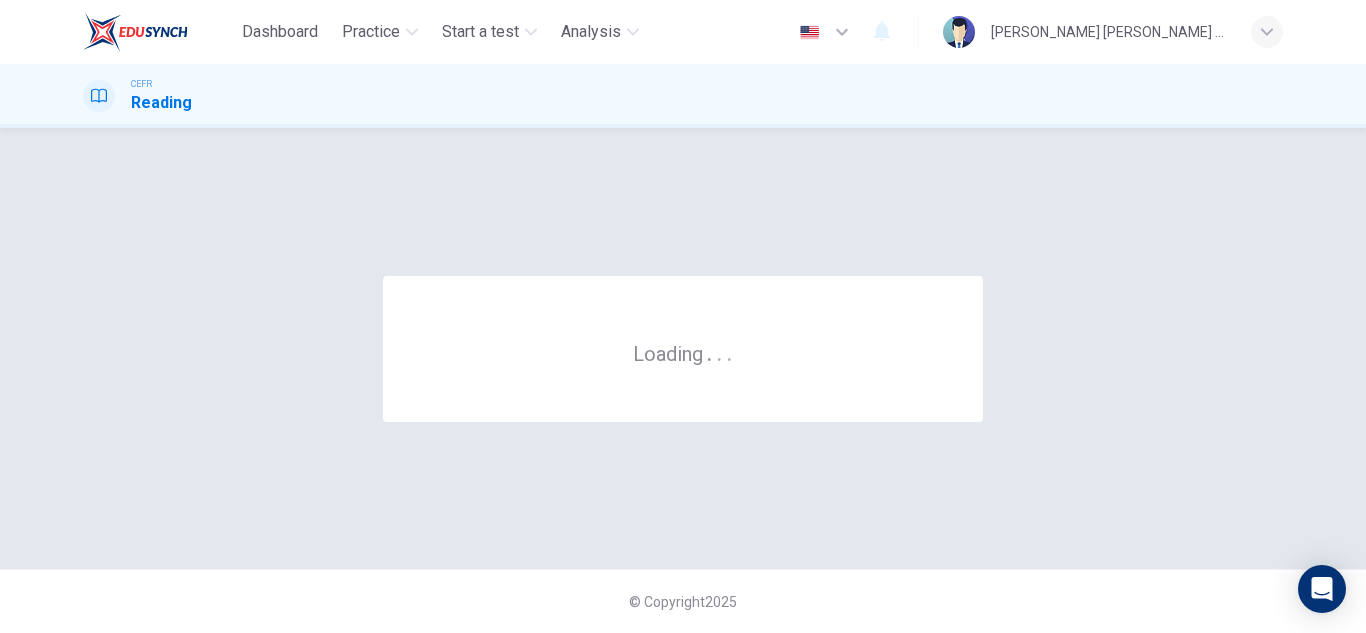 scroll, scrollTop: 0, scrollLeft: 0, axis: both 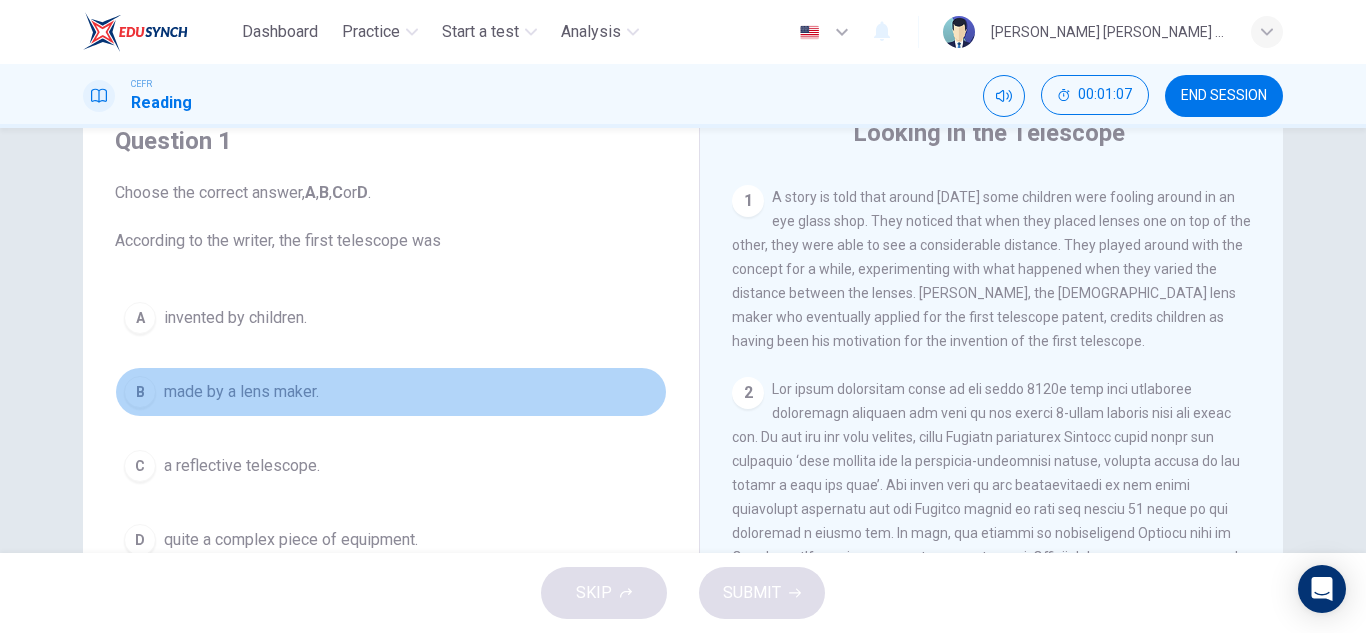 click on "B made by a lens maker." at bounding box center [391, 392] 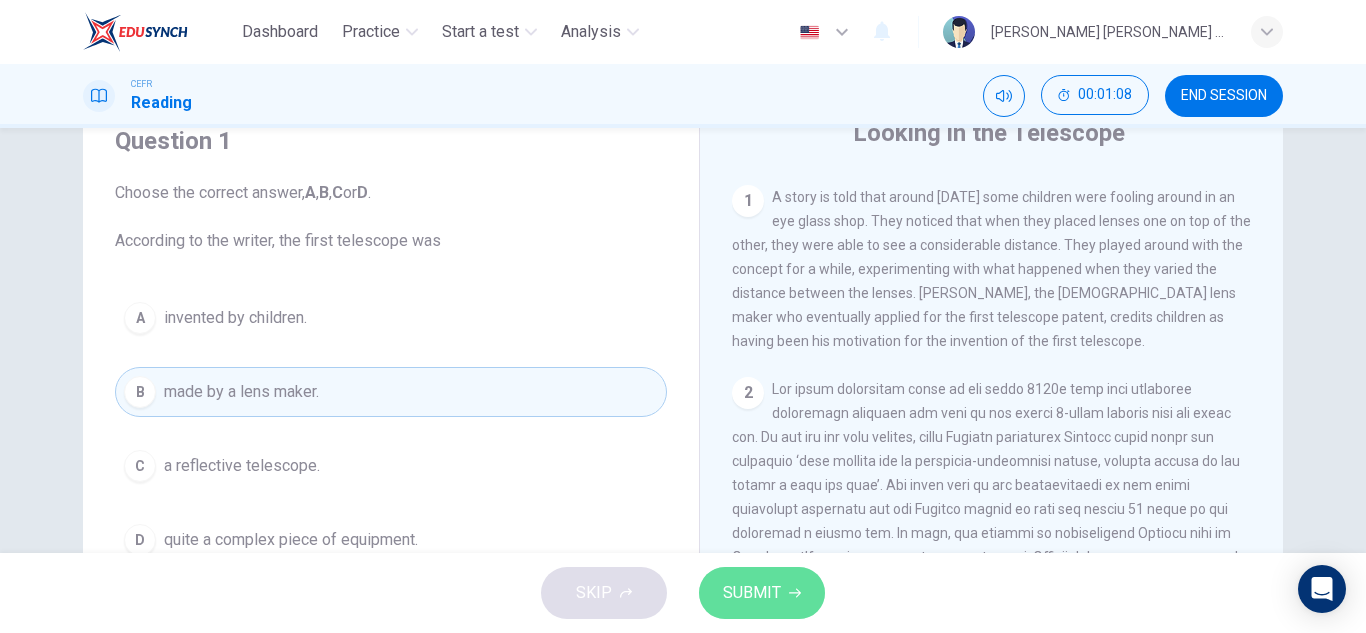 click on "SUBMIT" at bounding box center (752, 593) 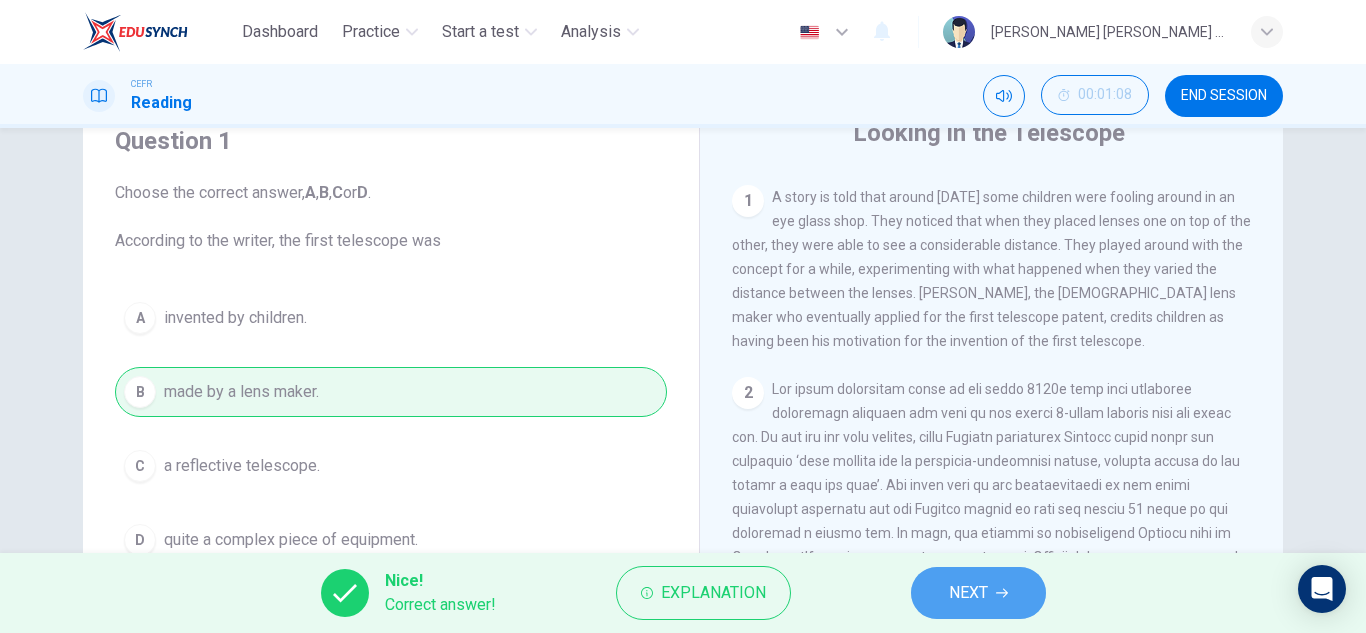 click on "NEXT" at bounding box center [968, 593] 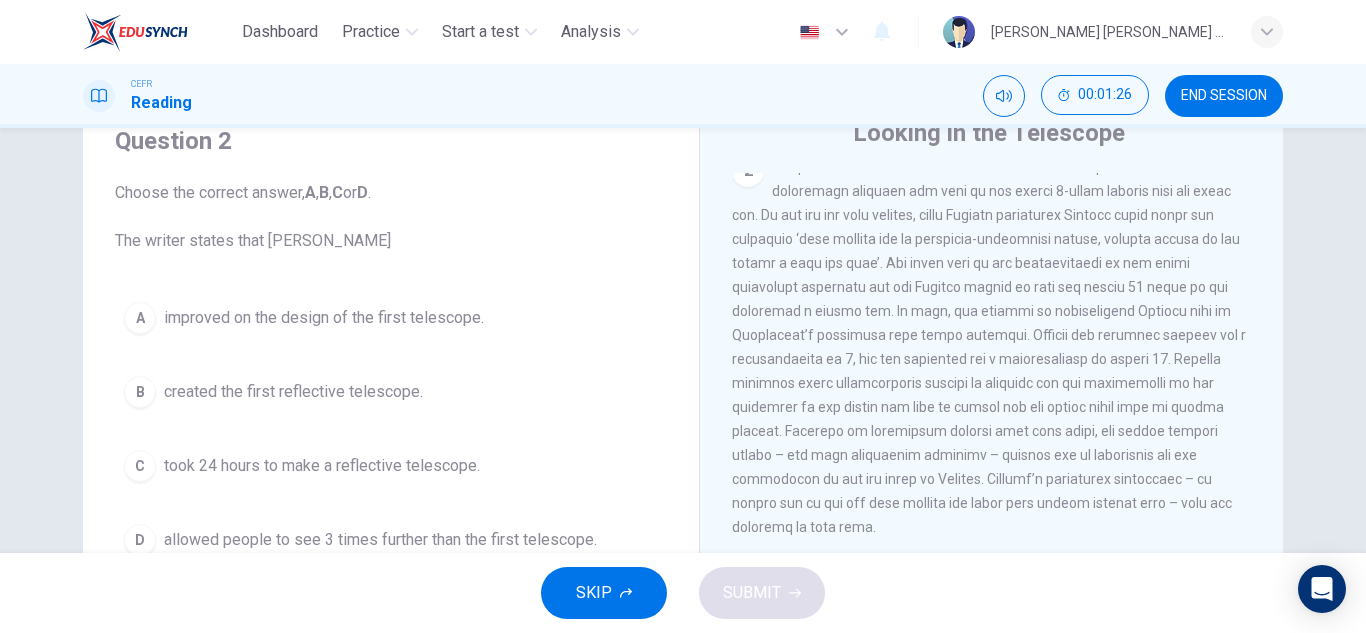 scroll, scrollTop: 632, scrollLeft: 0, axis: vertical 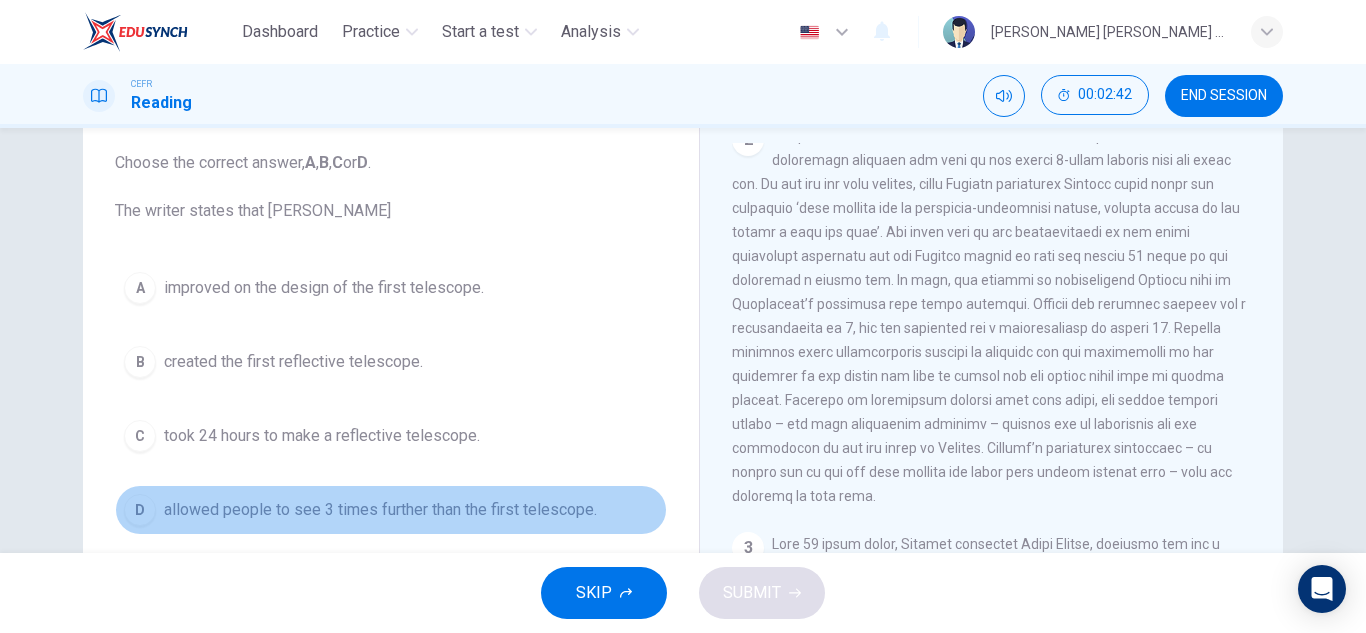click on "D allowed people to see 3 times further than the first telescope." at bounding box center [391, 510] 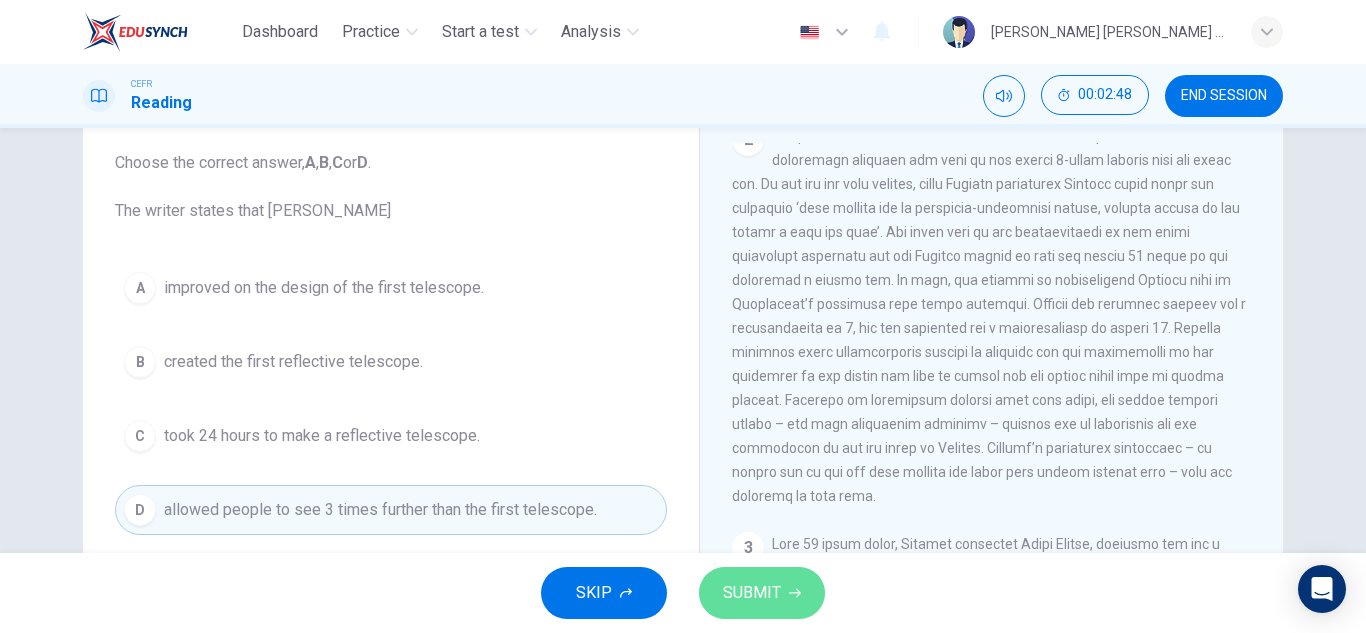 click on "SUBMIT" at bounding box center [752, 593] 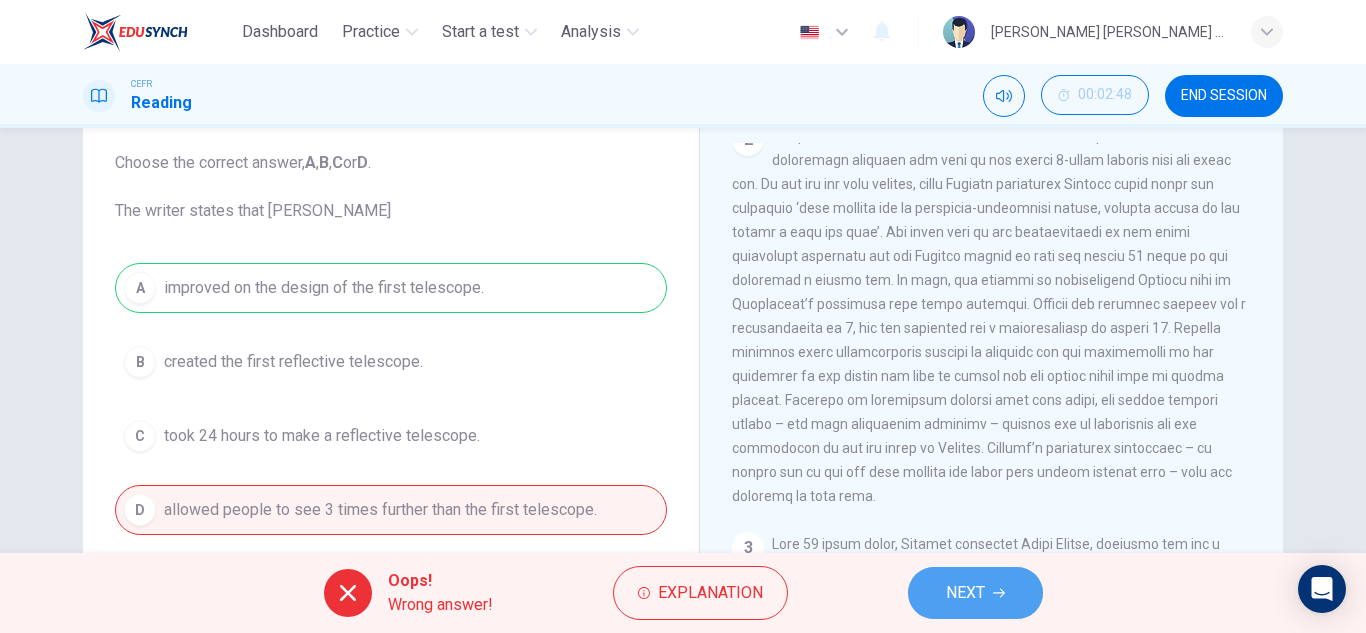 click on "NEXT" at bounding box center (965, 593) 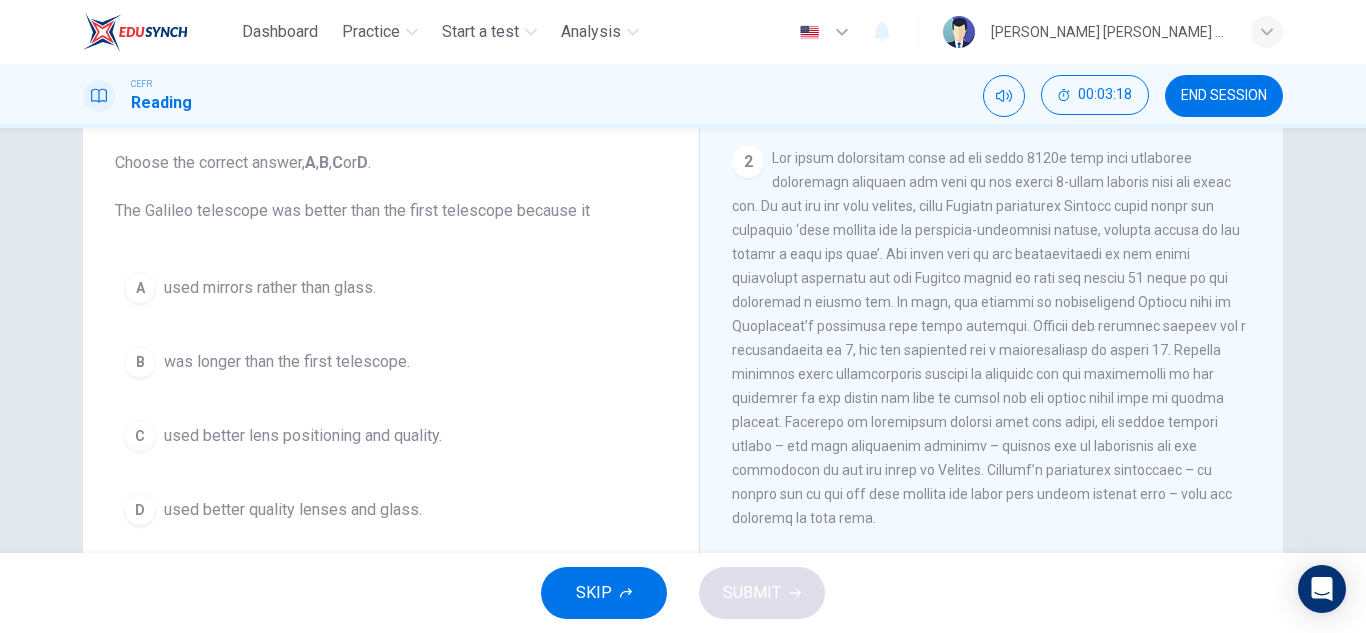 scroll, scrollTop: 608, scrollLeft: 0, axis: vertical 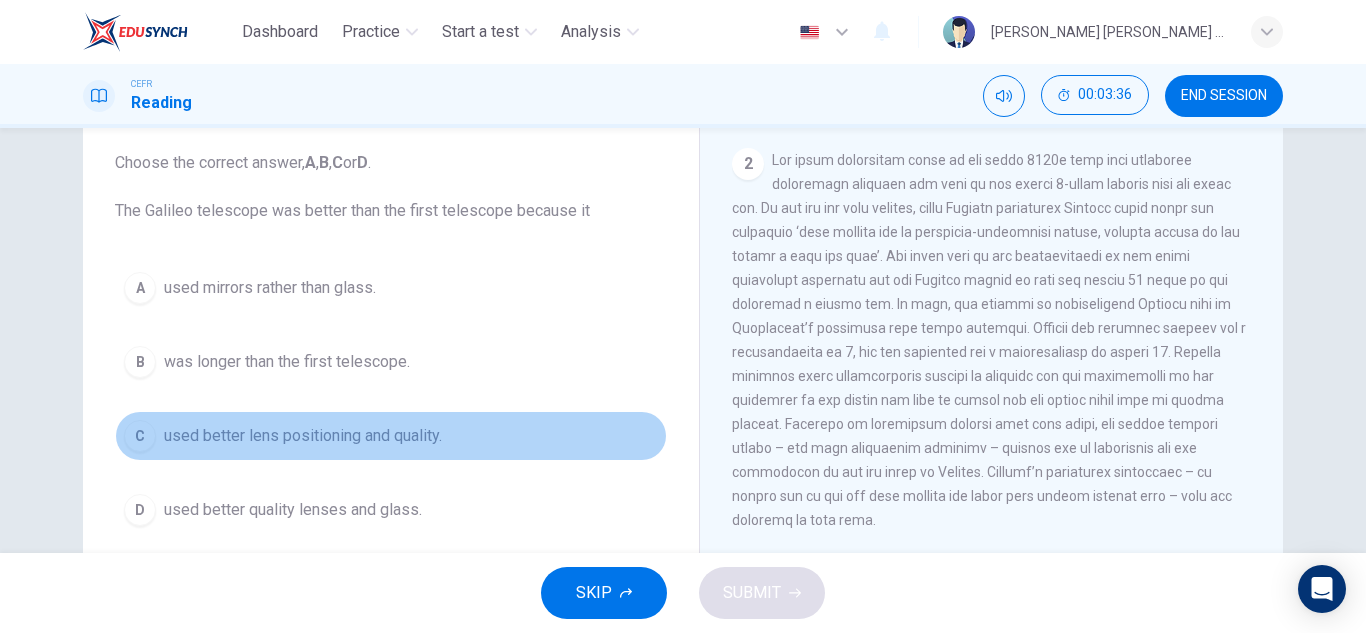 click on "used better lens positioning and quality." at bounding box center [303, 436] 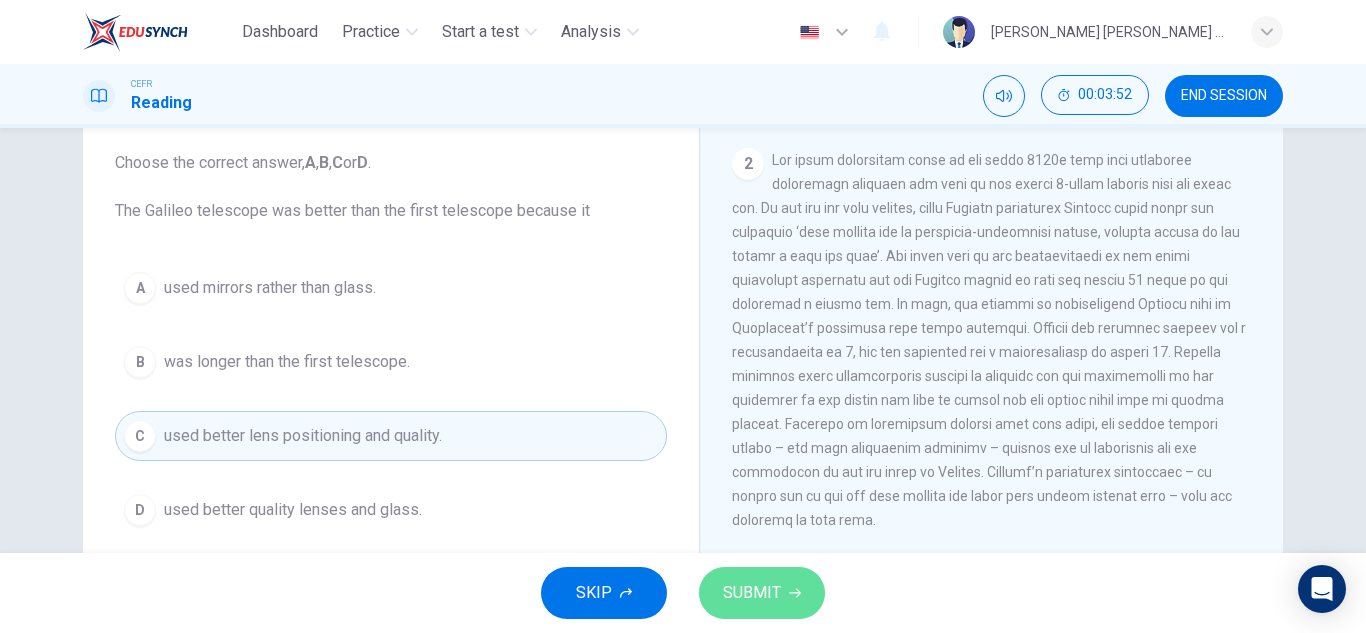 click on "SUBMIT" at bounding box center (752, 593) 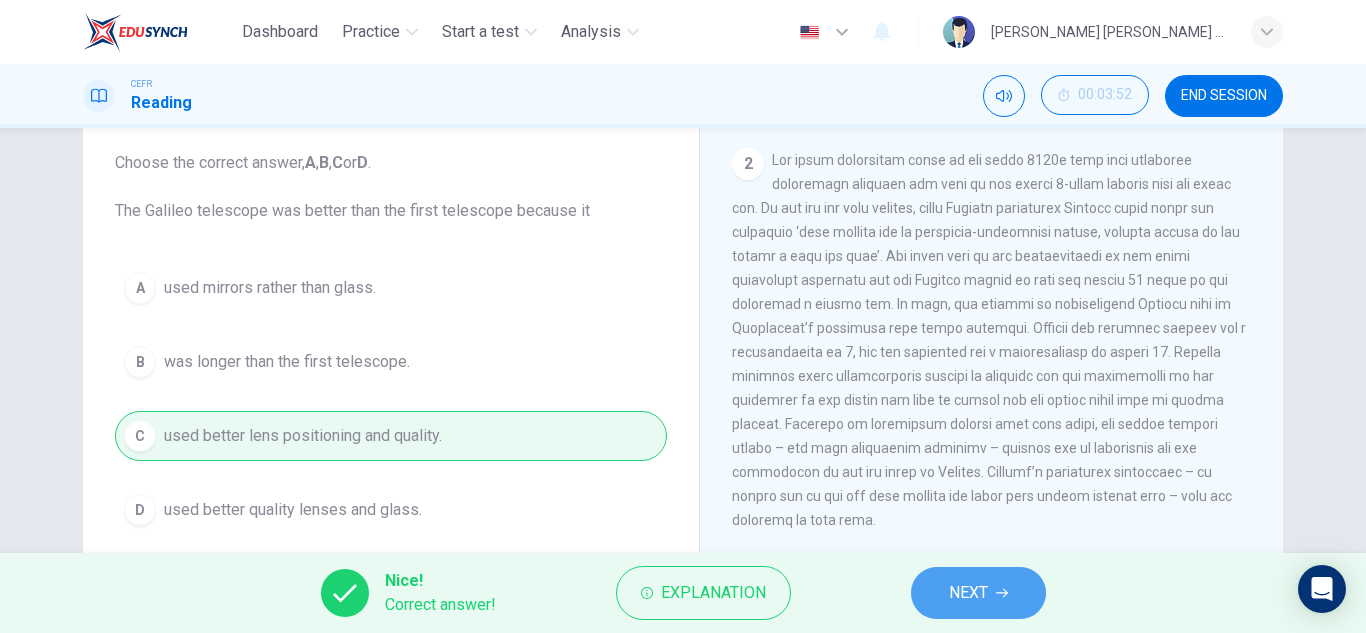 click on "NEXT" at bounding box center (968, 593) 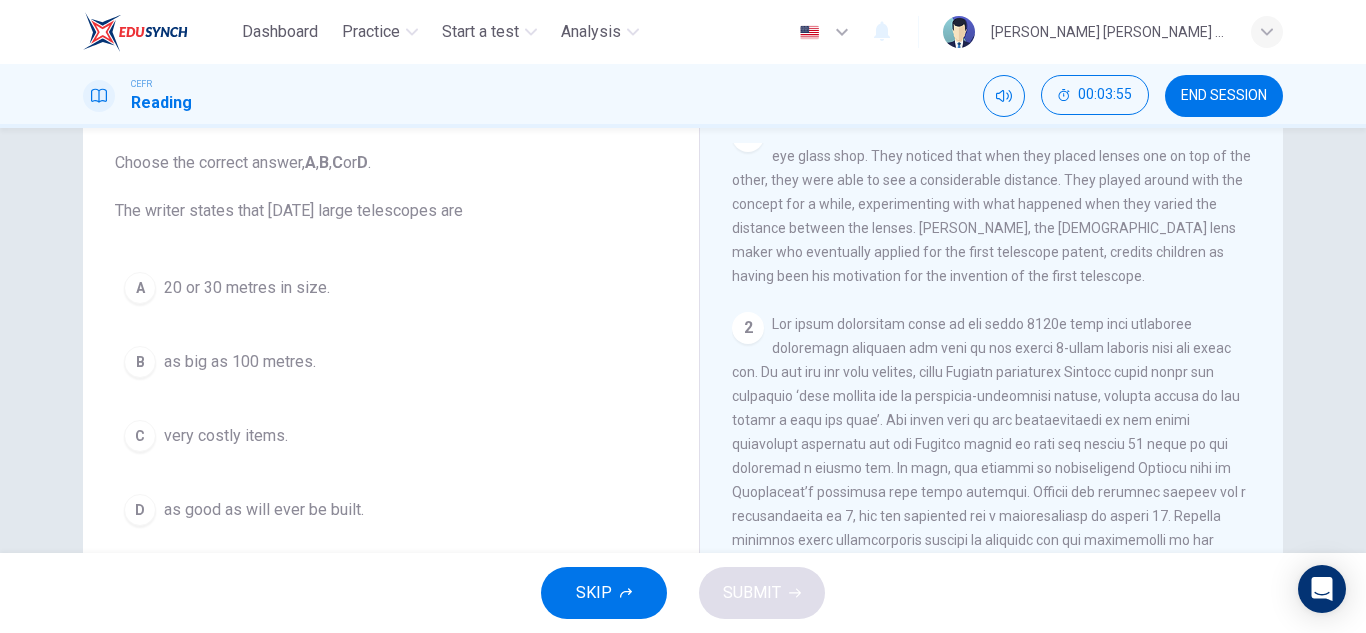 scroll, scrollTop: 441, scrollLeft: 0, axis: vertical 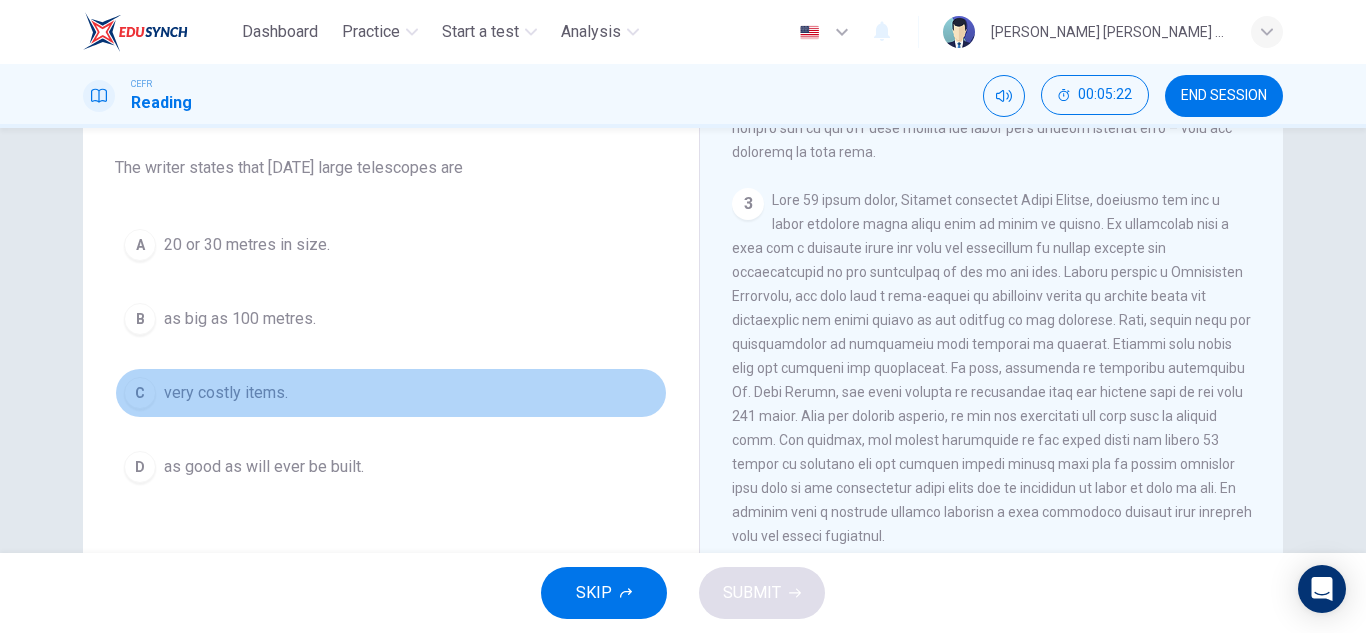 click on "very costly items." at bounding box center [226, 393] 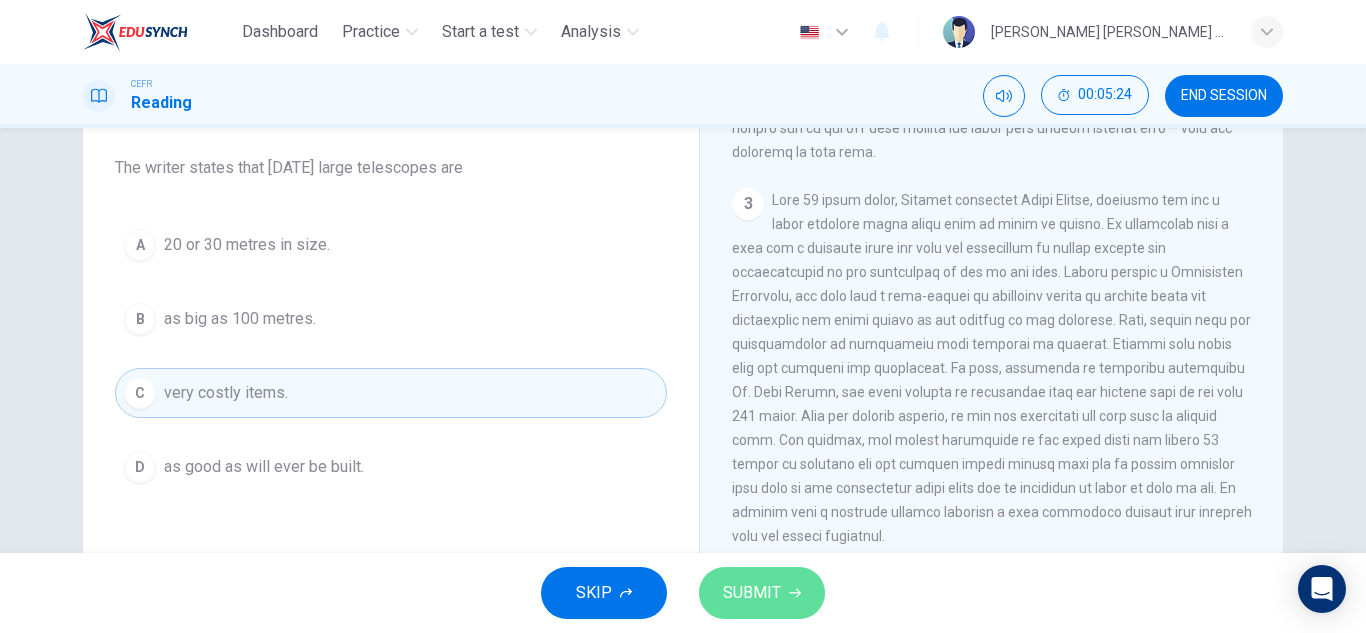 click on "SUBMIT" at bounding box center [762, 593] 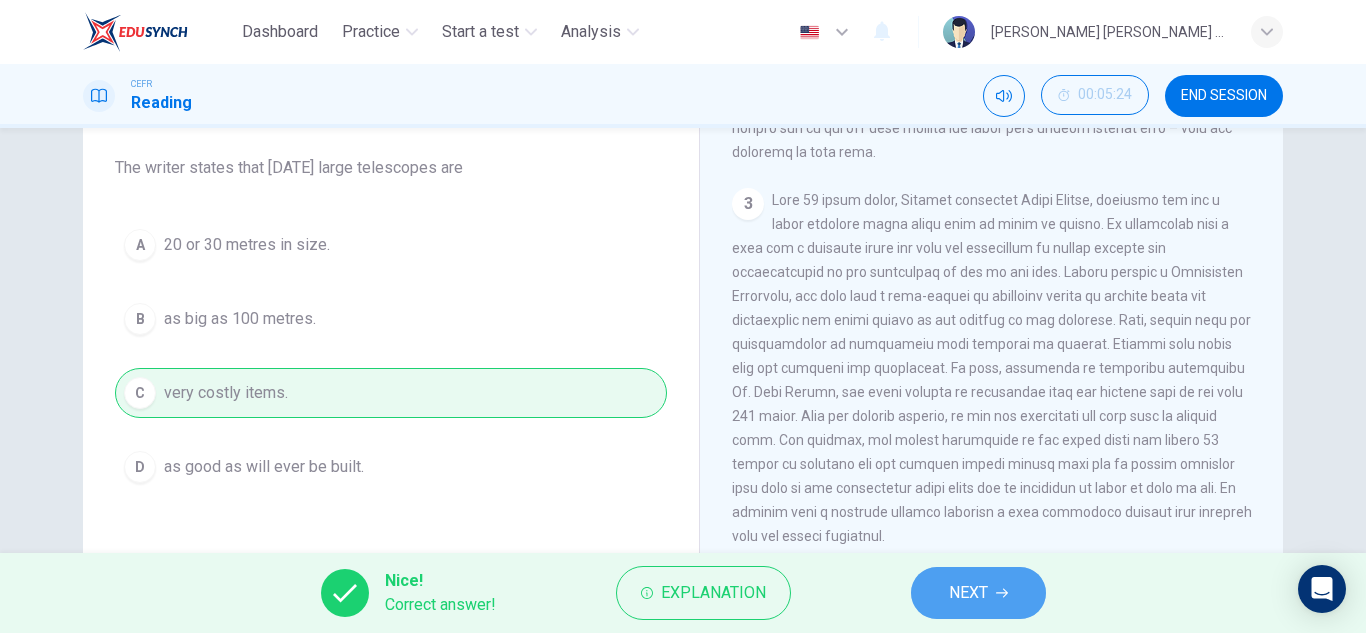 click on "NEXT" at bounding box center (978, 593) 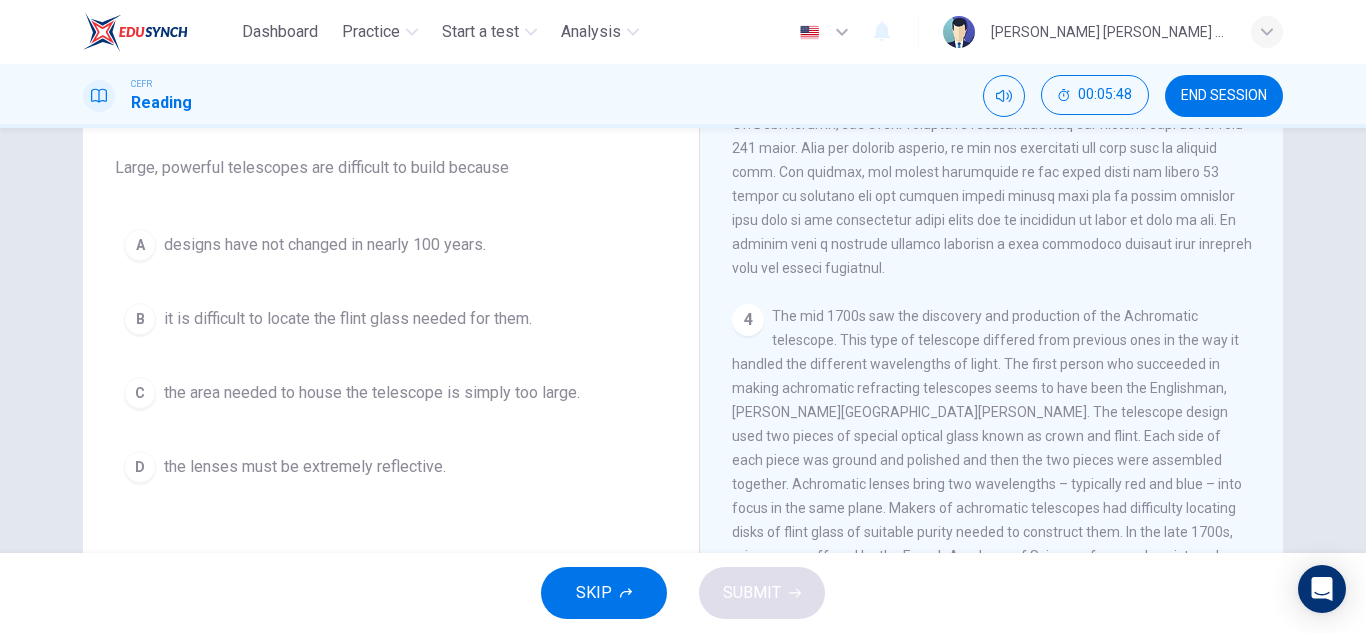 scroll, scrollTop: 1186, scrollLeft: 0, axis: vertical 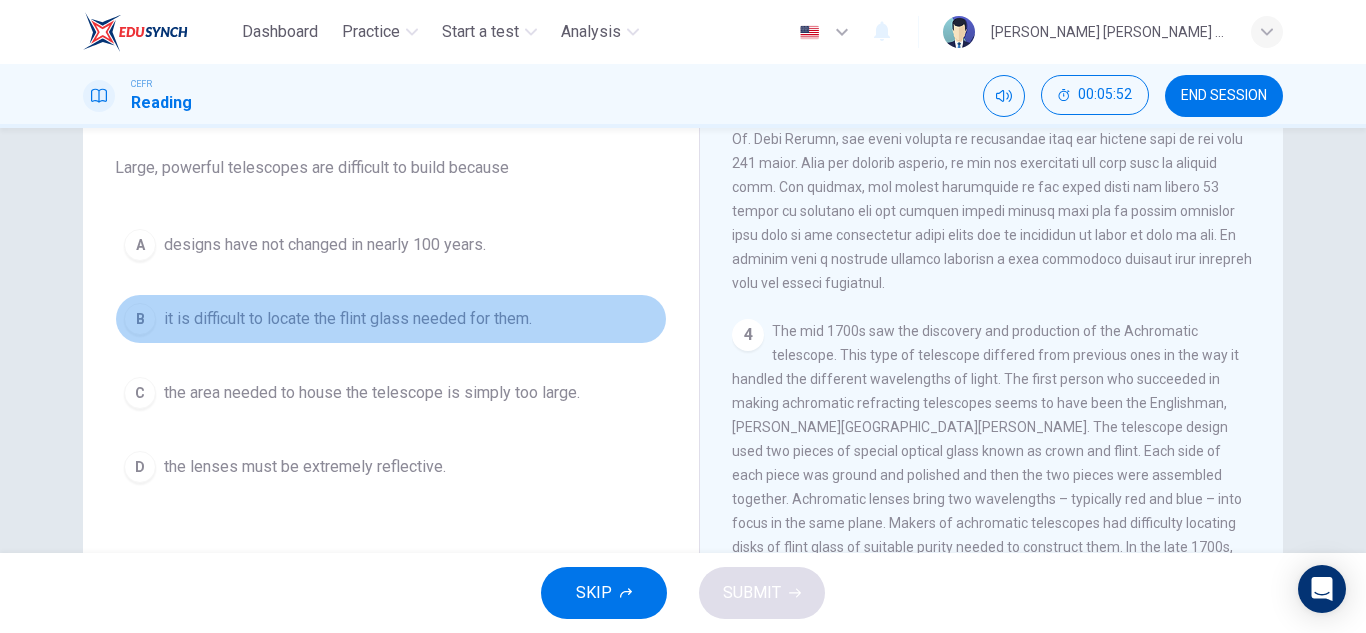 click on "it is difficult to locate the flint glass needed for them." at bounding box center (348, 319) 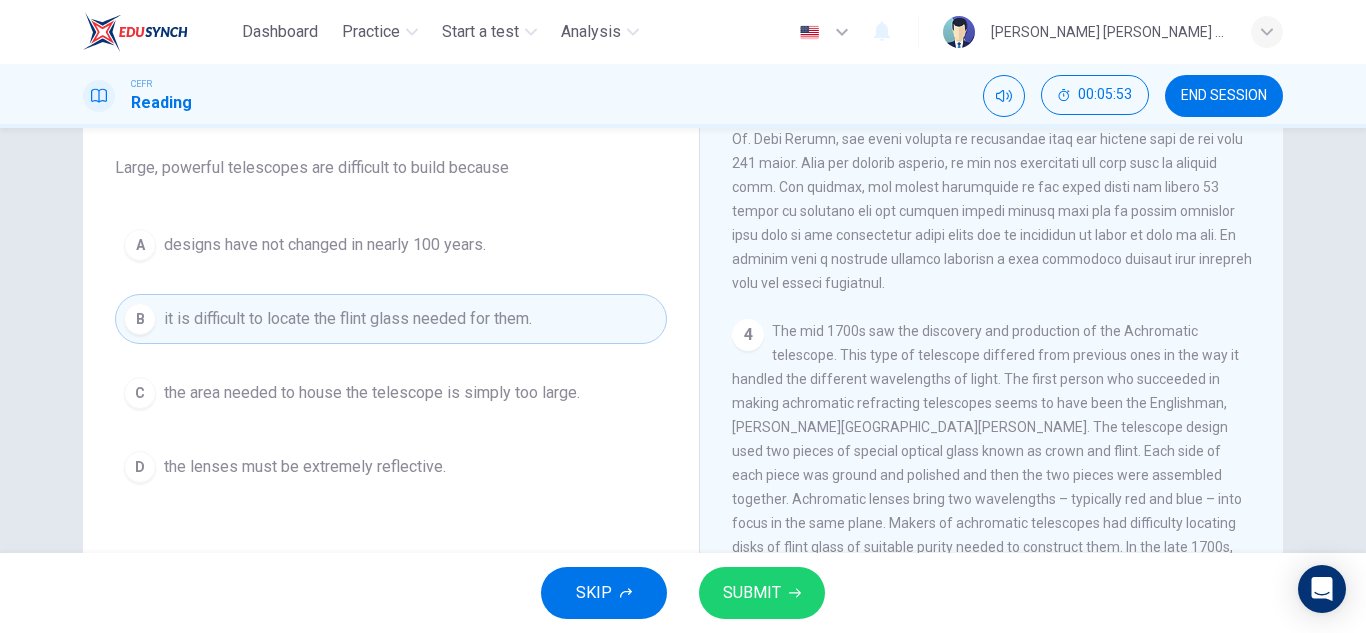 click on "SUBMIT" at bounding box center [752, 593] 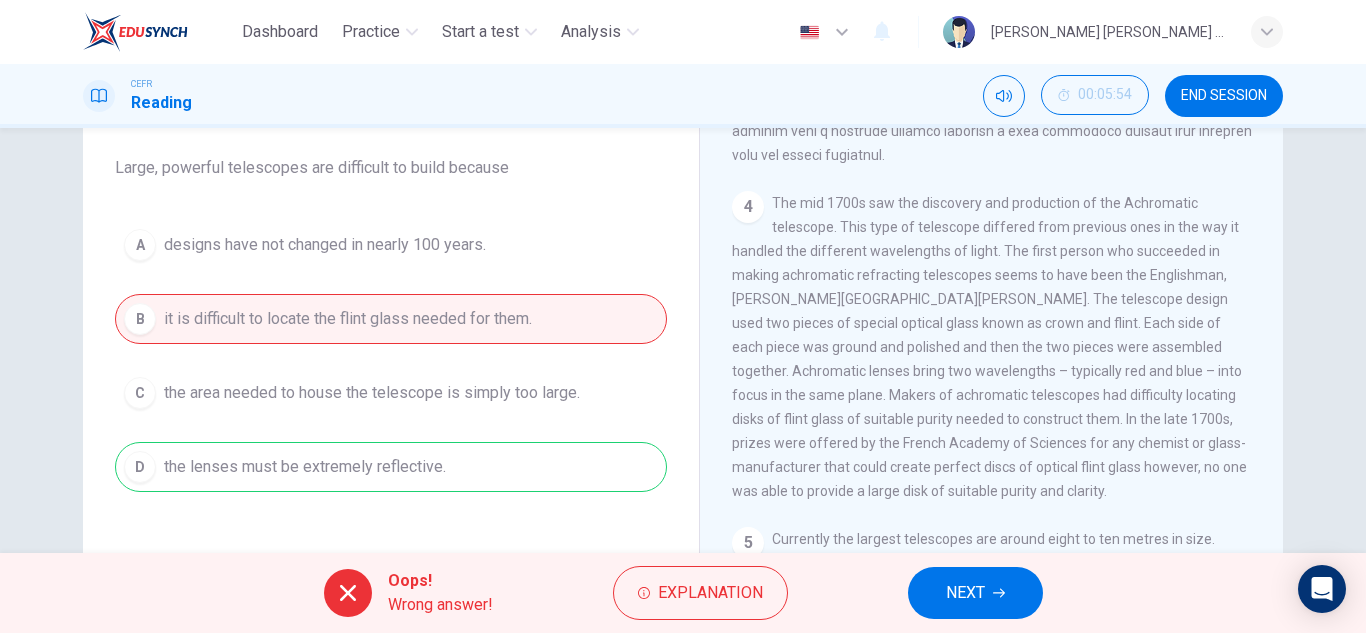 scroll, scrollTop: 1315, scrollLeft: 0, axis: vertical 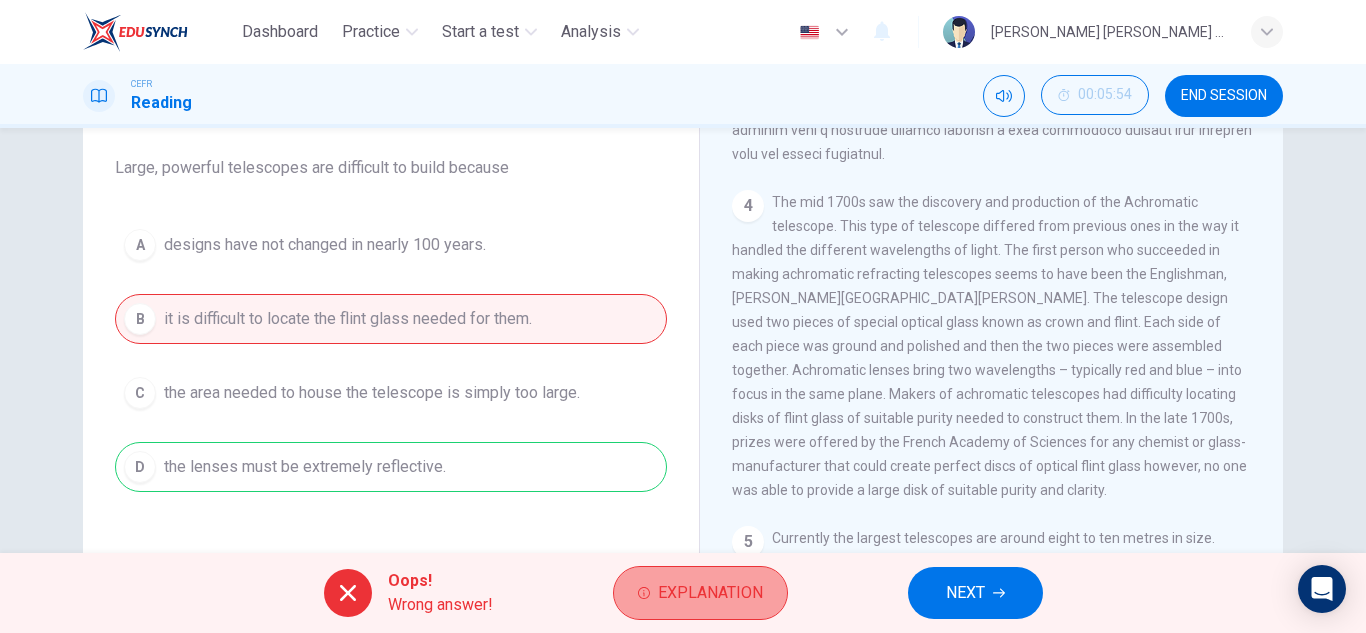 click on "Explanation" at bounding box center (710, 593) 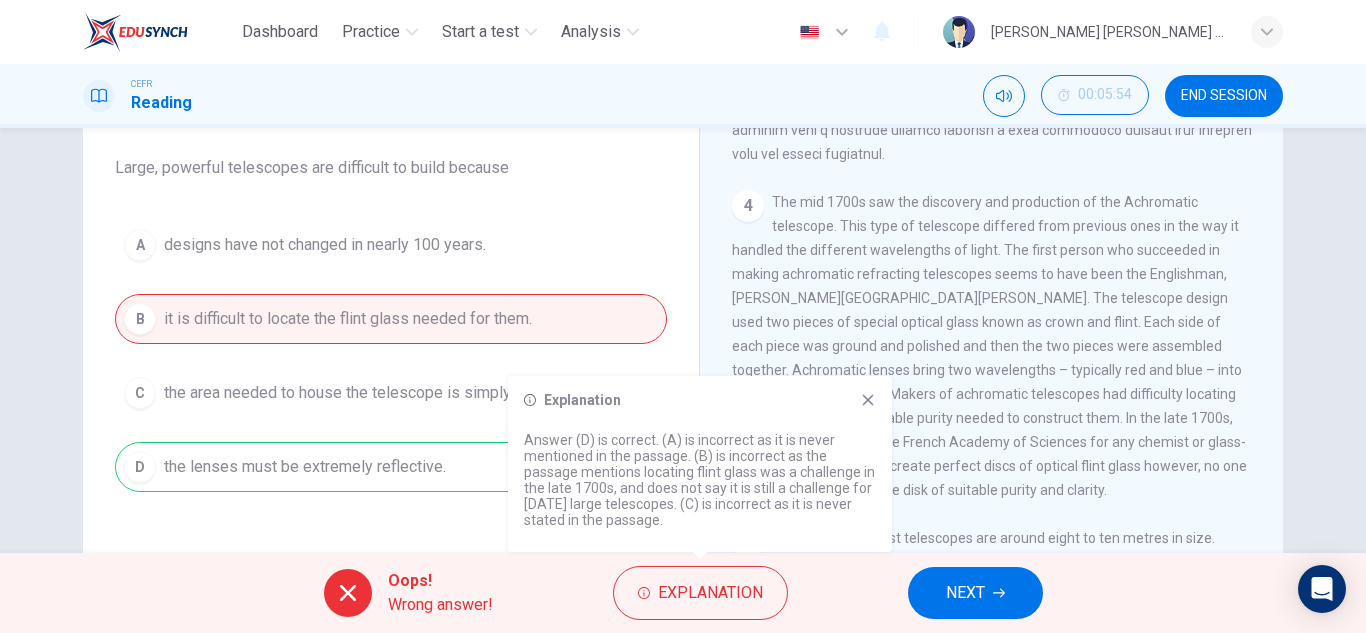click 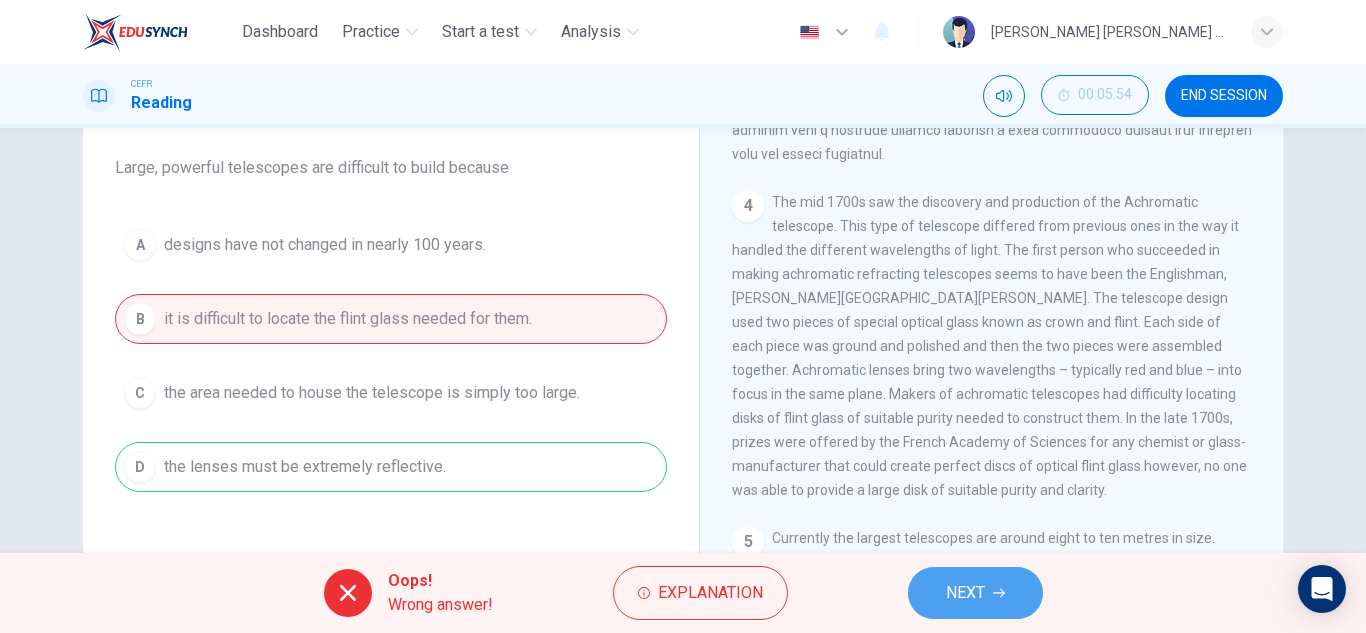 click on "NEXT" at bounding box center [965, 593] 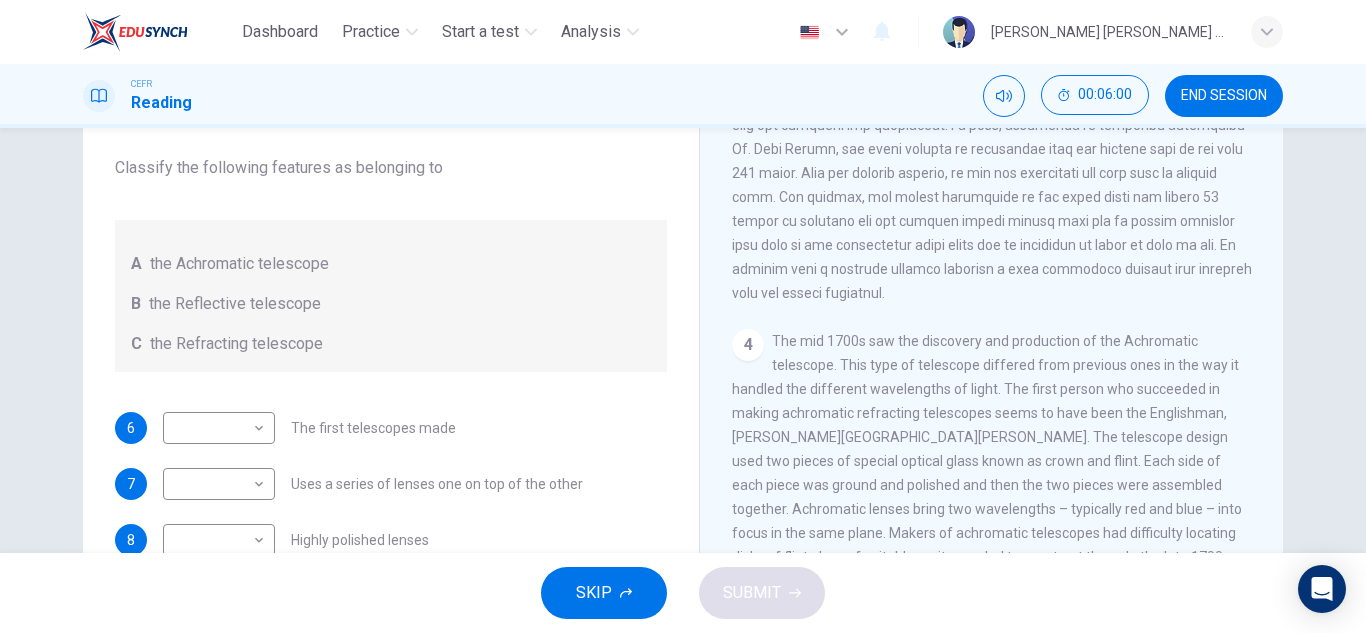 scroll, scrollTop: 1398, scrollLeft: 0, axis: vertical 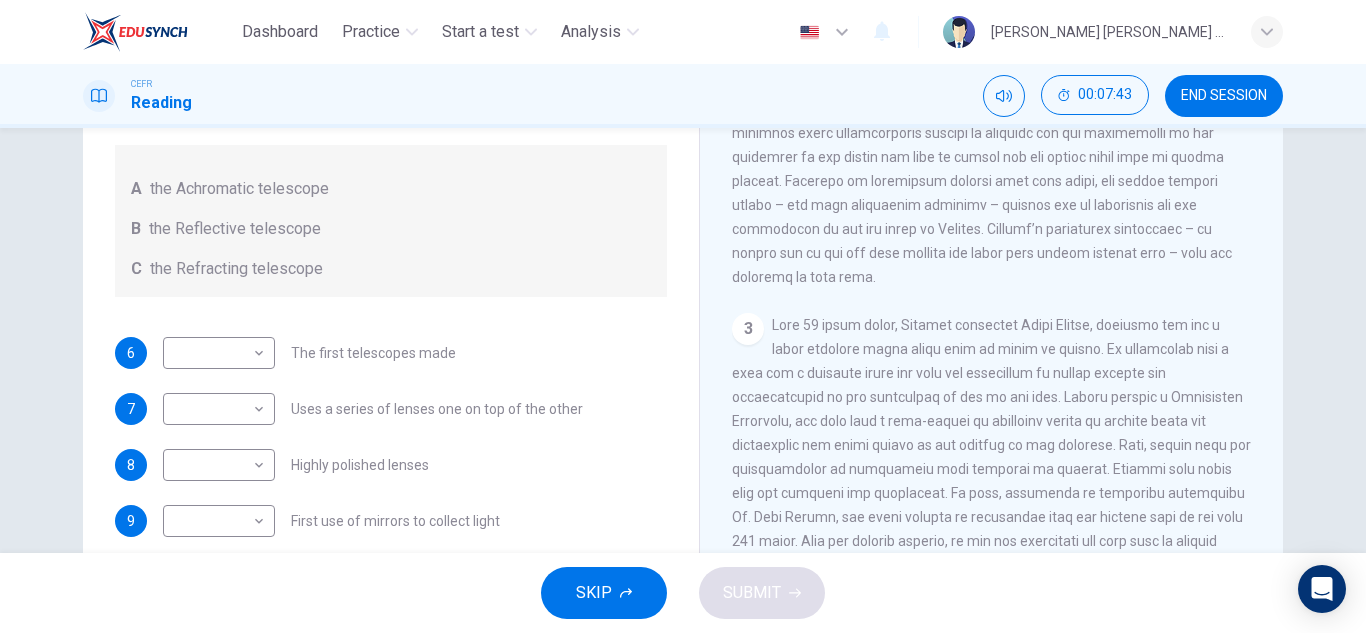 click on "3" at bounding box center (992, 493) 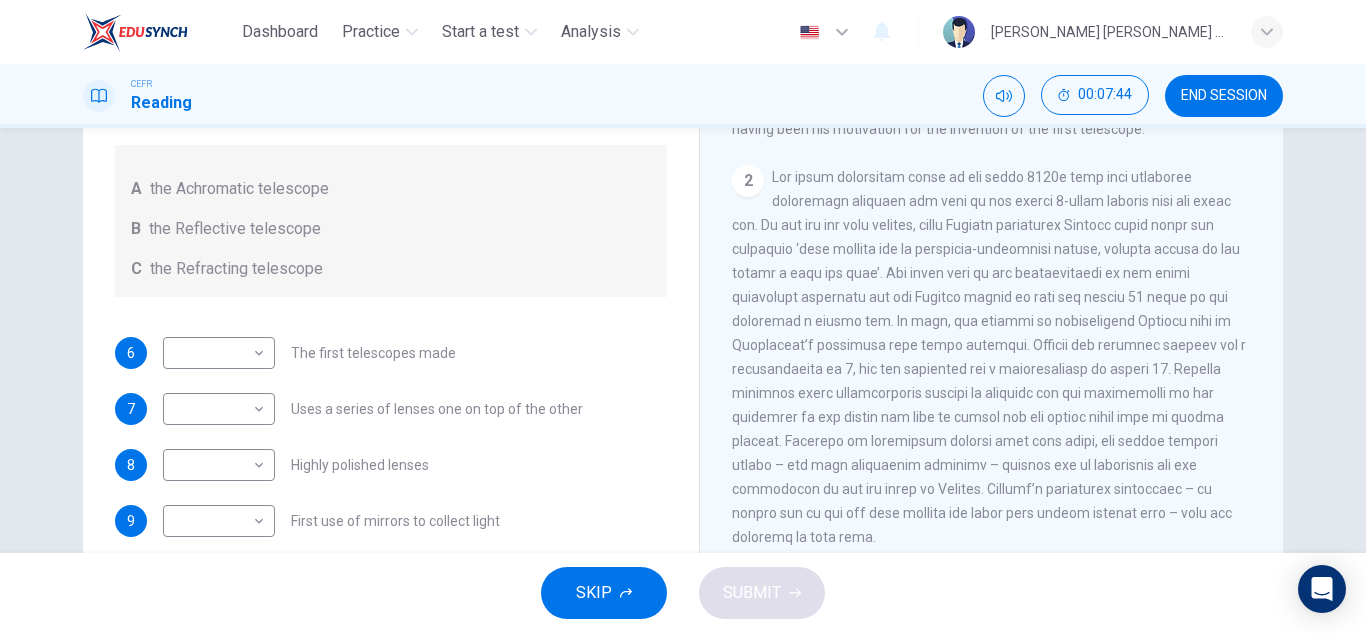 scroll, scrollTop: 459, scrollLeft: 0, axis: vertical 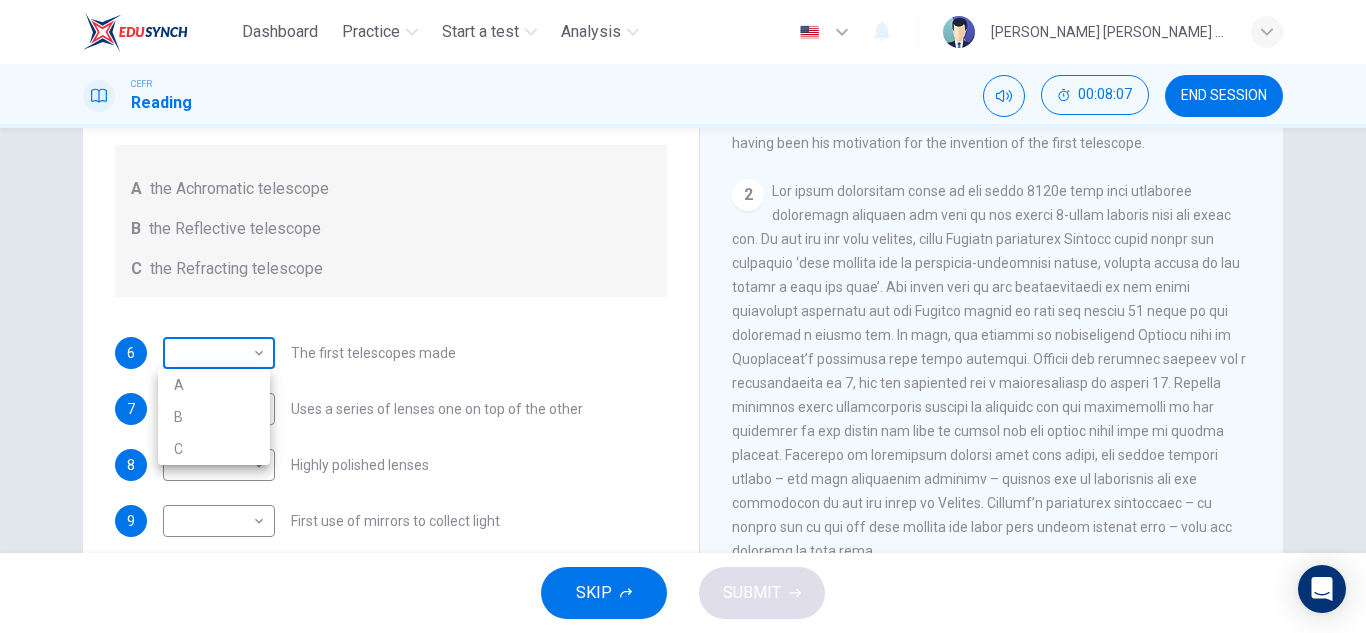 click on "Dashboard Practice Start a test Analysis English en ​ [PERSON_NAME] [PERSON_NAME] [PERSON_NAME] CEFR Reading 00:08:07 END SESSION Questions 6 - 10 Write the correct letter A, B or C, in the boxes below.
Classify the following features as belonging to A the Achromatic telescope B the Reflective telescope C the Refracting telescope 6 ​ ​ The first telescopes made 7 ​ ​ Uses a series of lenses one on top of the other 8 ​ ​ Highly polished lenses 9 ​ ​ First use of mirrors to collect light 10 ​ ​ Two pieces of glass stuck together Looking in the Telescope CLICK TO ZOOM Click to Zoom 1 2 3 4 5 SKIP SUBMIT EduSynch - Online Language Proficiency Testing
Dashboard Practice Start a test Analysis Notifications © Copyright  2025 A B C" at bounding box center [683, 316] 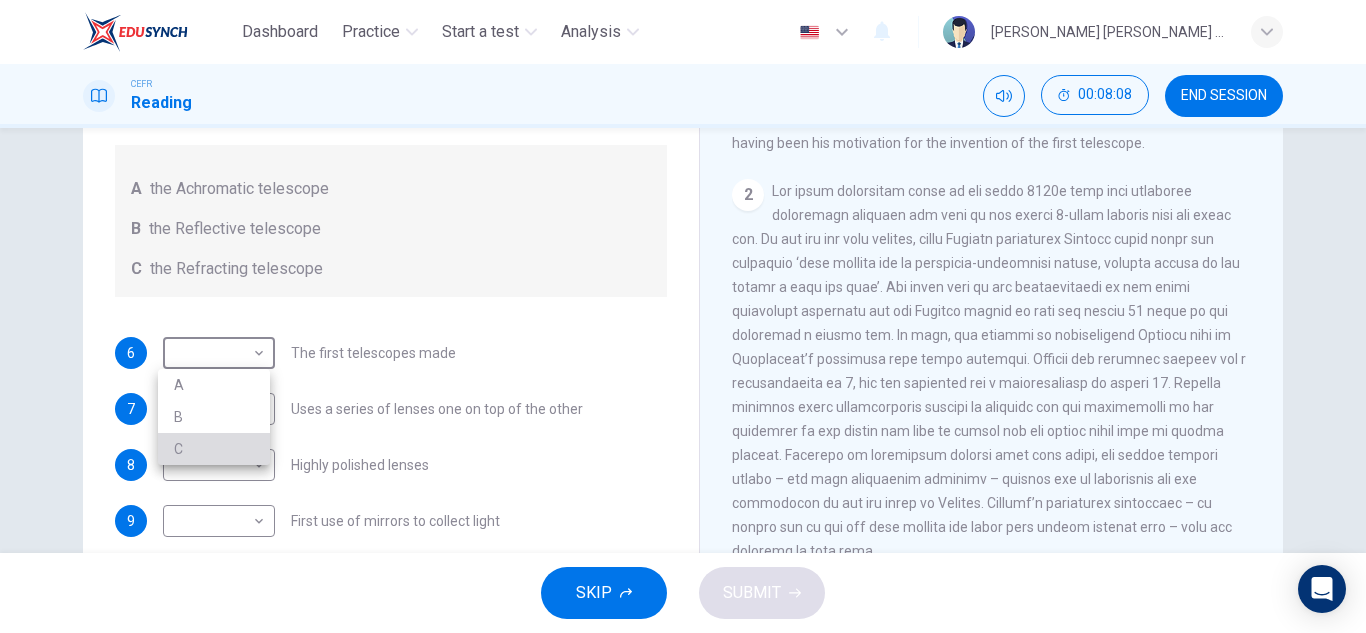 click on "C" at bounding box center [214, 449] 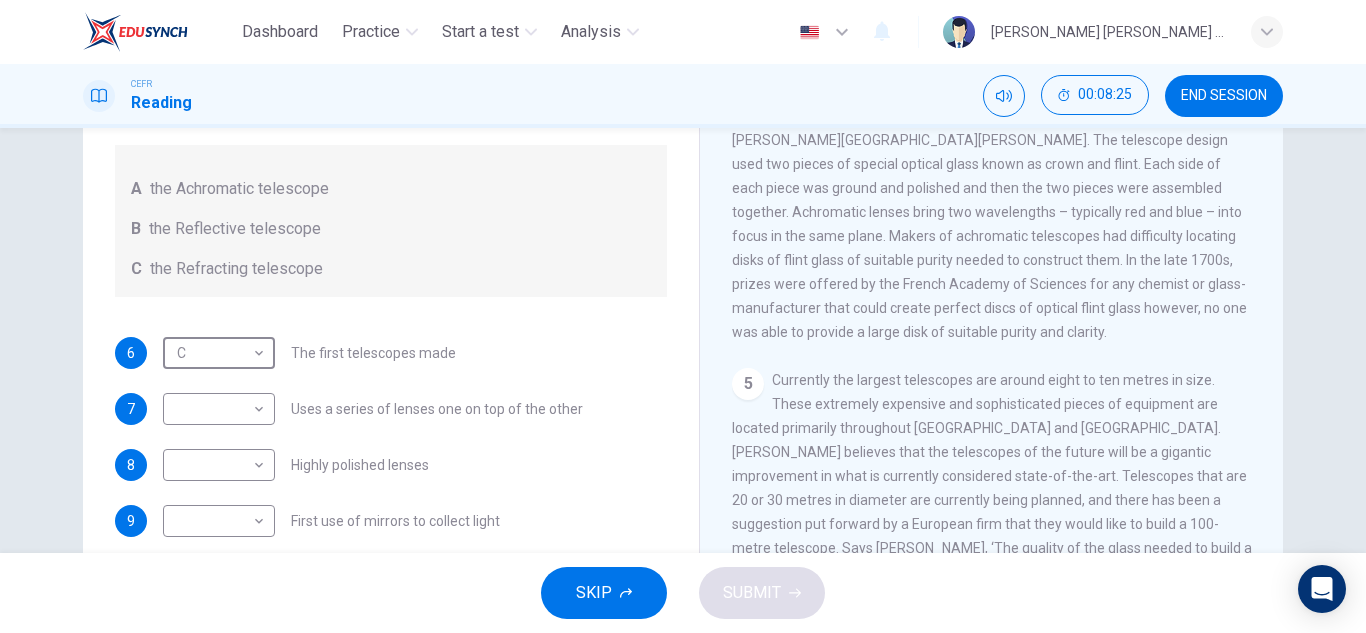 scroll, scrollTop: 1398, scrollLeft: 0, axis: vertical 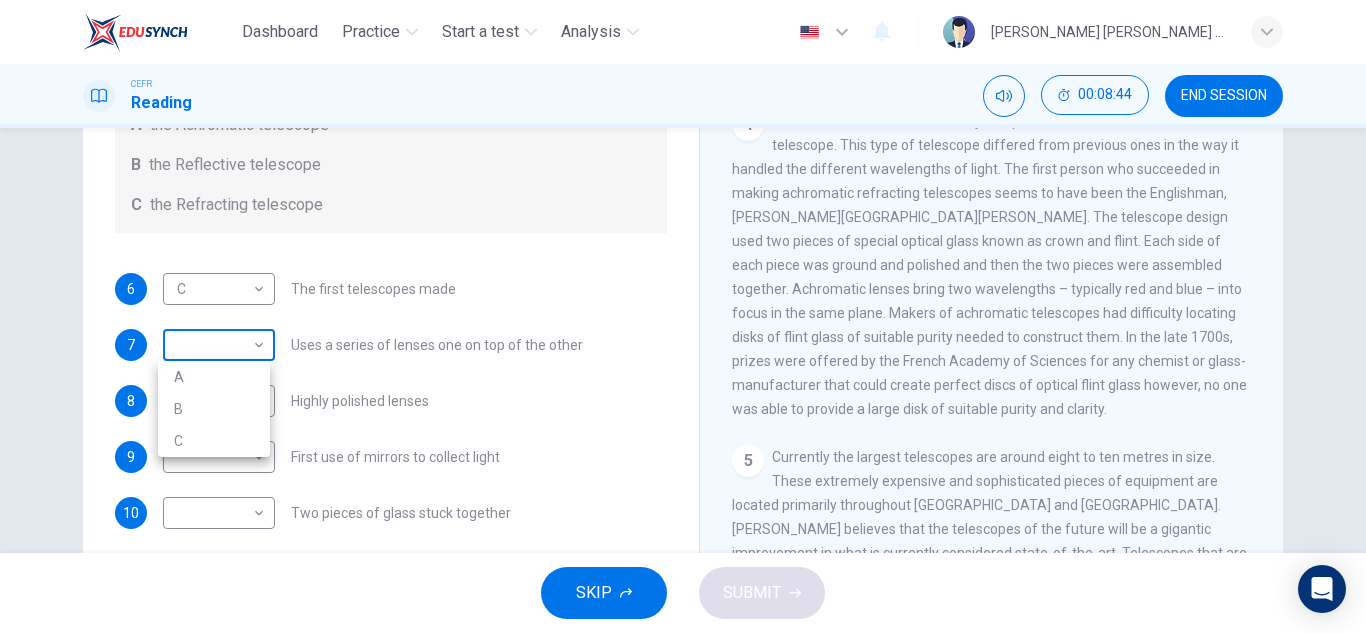 click on "Dashboard Practice Start a test Analysis English en ​ [PERSON_NAME] [PERSON_NAME] [PERSON_NAME] CEFR Reading 00:08:44 END SESSION Questions 6 - 10 Write the correct letter A, B or C, in the boxes below.
Classify the following features as belonging to A the Achromatic telescope B the Reflective telescope C the Refracting telescope 6 C C ​ The first telescopes made 7 ​ ​ Uses a series of lenses one on top of the other 8 ​ ​ Highly polished lenses 9 ​ ​ First use of mirrors to collect light 10 ​ ​ Two pieces of glass stuck together Looking in the Telescope CLICK TO ZOOM Click to Zoom 1 2 3 4 5 SKIP SUBMIT EduSynch - Online Language Proficiency Testing
Dashboard Practice Start a test Analysis Notifications © Copyright  2025 A B C" at bounding box center [683, 316] 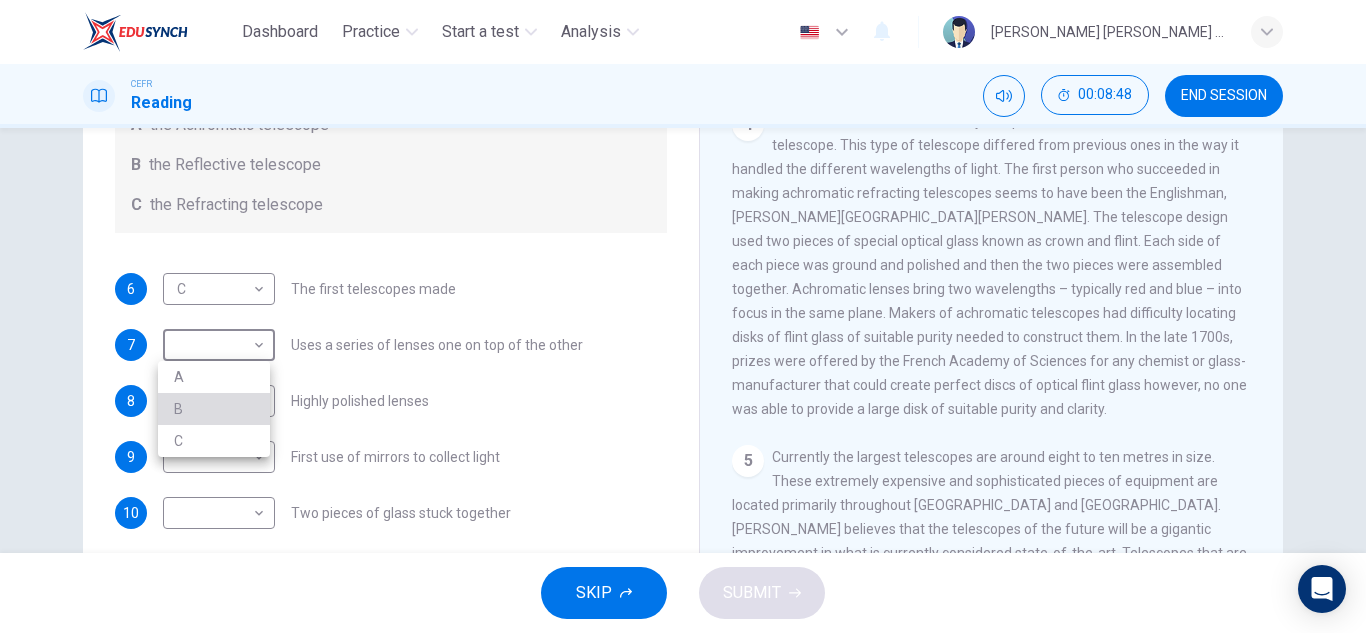 click on "B" at bounding box center [214, 409] 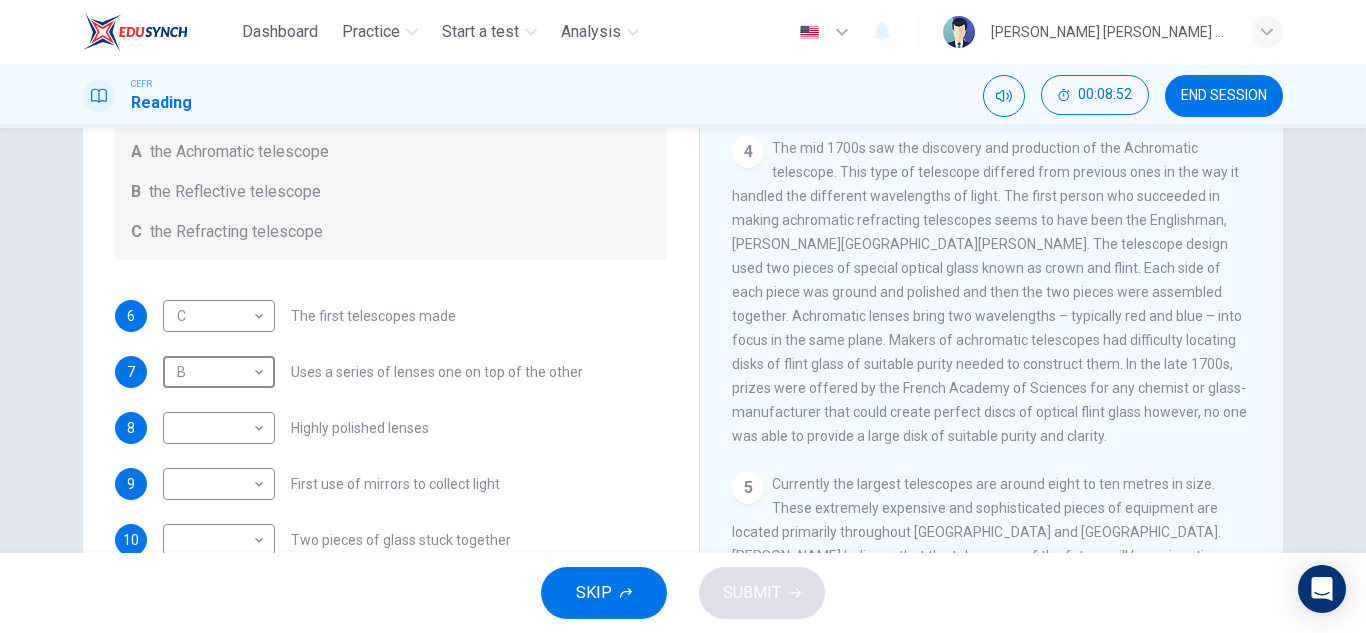 scroll, scrollTop: 265, scrollLeft: 0, axis: vertical 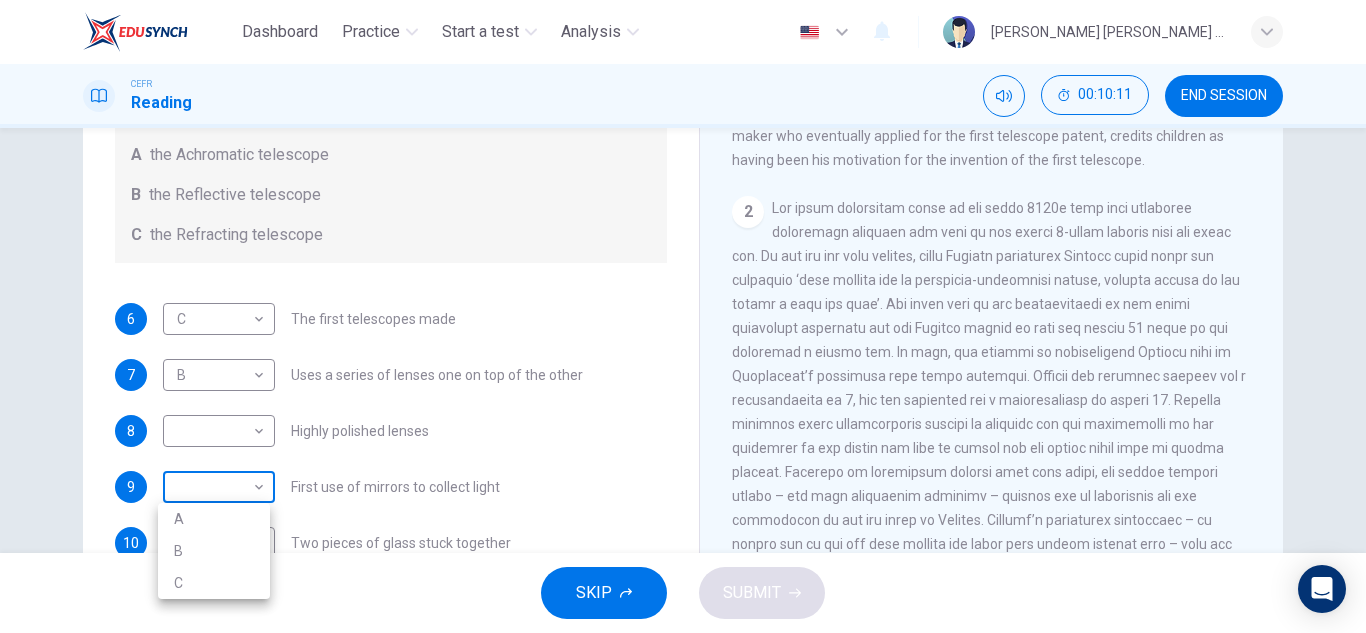 click on "Dashboard Practice Start a test Analysis English en ​ [PERSON_NAME] [PERSON_NAME] [PERSON_NAME] CEFR Reading 00:10:11 END SESSION Questions 6 - 10 Write the correct letter A, B or C, in the boxes below.
Classify the following features as belonging to A the Achromatic telescope B the Reflective telescope C the Refracting telescope 6 C C ​ The first telescopes made 7 B B ​ Uses a series of lenses one on top of the other 8 ​ ​ Highly polished lenses 9 ​ ​ First use of mirrors to collect light 10 ​ ​ Two pieces of glass stuck together Looking in the Telescope CLICK TO ZOOM Click to Zoom 1 2 3 4 5 SKIP SUBMIT EduSynch - Online Language Proficiency Testing
Dashboard Practice Start a test Analysis Notifications © Copyright  2025 A B C" at bounding box center [683, 316] 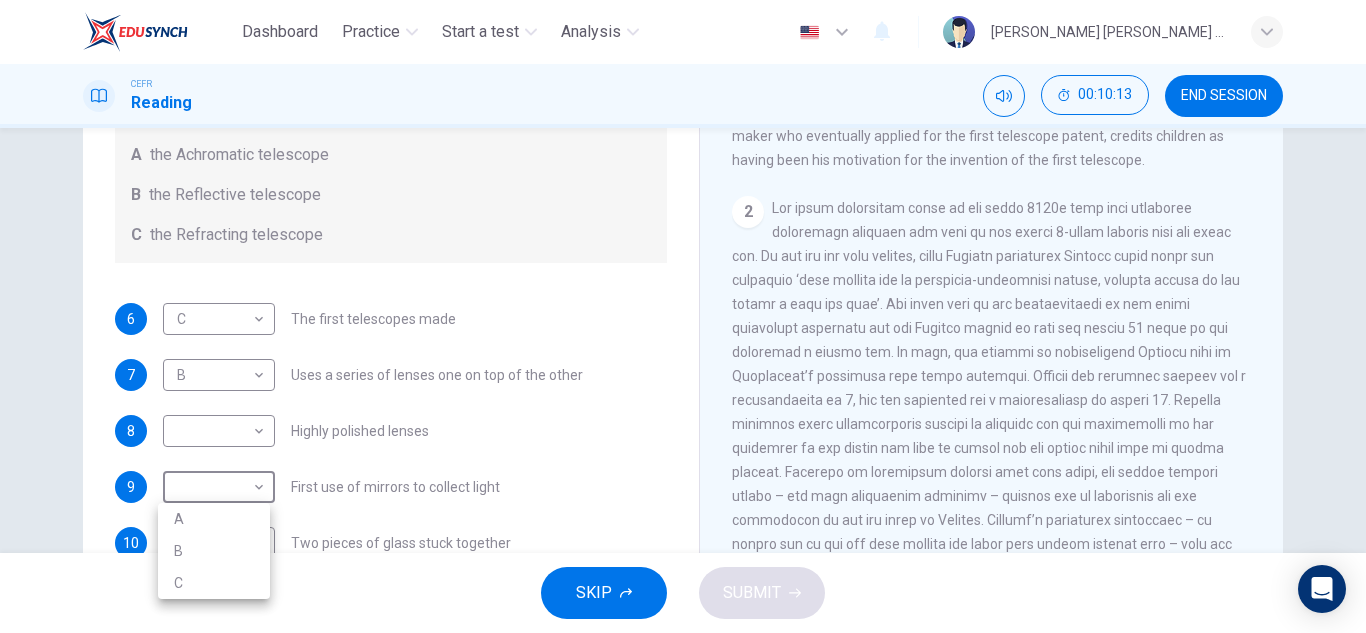click on "C" at bounding box center [214, 583] 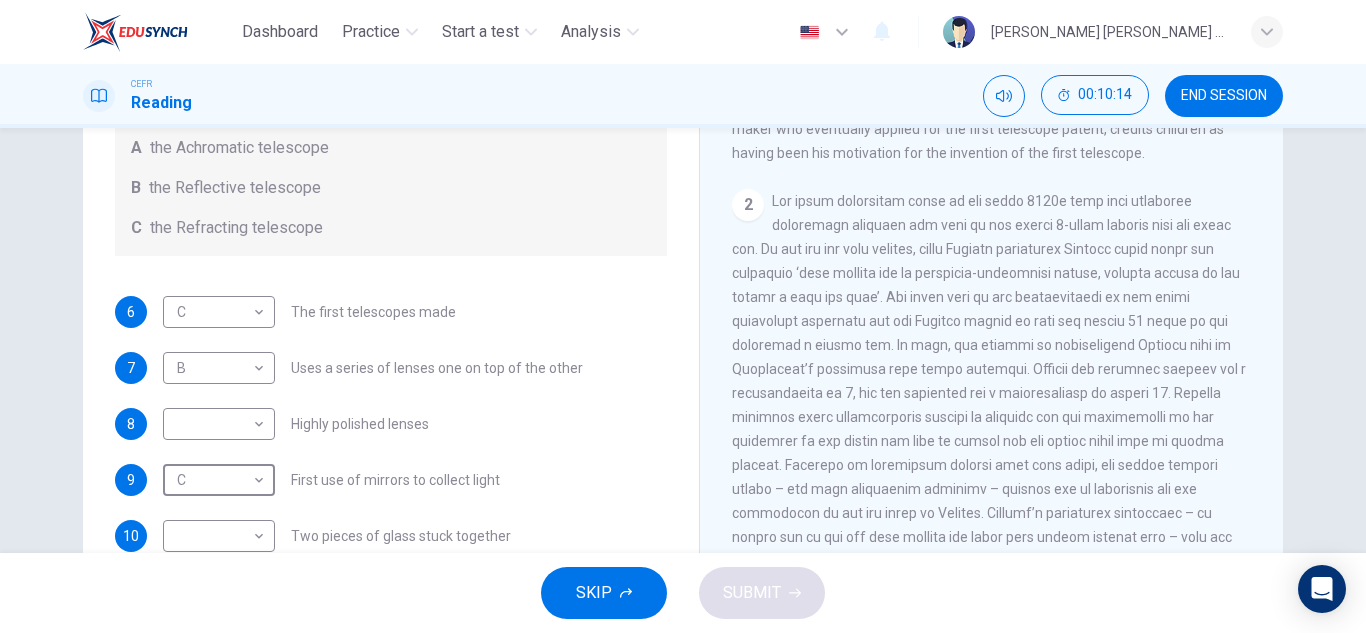scroll, scrollTop: 272, scrollLeft: 0, axis: vertical 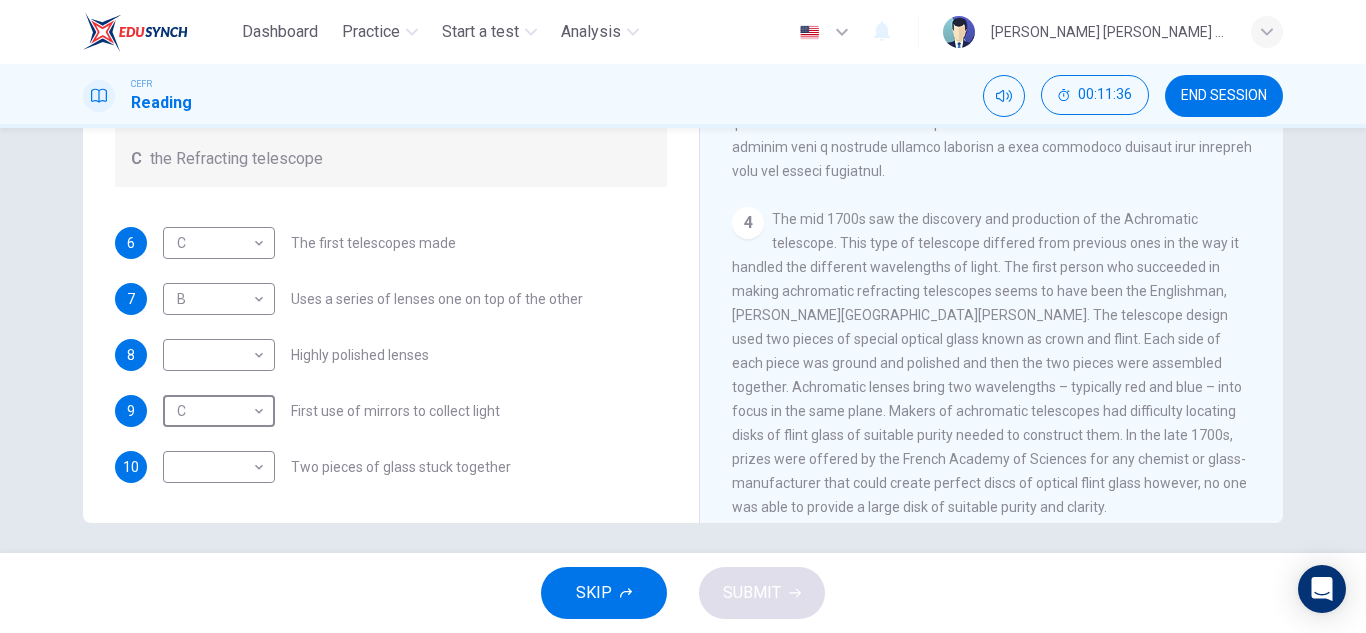 click on "Two pieces of glass stuck together" at bounding box center [401, 467] 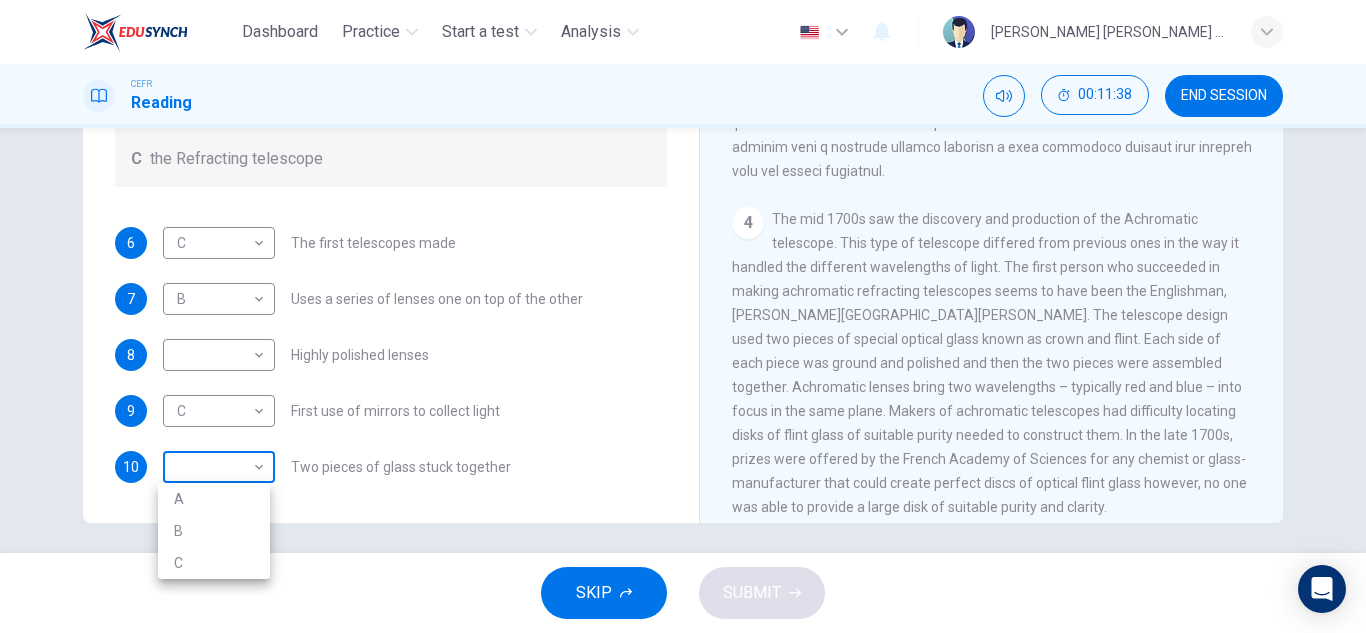 click on "Dashboard Practice Start a test Analysis English en ​ [PERSON_NAME] [PERSON_NAME] [PERSON_NAME] CEFR Reading 00:11:38 END SESSION Questions 6 - 10 Write the correct letter A, B or C, in the boxes below.
Classify the following features as belonging to A the Achromatic telescope B the Reflective telescope C the Refracting telescope 6 C C ​ The first telescopes made 7 B B ​ Uses a series of lenses one on top of the other 8 ​ ​ Highly polished lenses 9 C C ​ First use of mirrors to collect light 10 ​ ​ Two pieces of glass stuck together Looking in the Telescope CLICK TO ZOOM Click to Zoom 1 2 3 4 5 SKIP SUBMIT EduSynch - Online Language Proficiency Testing
Dashboard Practice Start a test Analysis Notifications © Copyright  2025 A B C" at bounding box center (683, 316) 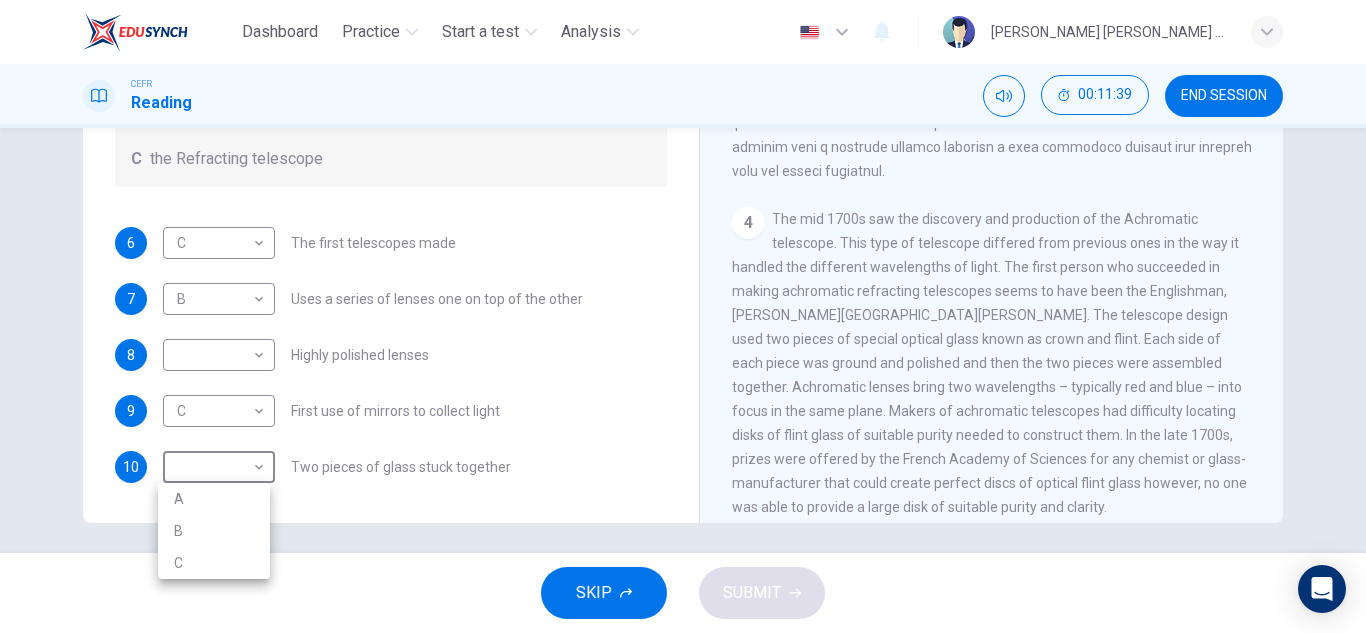 click on "A" at bounding box center [214, 499] 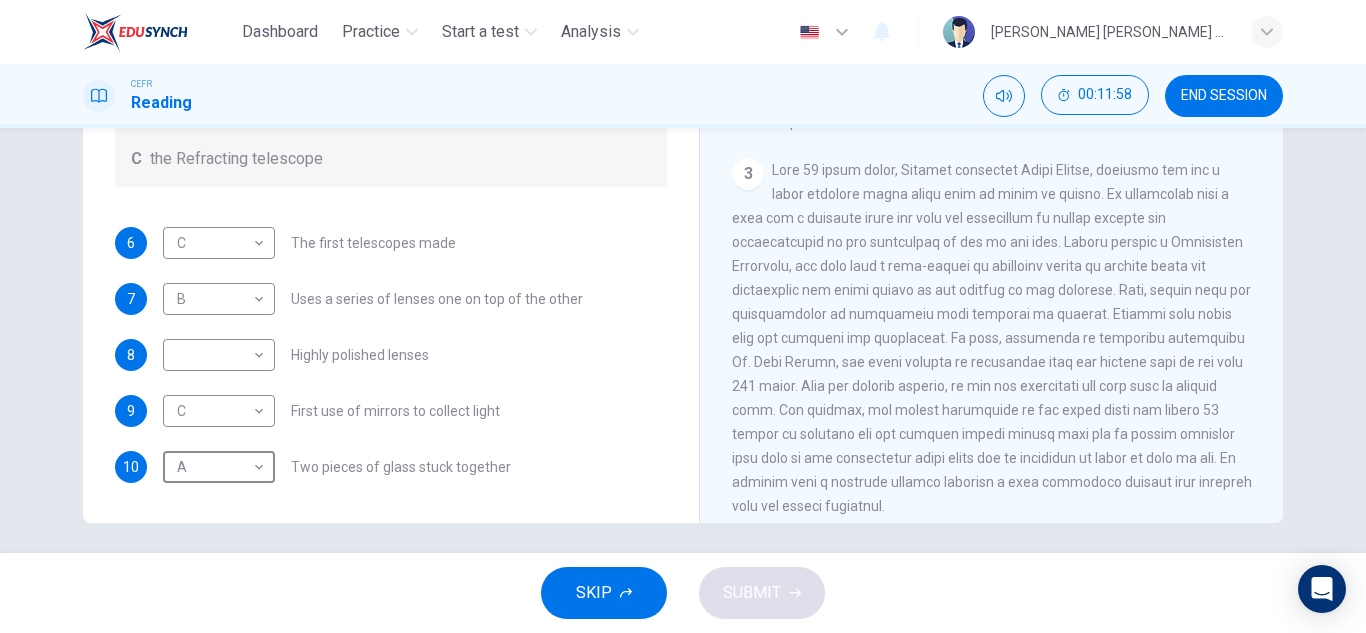 scroll, scrollTop: 778, scrollLeft: 0, axis: vertical 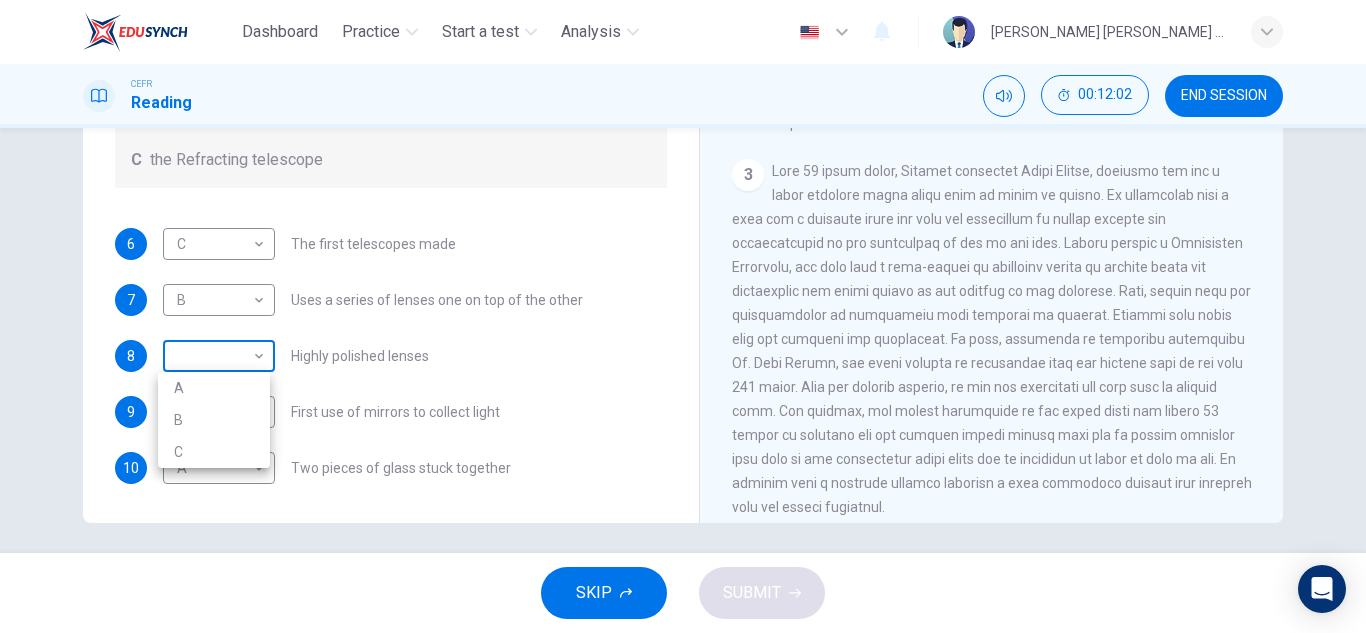 click on "Dashboard Practice Start a test Analysis English en ​ [PERSON_NAME] [PERSON_NAME] [PERSON_NAME] CEFR Reading 00:12:02 END SESSION Questions 6 - 10 Write the correct letter A, B or C, in the boxes below.
Classify the following features as belonging to A the Achromatic telescope B the Reflective telescope C the Refracting telescope 6 C C ​ The first telescopes made 7 B B ​ Uses a series of lenses one on top of the other 8 ​ ​ Highly polished lenses 9 C C ​ First use of mirrors to collect light 10 A A ​ Two pieces of glass stuck together Looking in the Telescope CLICK TO ZOOM Click to Zoom 1 2 3 4 5 SKIP SUBMIT EduSynch - Online Language Proficiency Testing
Dashboard Practice Start a test Analysis Notifications © Copyright  2025 A B C" at bounding box center (683, 316) 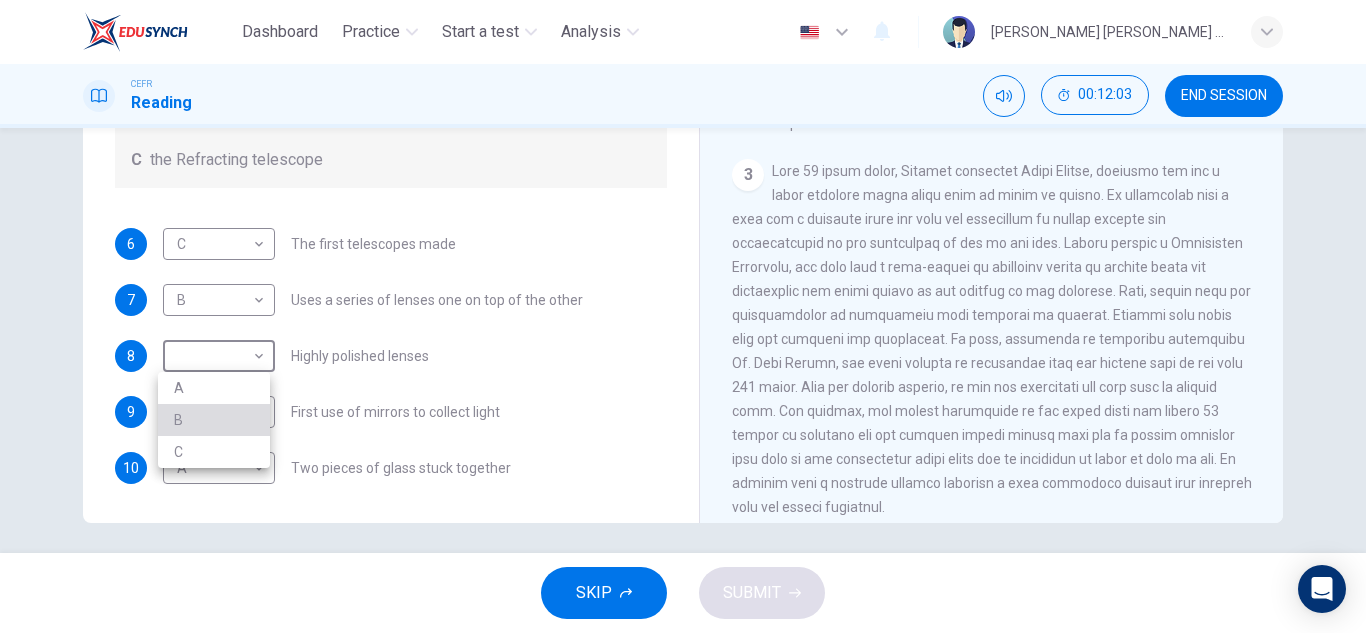 click on "B" at bounding box center [214, 420] 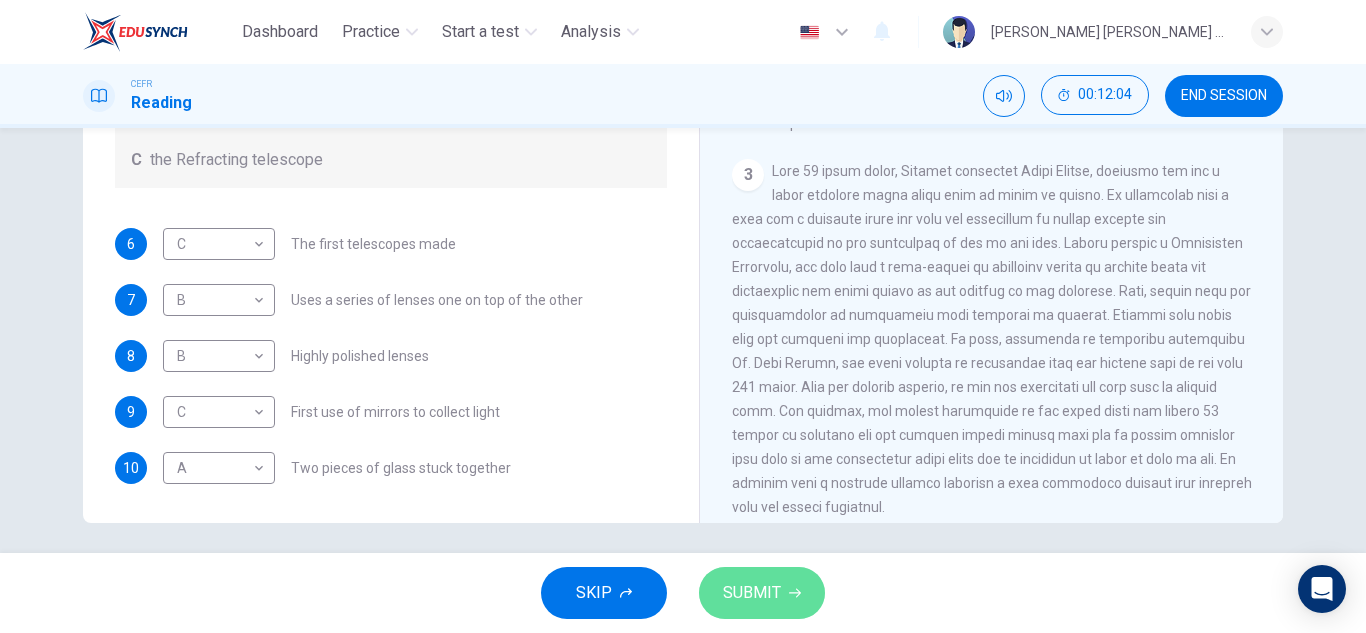 click on "SUBMIT" at bounding box center (752, 593) 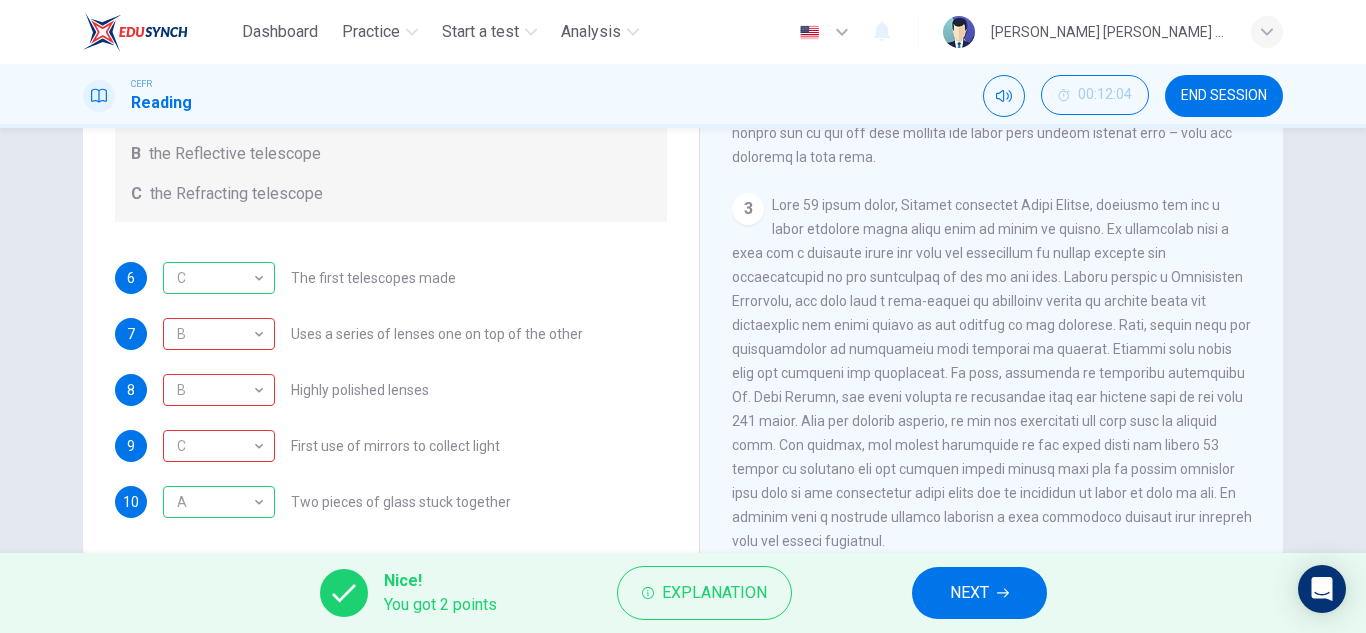 scroll, scrollTop: 350, scrollLeft: 0, axis: vertical 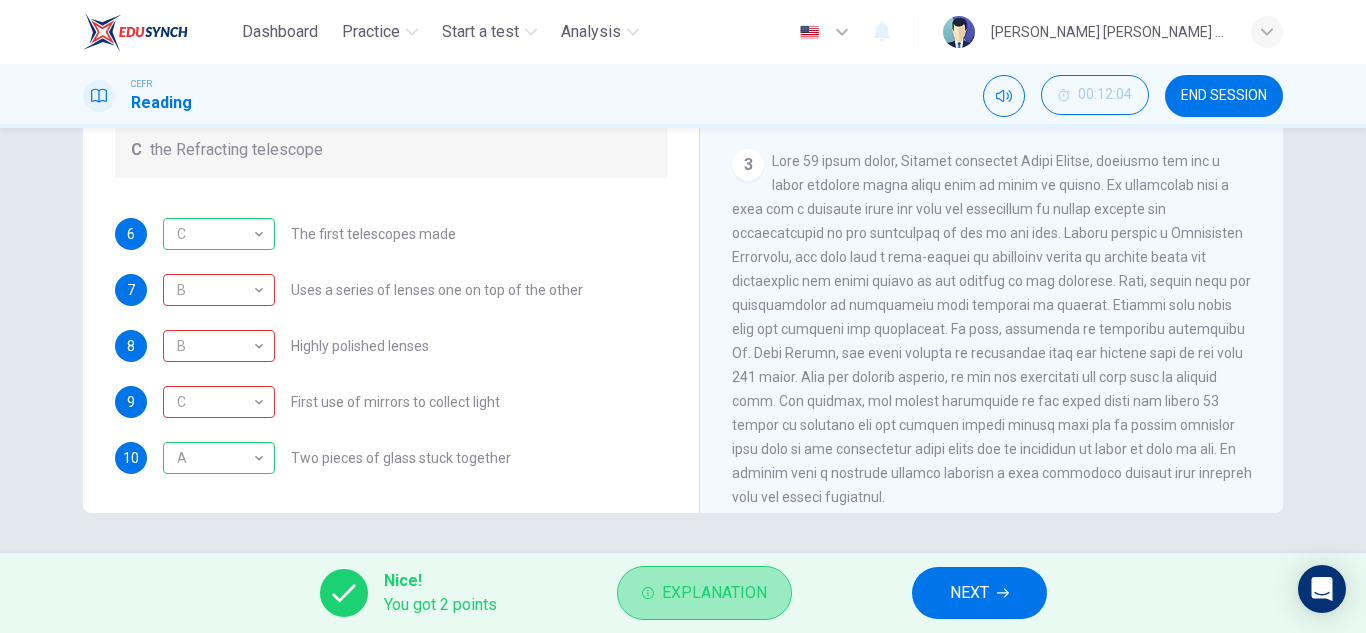 click on "Explanation" at bounding box center (714, 593) 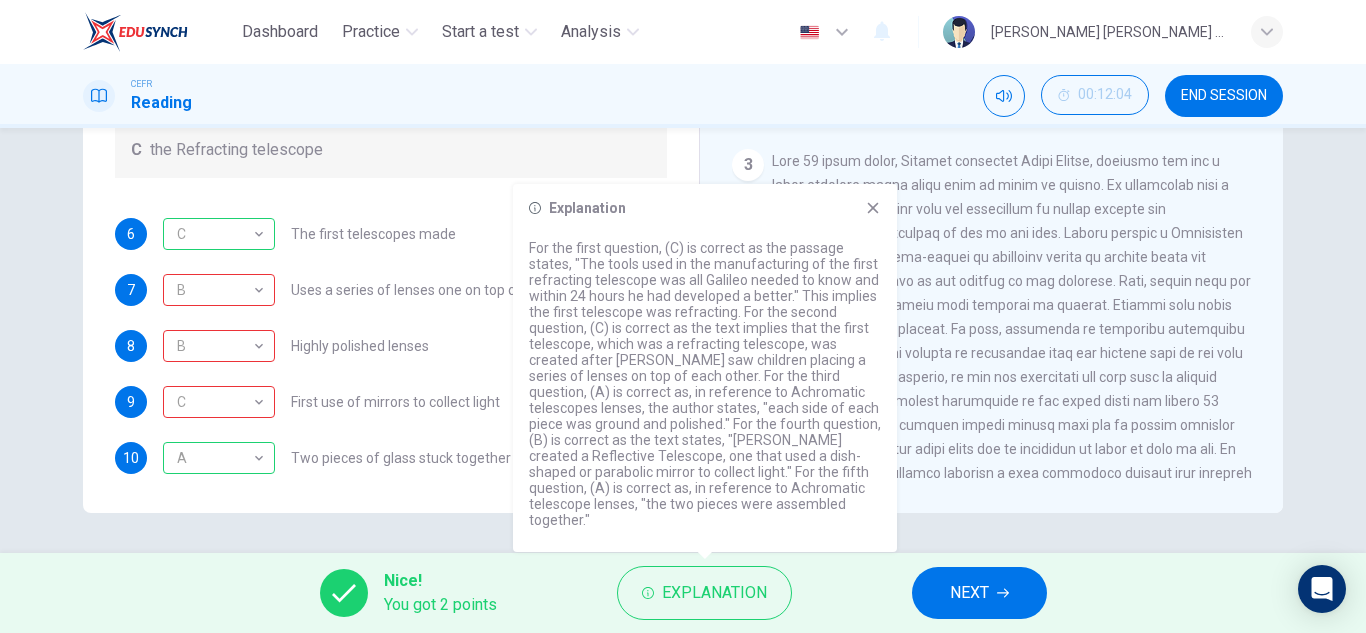 click 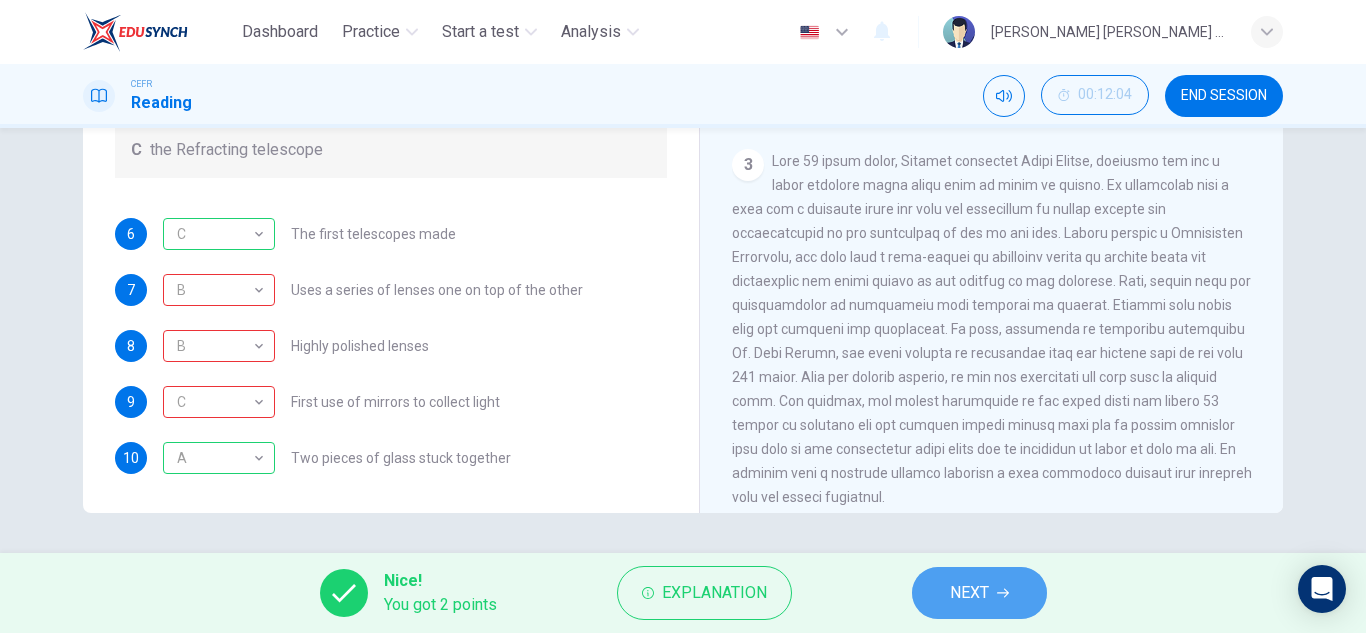 click on "NEXT" at bounding box center (979, 593) 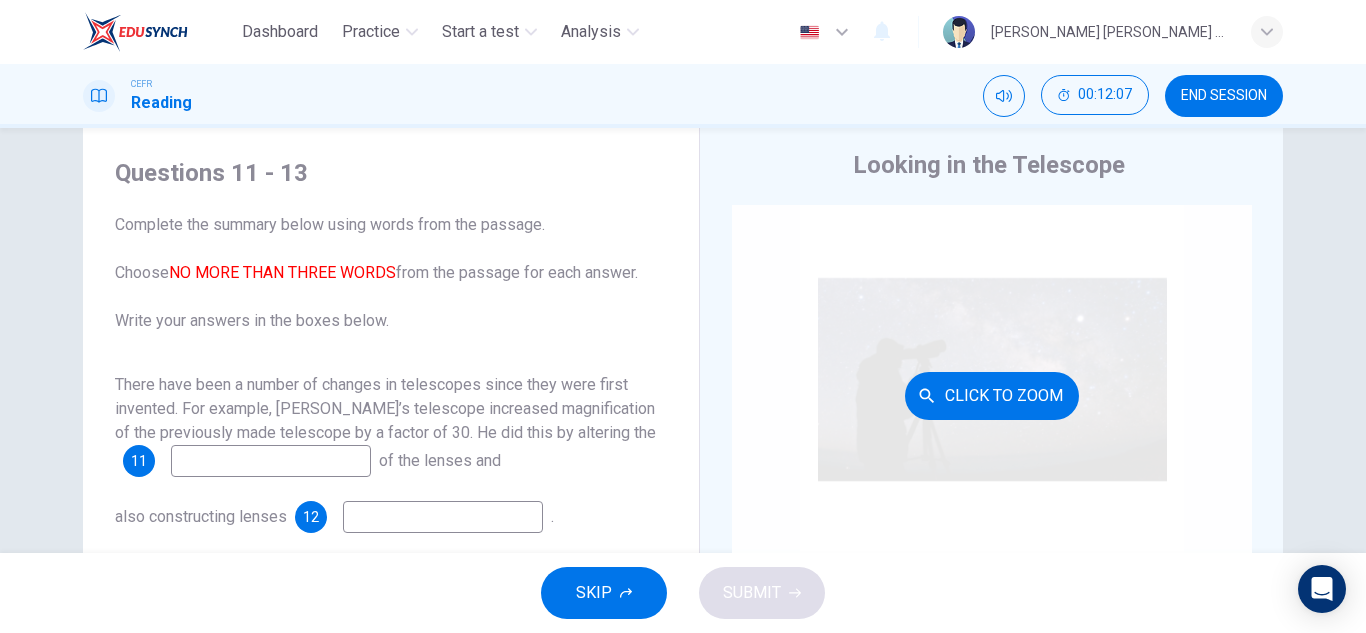 scroll, scrollTop: 50, scrollLeft: 0, axis: vertical 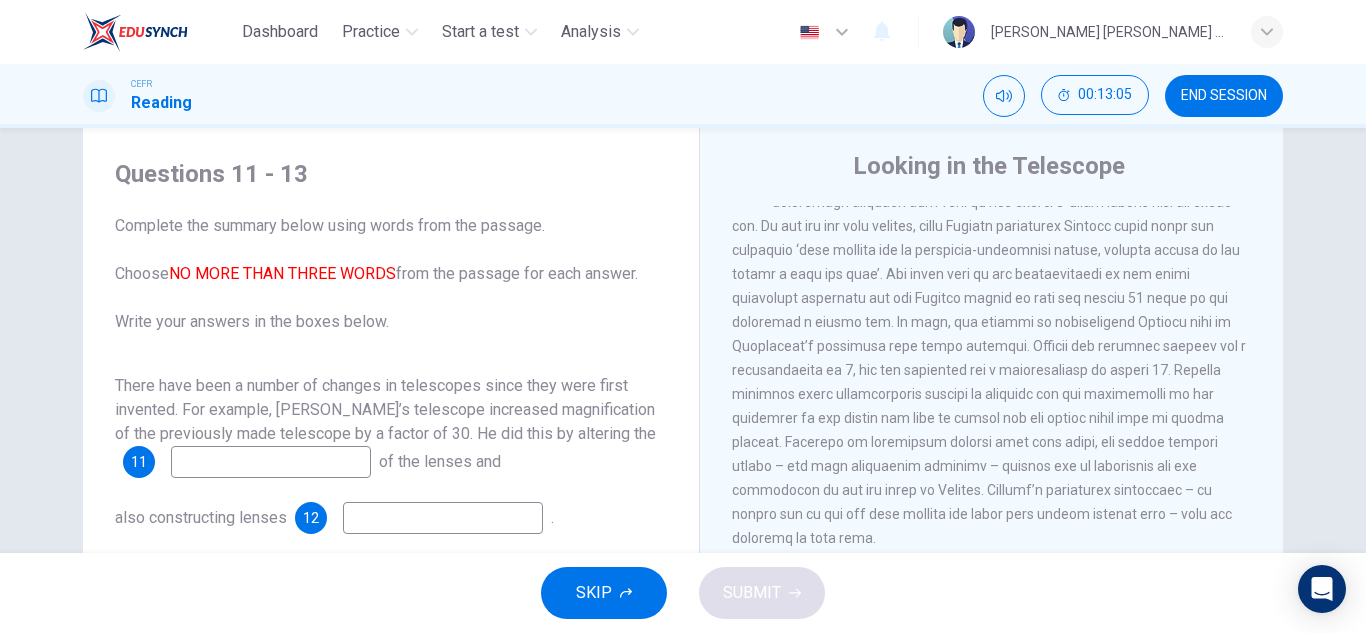 click at bounding box center (271, 462) 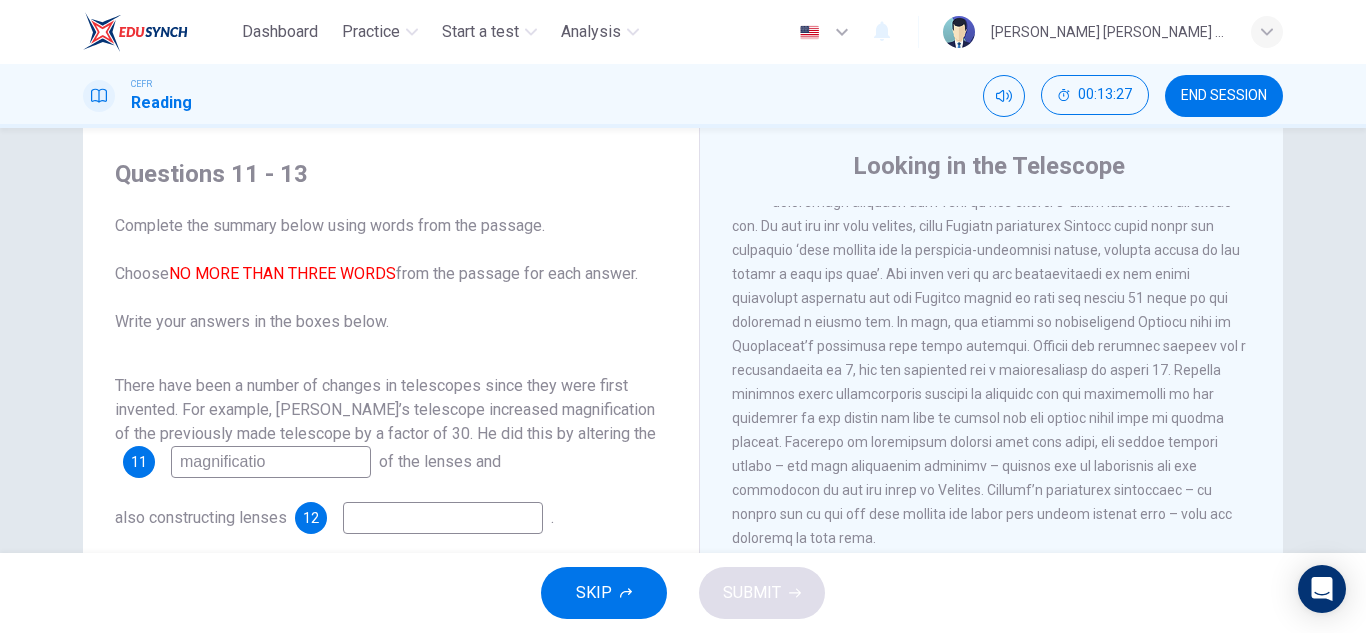 type on "magnification" 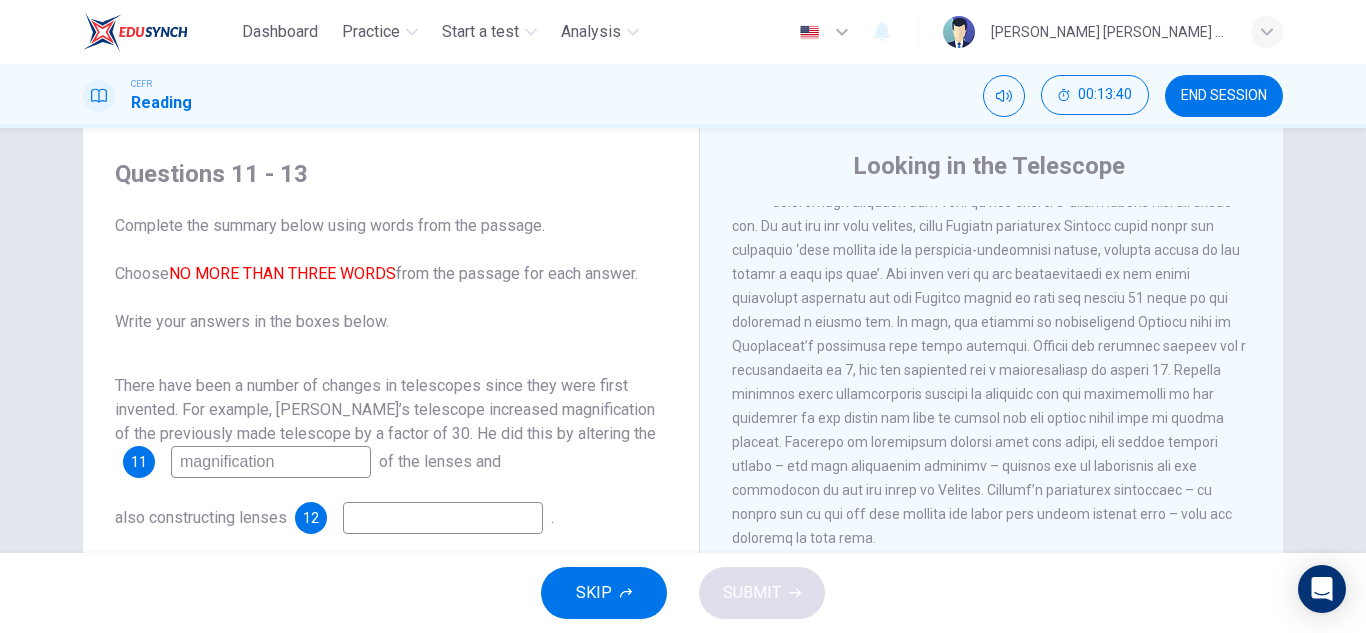drag, startPoint x: 305, startPoint y: 459, endPoint x: 88, endPoint y: 470, distance: 217.27863 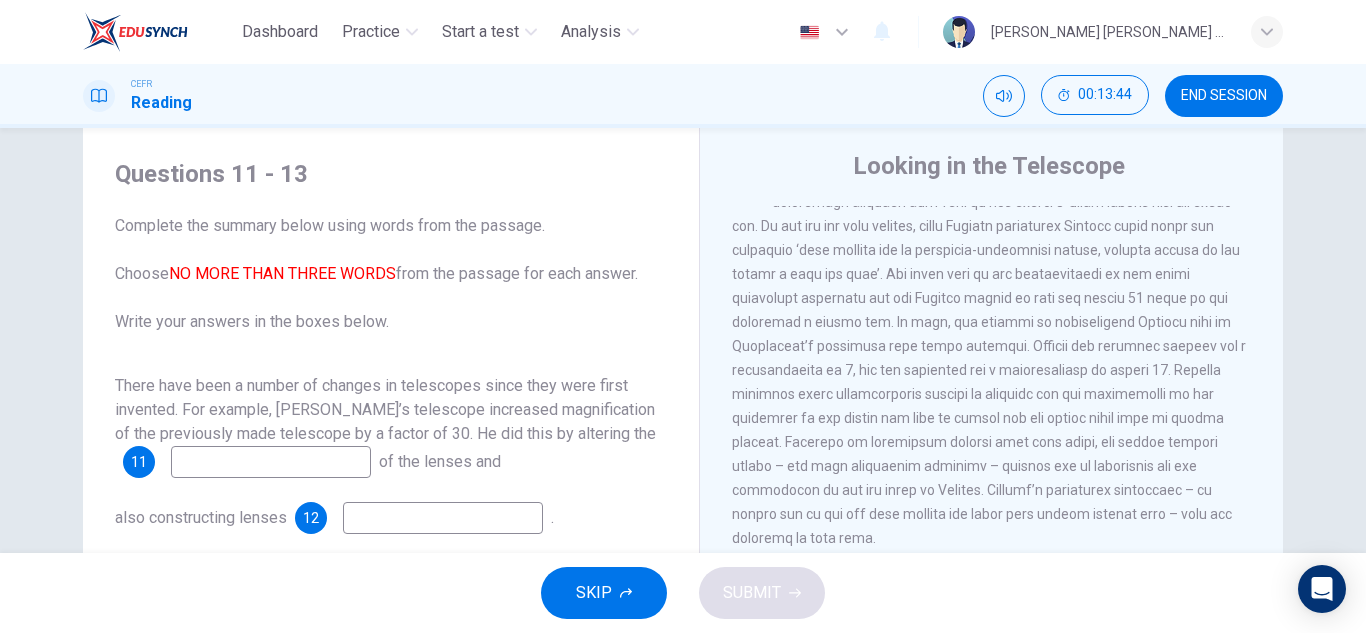 click at bounding box center (271, 462) 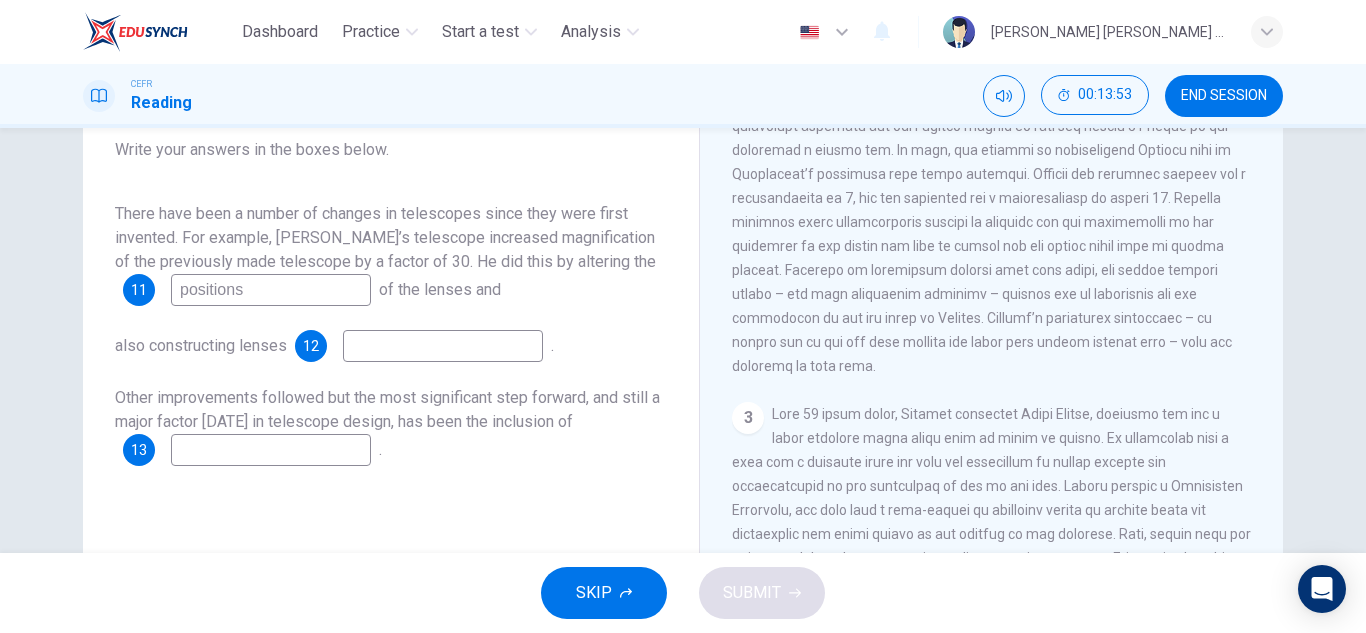 scroll, scrollTop: 223, scrollLeft: 0, axis: vertical 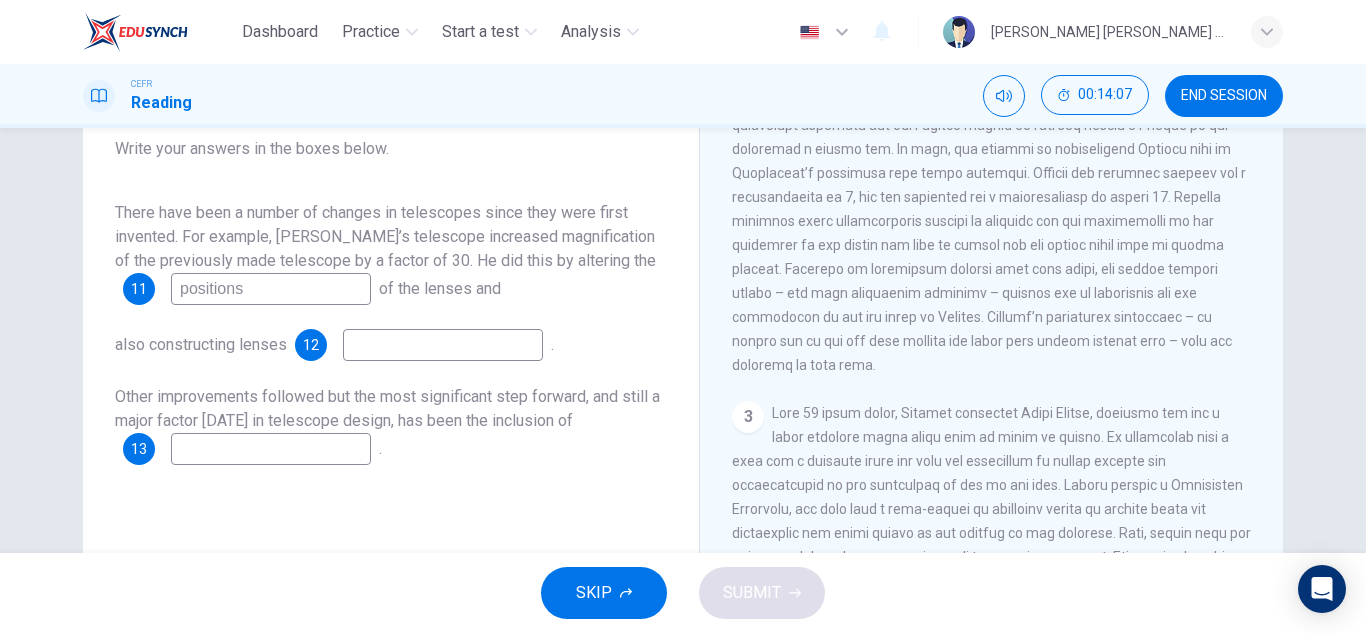 type on "positions" 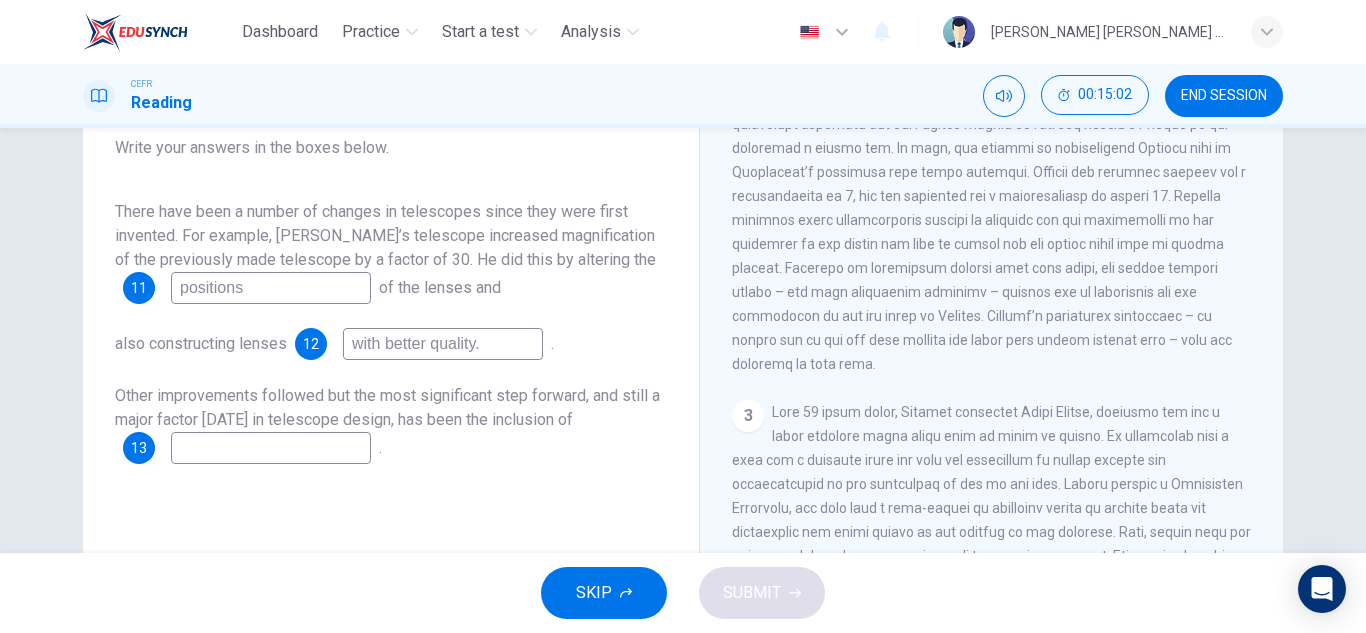 scroll, scrollTop: 223, scrollLeft: 0, axis: vertical 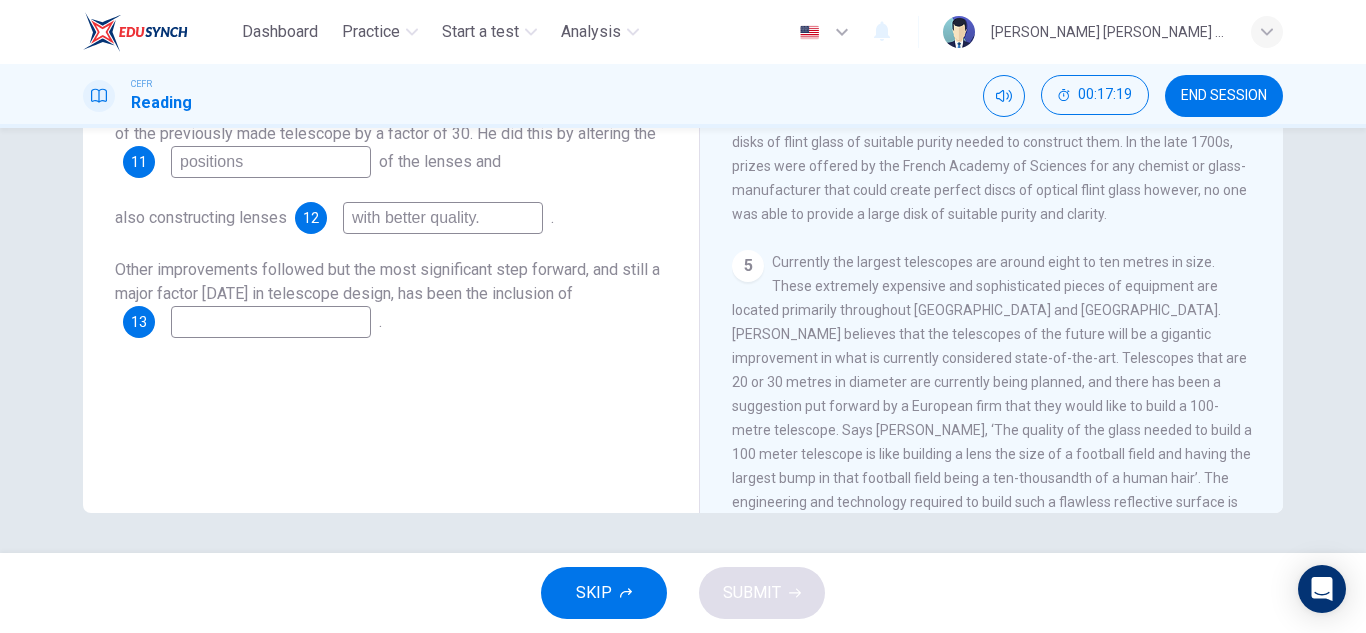 type on "with better quality." 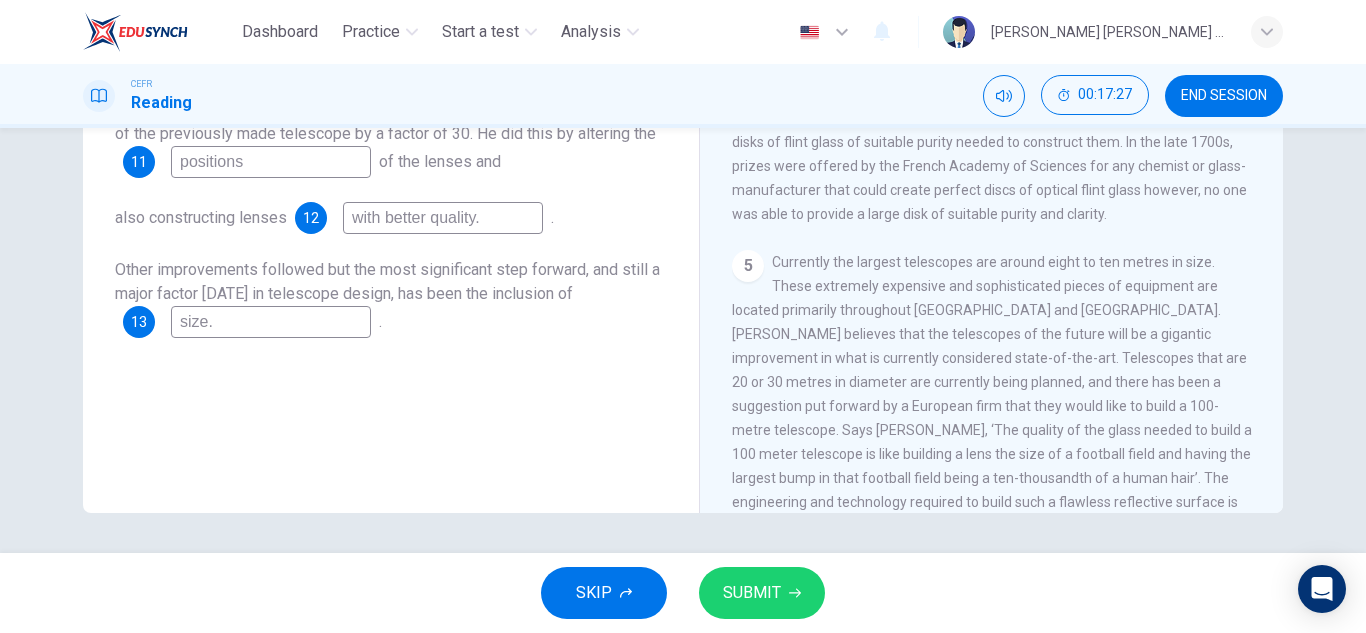 type on "size." 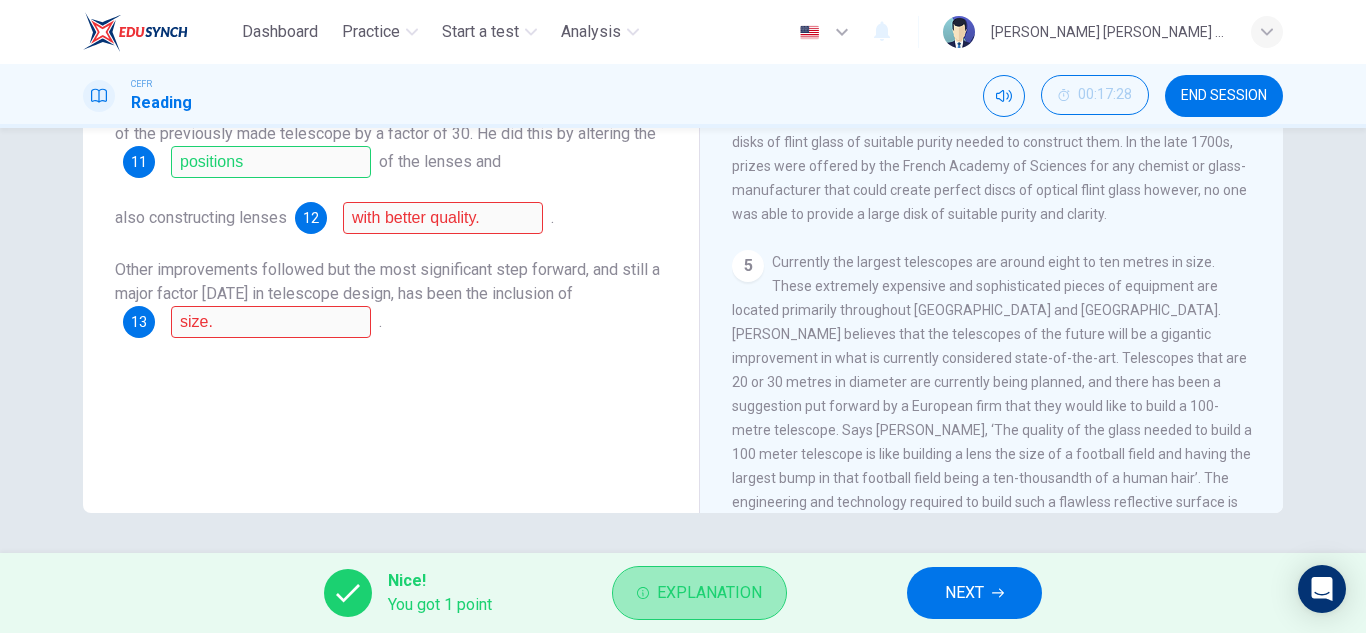 click on "Explanation" at bounding box center [709, 593] 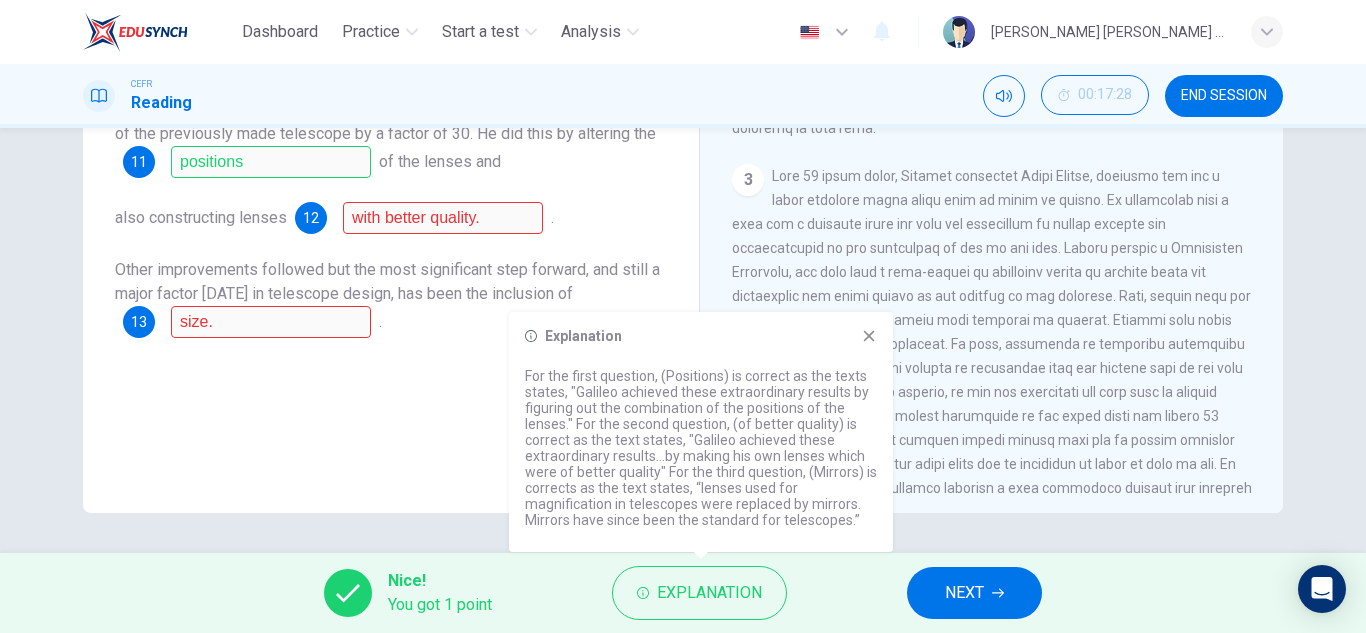 scroll, scrollTop: 765, scrollLeft: 0, axis: vertical 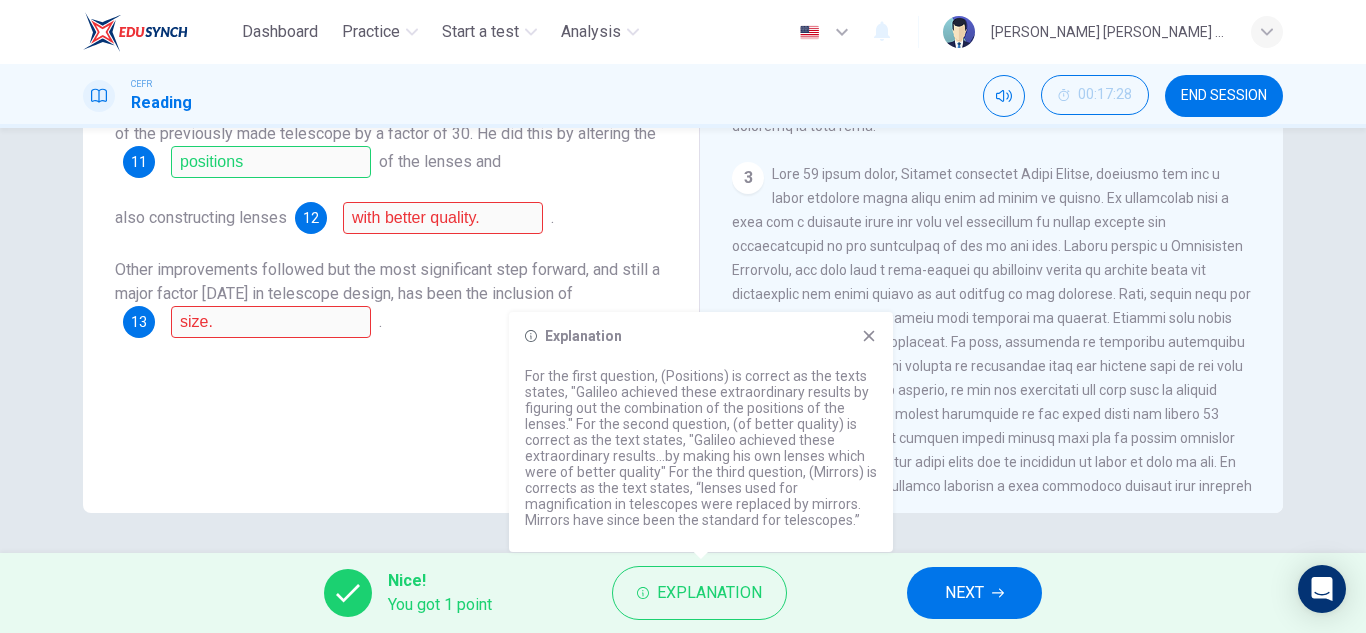 click 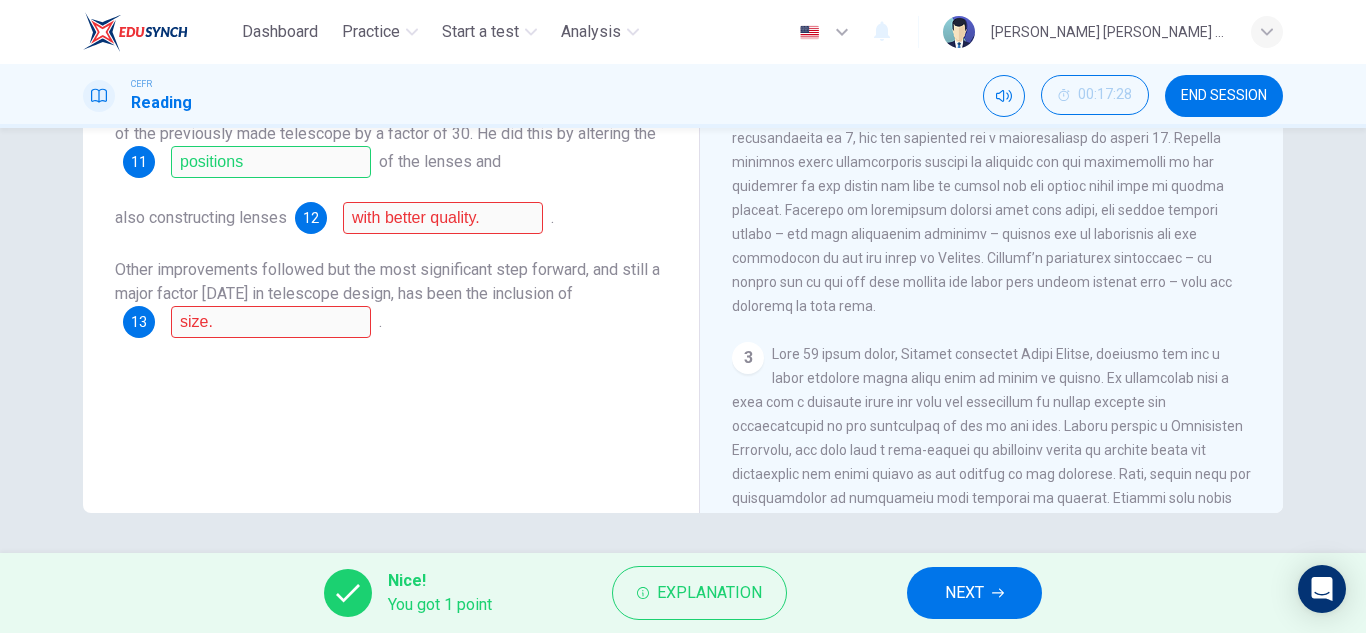 scroll, scrollTop: 586, scrollLeft: 0, axis: vertical 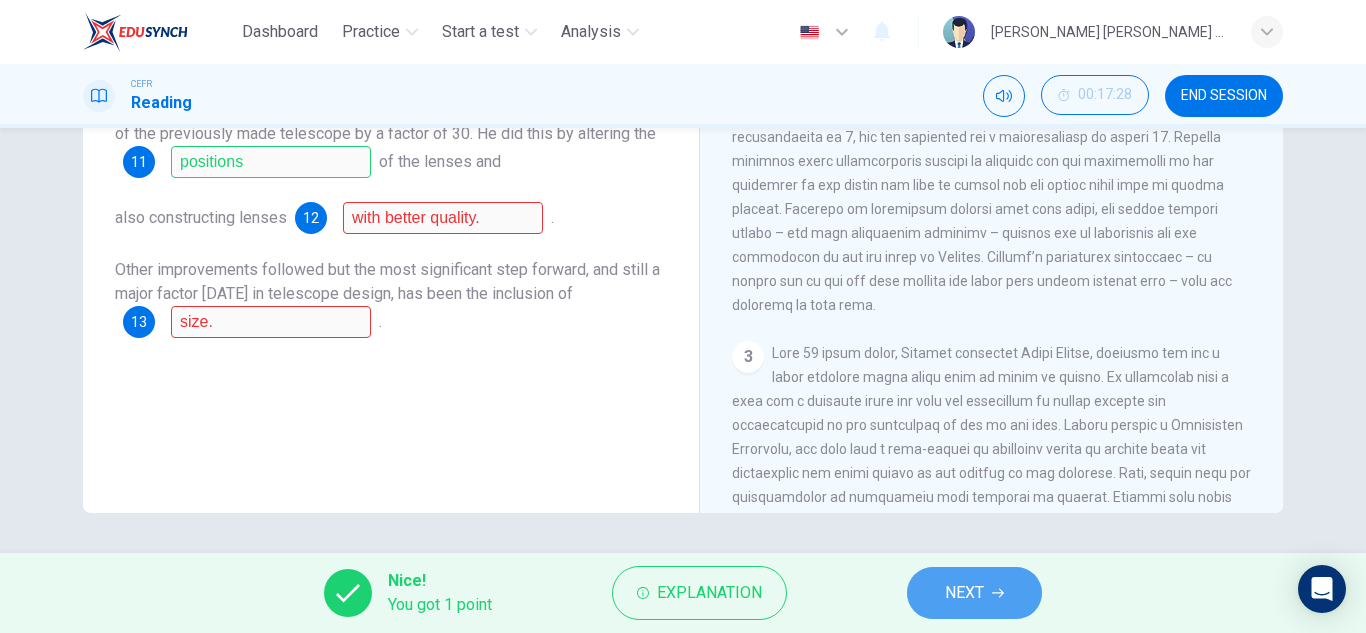 click on "NEXT" at bounding box center [974, 593] 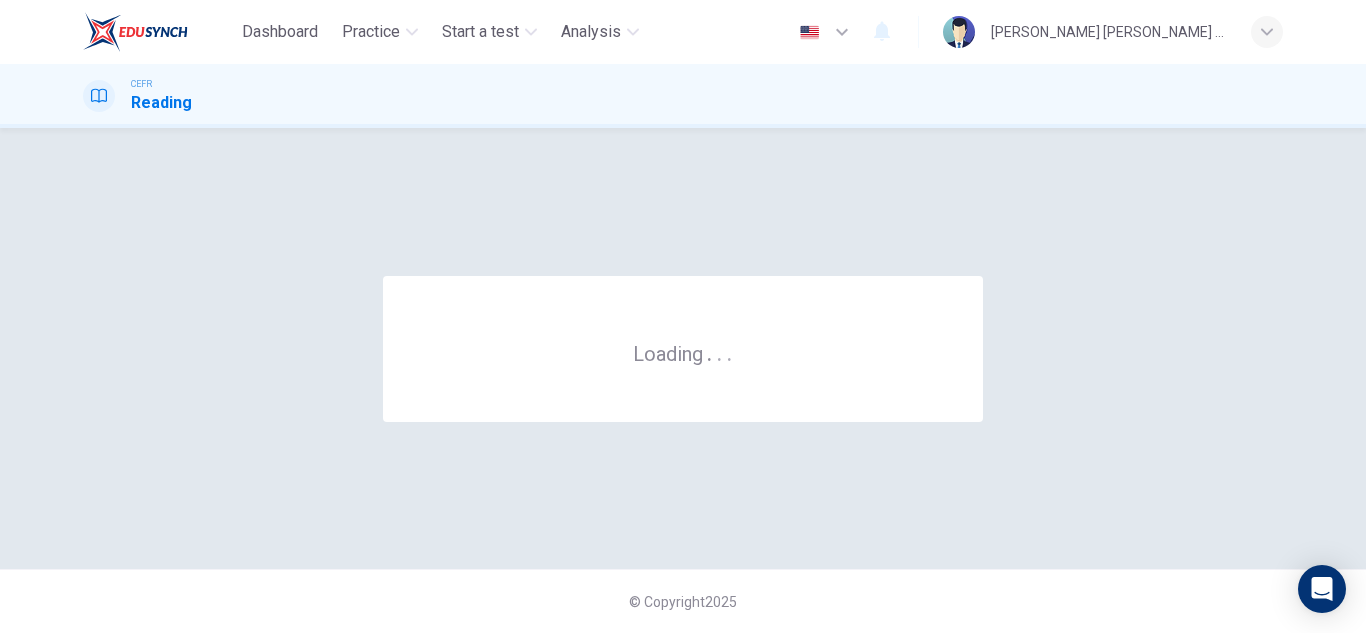 scroll, scrollTop: 0, scrollLeft: 0, axis: both 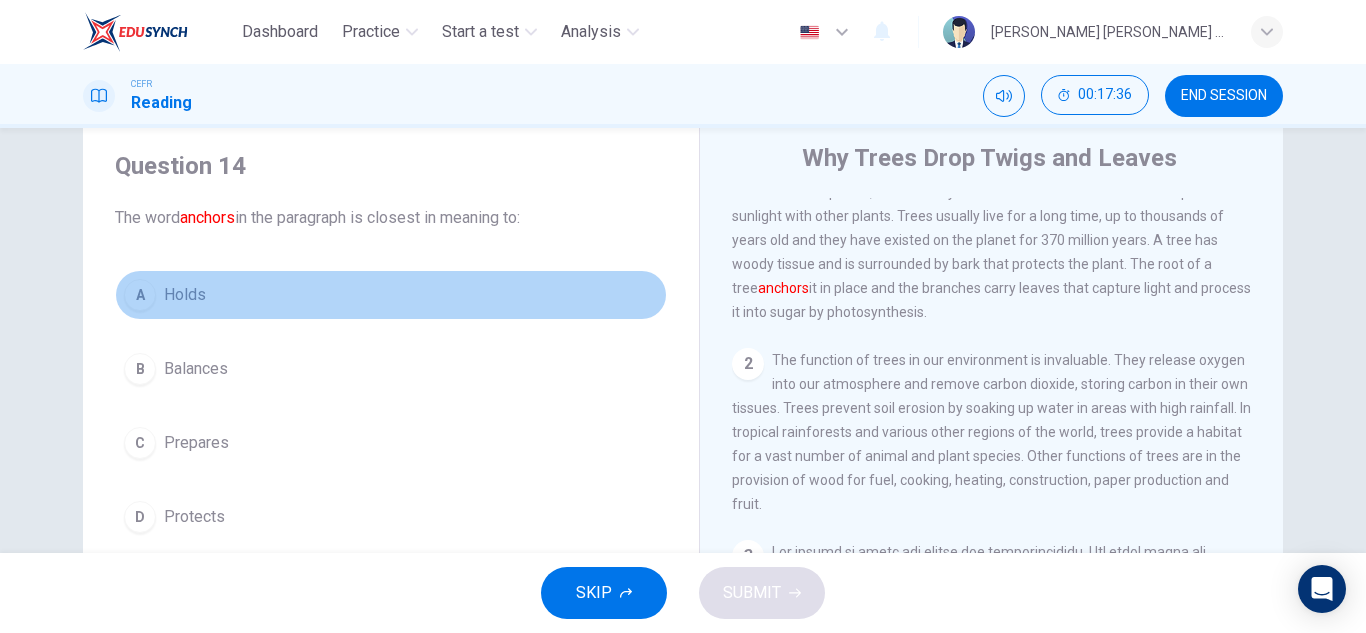 click on "Holds" at bounding box center (185, 295) 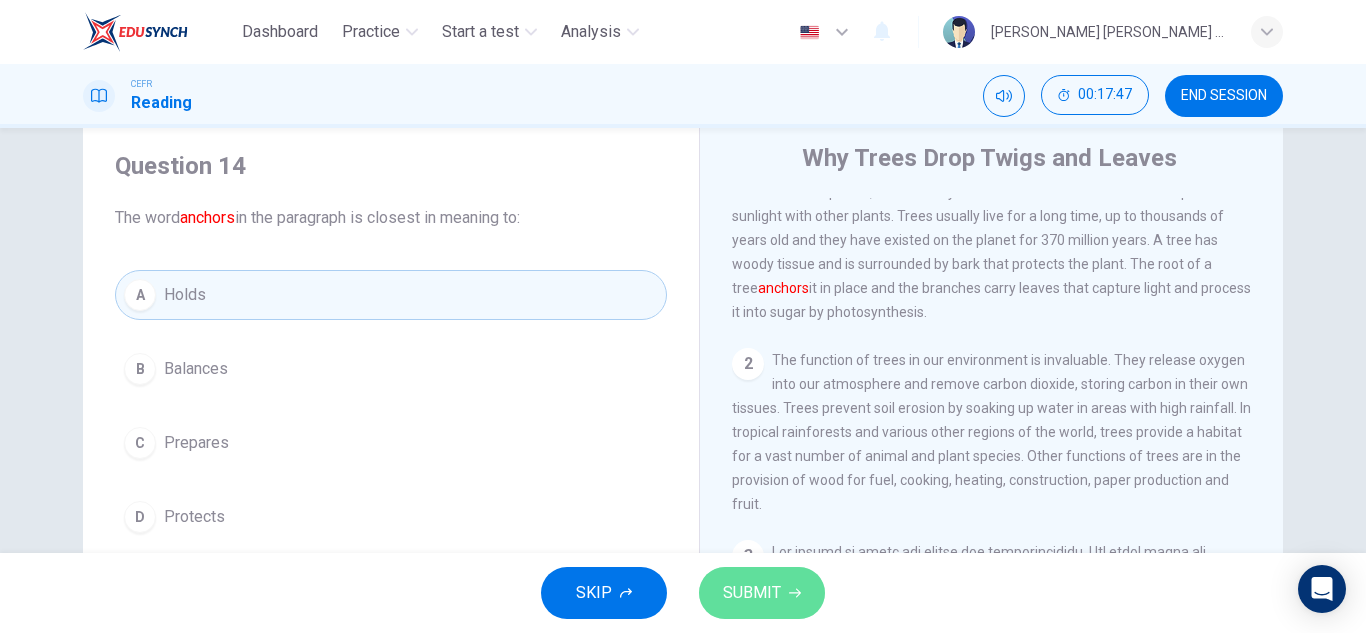 click on "SUBMIT" at bounding box center [752, 593] 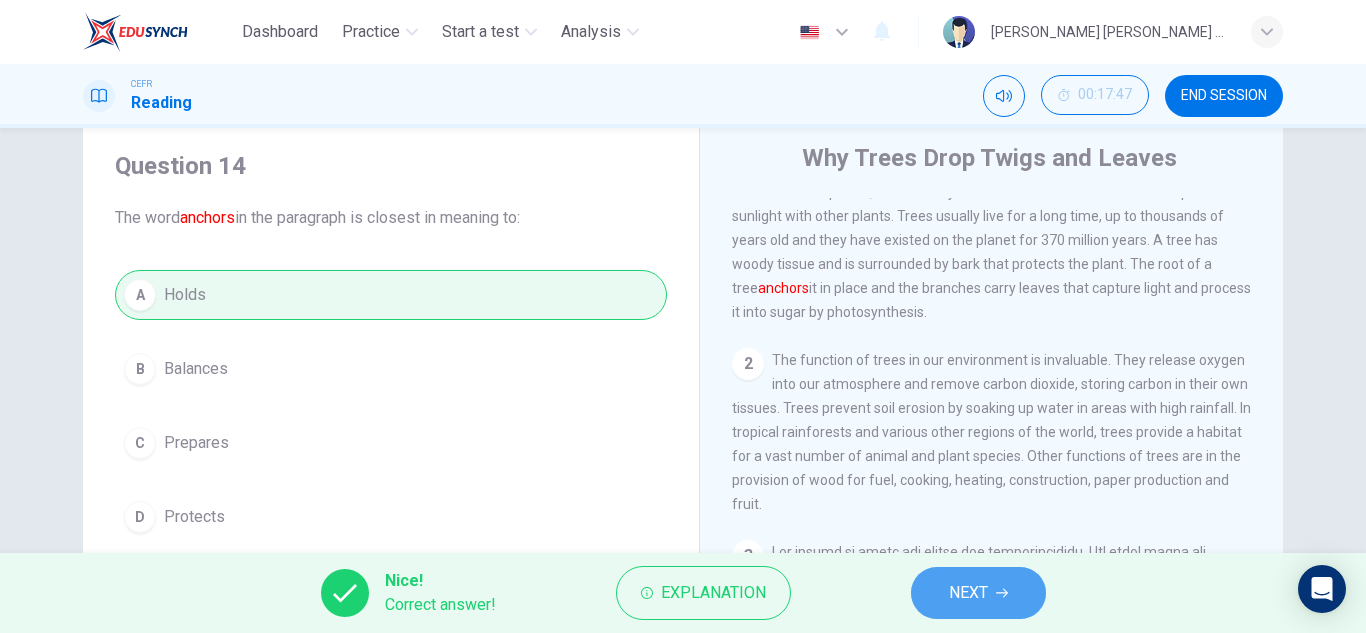 click on "NEXT" at bounding box center (968, 593) 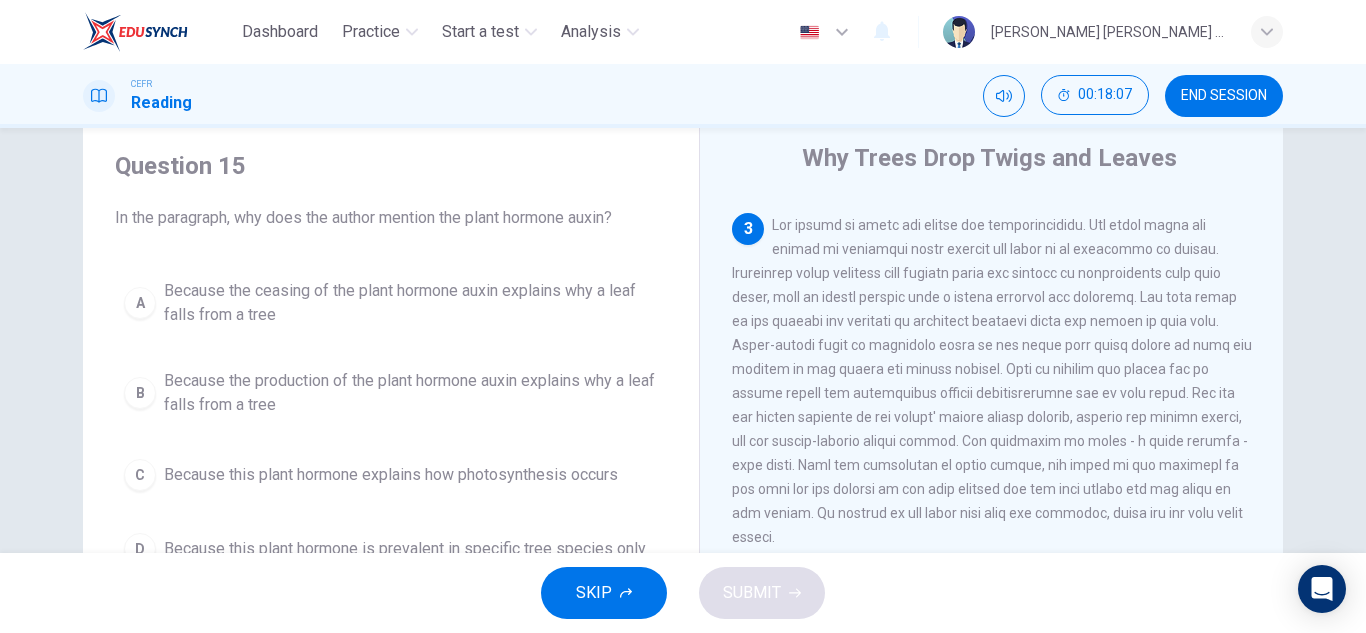 scroll, scrollTop: 370, scrollLeft: 0, axis: vertical 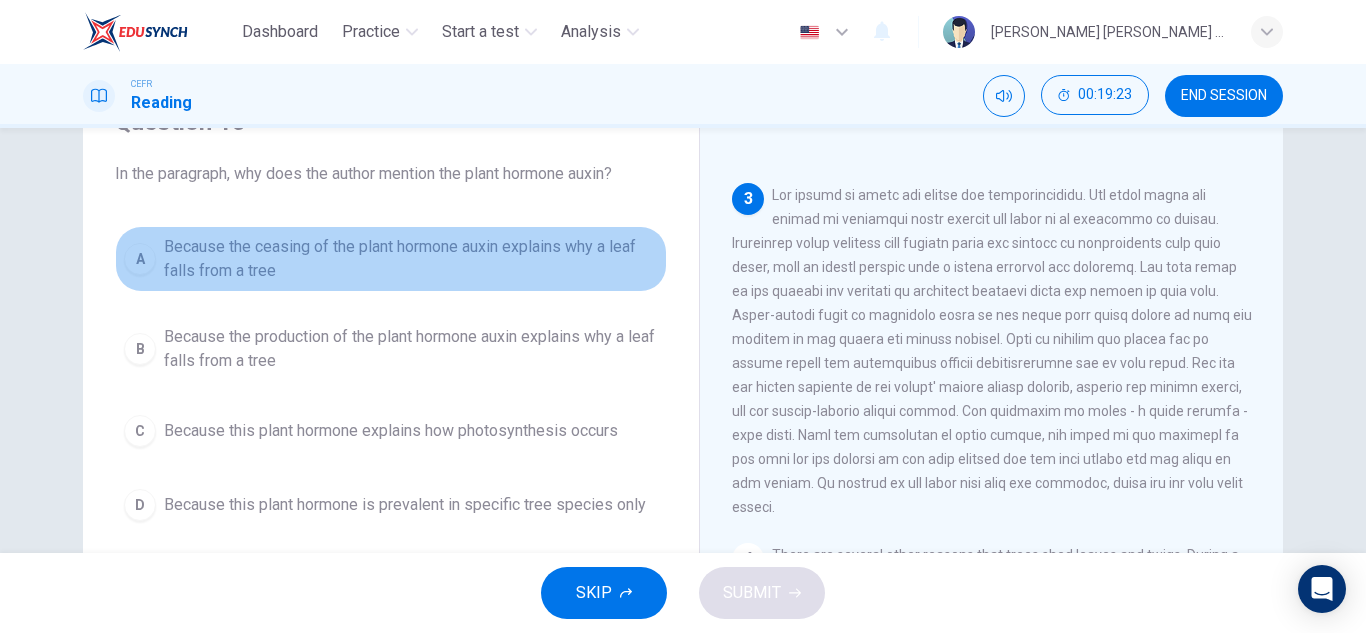 click on "Because the ceasing of the plant hormone auxin explains why a leaf falls from a tree" at bounding box center [411, 259] 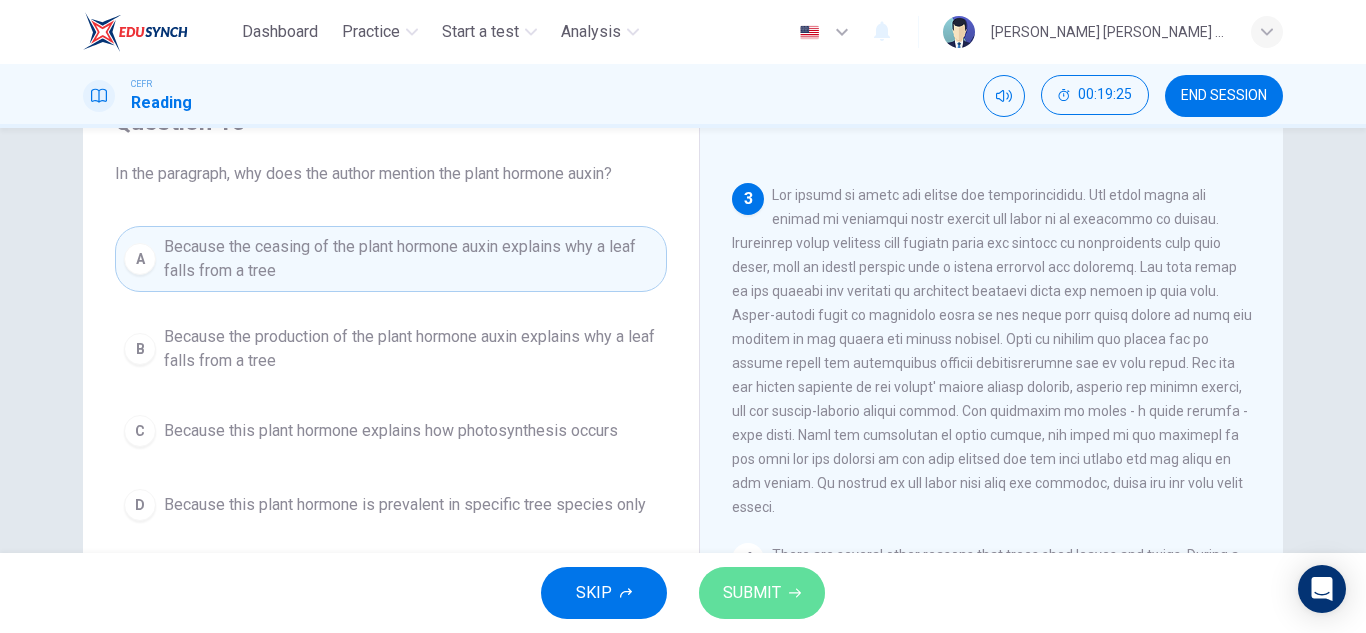 click on "SUBMIT" at bounding box center [762, 593] 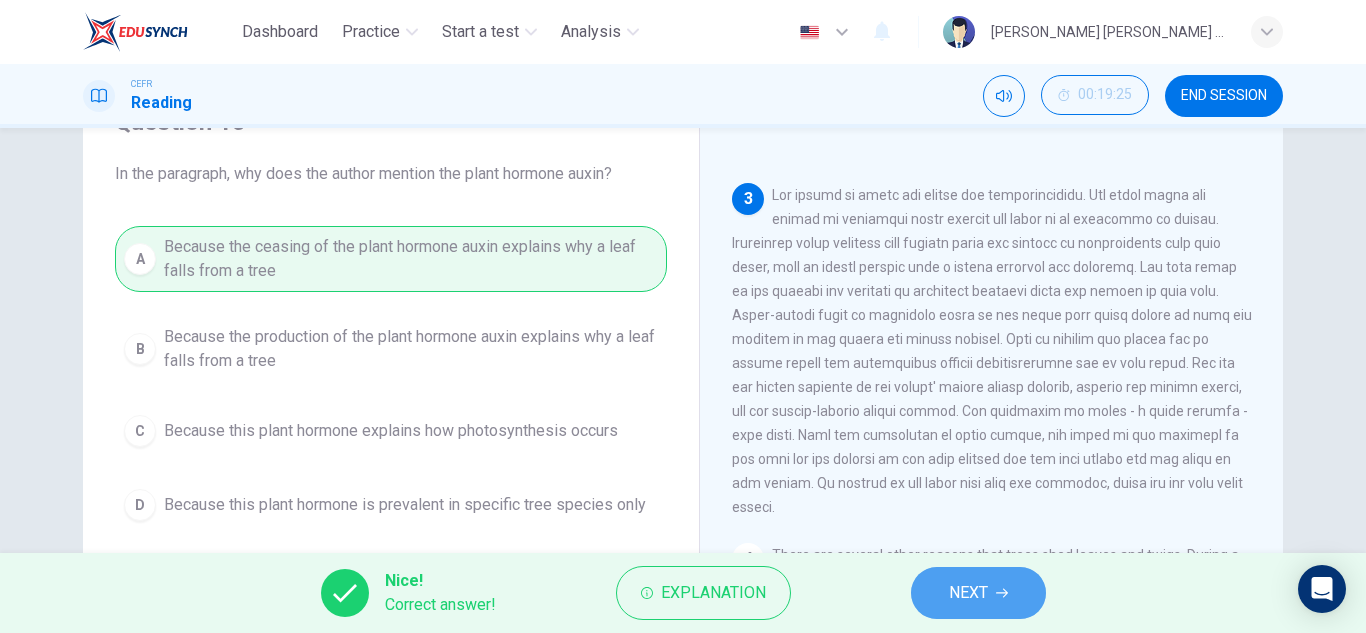 click on "NEXT" at bounding box center [968, 593] 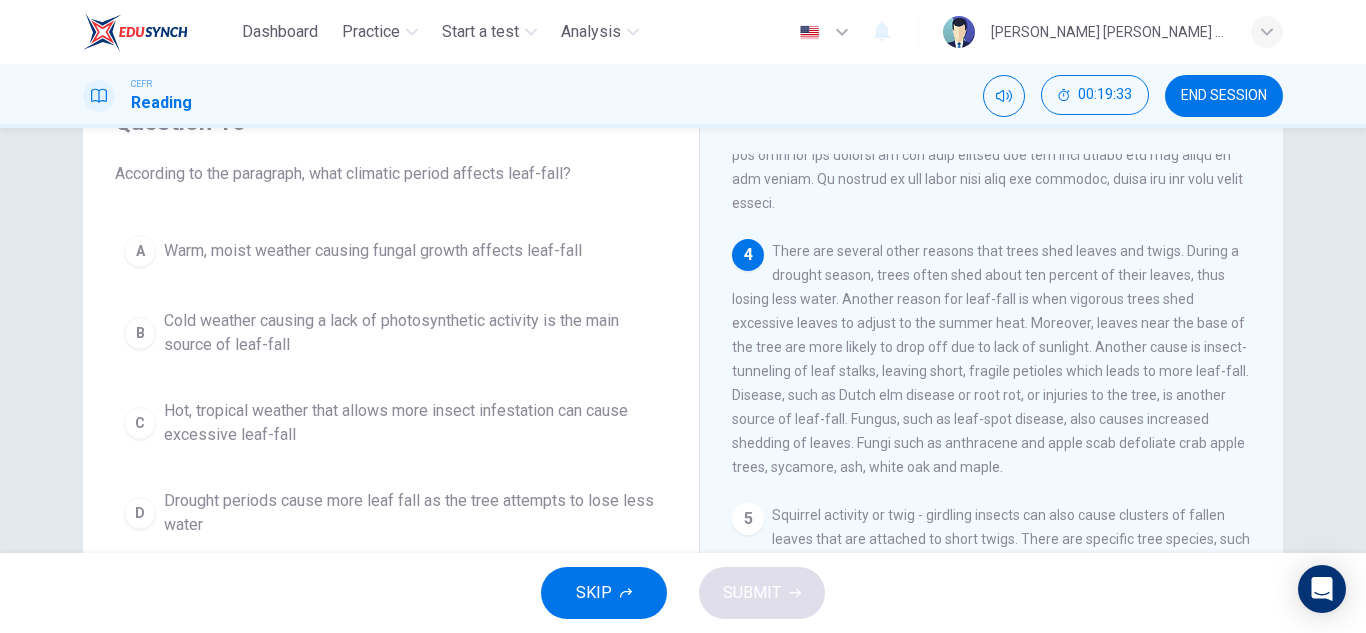 scroll, scrollTop: 665, scrollLeft: 0, axis: vertical 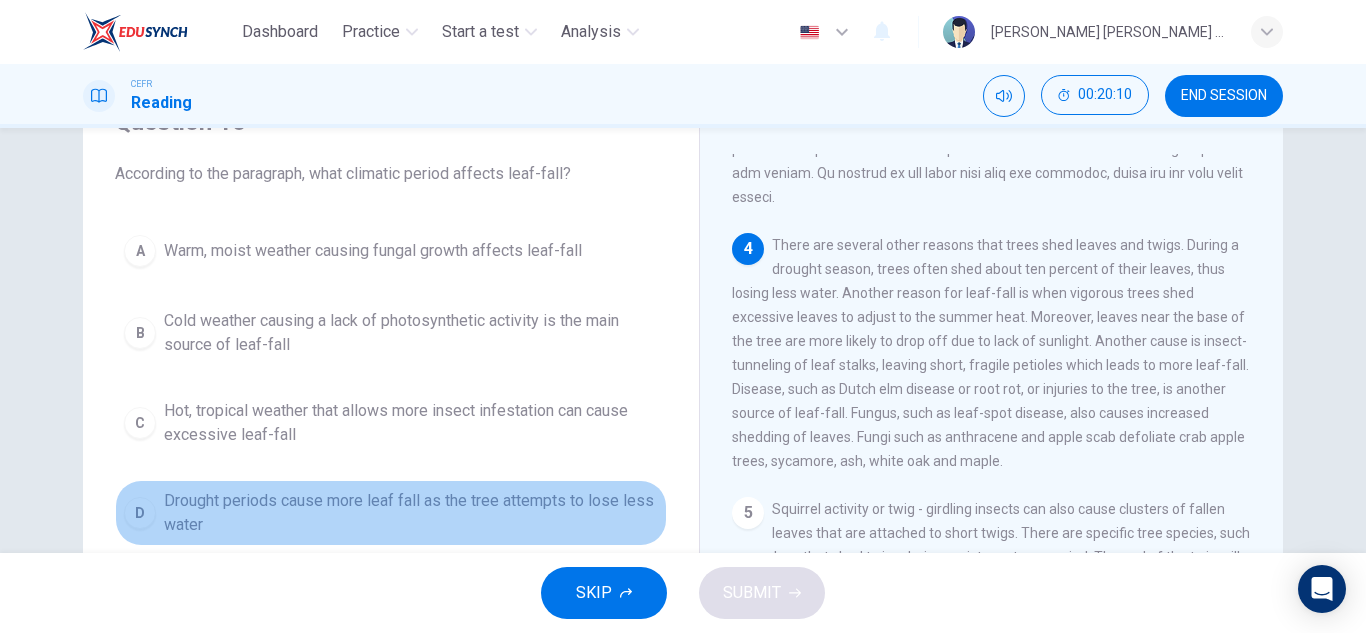 click on "Drought periods cause more leaf fall as the tree attempts to lose less water" at bounding box center (411, 513) 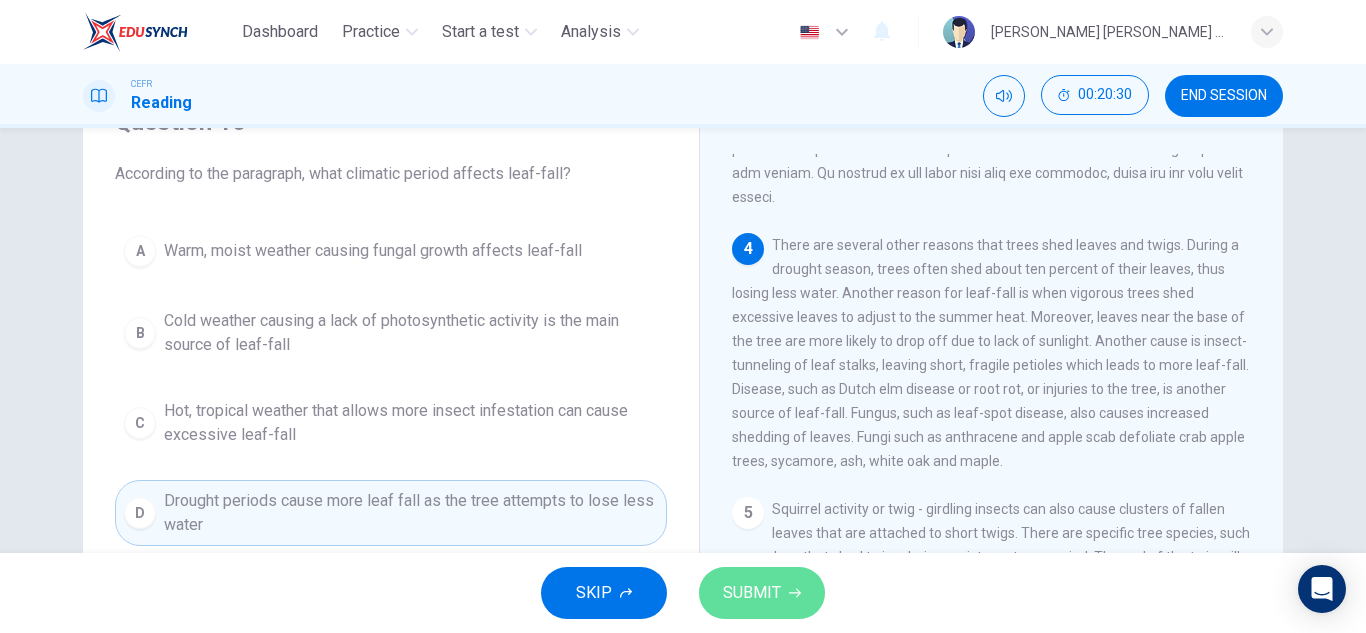 click on "SUBMIT" at bounding box center (762, 593) 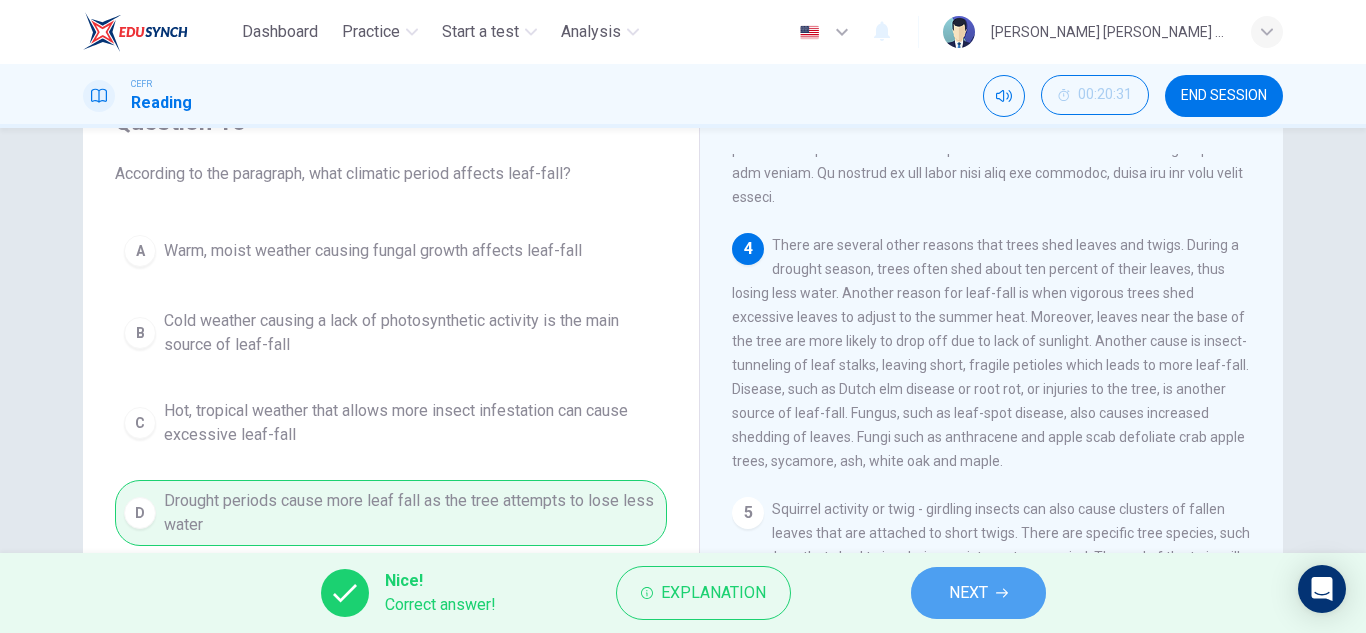 click on "NEXT" at bounding box center (978, 593) 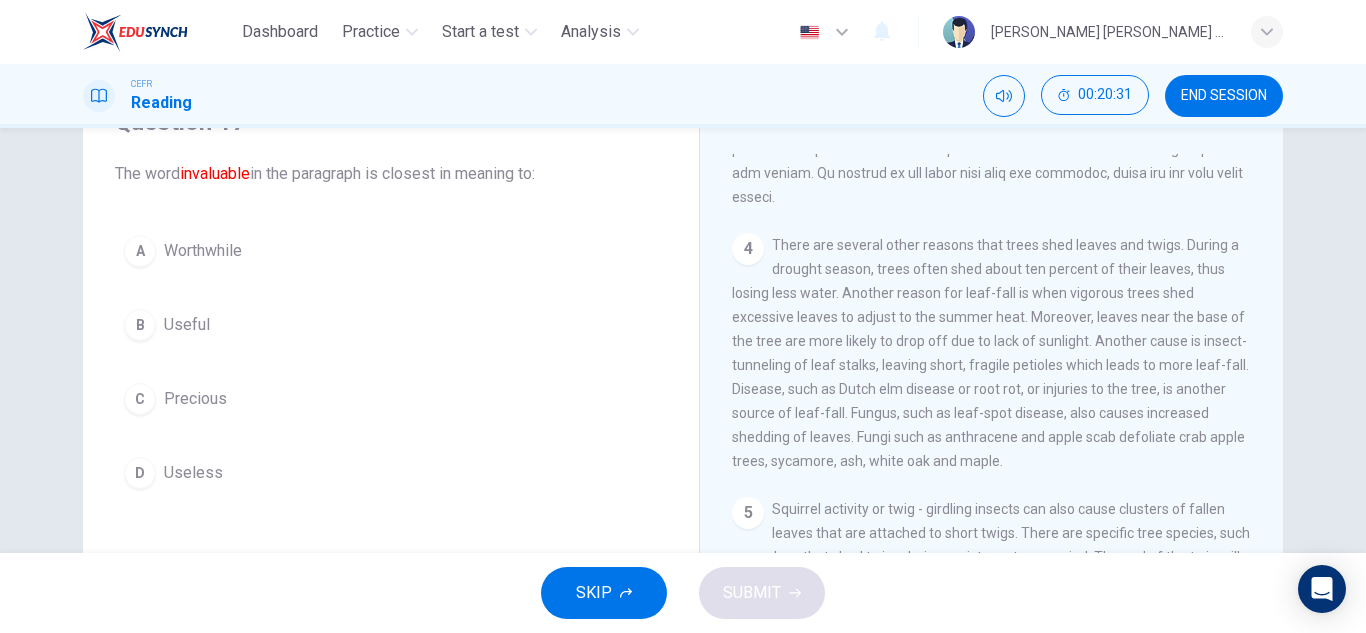 scroll, scrollTop: 350, scrollLeft: 0, axis: vertical 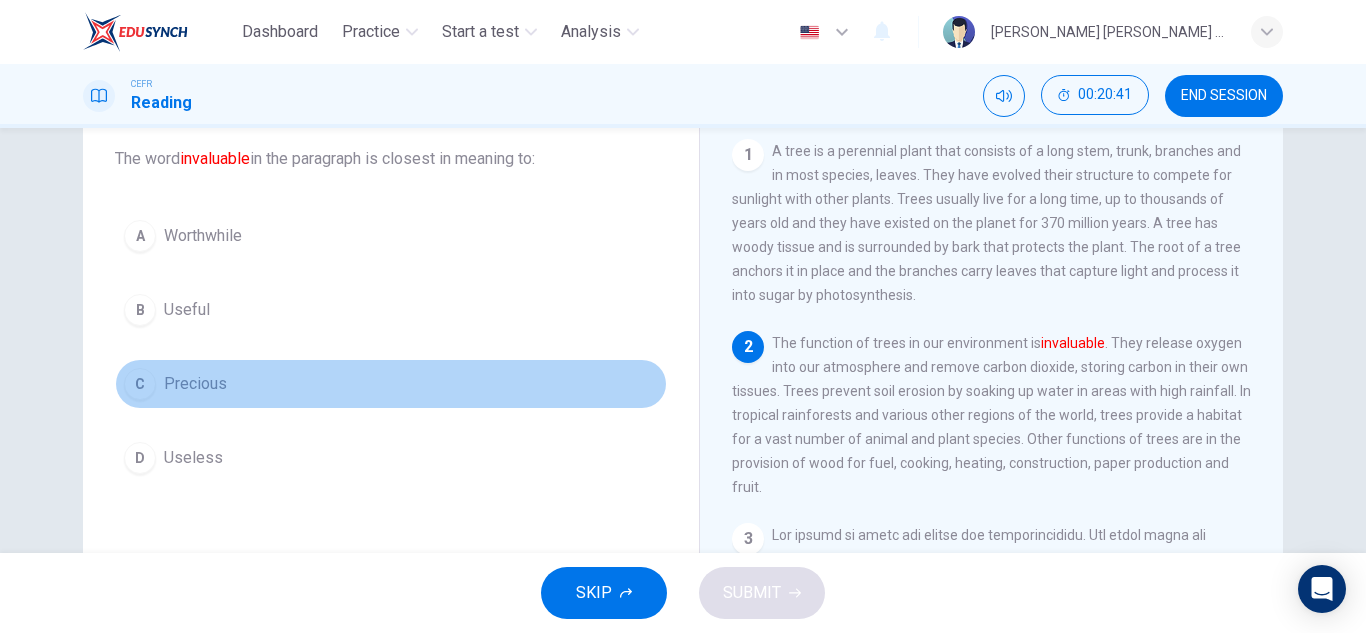 click on "Precious" at bounding box center (195, 384) 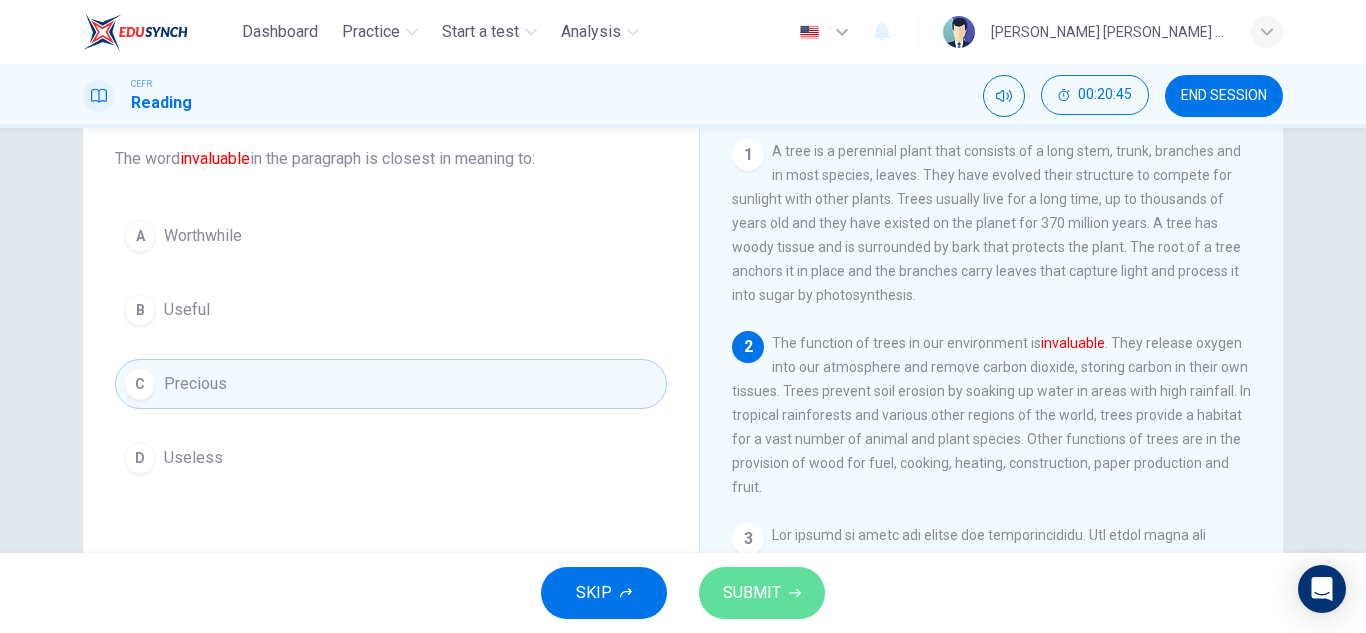 click on "SUBMIT" at bounding box center (752, 593) 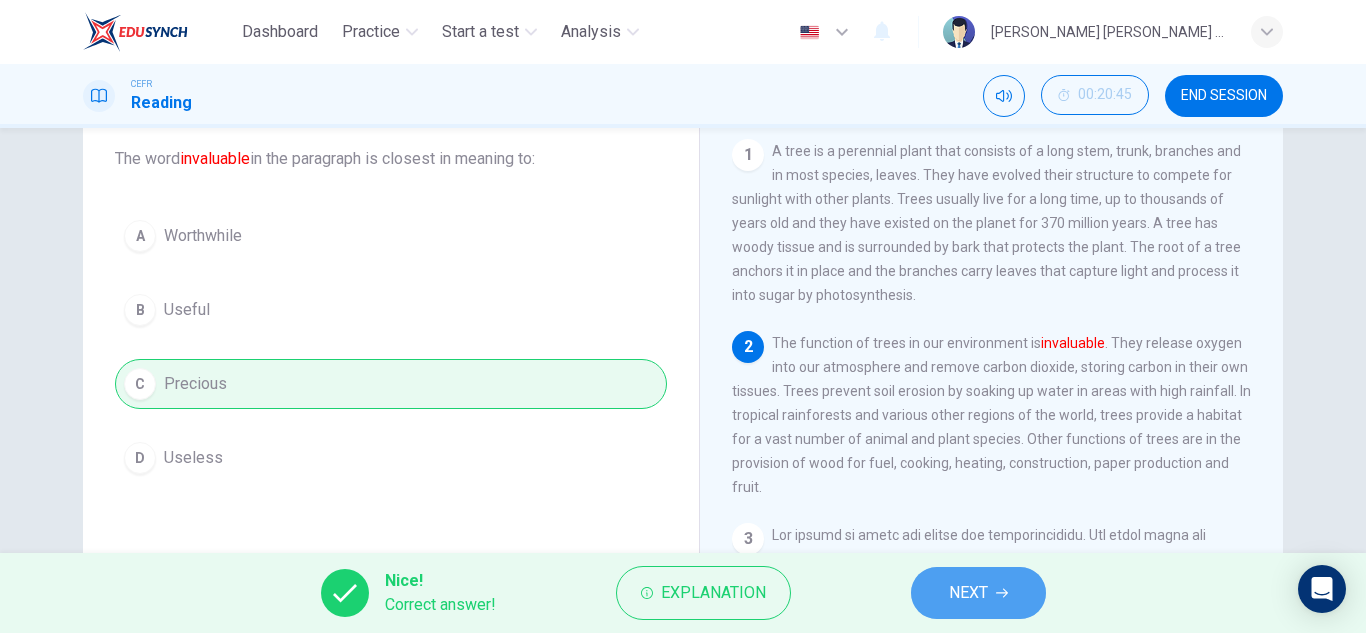 click on "NEXT" at bounding box center (968, 593) 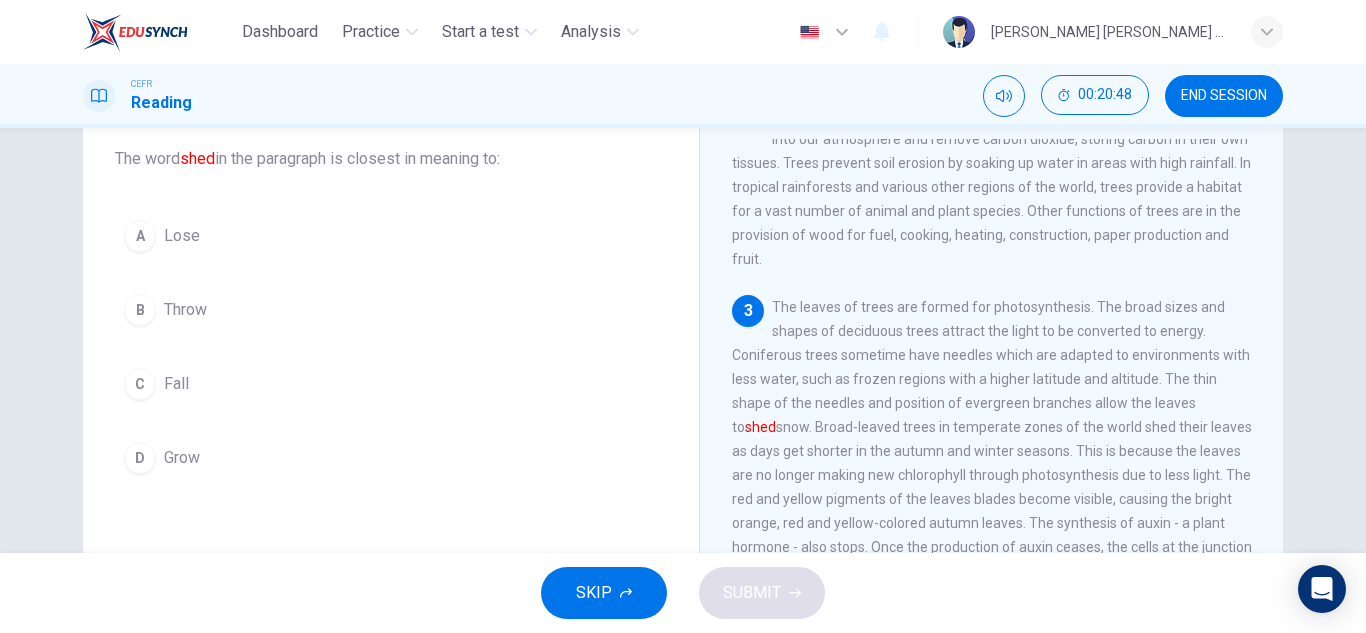 scroll, scrollTop: 233, scrollLeft: 0, axis: vertical 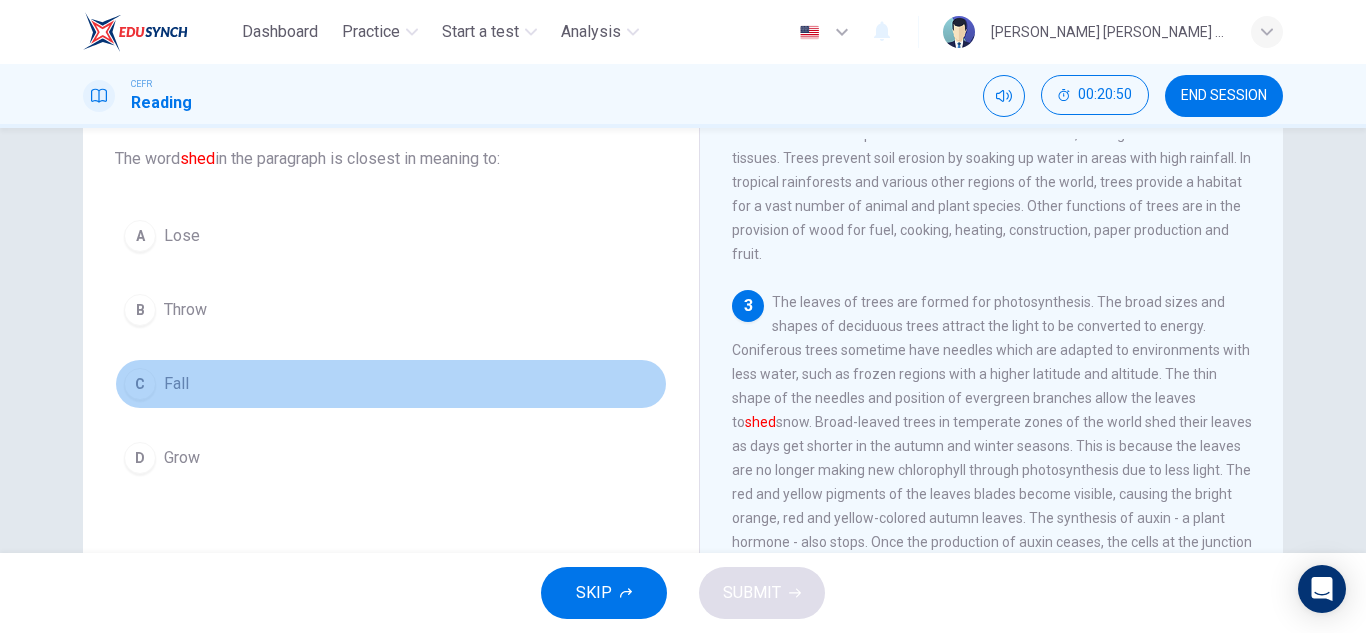 click on "Fall" at bounding box center [176, 384] 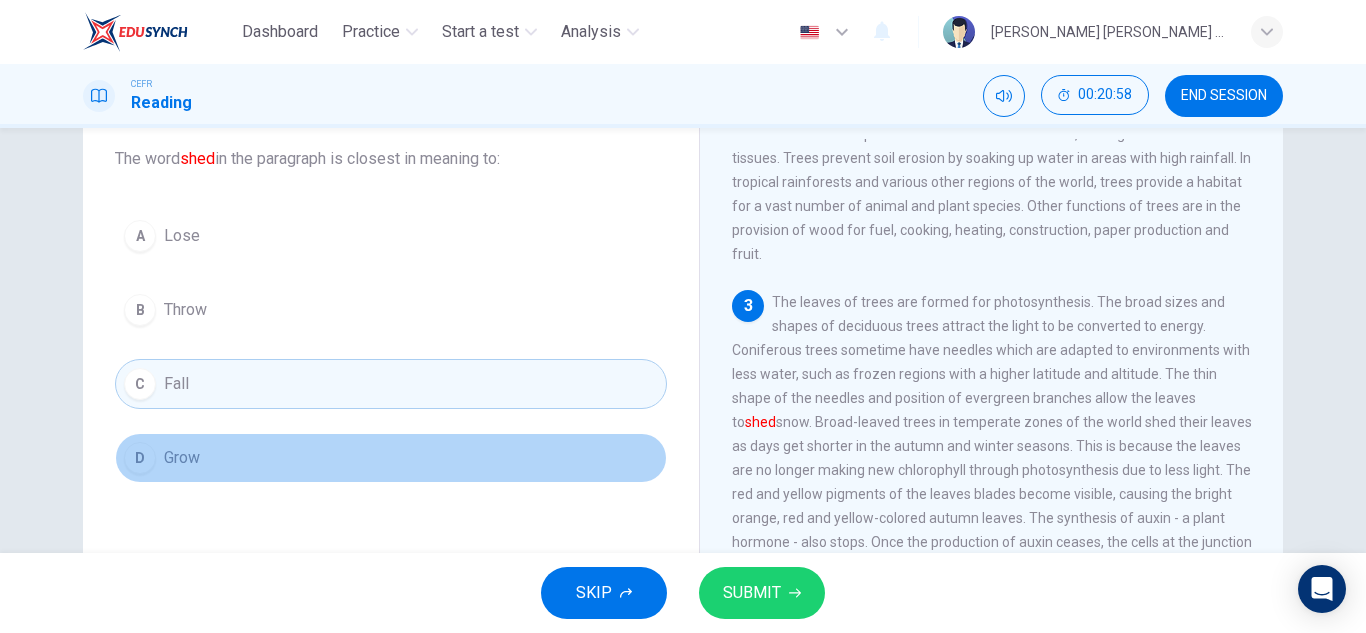 click on "D Grow" at bounding box center (391, 458) 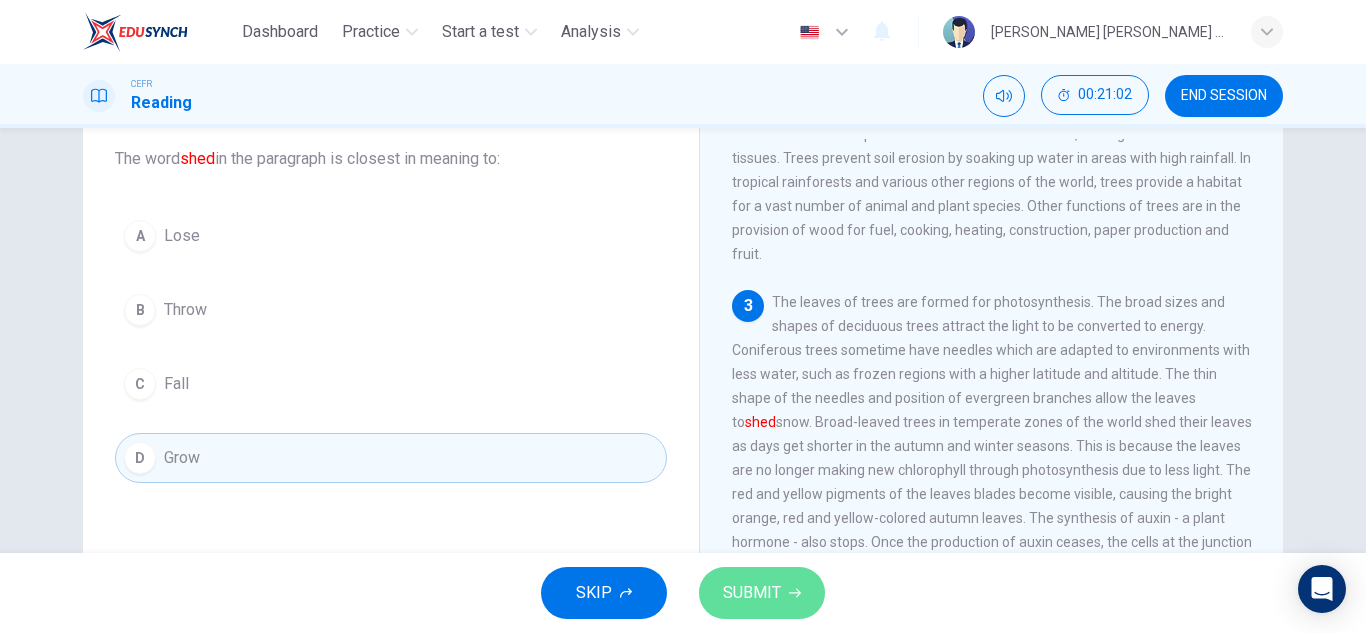 click on "SUBMIT" at bounding box center (762, 593) 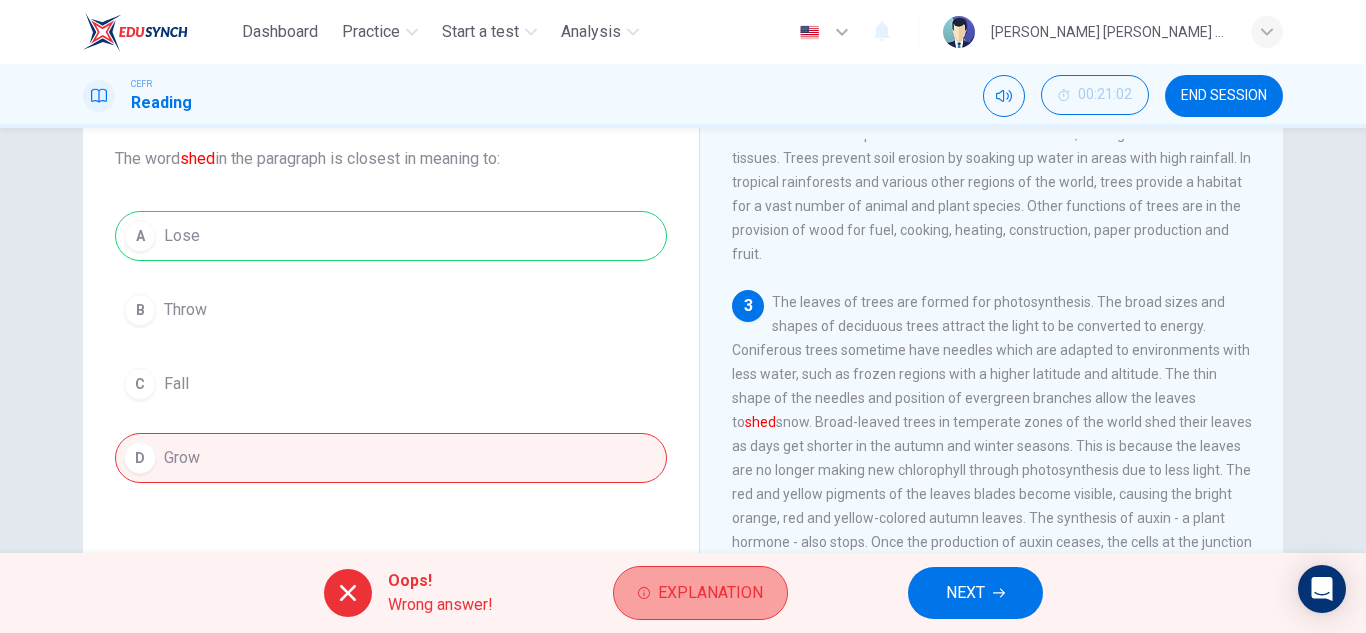 click on "Explanation" at bounding box center (710, 593) 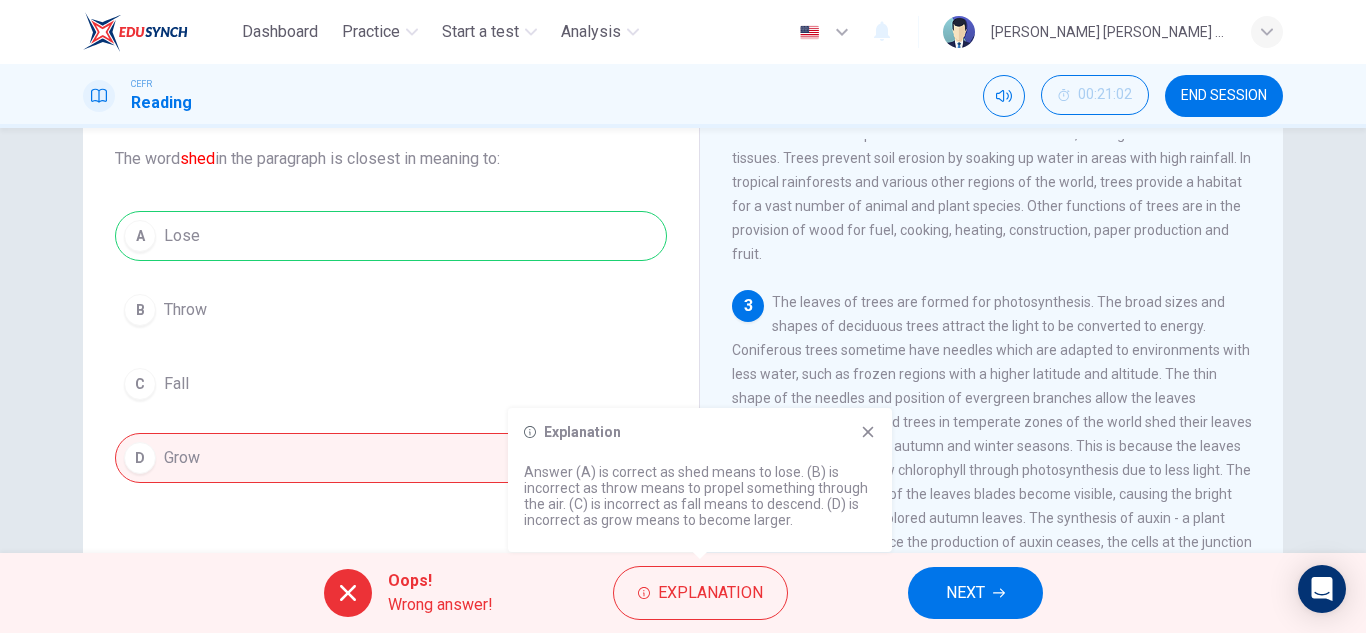 click 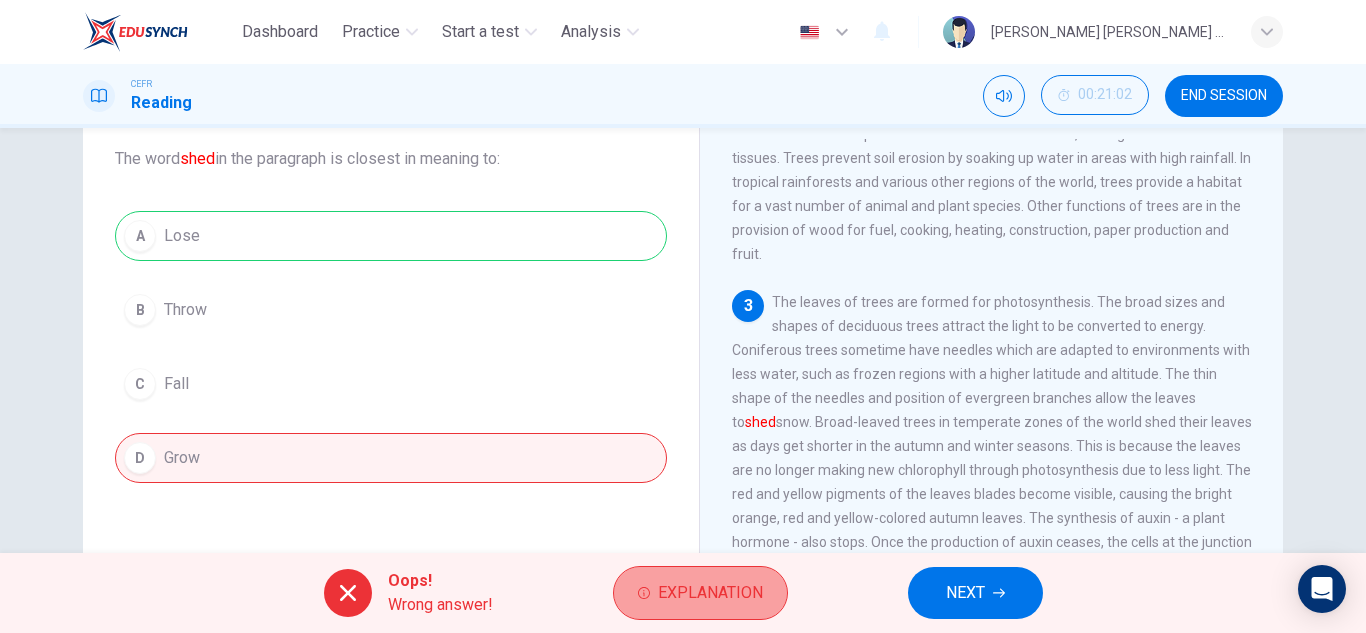 click on "Explanation" at bounding box center (700, 593) 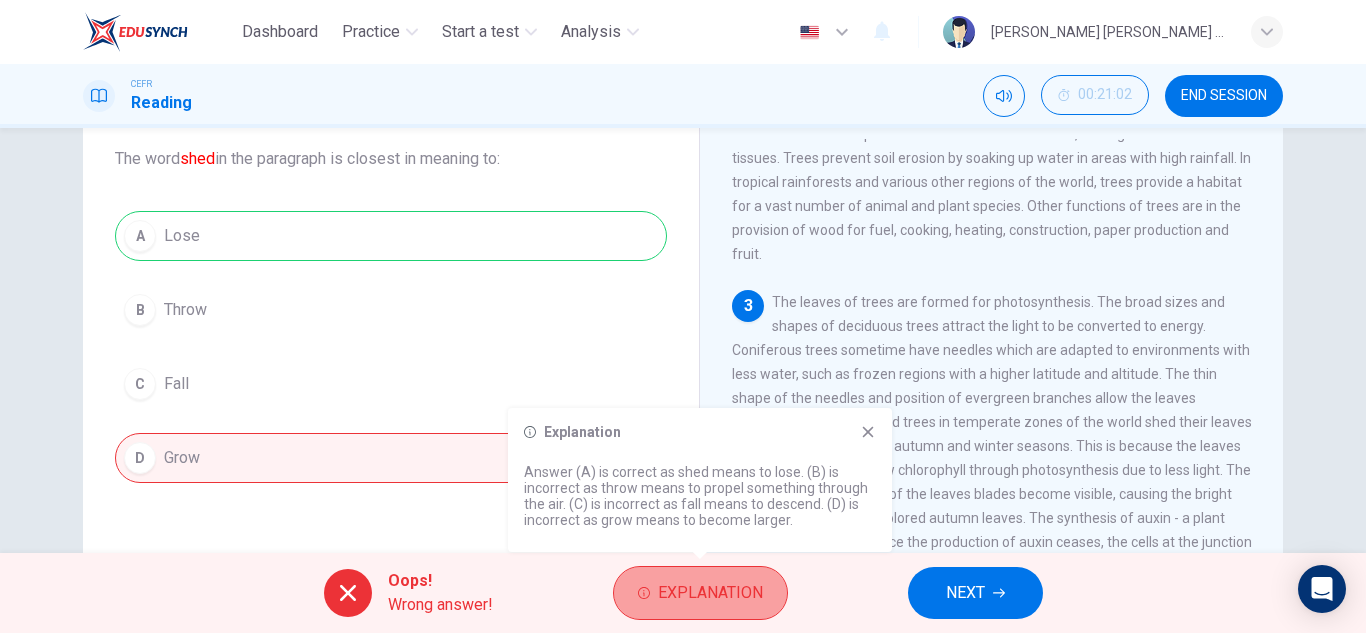 click on "Explanation" at bounding box center [700, 593] 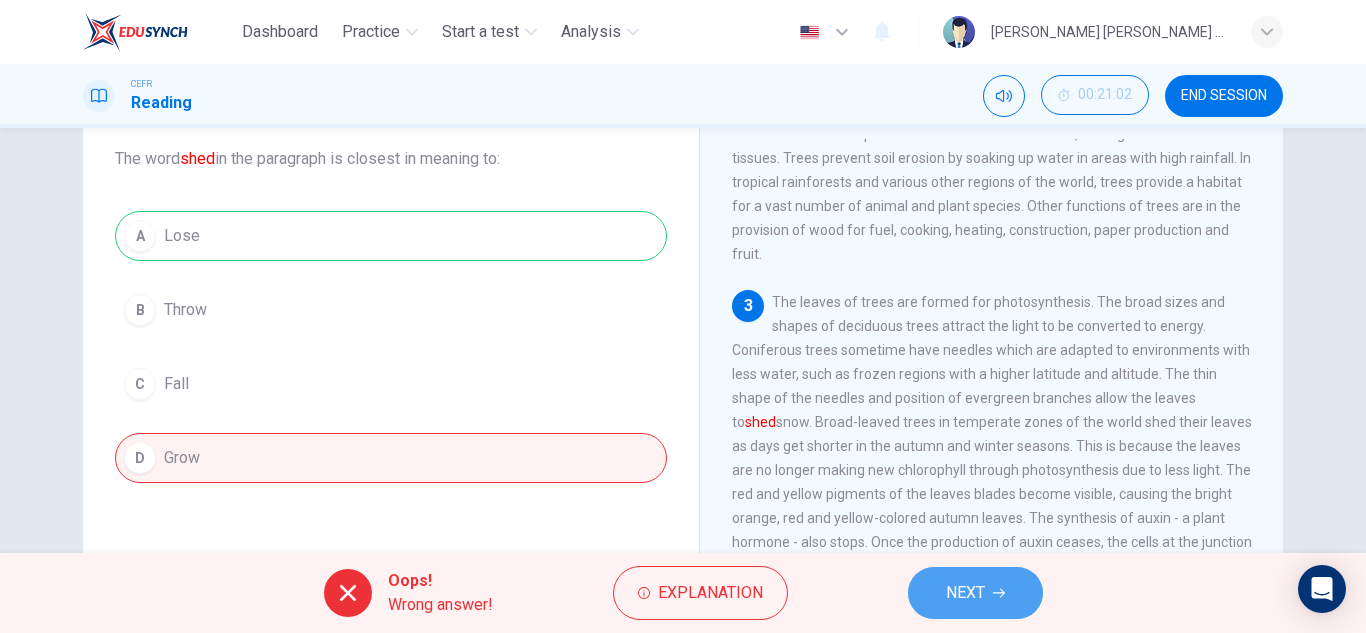 click on "NEXT" at bounding box center (965, 593) 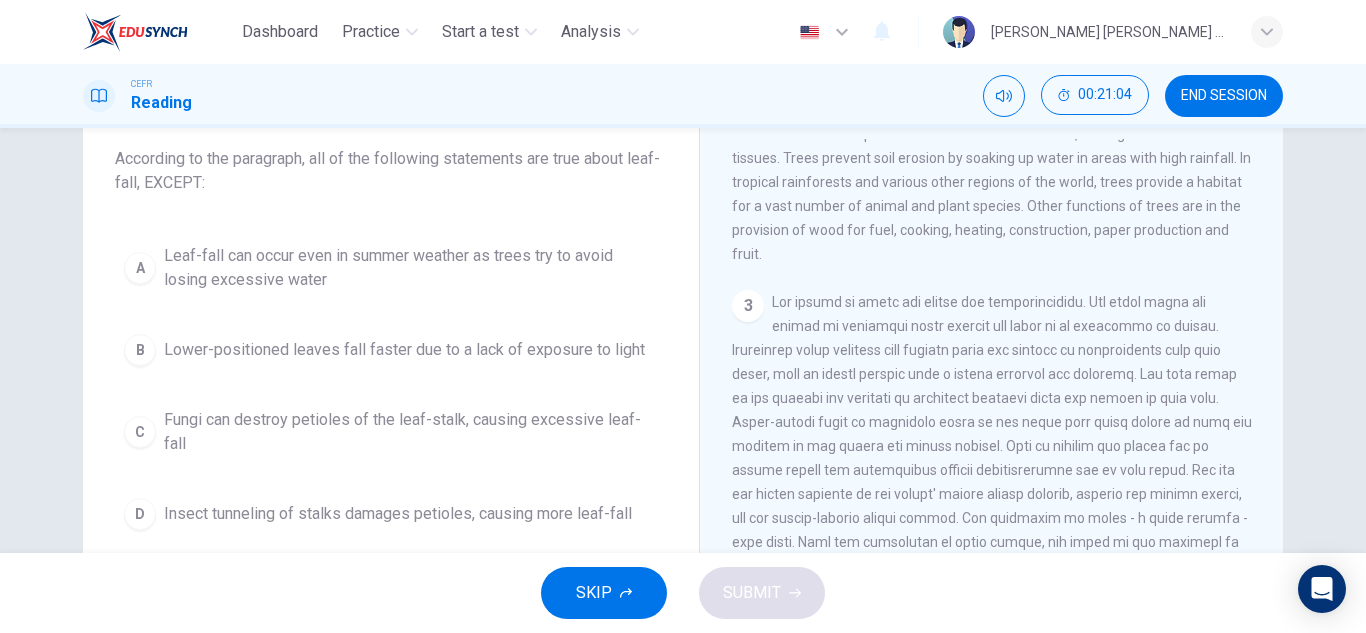 scroll, scrollTop: 665, scrollLeft: 0, axis: vertical 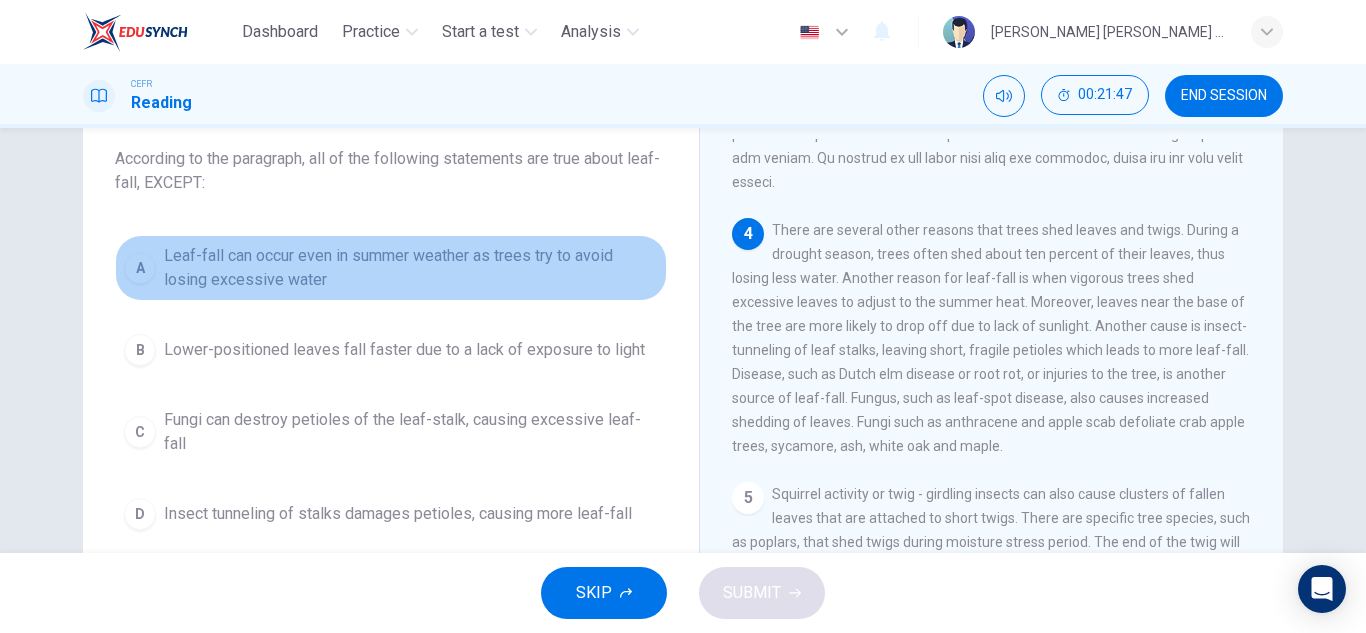 click on "Leaf-fall can occur even in summer weather as trees try to avoid losing excessive water" at bounding box center [411, 268] 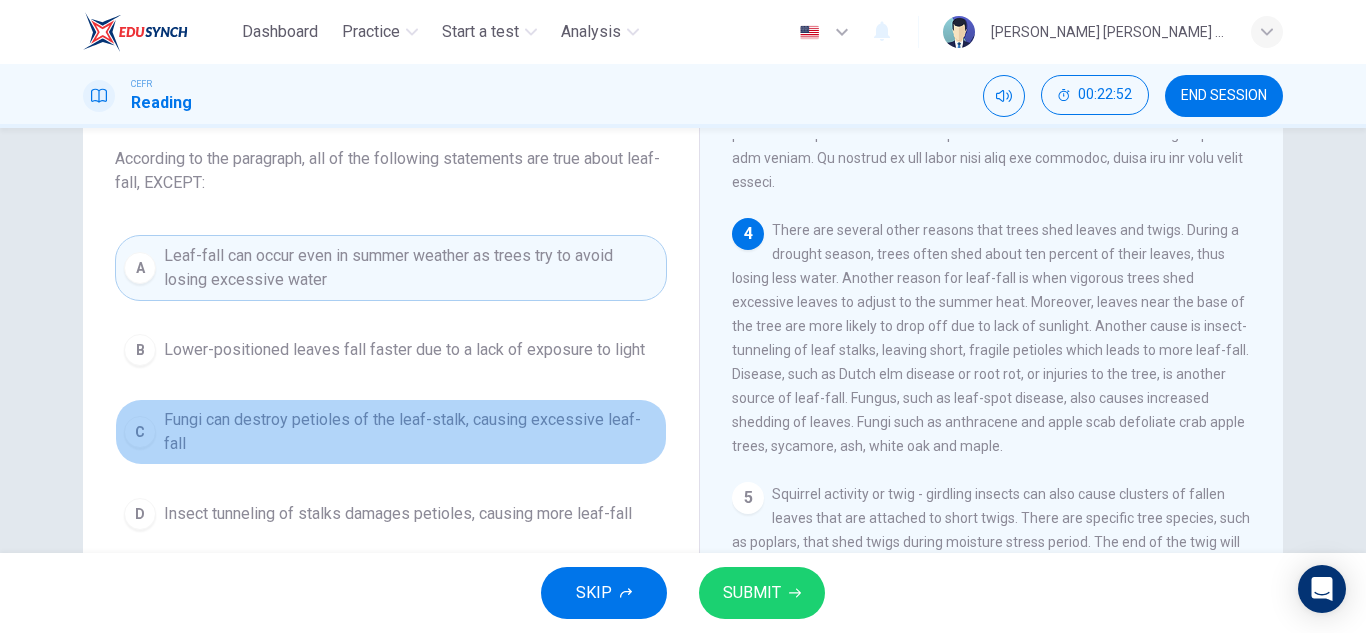 click on "Fungi can destroy petioles of the leaf-stalk, causing excessive leaf-fall" at bounding box center [411, 432] 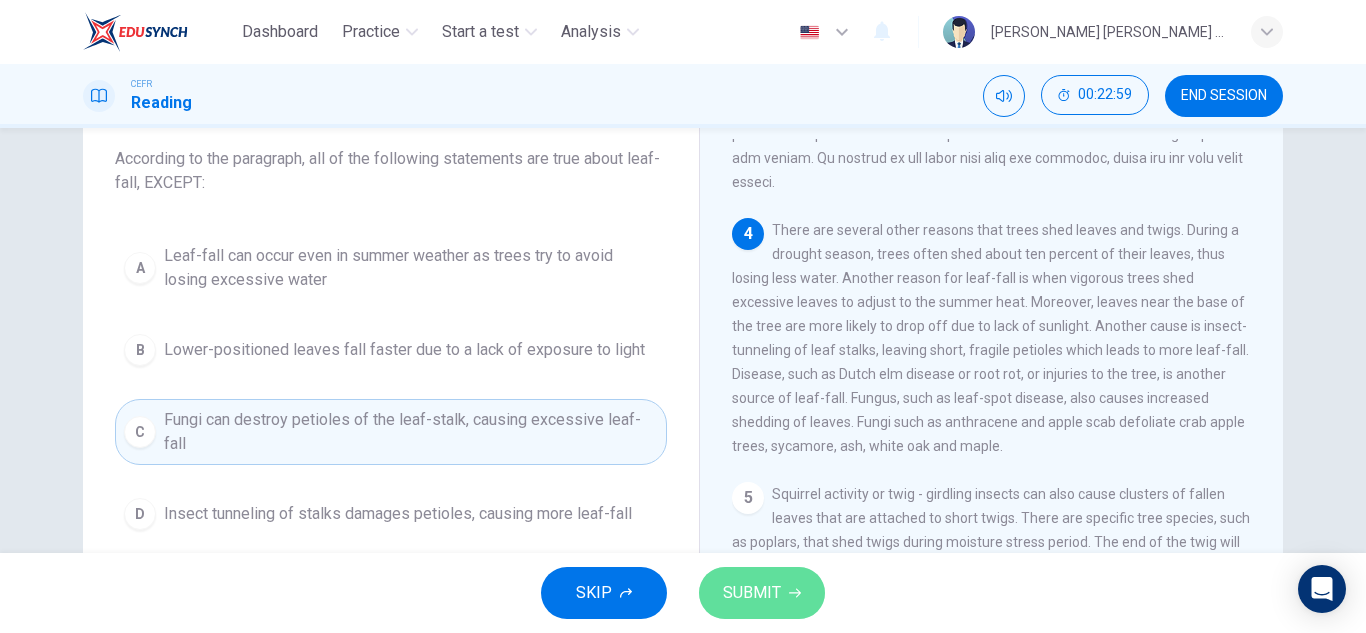 click 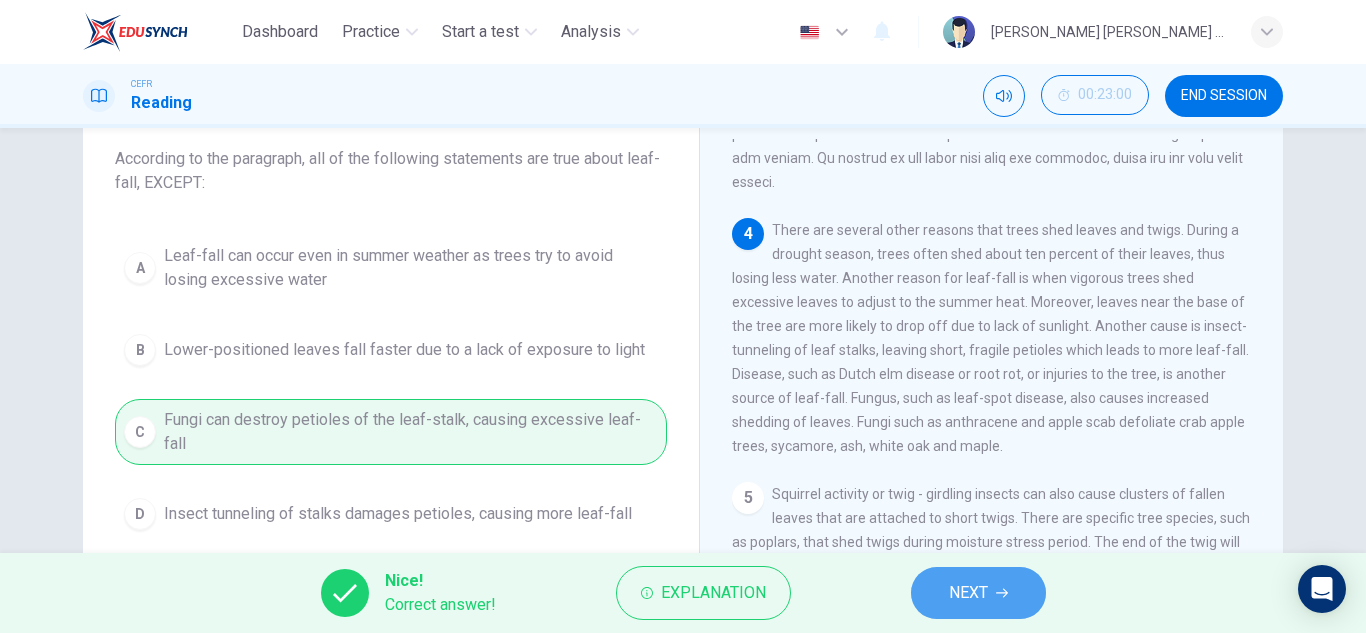 click on "NEXT" at bounding box center (978, 593) 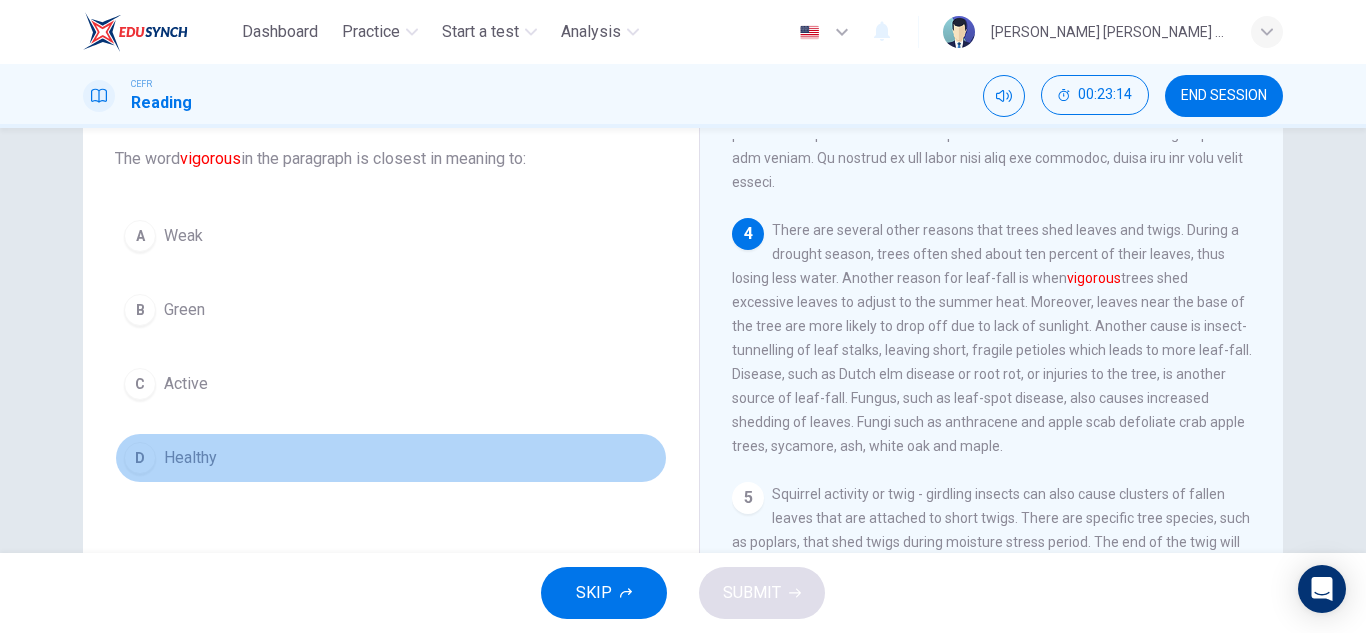click on "Healthy" at bounding box center (190, 458) 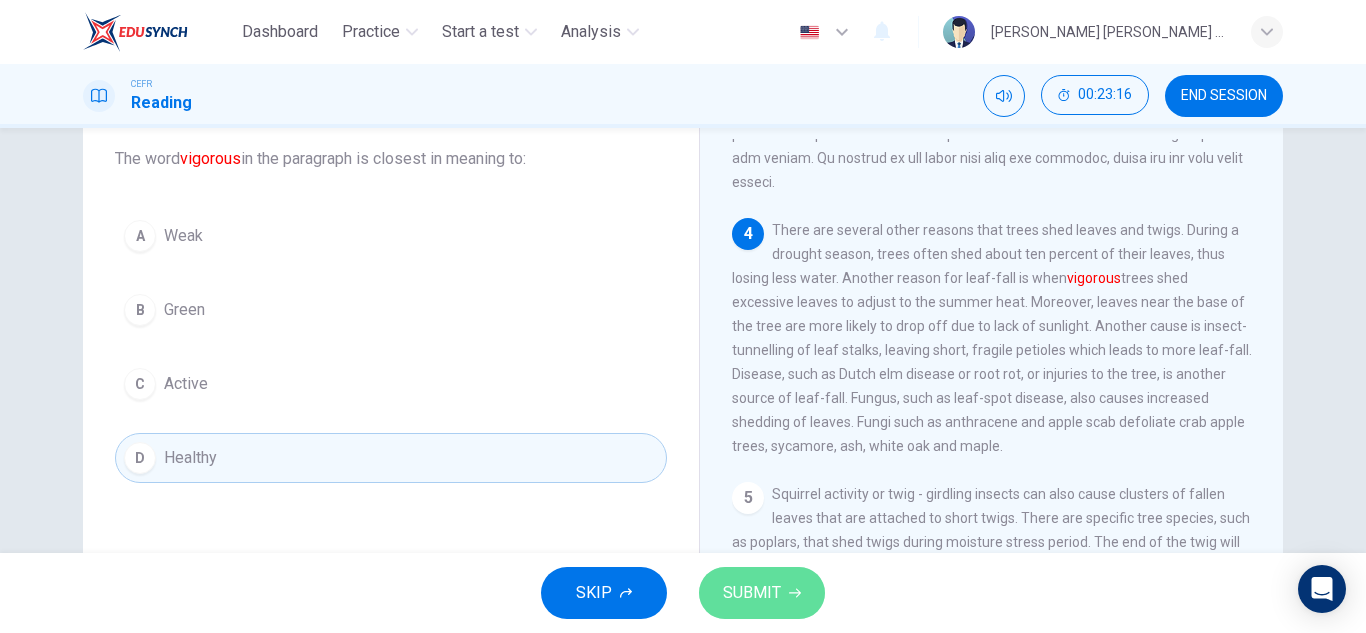 click on "SUBMIT" at bounding box center (762, 593) 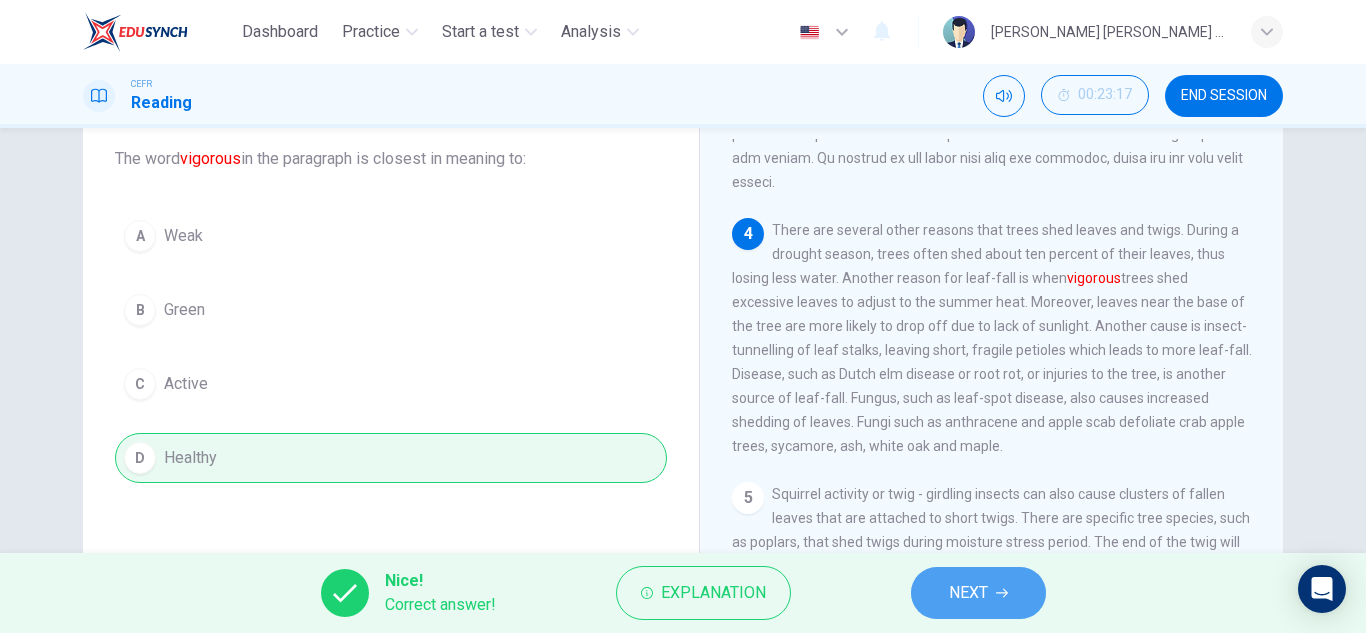 click on "NEXT" at bounding box center (978, 593) 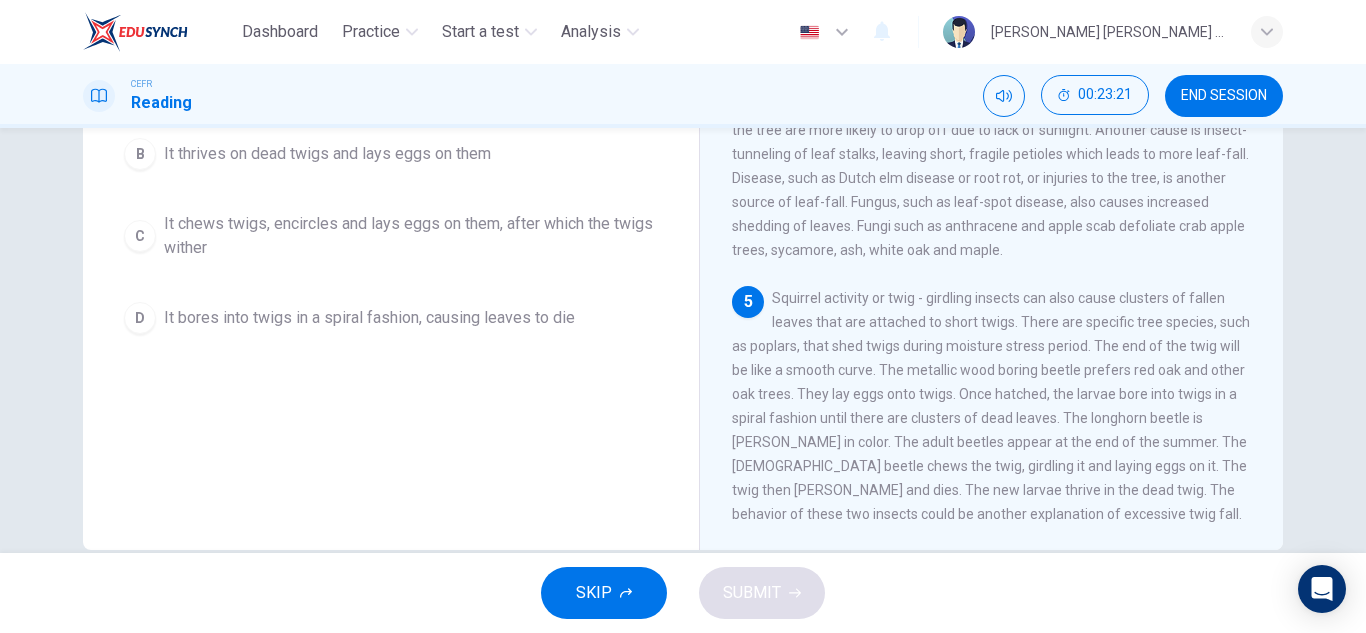 scroll, scrollTop: 350, scrollLeft: 0, axis: vertical 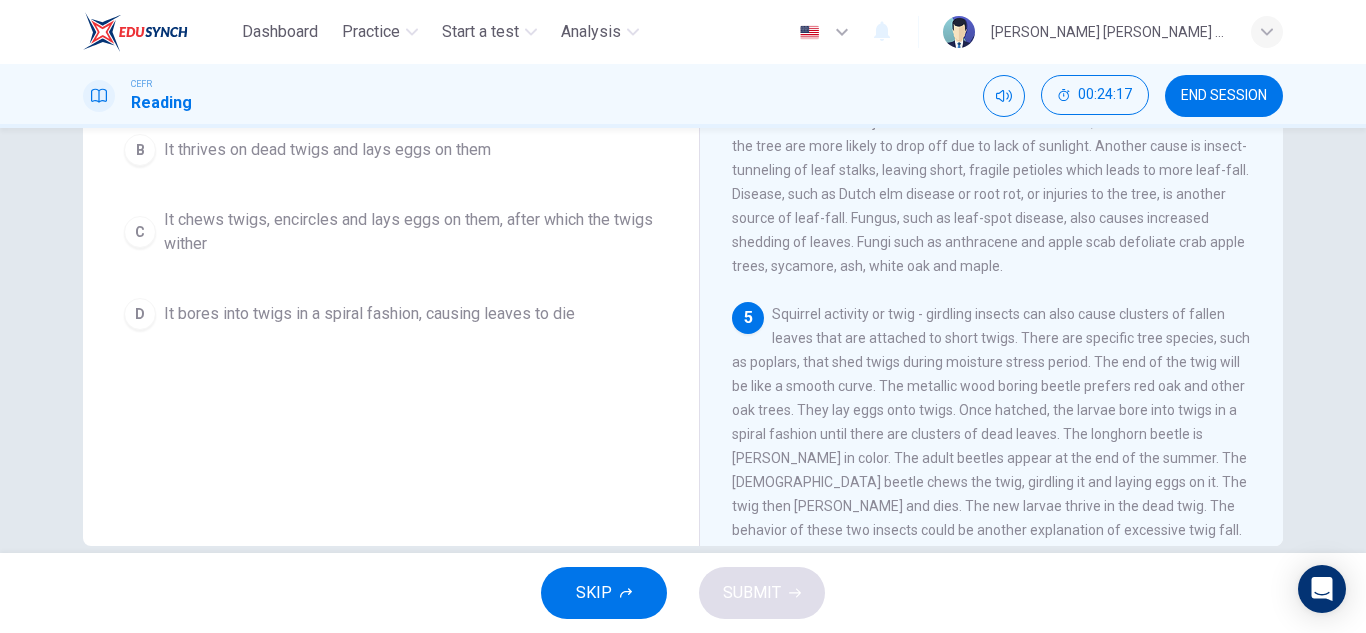 click on "Question 21 The paragraph supports which of the following statements about the [DEMOGRAPHIC_DATA] longhorn beetle: A It lays eggs on the red oak and other oak trees, out of which larvae hatch and bore into twigs B It thrives on dead twigs and lays eggs on them C It chews twigs, encircles and lays eggs on them, after which the twigs wither D It bores into twigs in a spiral fashion, causing leaves to die" at bounding box center [391, 208] 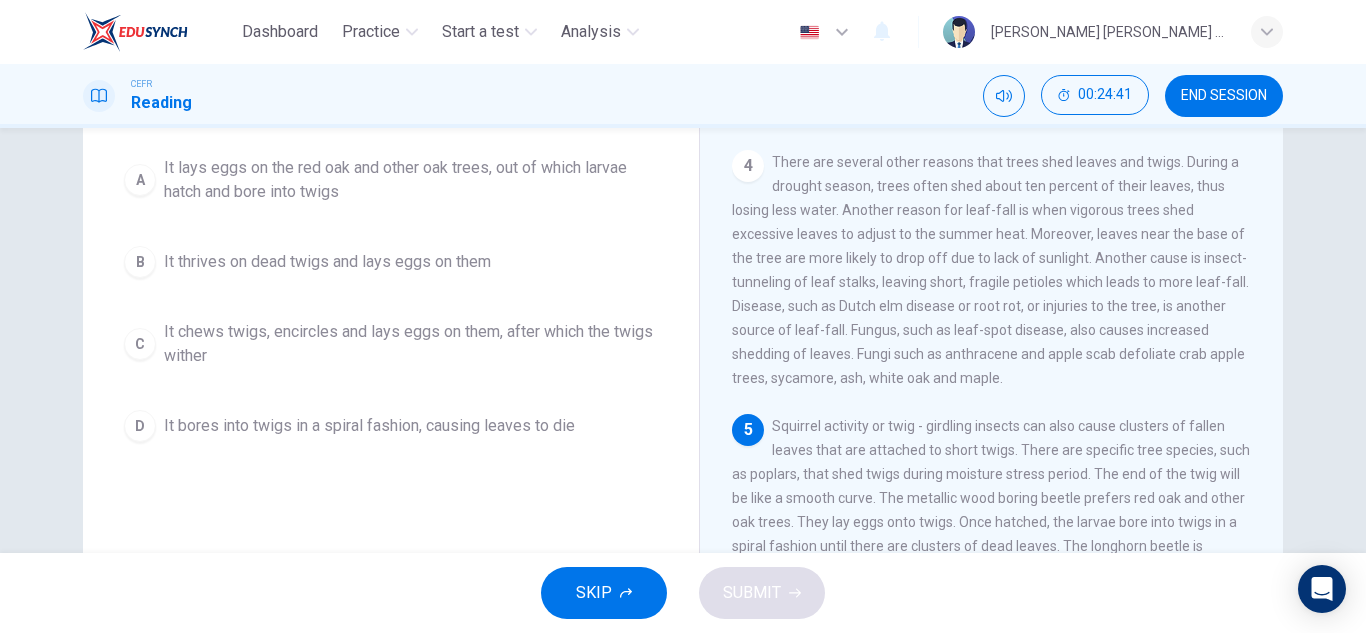 scroll, scrollTop: 204, scrollLeft: 0, axis: vertical 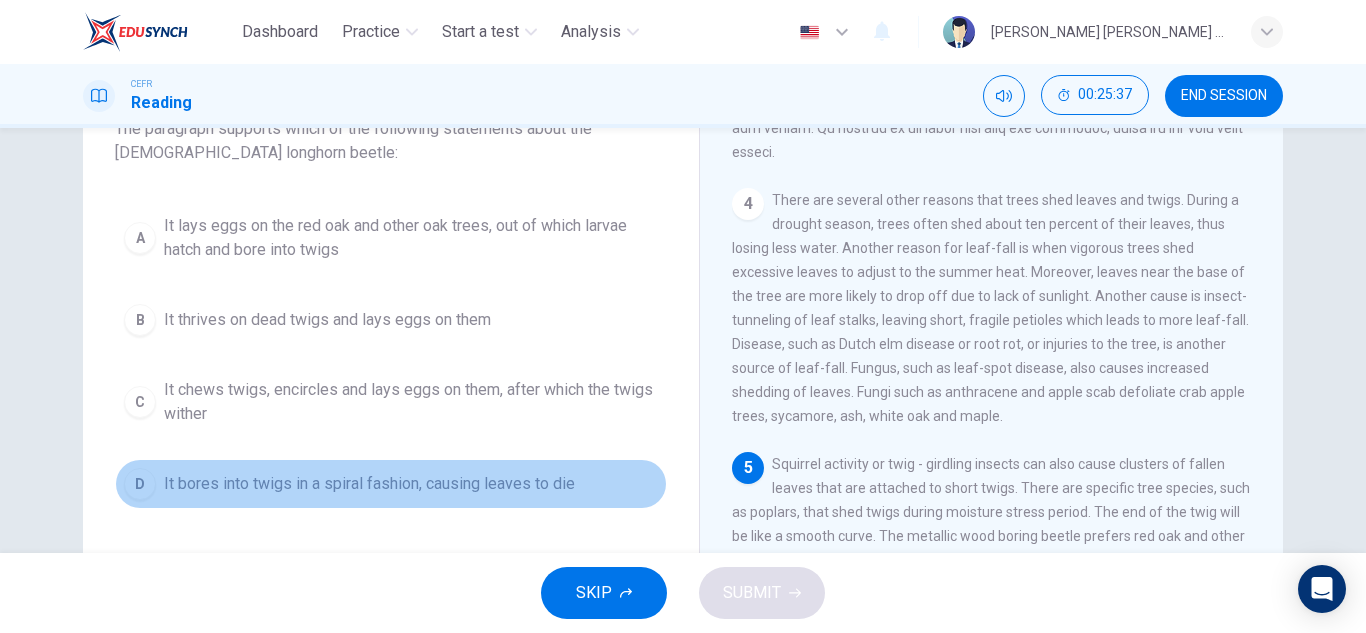 click on "It bores into twigs in a spiral fashion, causing leaves to die" at bounding box center [369, 484] 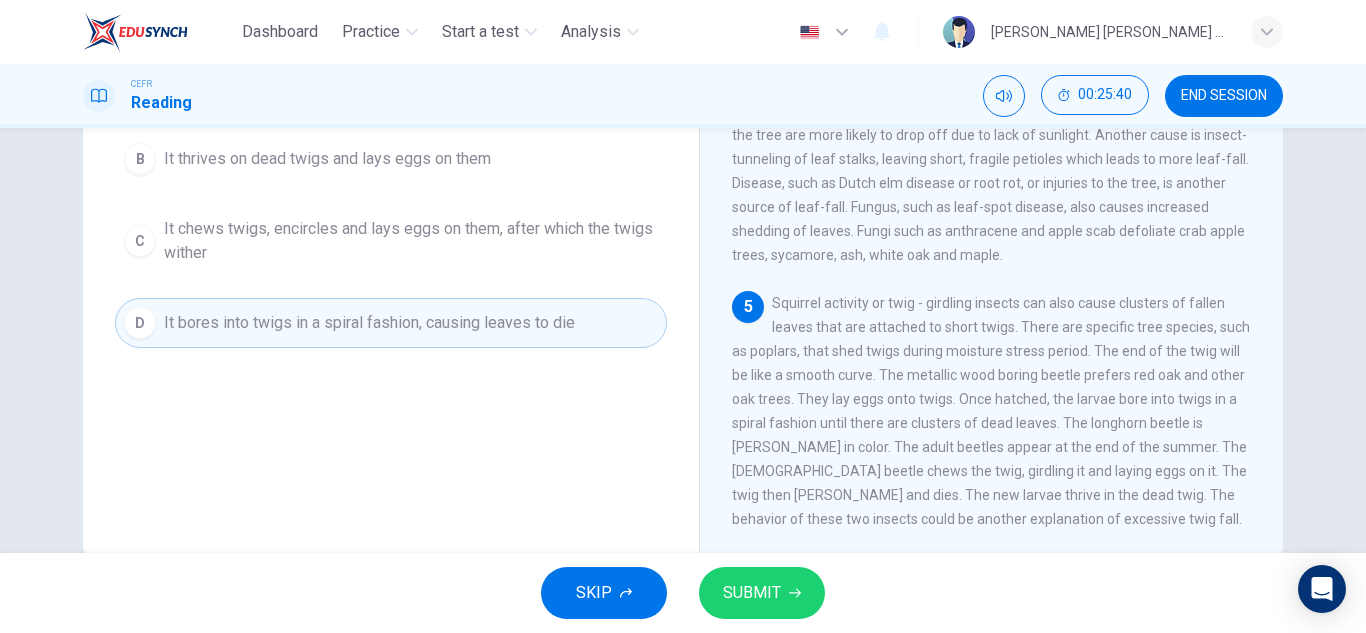 scroll, scrollTop: 309, scrollLeft: 0, axis: vertical 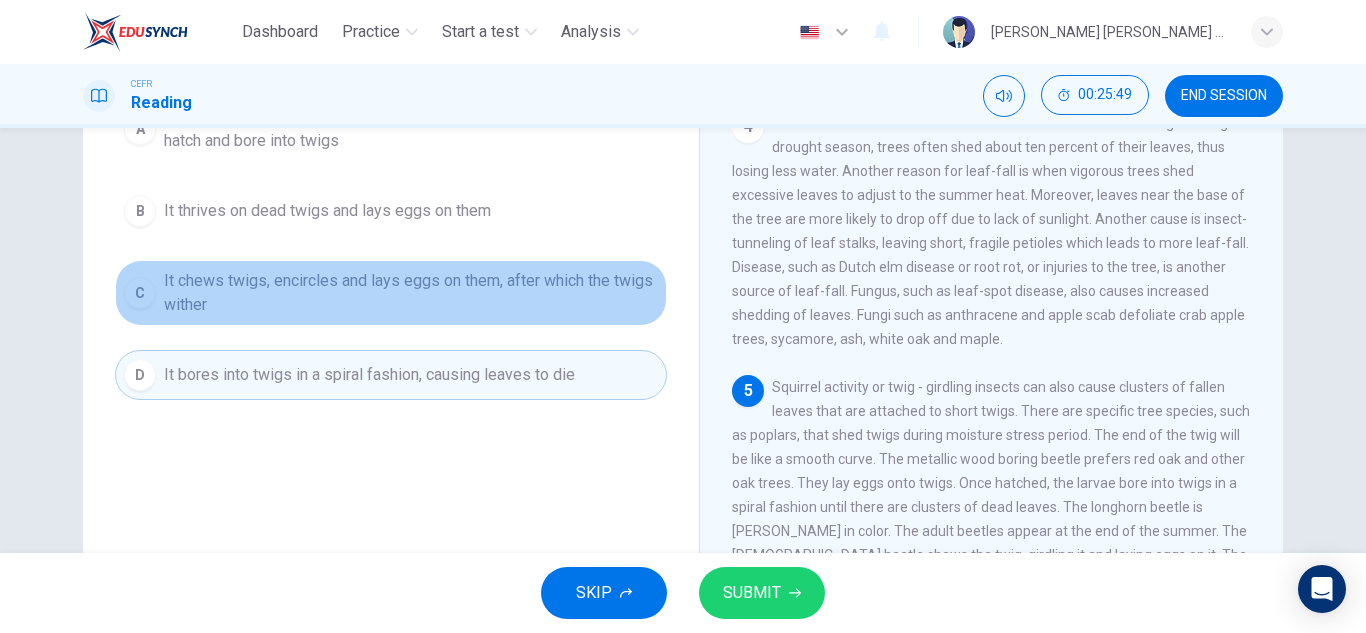 click on "It chews twigs, encircles and lays eggs on them, after which the twigs wither" at bounding box center (411, 293) 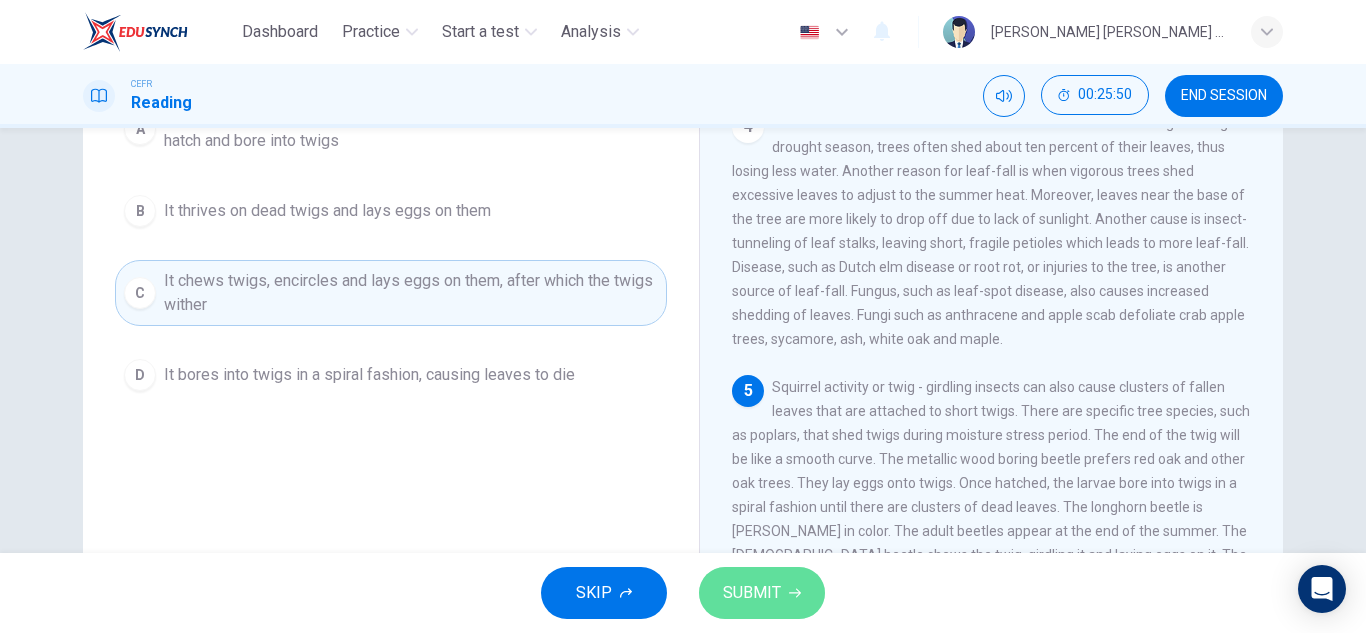 click on "SUBMIT" at bounding box center [752, 593] 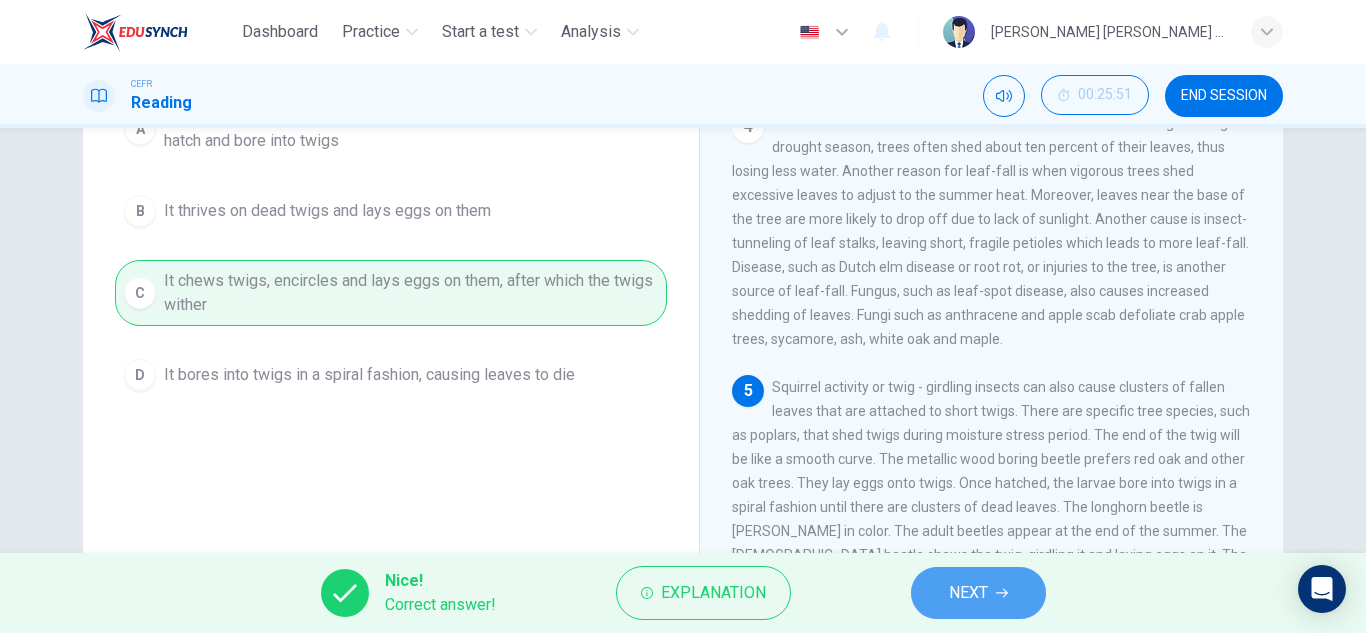 click on "NEXT" at bounding box center [978, 593] 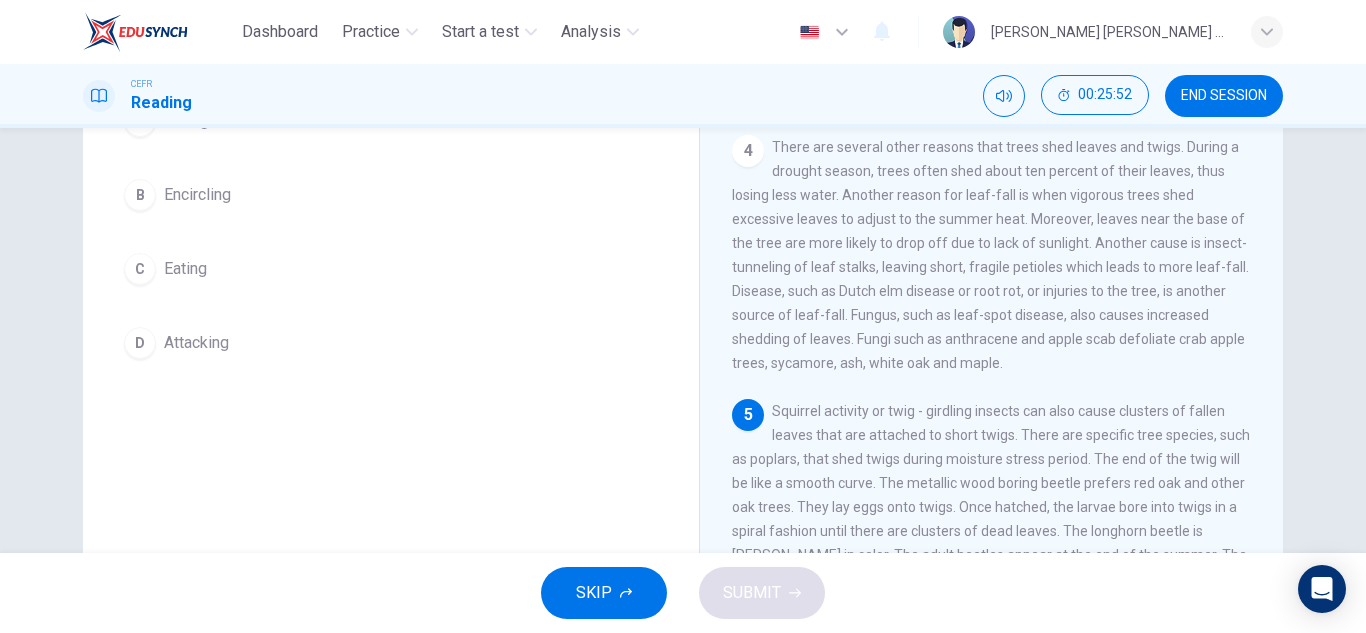 scroll, scrollTop: 64, scrollLeft: 0, axis: vertical 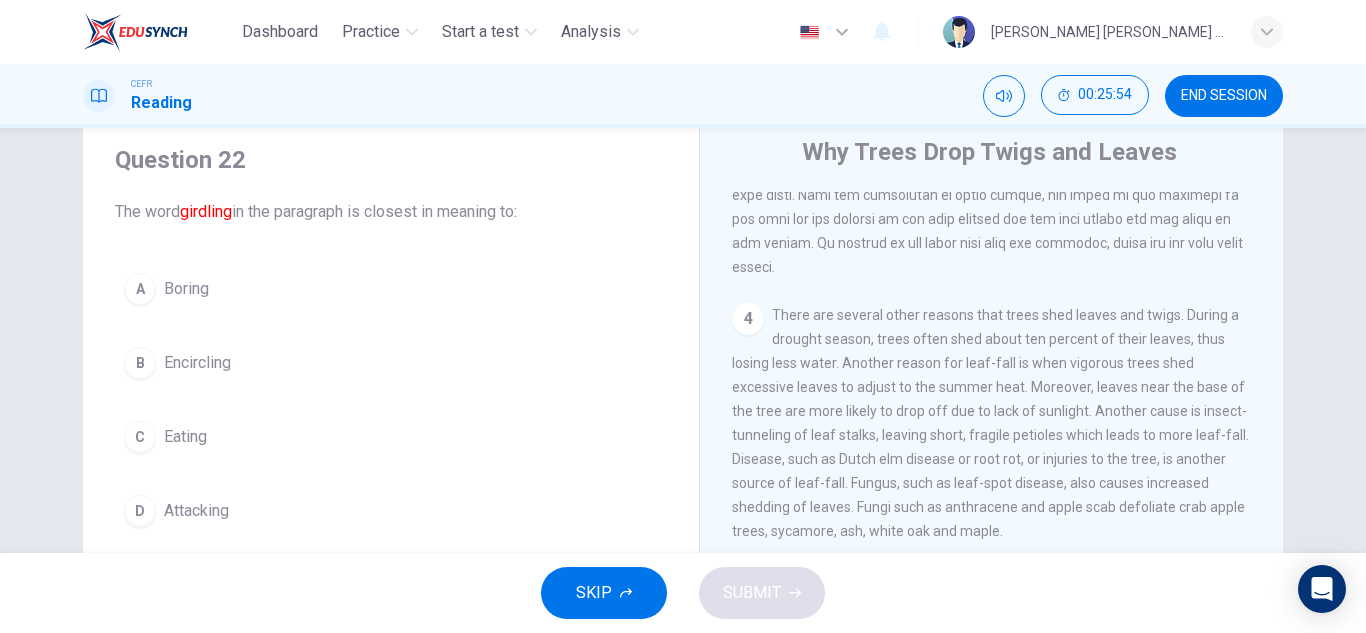 click on "Eating" at bounding box center [185, 437] 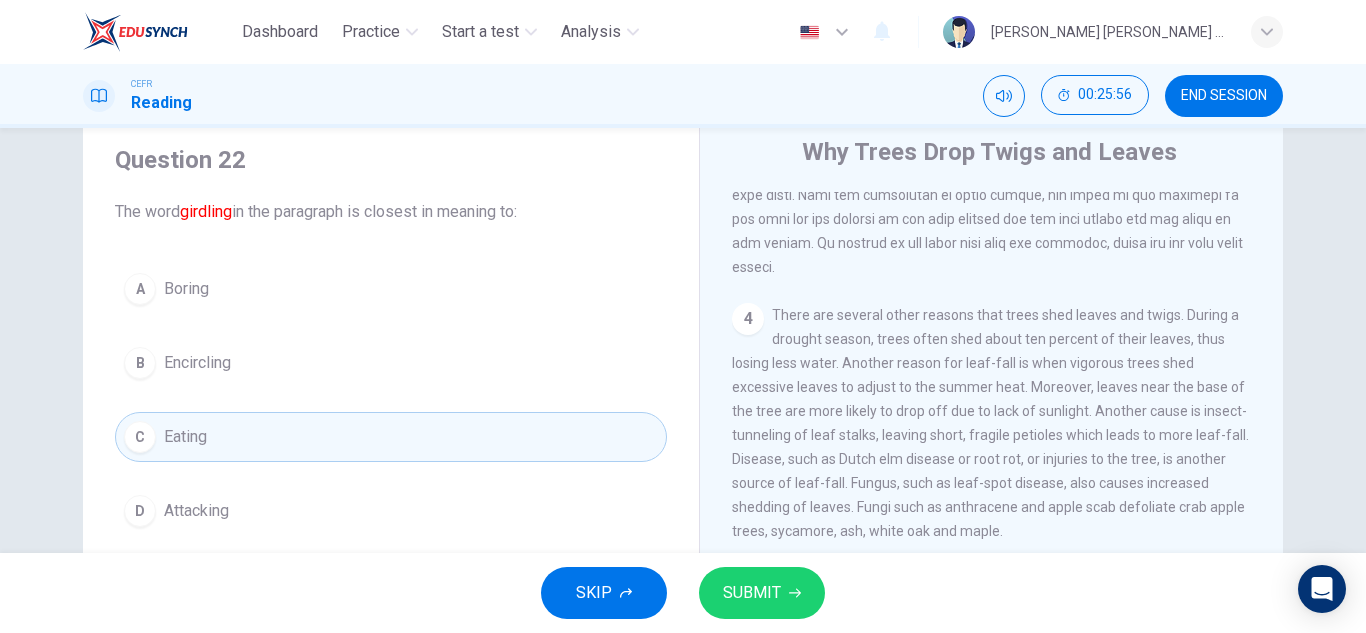 scroll, scrollTop: 665, scrollLeft: 0, axis: vertical 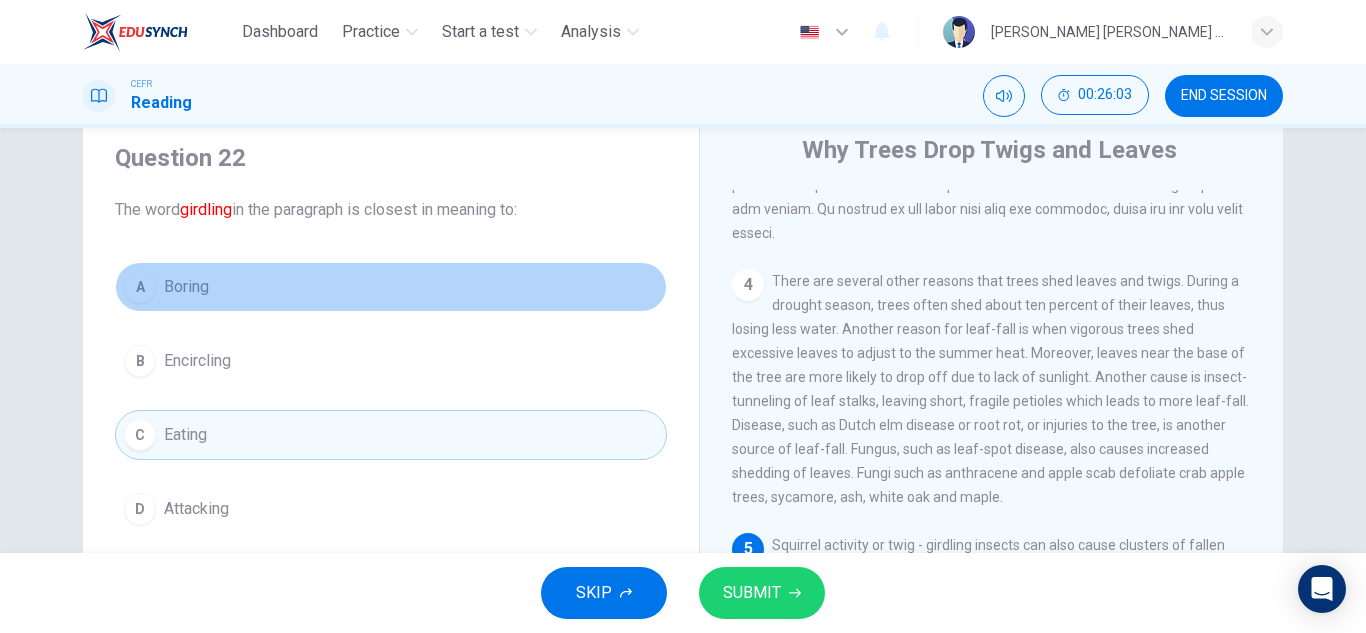 click on "A Boring" at bounding box center (391, 287) 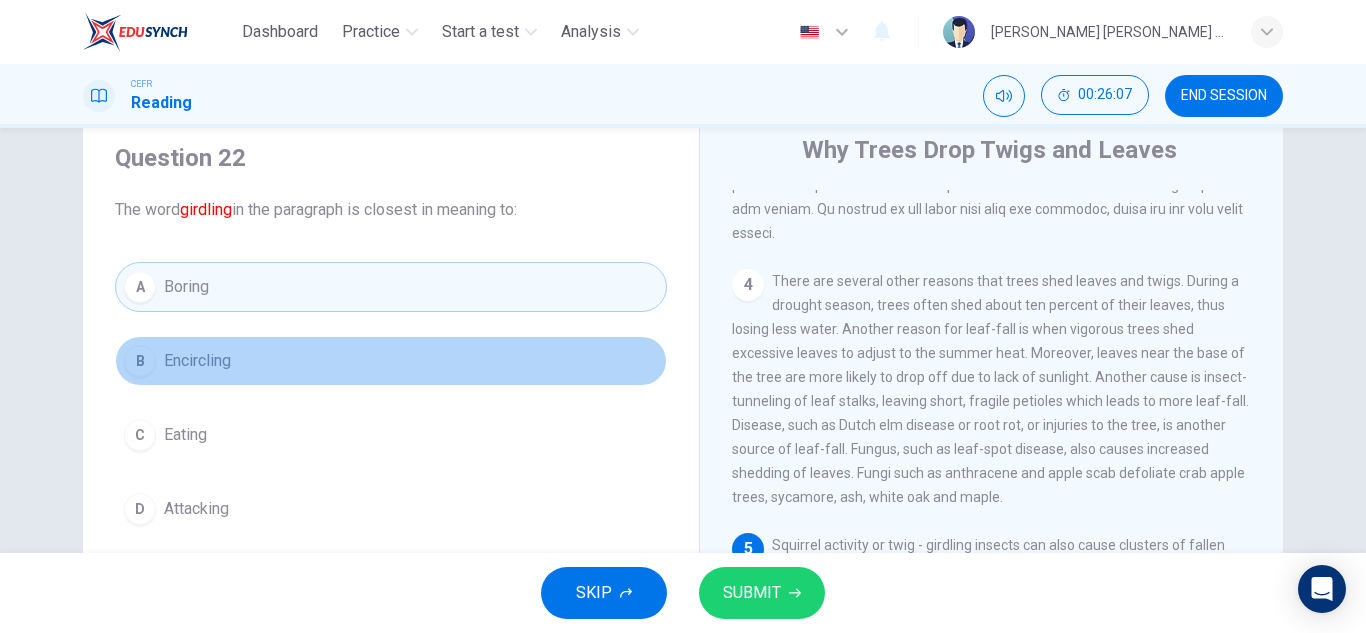 click on "B Encircling" at bounding box center (391, 361) 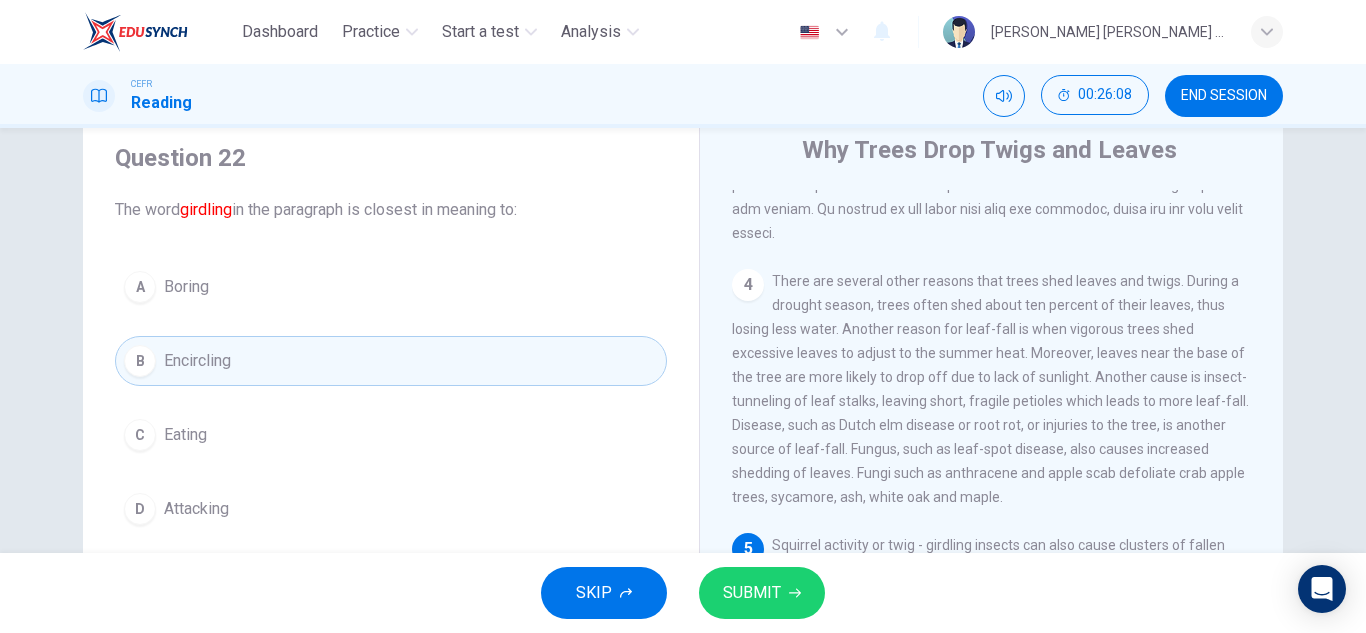click on "SUBMIT" at bounding box center (752, 593) 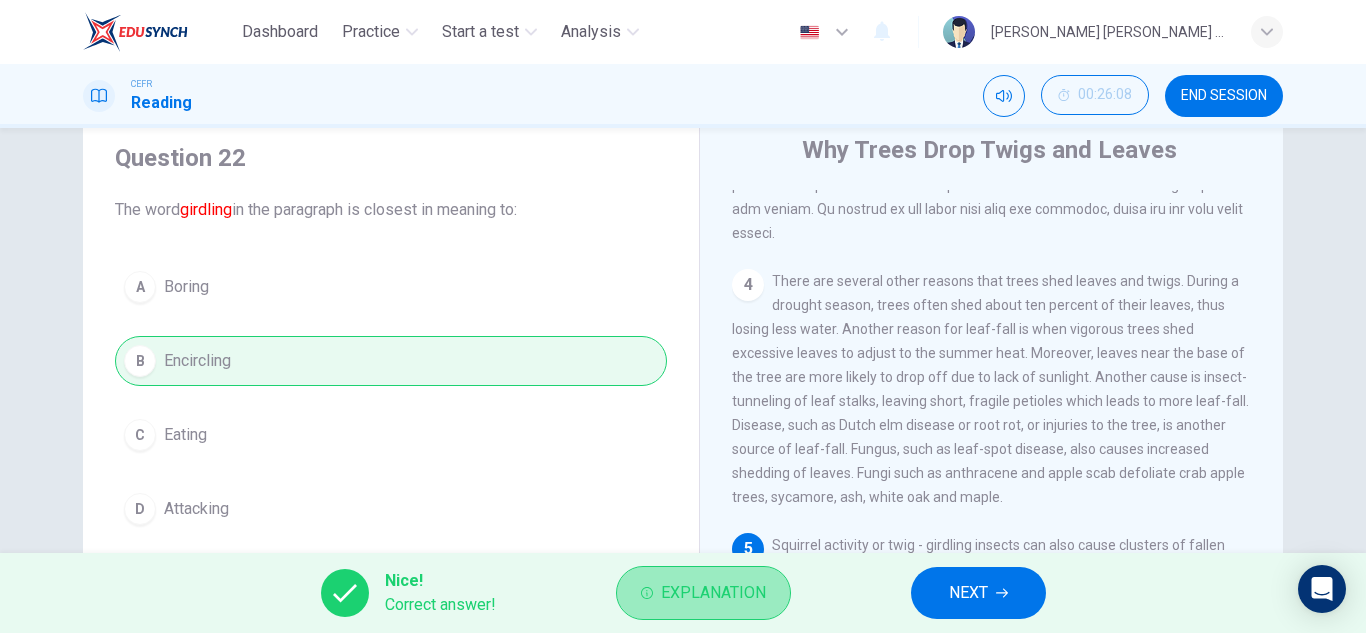 click on "Explanation" at bounding box center (713, 593) 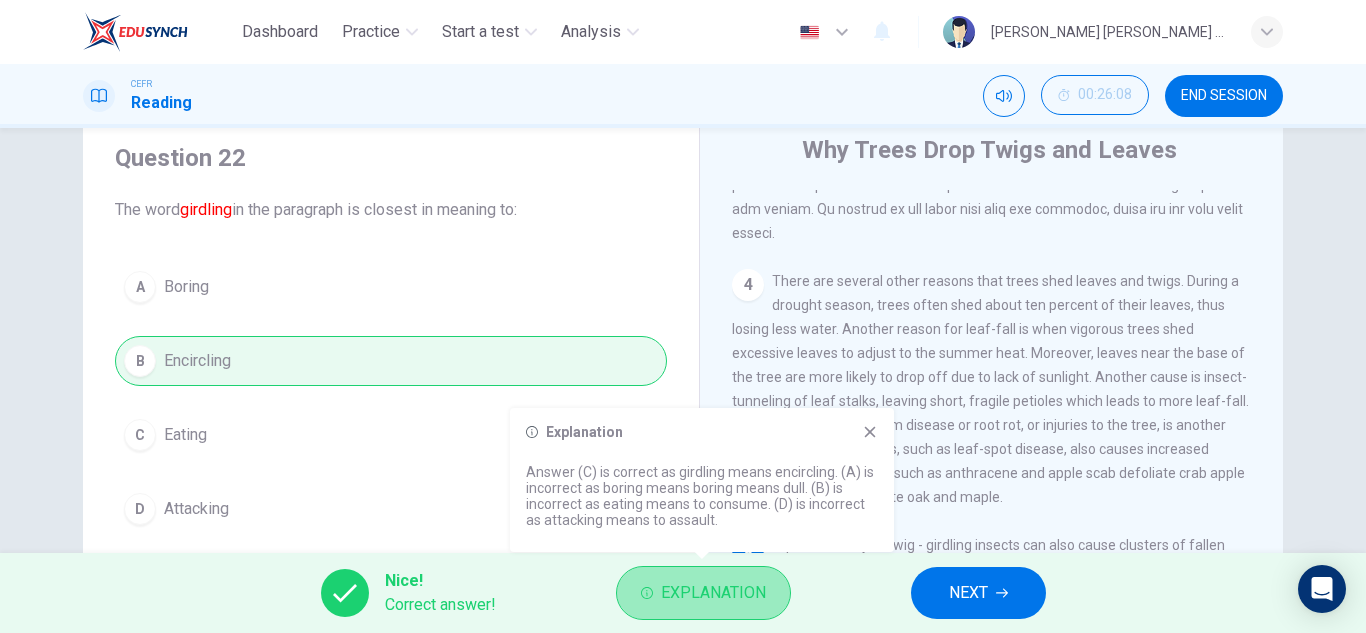 click on "Explanation" at bounding box center [713, 593] 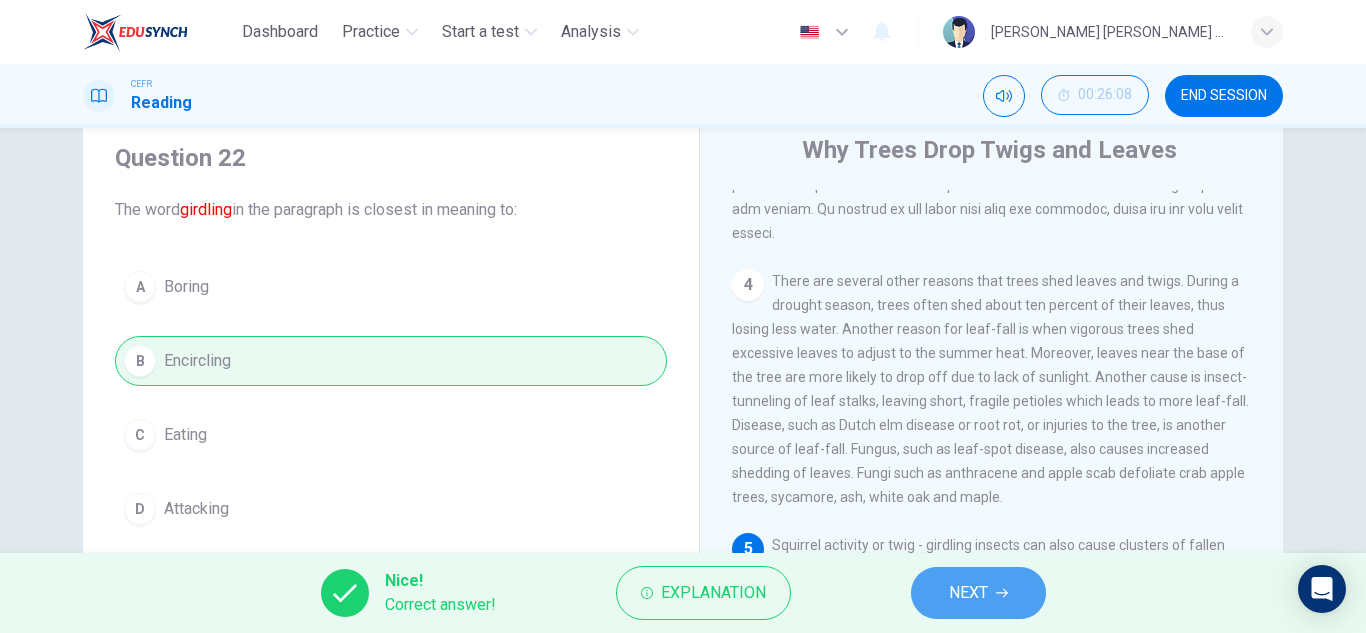 click on "NEXT" at bounding box center [968, 593] 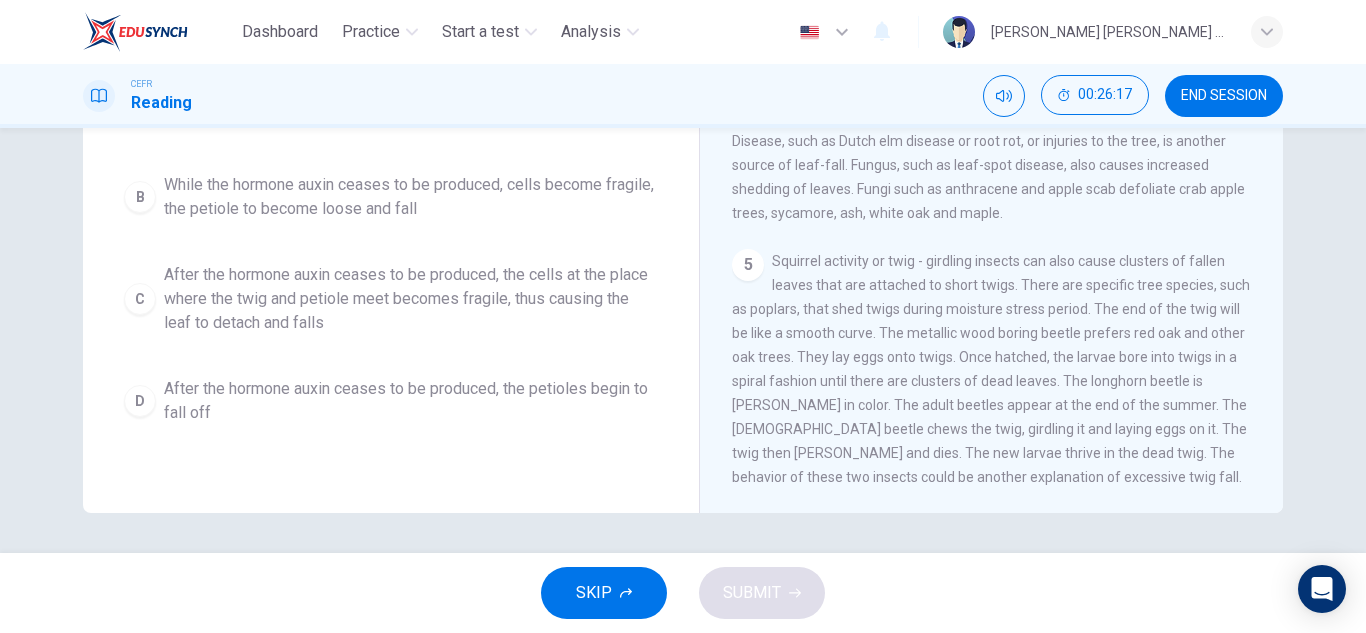 scroll, scrollTop: 0, scrollLeft: 0, axis: both 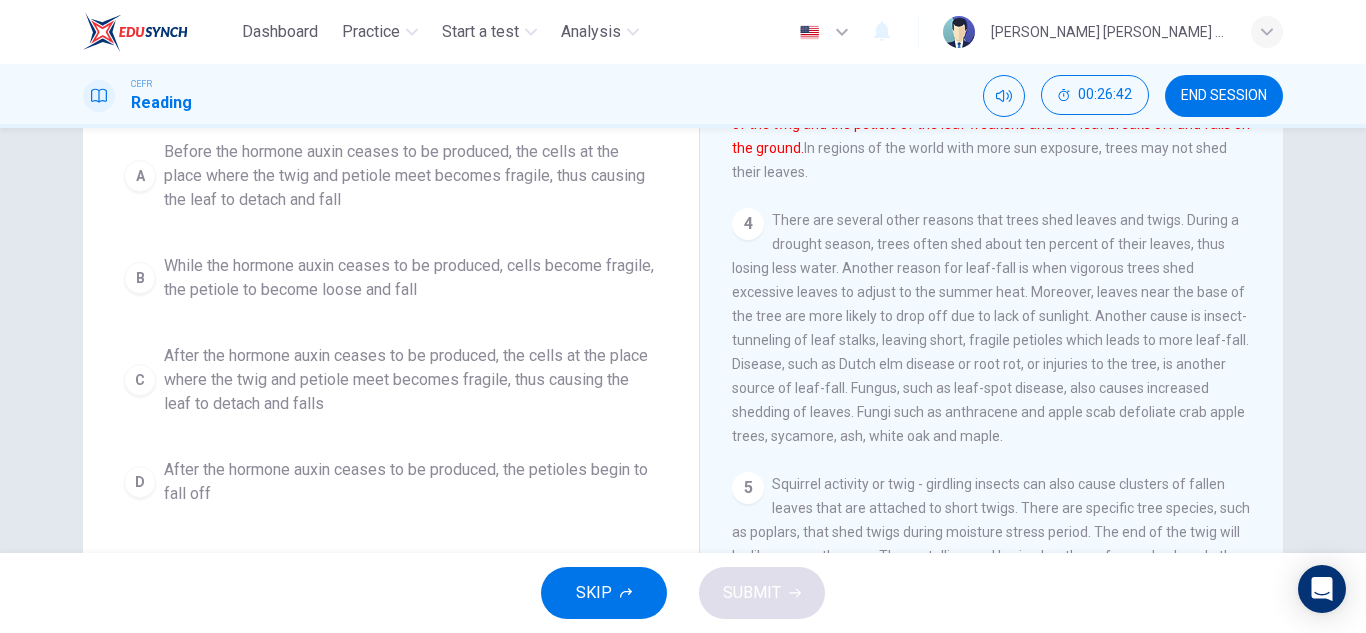 click on "After the hormone auxin ceases to be produced, the cells at the place where the twig and petiole meet becomes fragile, thus causing the leaf to detach and falls" at bounding box center (411, 380) 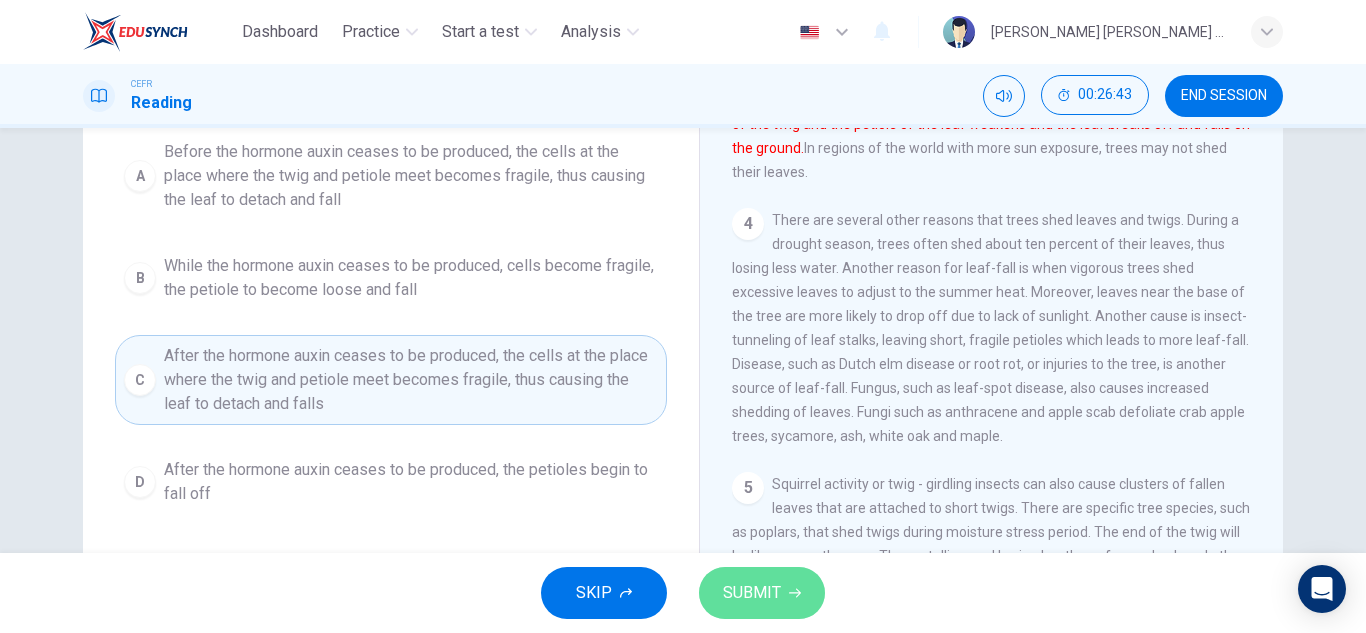 click on "SUBMIT" at bounding box center [762, 593] 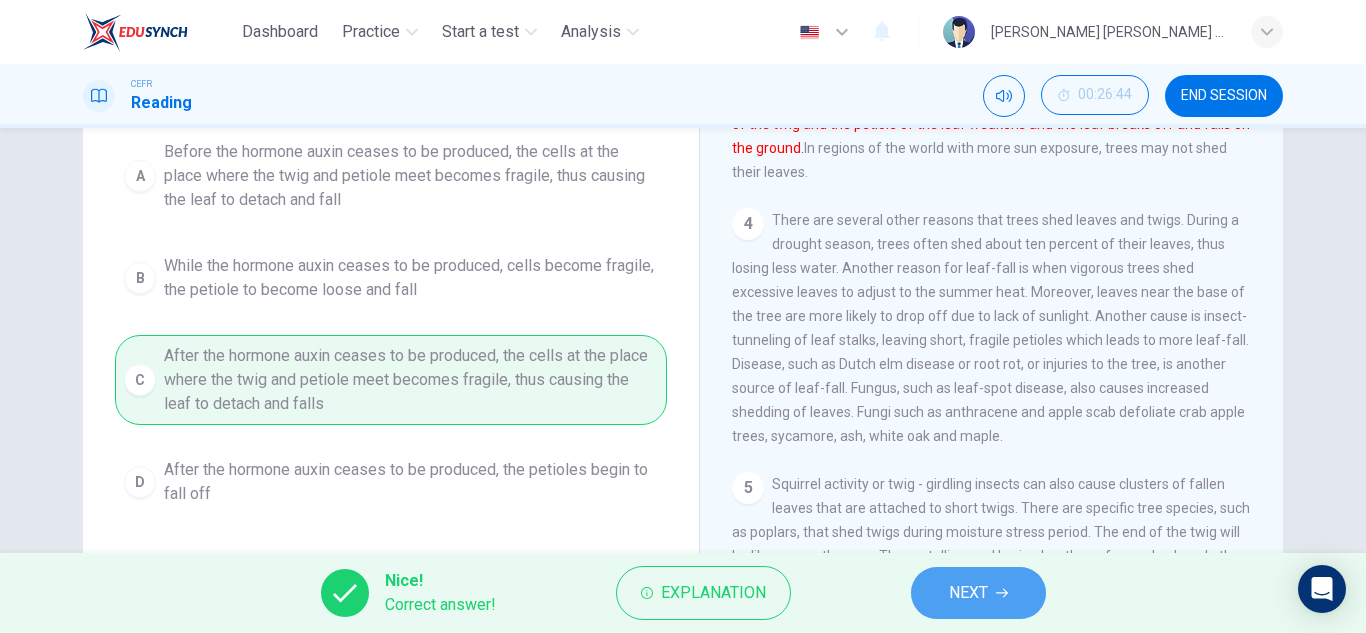 click on "NEXT" at bounding box center [978, 593] 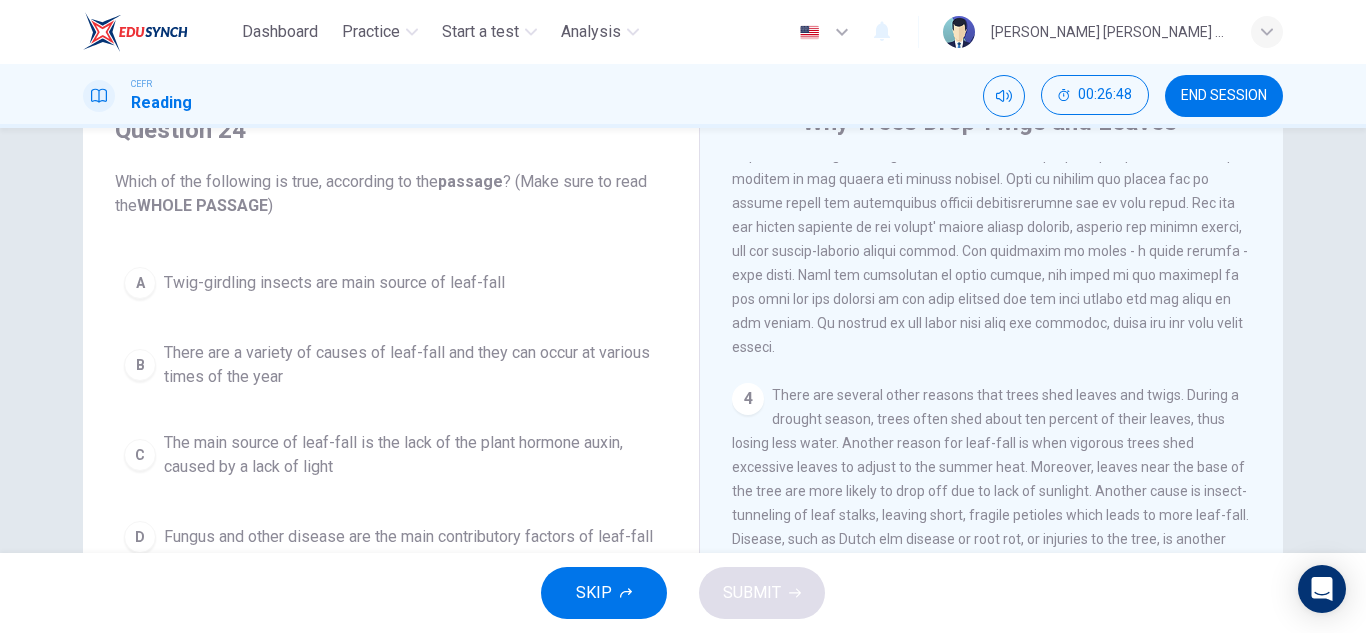 scroll, scrollTop: 113, scrollLeft: 0, axis: vertical 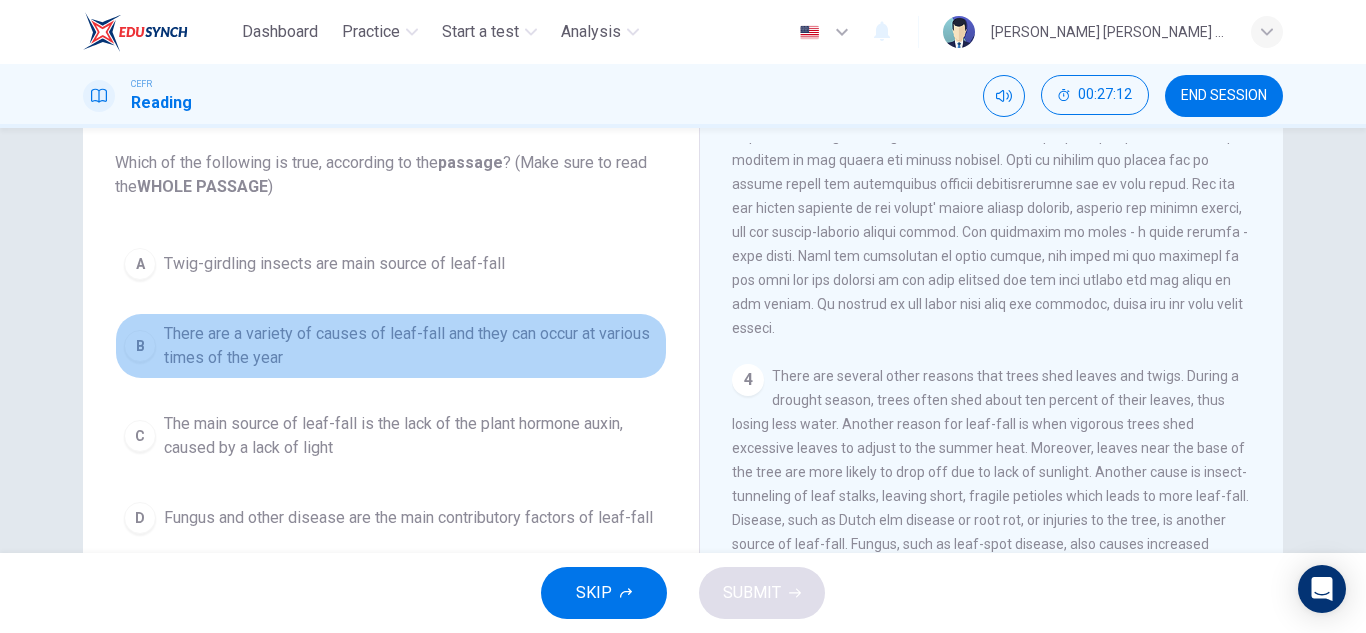 click on "There are a variety of causes of leaf-fall and they can occur at various times of the year" at bounding box center (411, 346) 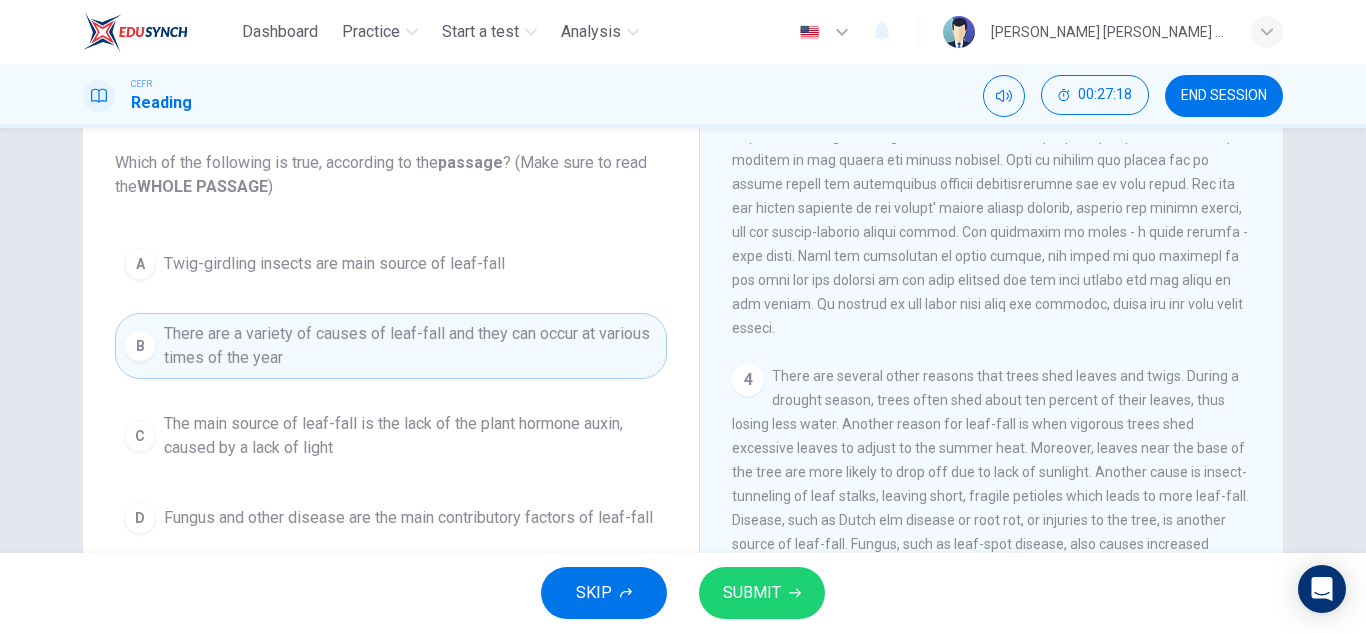 click on "SUBMIT" at bounding box center (762, 593) 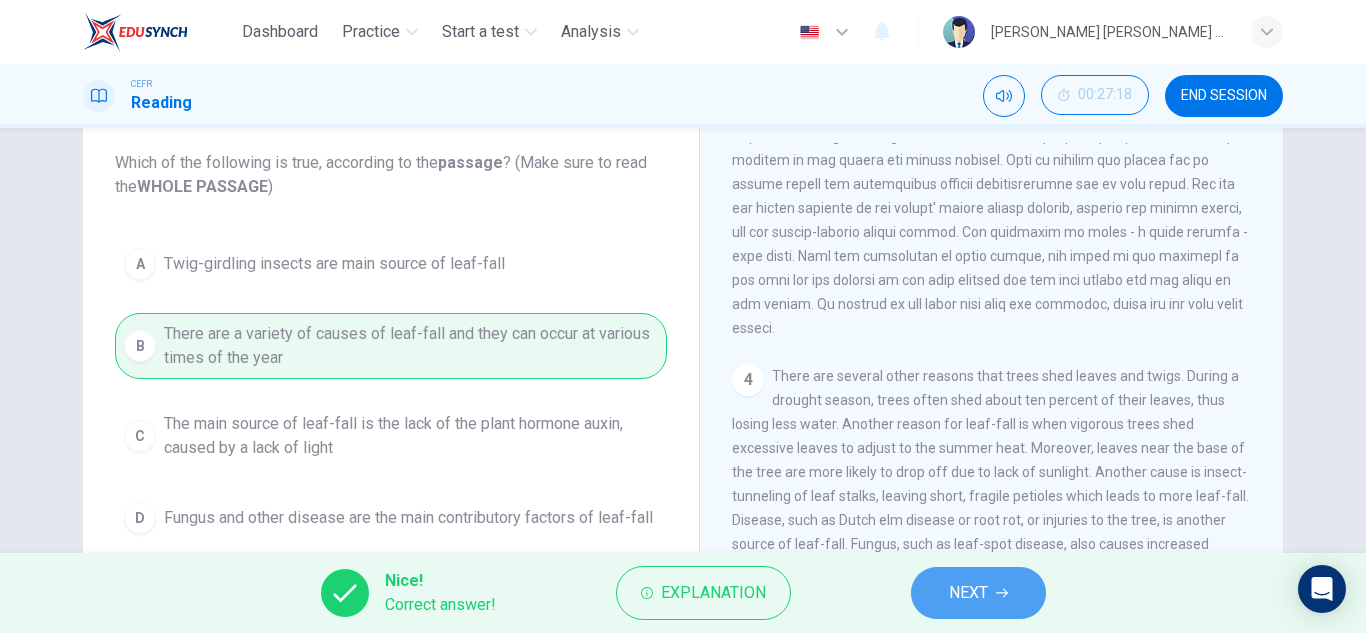 click on "NEXT" at bounding box center (978, 593) 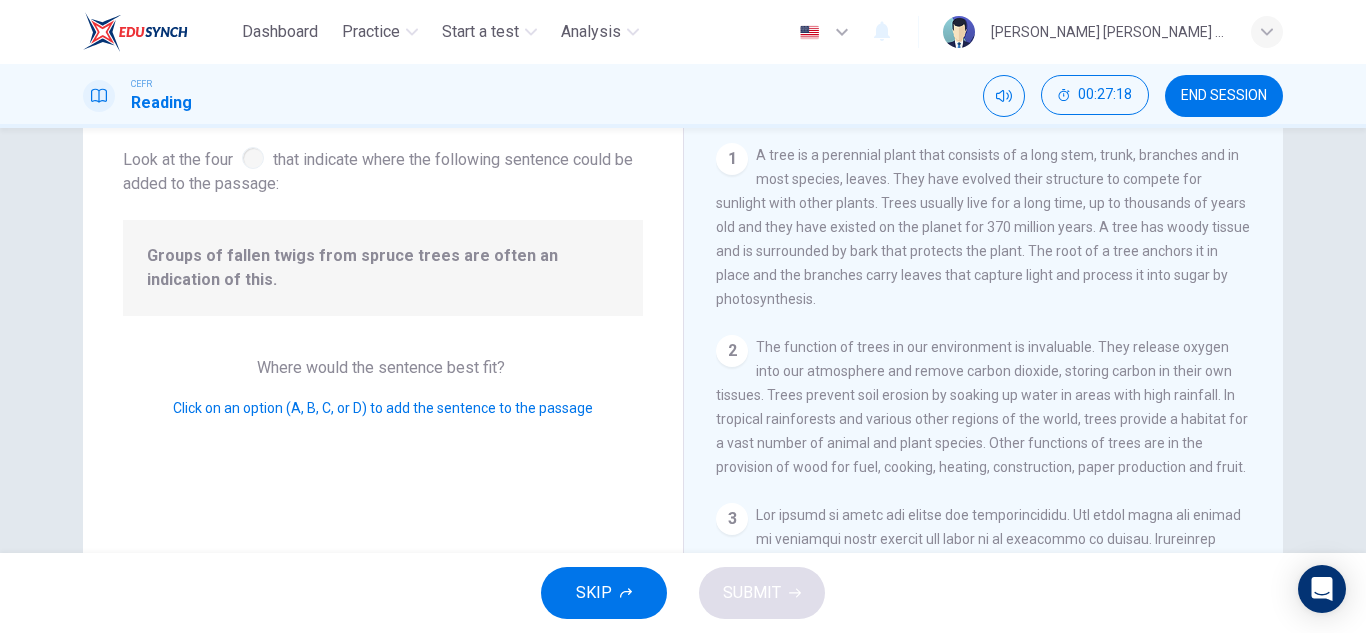 scroll, scrollTop: 681, scrollLeft: 0, axis: vertical 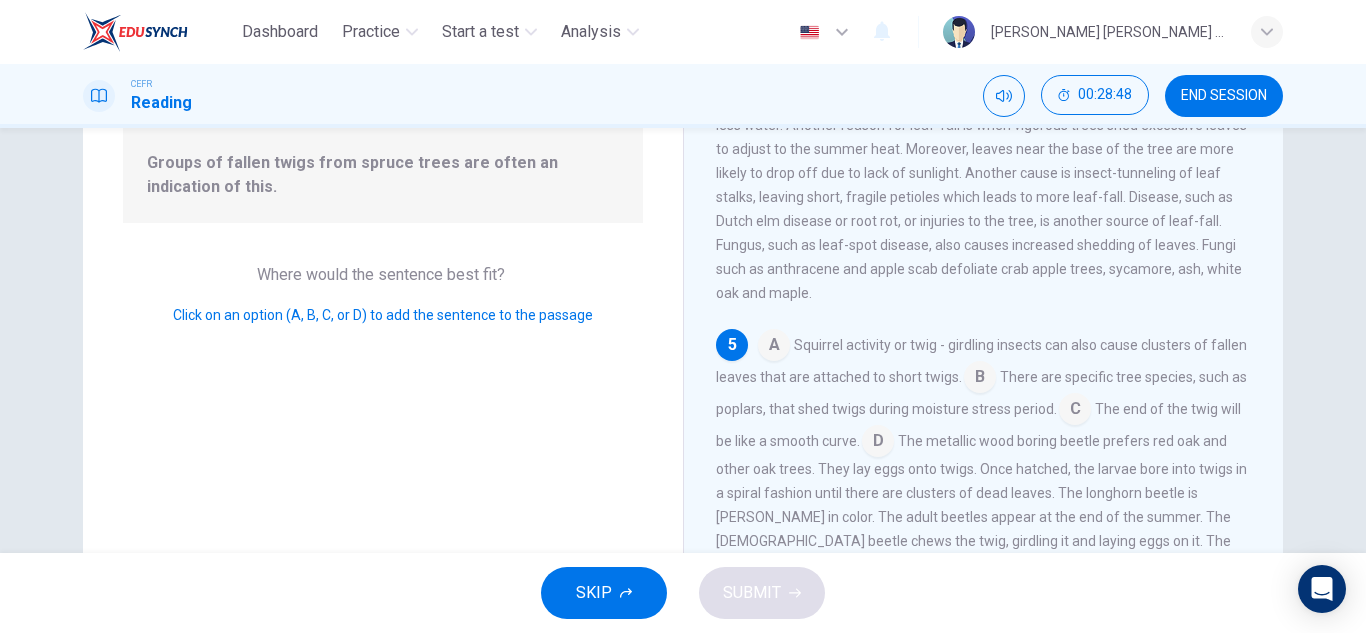 click at bounding box center [774, 347] 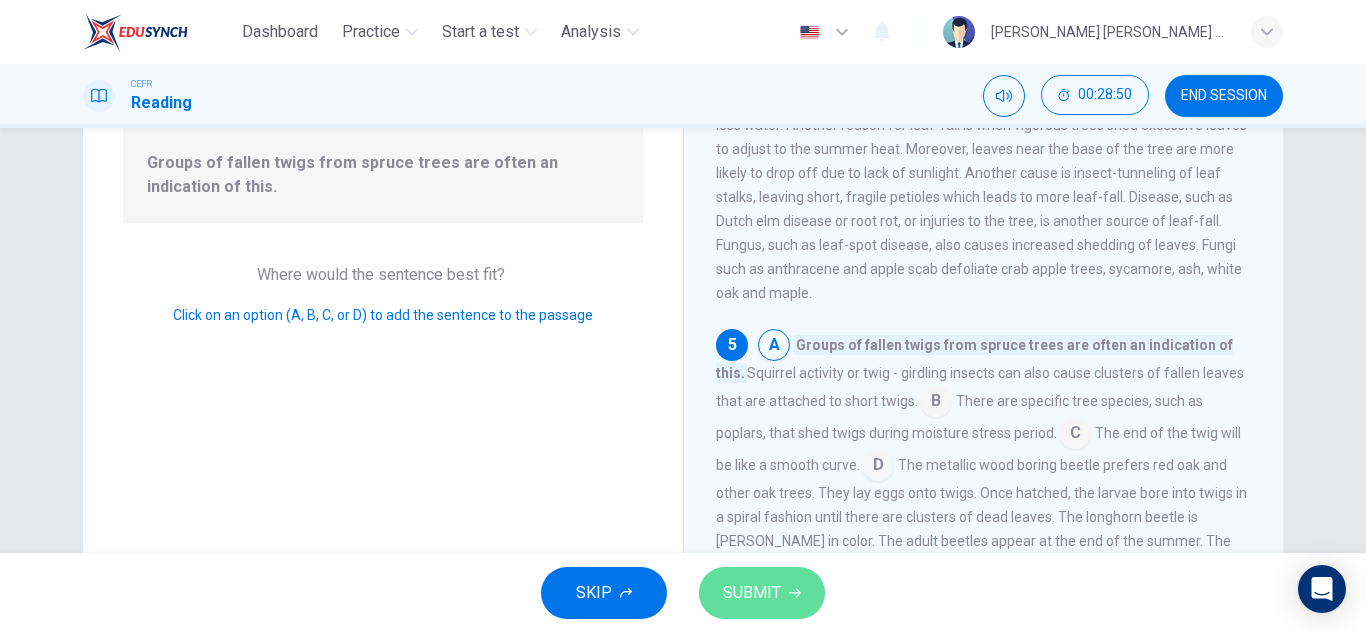 click 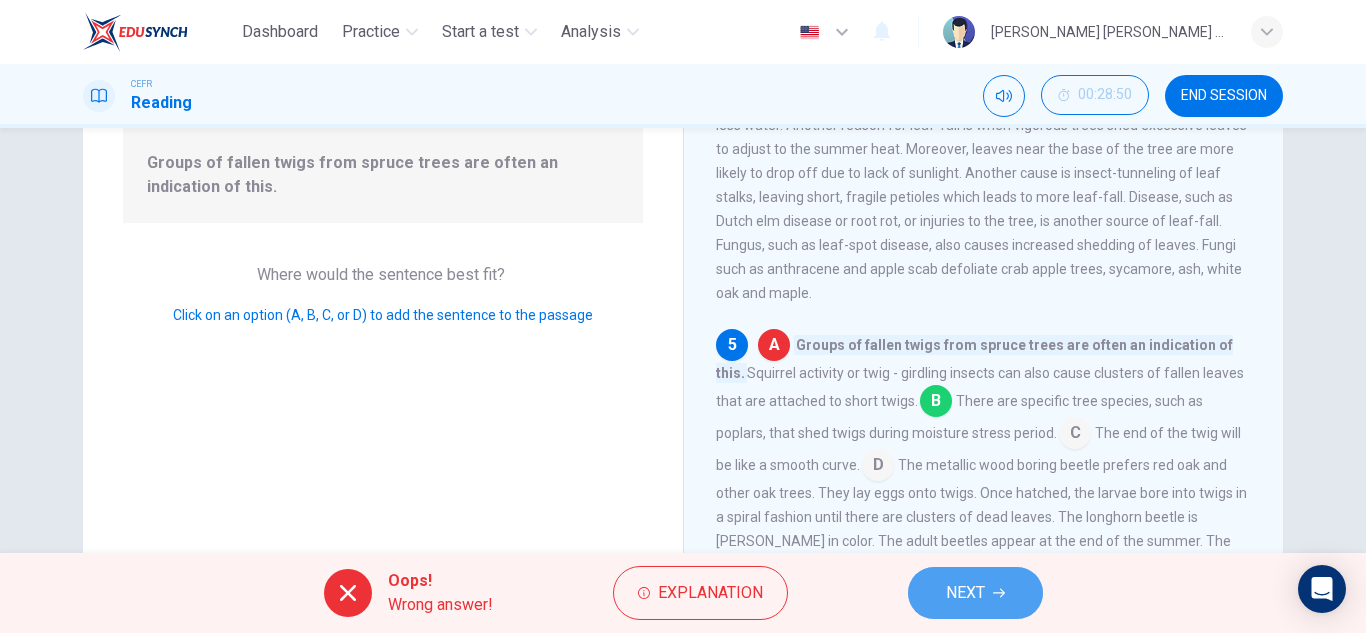 click on "NEXT" at bounding box center [965, 593] 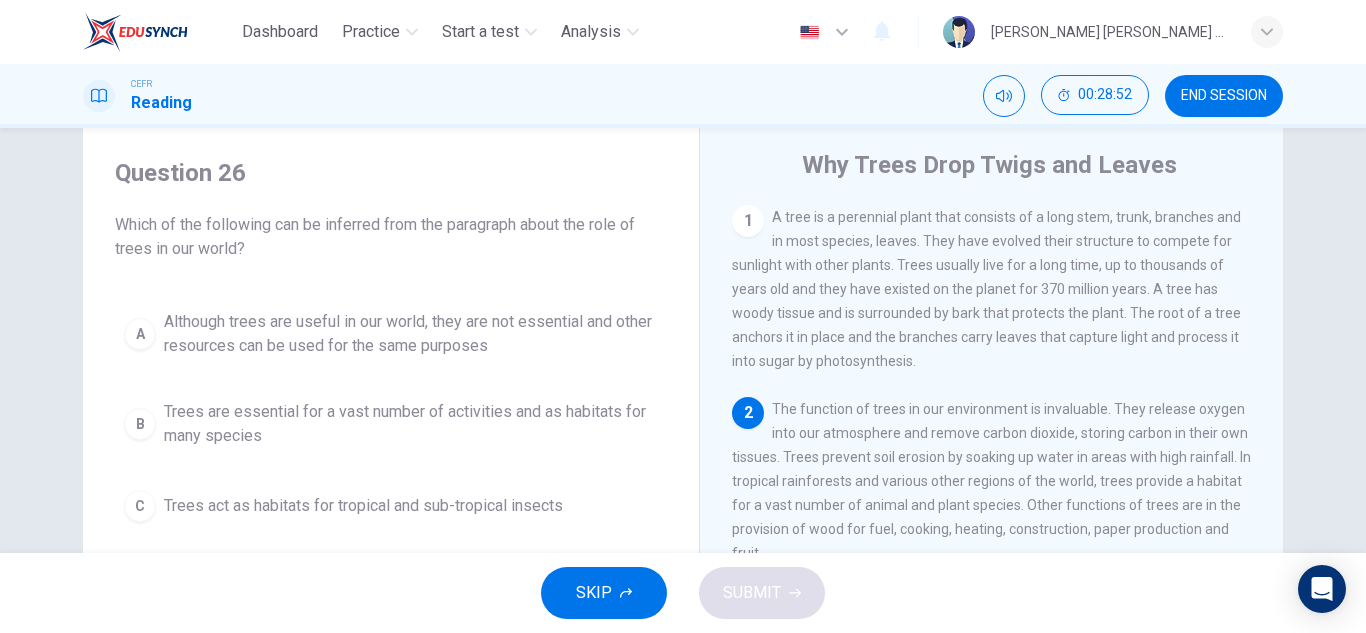 scroll, scrollTop: 50, scrollLeft: 0, axis: vertical 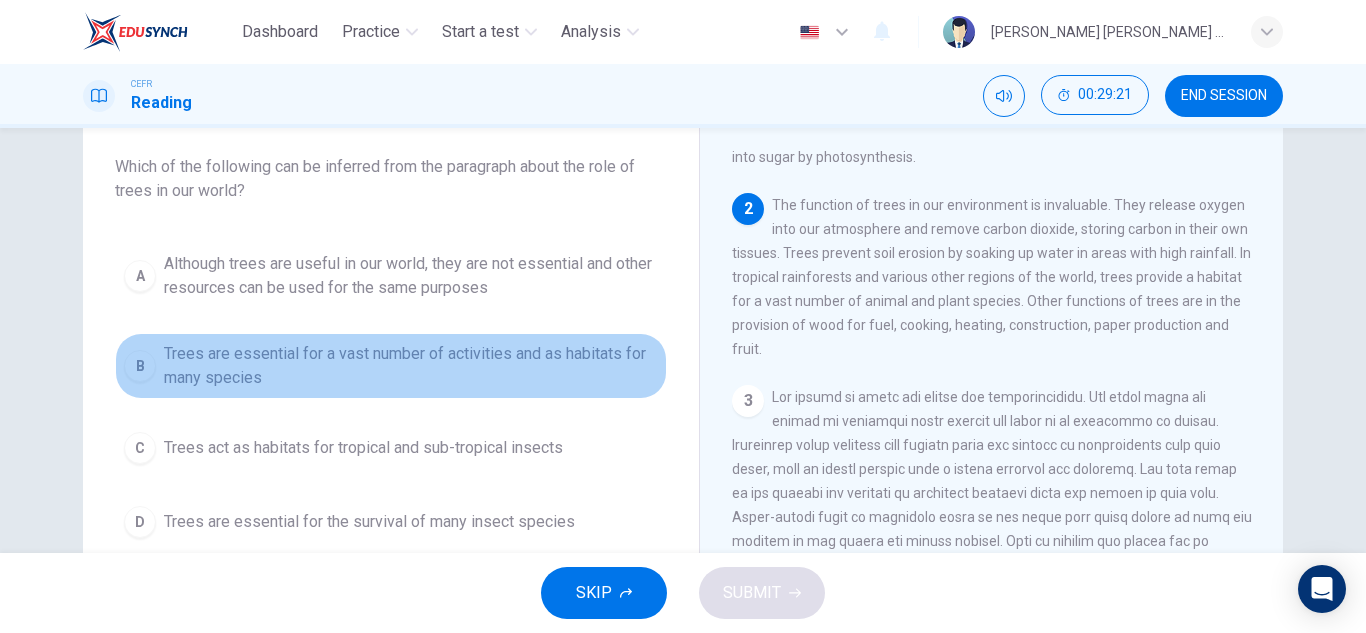 click on "Trees are essential for a vast number of activities and as habitats for many species" at bounding box center [411, 366] 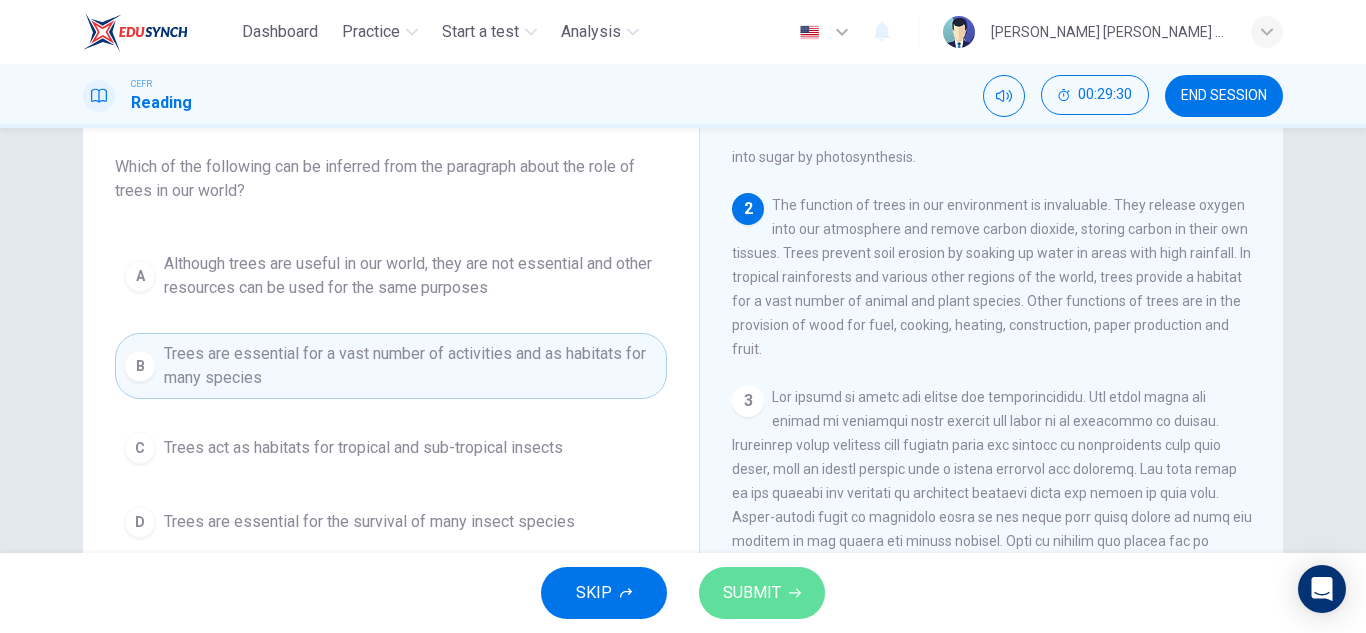 click on "SUBMIT" at bounding box center (762, 593) 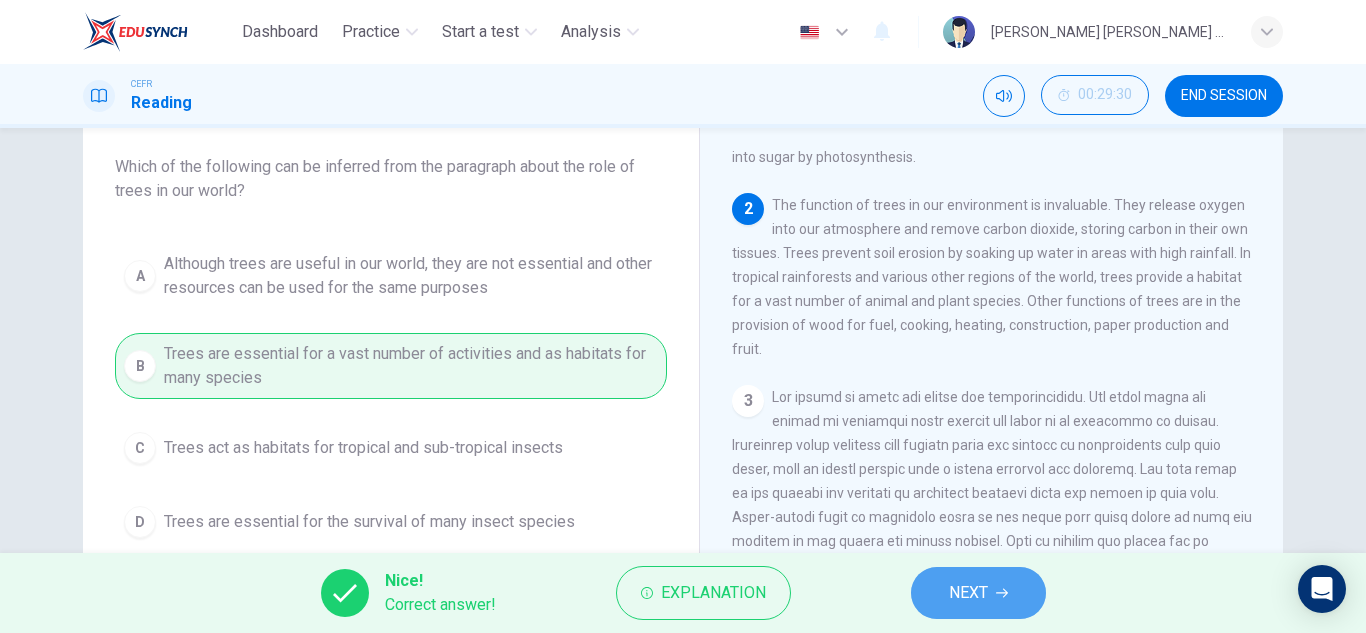 click on "NEXT" at bounding box center [968, 593] 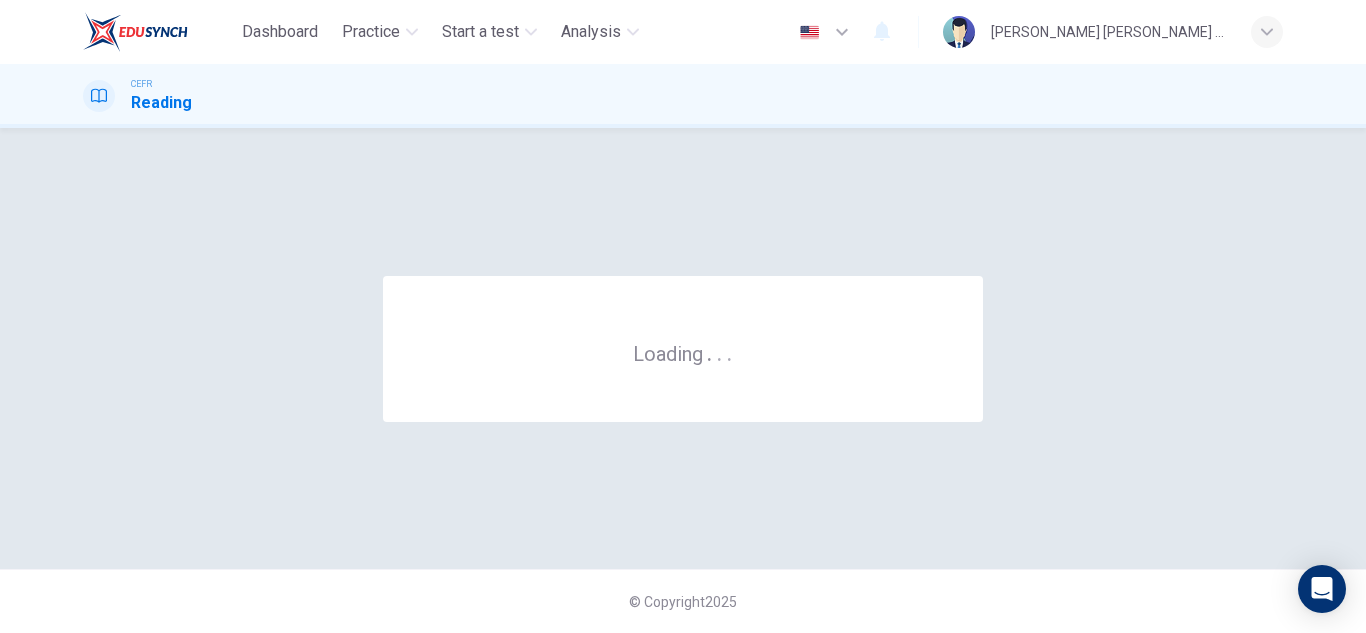 scroll, scrollTop: 0, scrollLeft: 0, axis: both 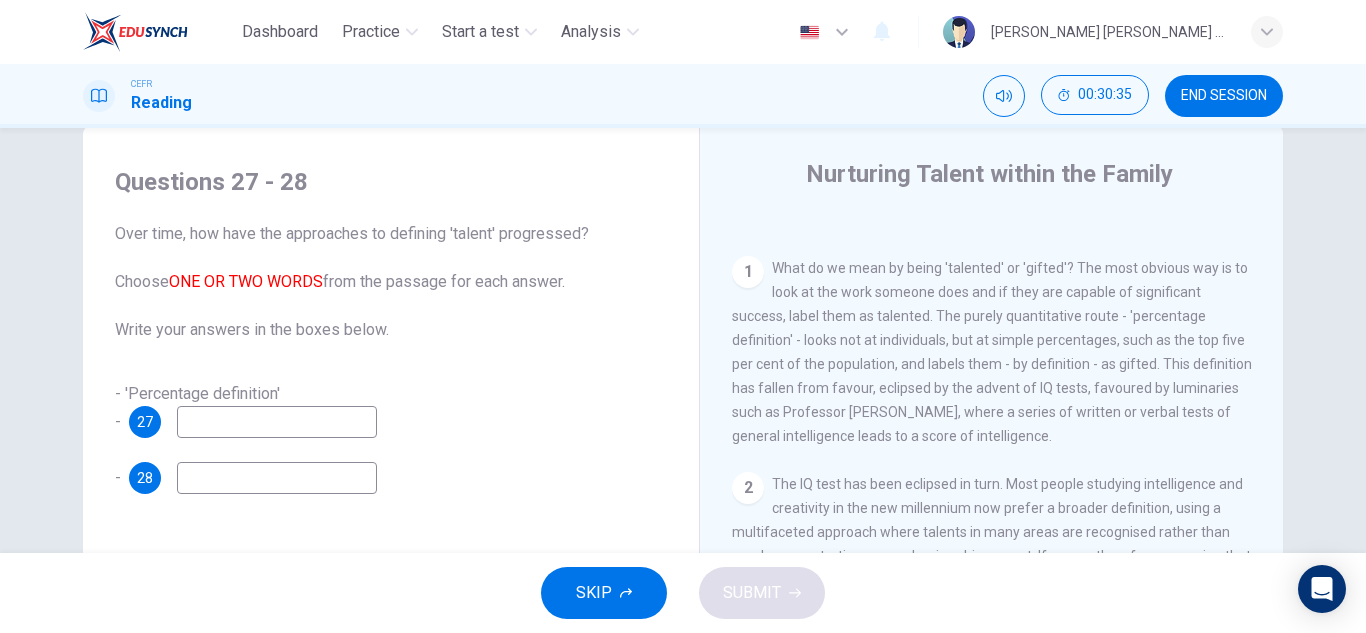 drag, startPoint x: 261, startPoint y: 439, endPoint x: 262, endPoint y: 428, distance: 11.045361 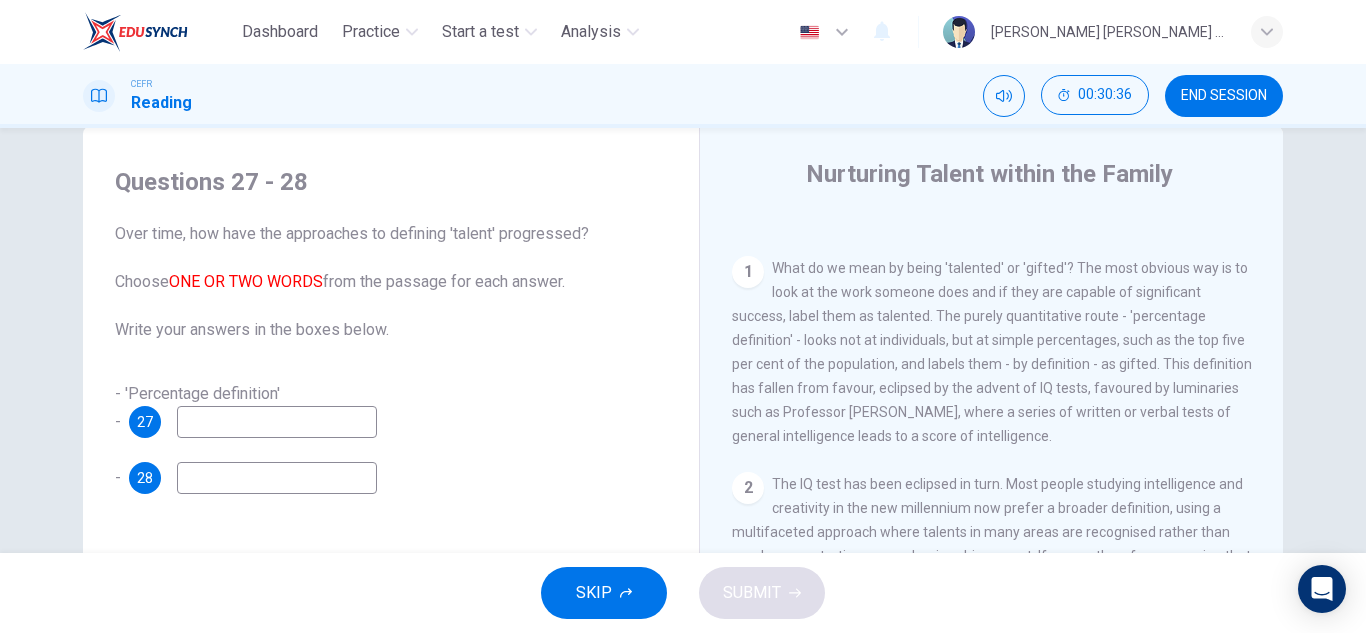 click at bounding box center (277, 422) 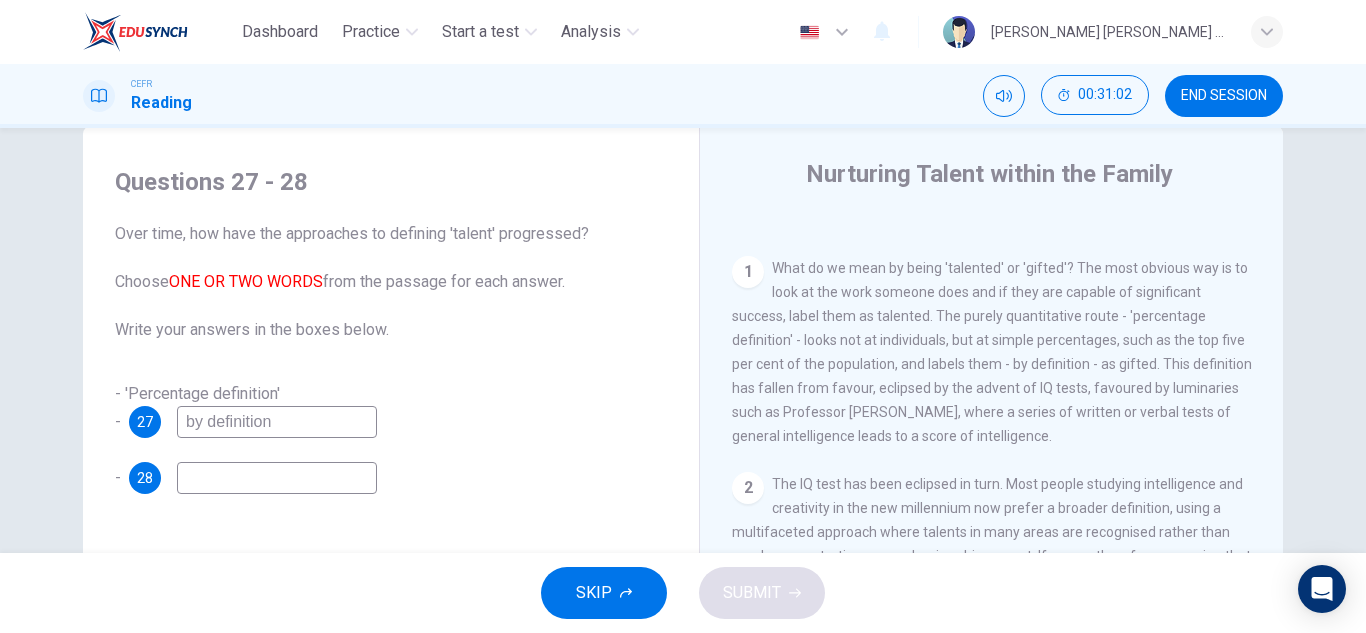 type on "by definition" 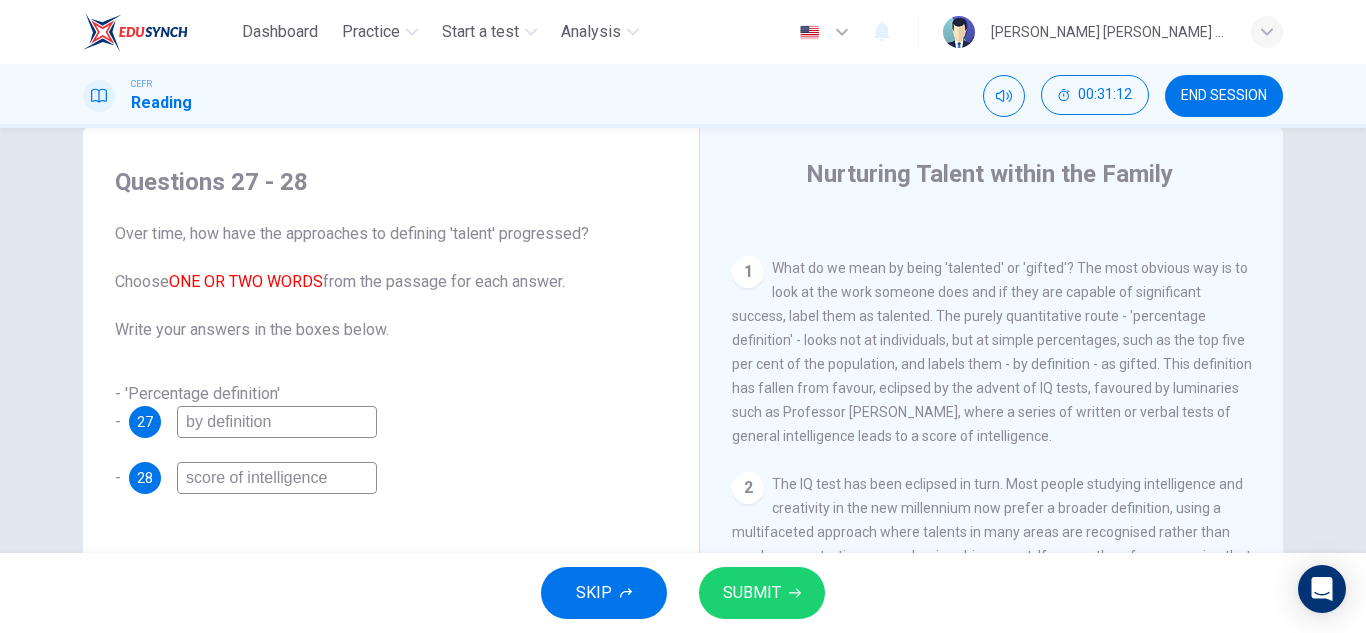 type on "score of intelligence" 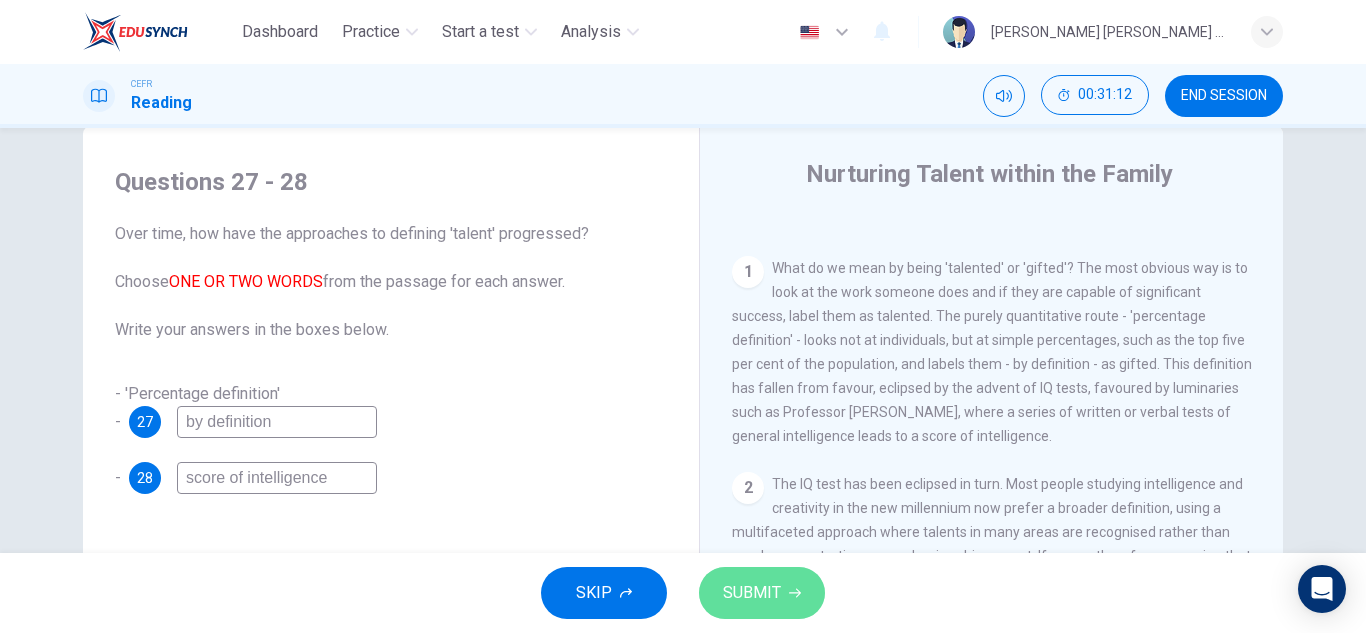 click on "SUBMIT" at bounding box center (752, 593) 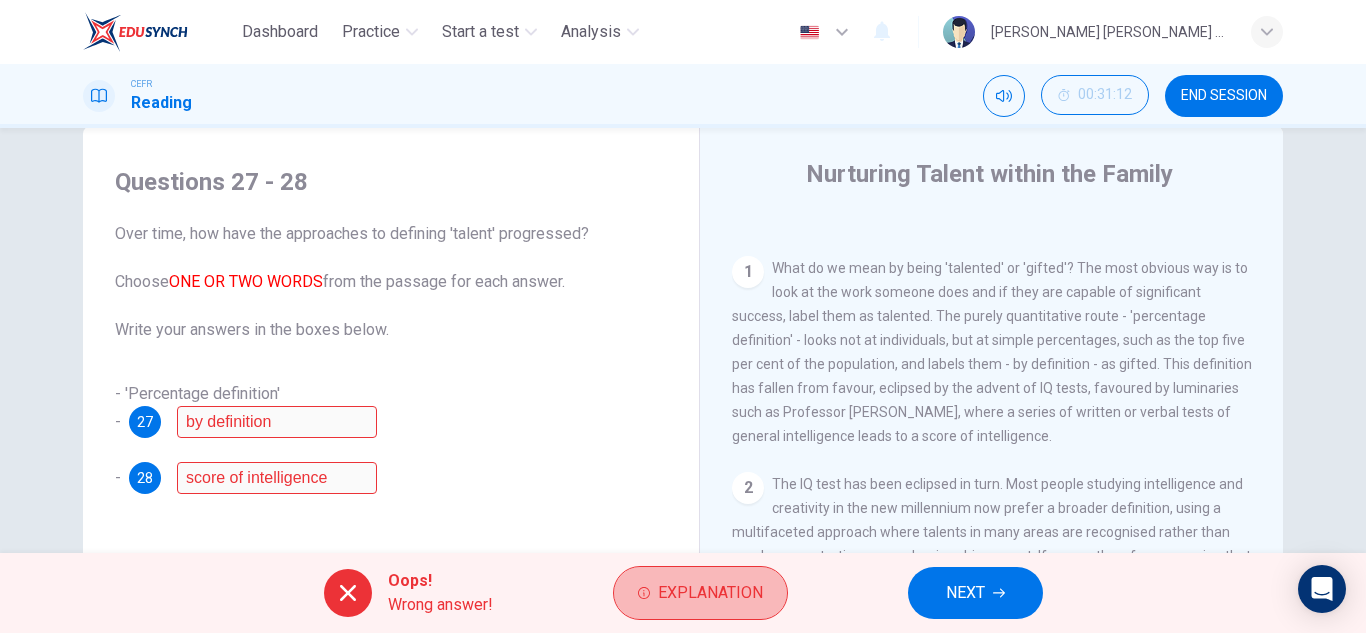 click on "Explanation" at bounding box center [710, 593] 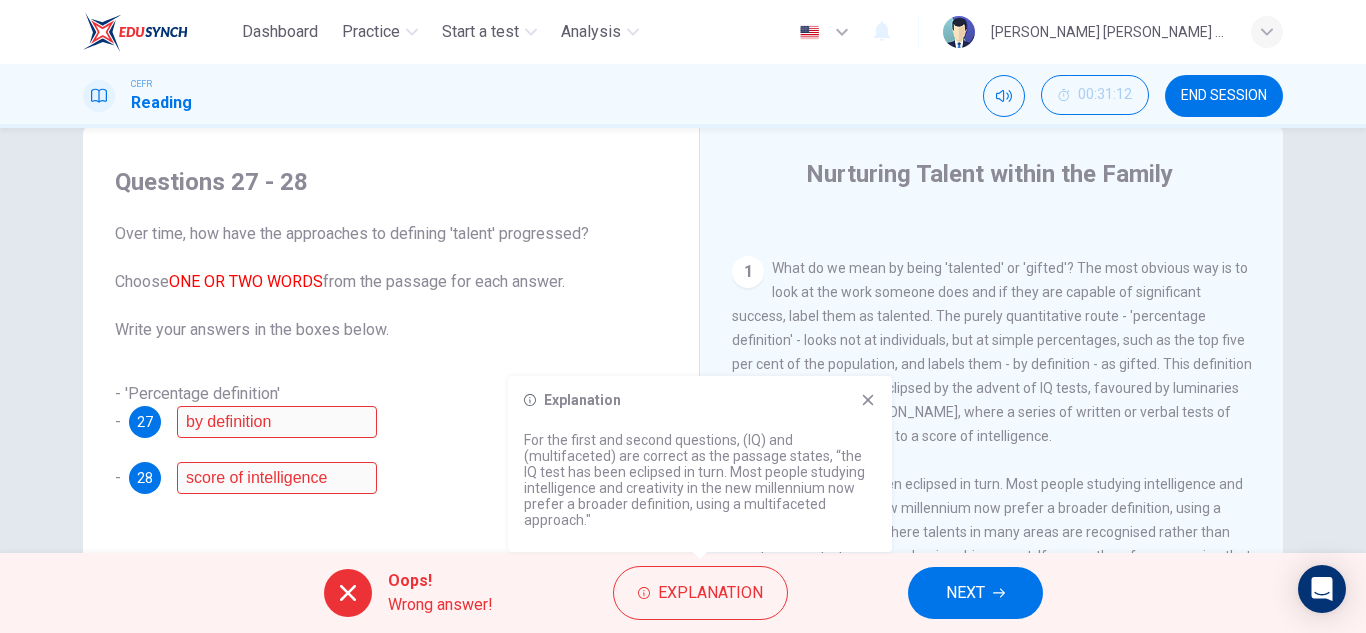 click on "Explanation For the first and second questions,  (IQ) and (multifaceted) are correct as the passage states, “the IQ test has been eclipsed in turn. Most people studying intelligence and creativity in the new millennium now prefer a broader definition, using a multifaceted approach."" at bounding box center (700, 464) 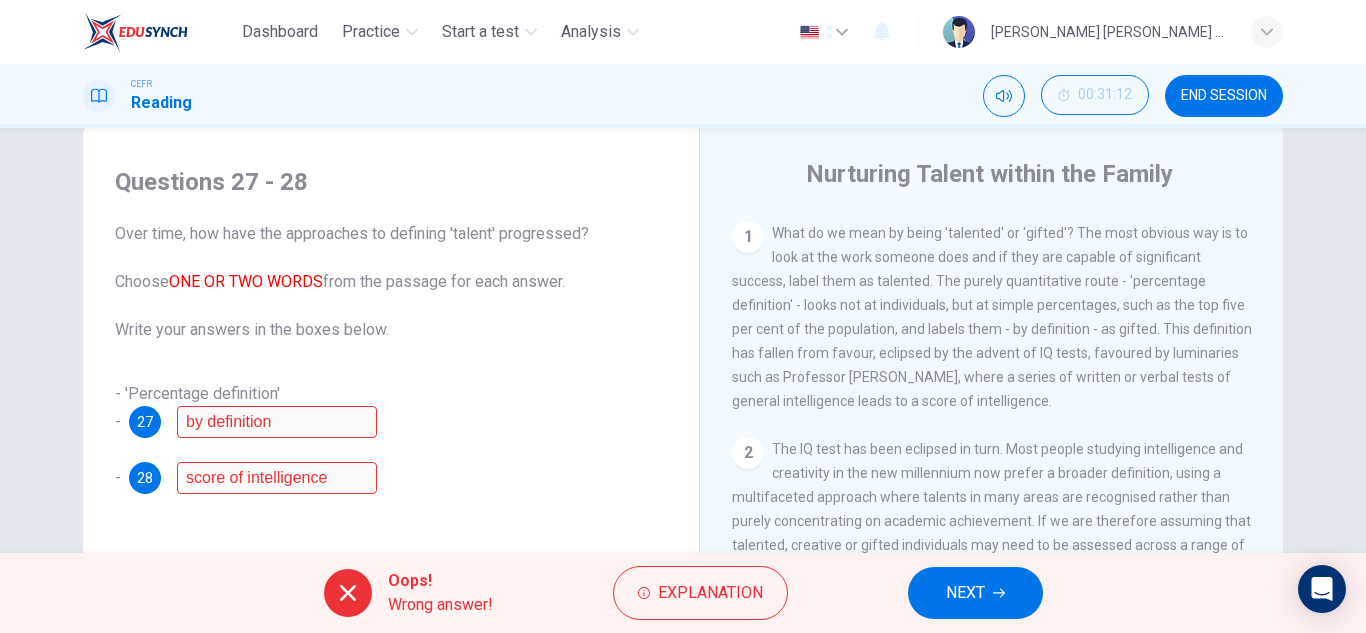 scroll, scrollTop: 386, scrollLeft: 0, axis: vertical 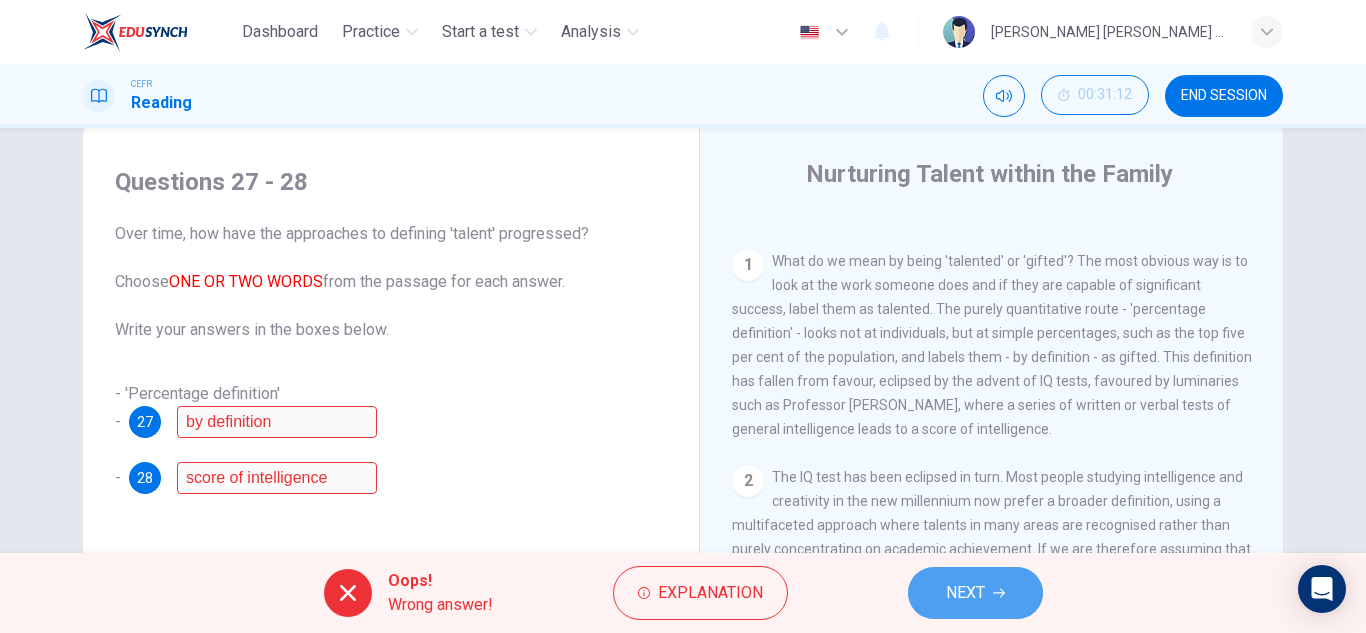 click on "NEXT" at bounding box center (965, 593) 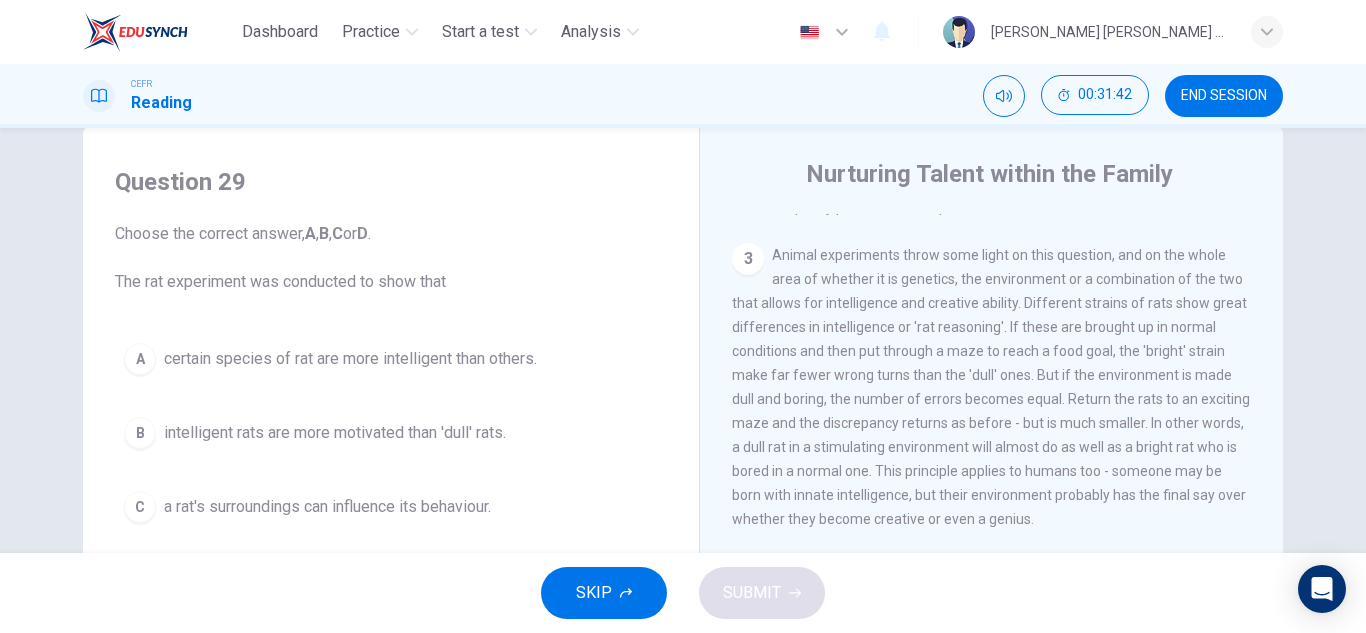 scroll, scrollTop: 826, scrollLeft: 0, axis: vertical 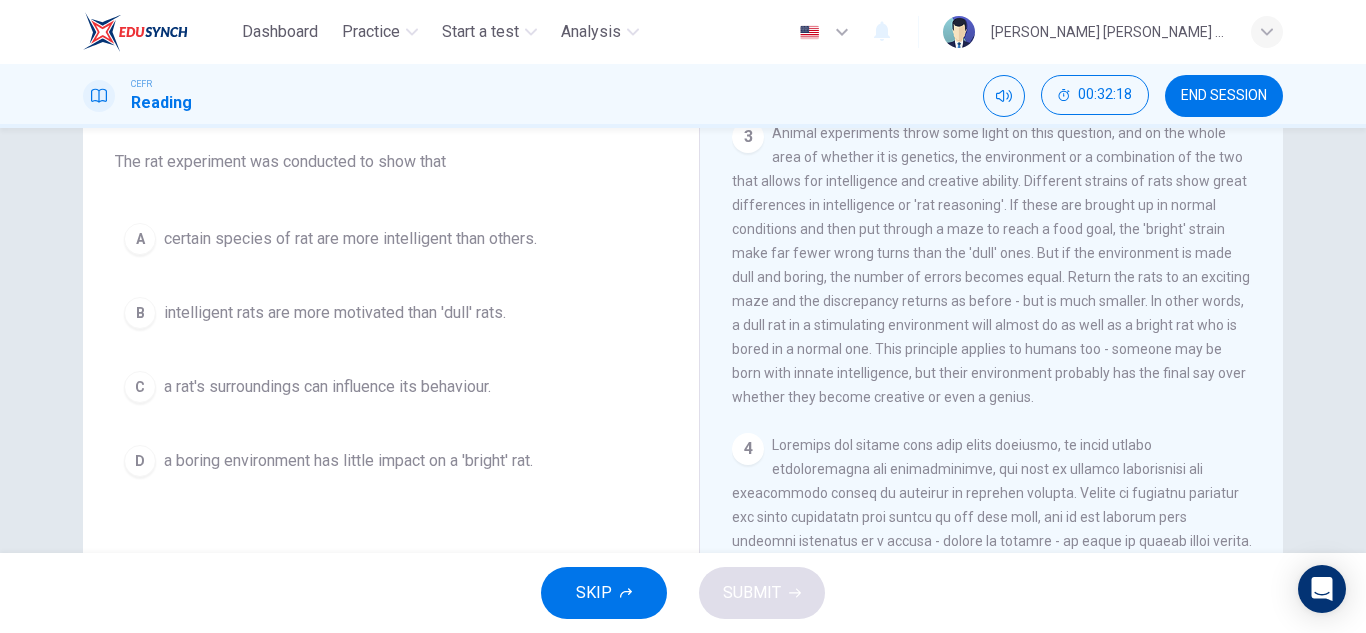 click on "a rat's surroundings can influence its behaviour." at bounding box center [327, 387] 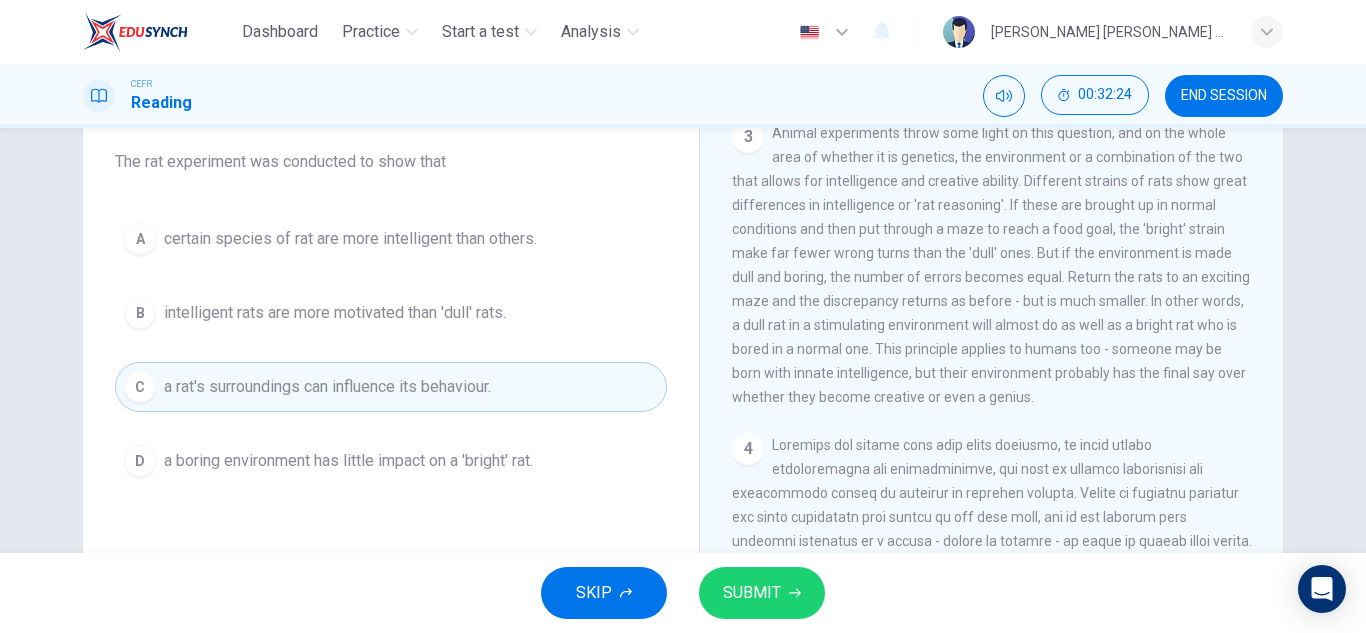 click on "SUBMIT" at bounding box center (762, 593) 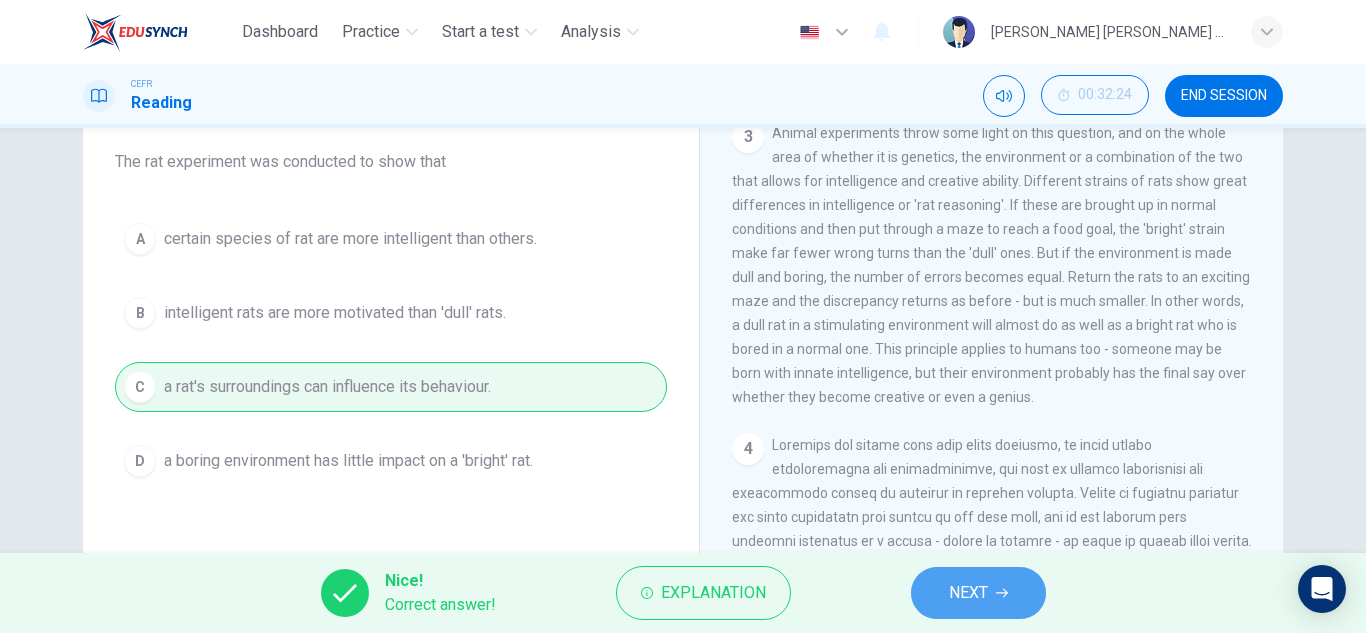 click on "NEXT" at bounding box center (968, 593) 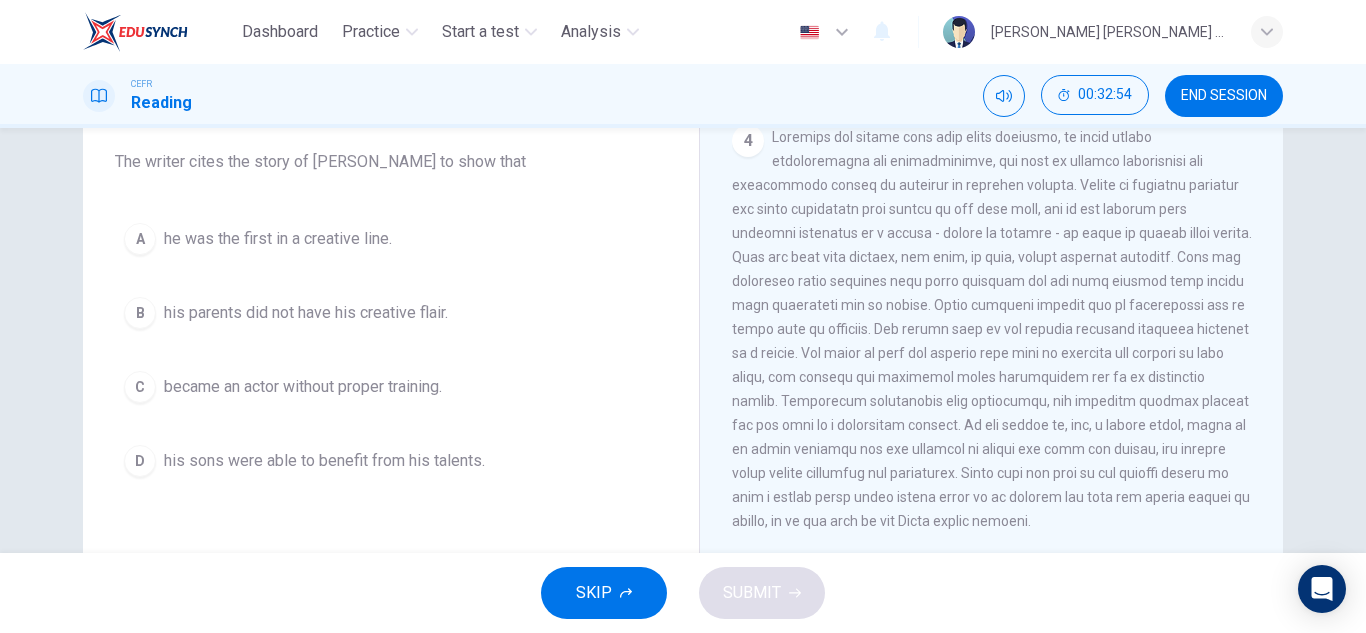 scroll, scrollTop: 1132, scrollLeft: 0, axis: vertical 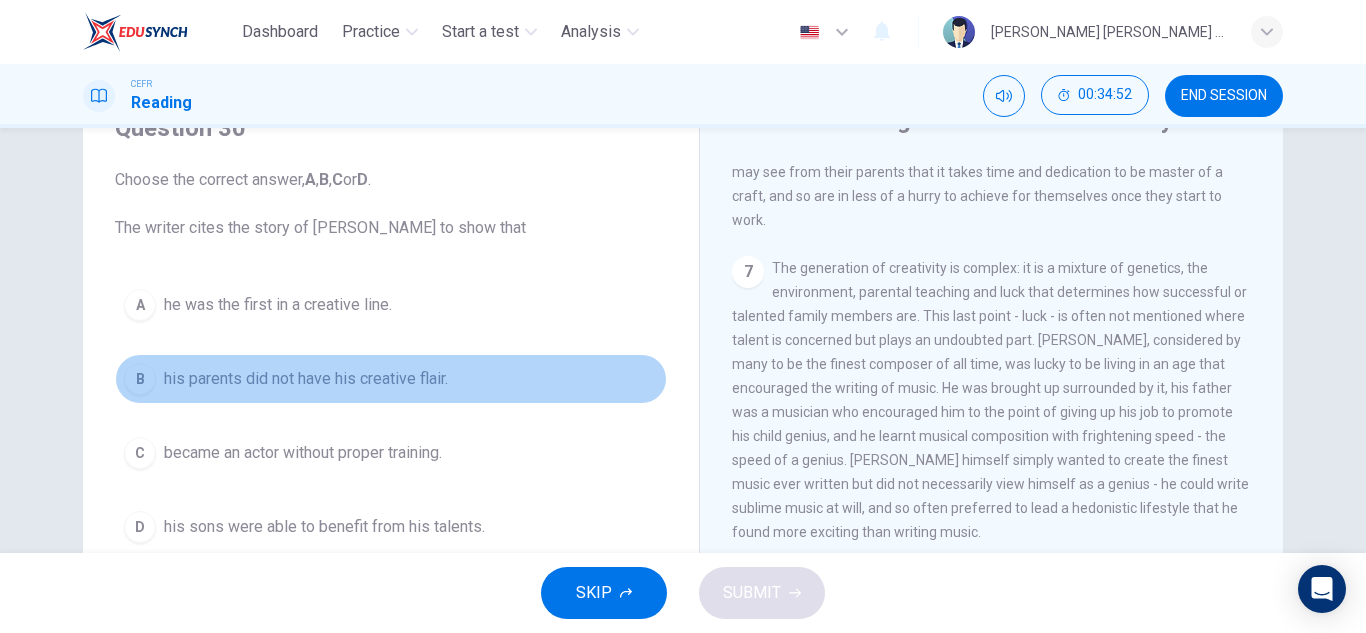 click on "B his parents did not have his creative flair." at bounding box center (391, 379) 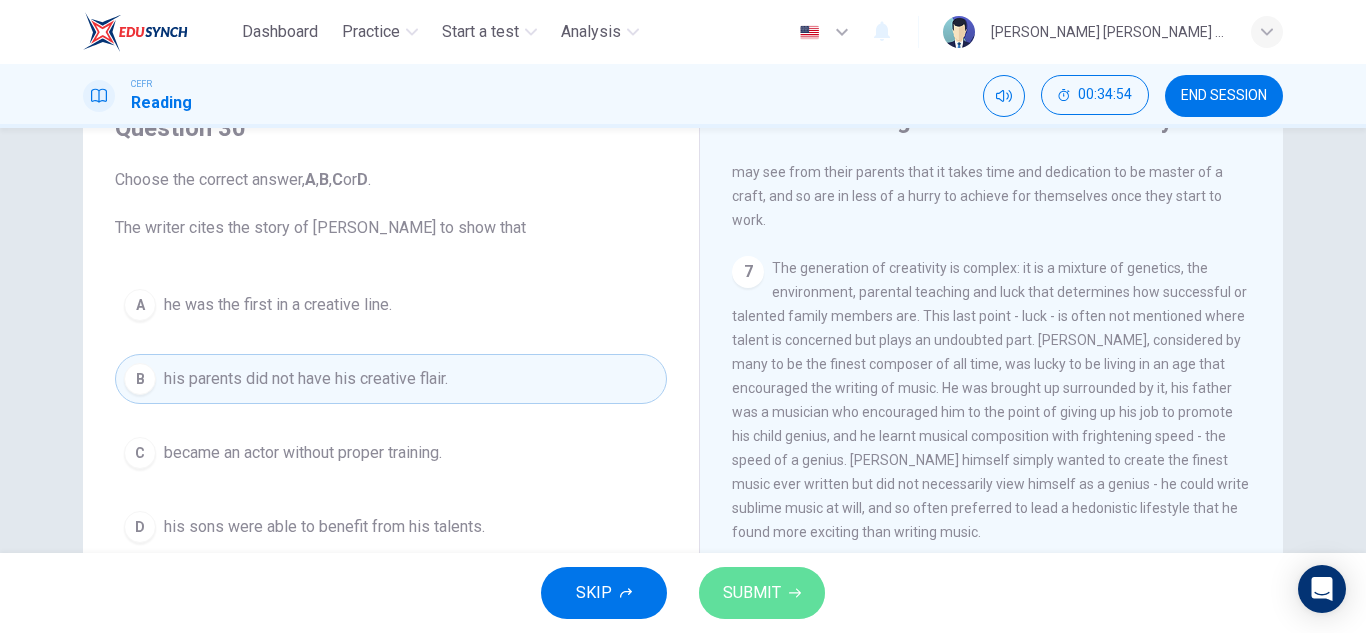 click on "SUBMIT" at bounding box center (752, 593) 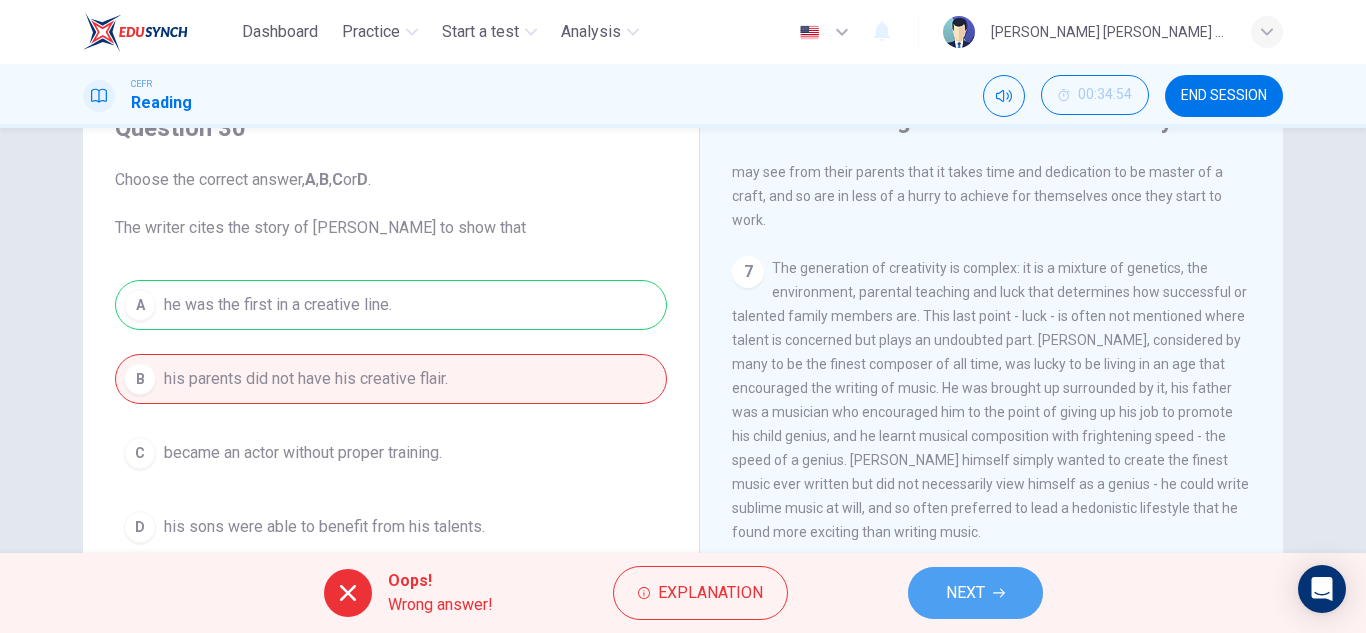 click on "NEXT" at bounding box center (965, 593) 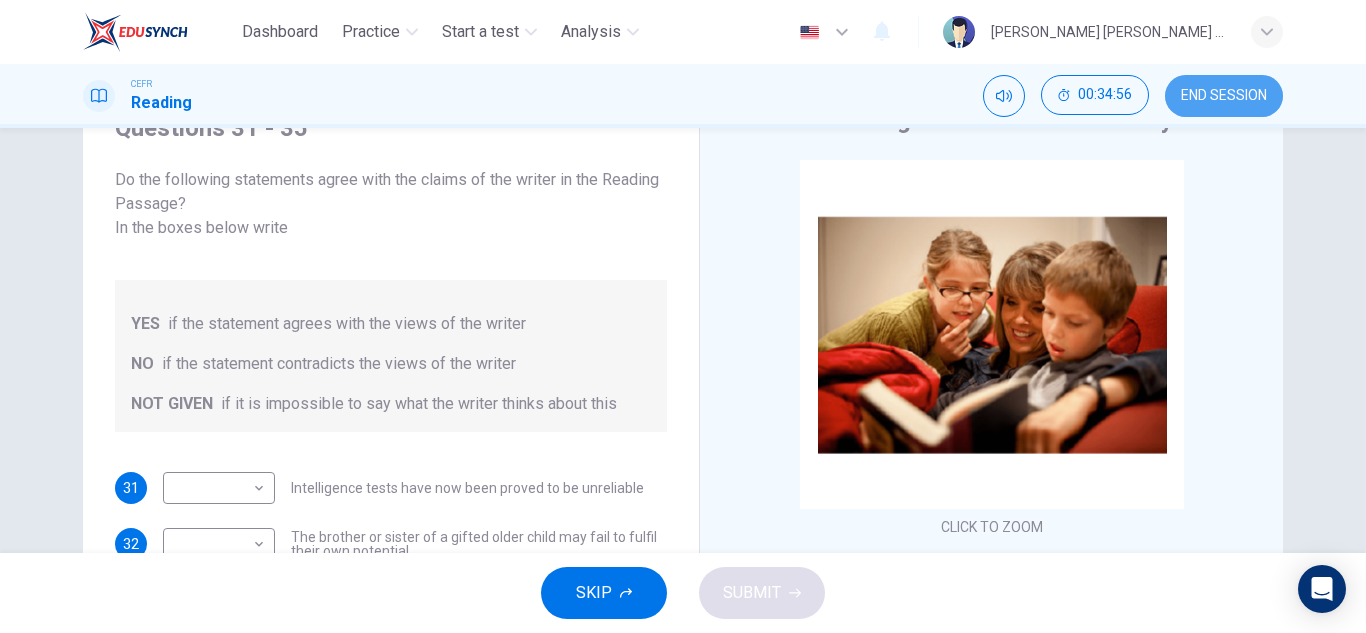 click on "END SESSION" at bounding box center [1224, 96] 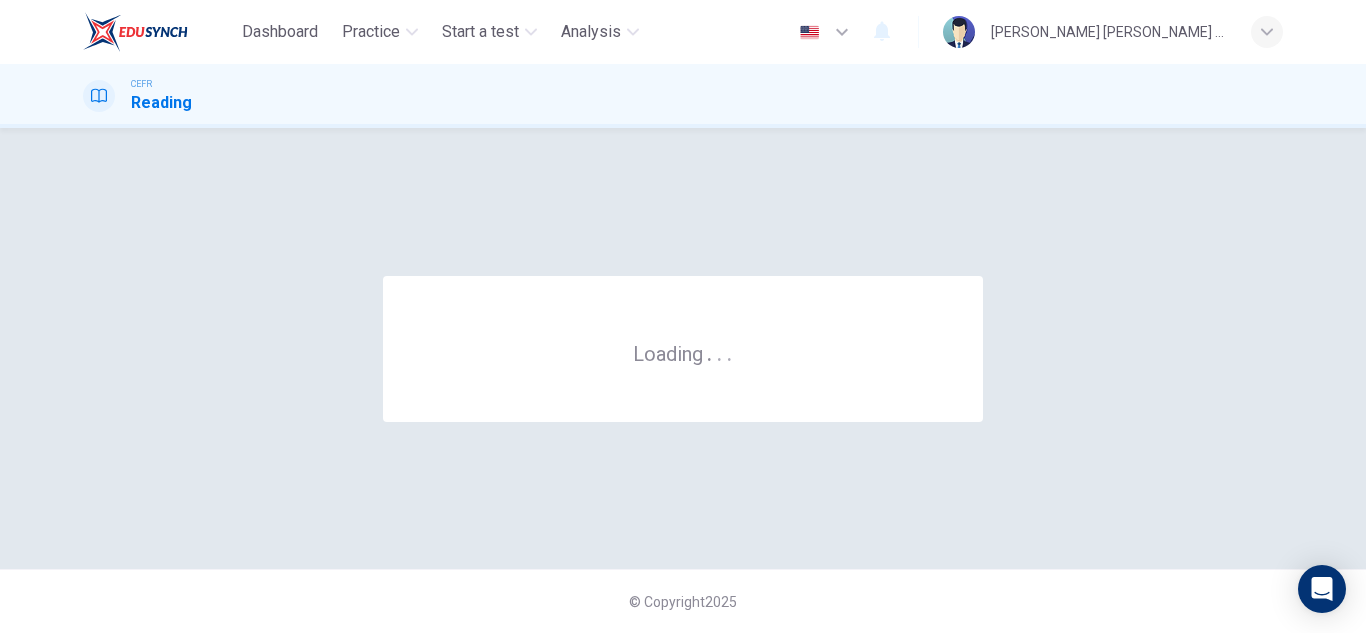 scroll, scrollTop: 0, scrollLeft: 0, axis: both 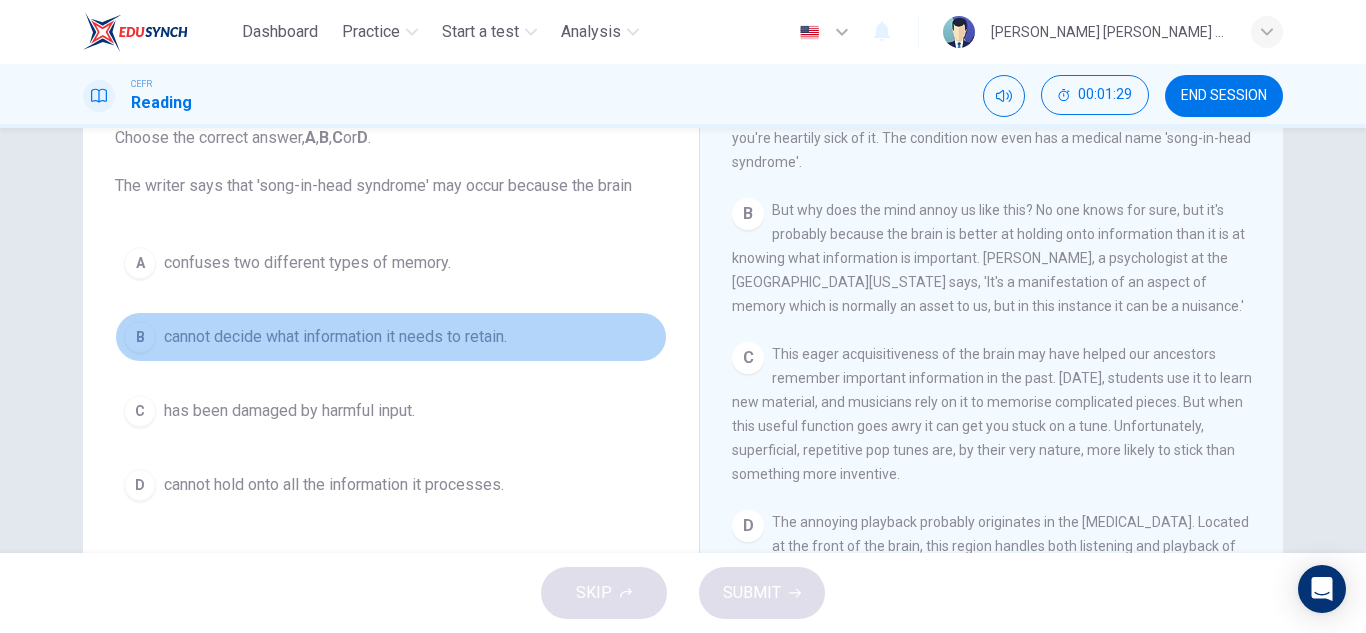 click on "B cannot decide what information it needs to retain." at bounding box center (391, 337) 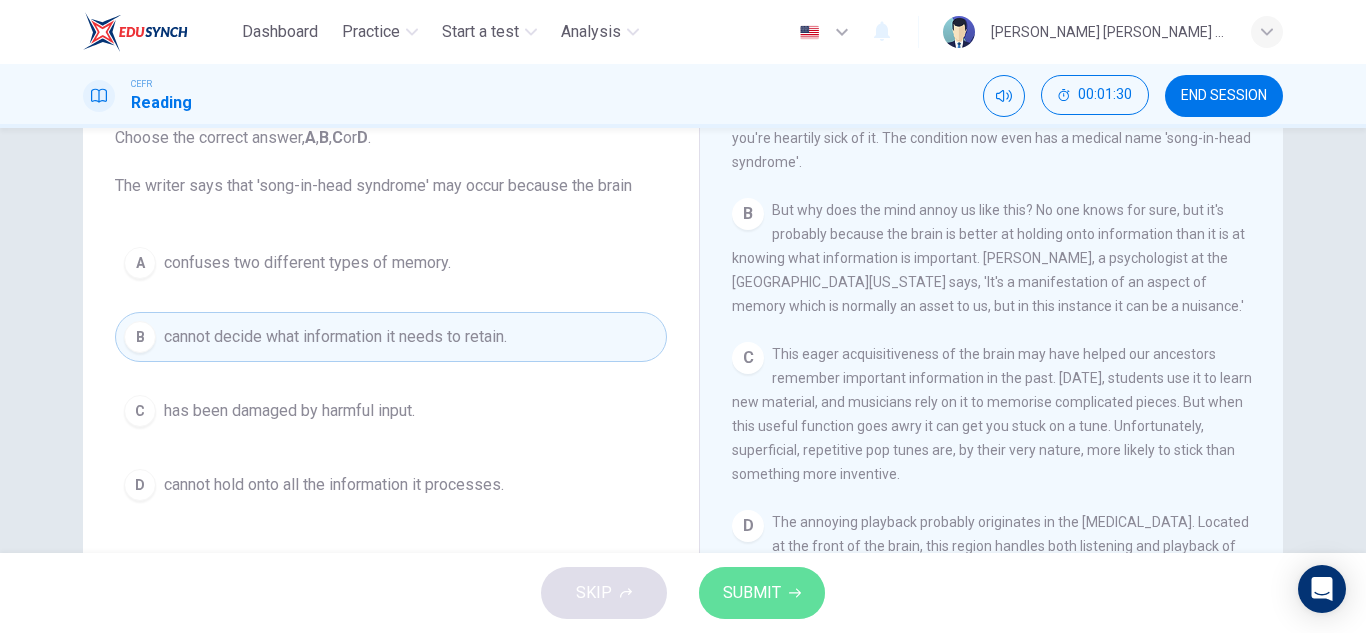 click on "SUBMIT" at bounding box center (762, 593) 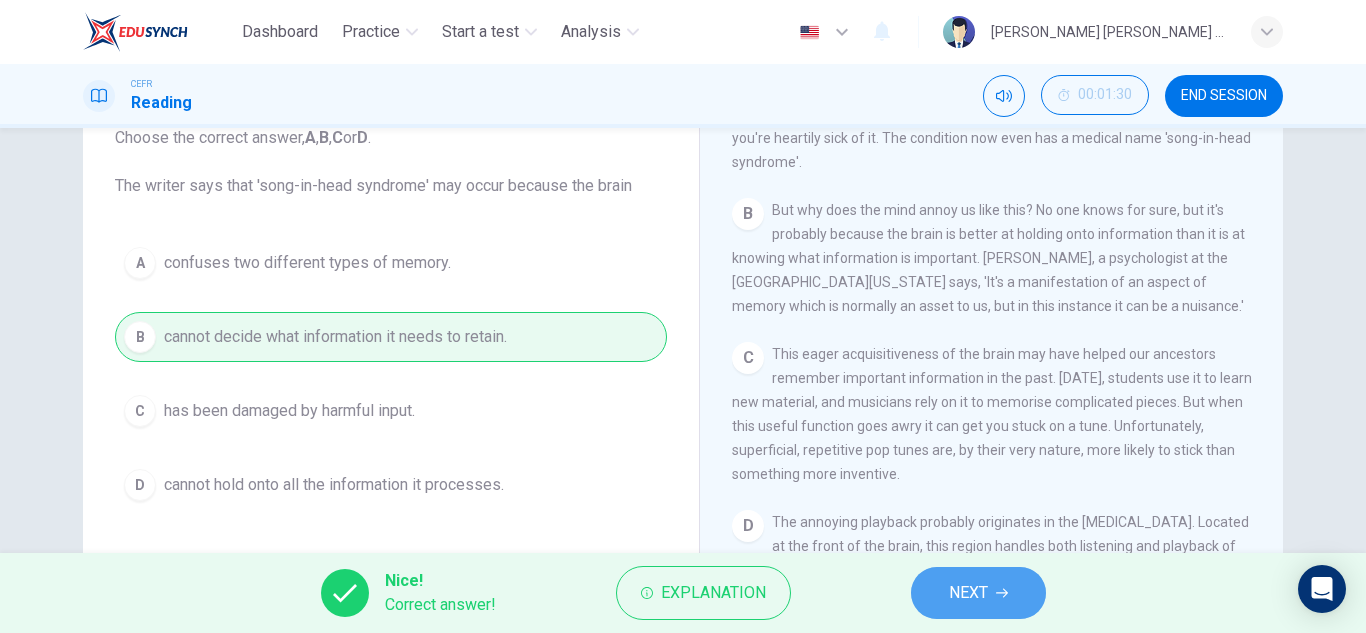 click on "NEXT" at bounding box center [978, 593] 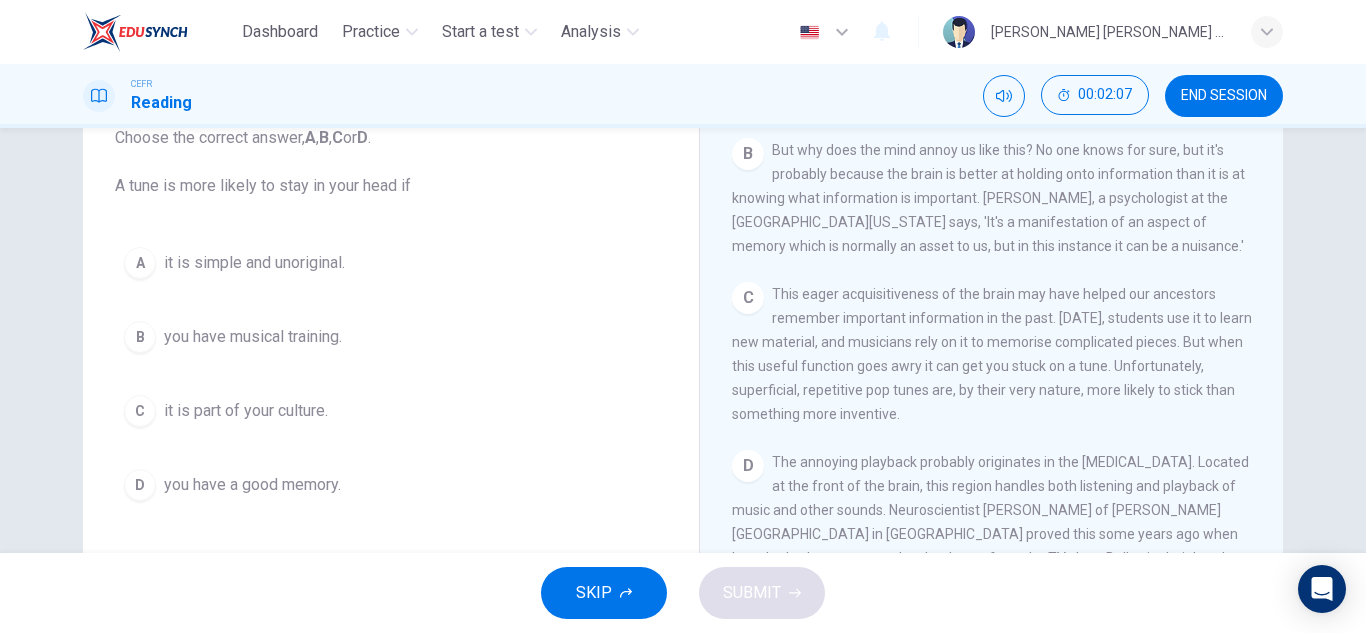 scroll, scrollTop: 570, scrollLeft: 0, axis: vertical 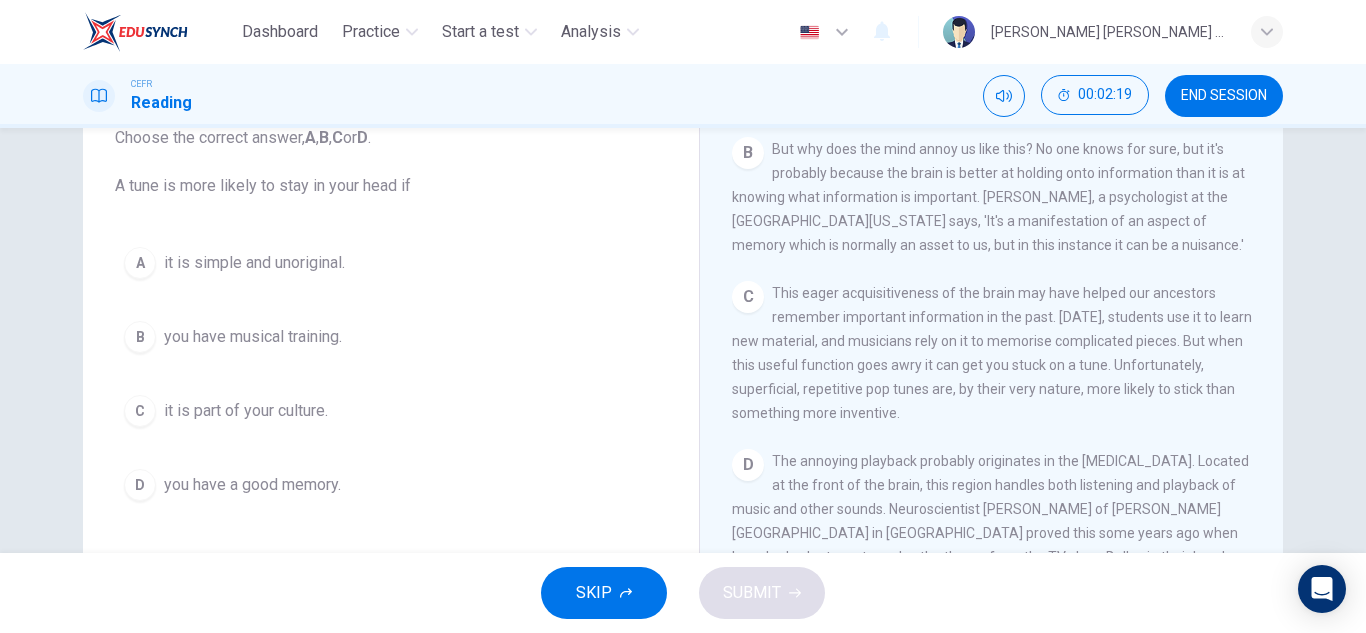 click on "CLICK TO ZOOM Click to Zoom A Some songs just won't leave you alone. But this may give us clues about how our brain works. Everyone knows the situation where you can't get a song out of your head. You hear a pop song on the radio - or even just read the song's title and it haunts you for hours, playing over and over in your mind until you're heartily sick of it. The condition now even has a medical name 'song-in-head syndrome'. B But why does the mind annoy us like this? No one knows for sure, but it's probably because the brain is better at holding onto information than it is at knowing what information is important. Roger Chaffin, a psychologist at the University of Connecticut says, 'It's a manifestation of an aspect of memory which is normally an asset to us, but in this instance it can be a nuisance.' C D E F G H I" at bounding box center (1005, 421) 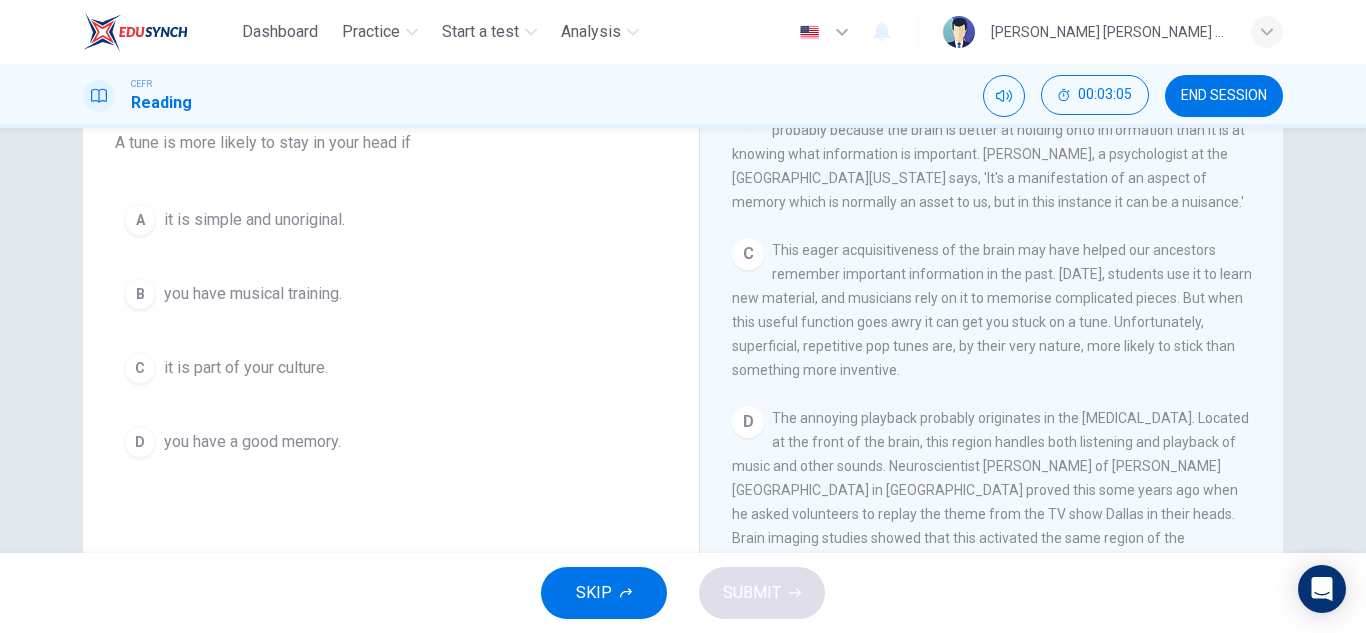 scroll, scrollTop: 180, scrollLeft: 0, axis: vertical 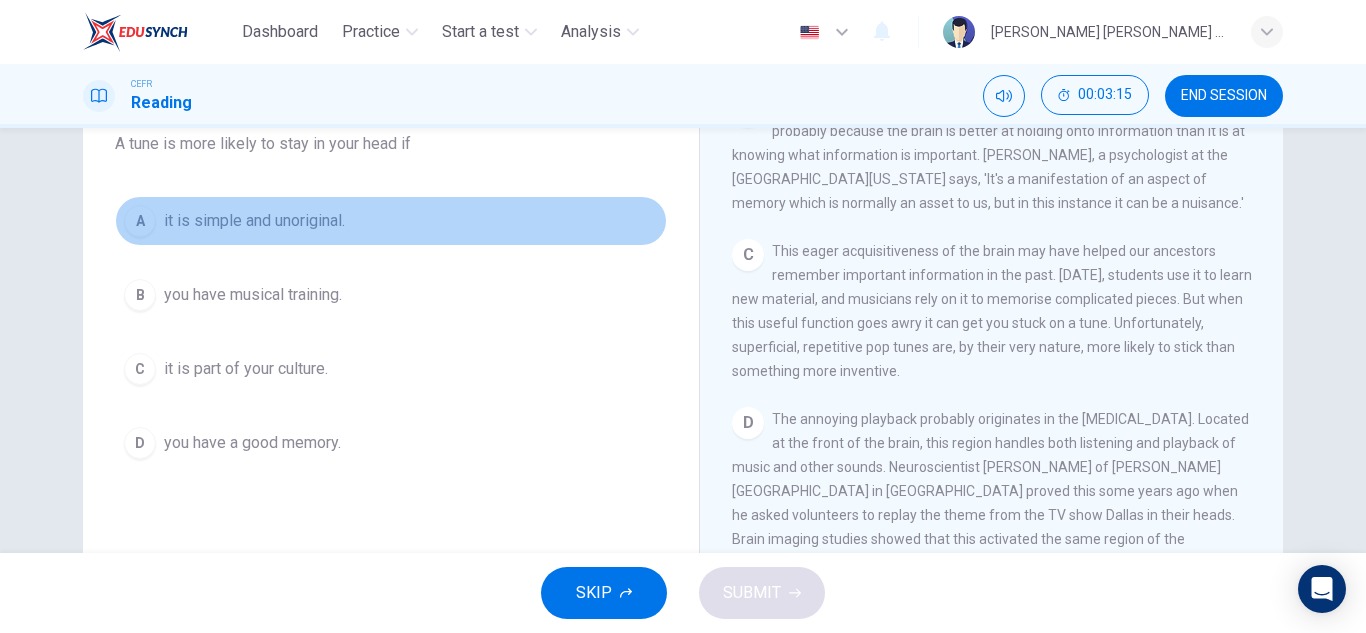 click on "it is simple and unoriginal." at bounding box center [254, 221] 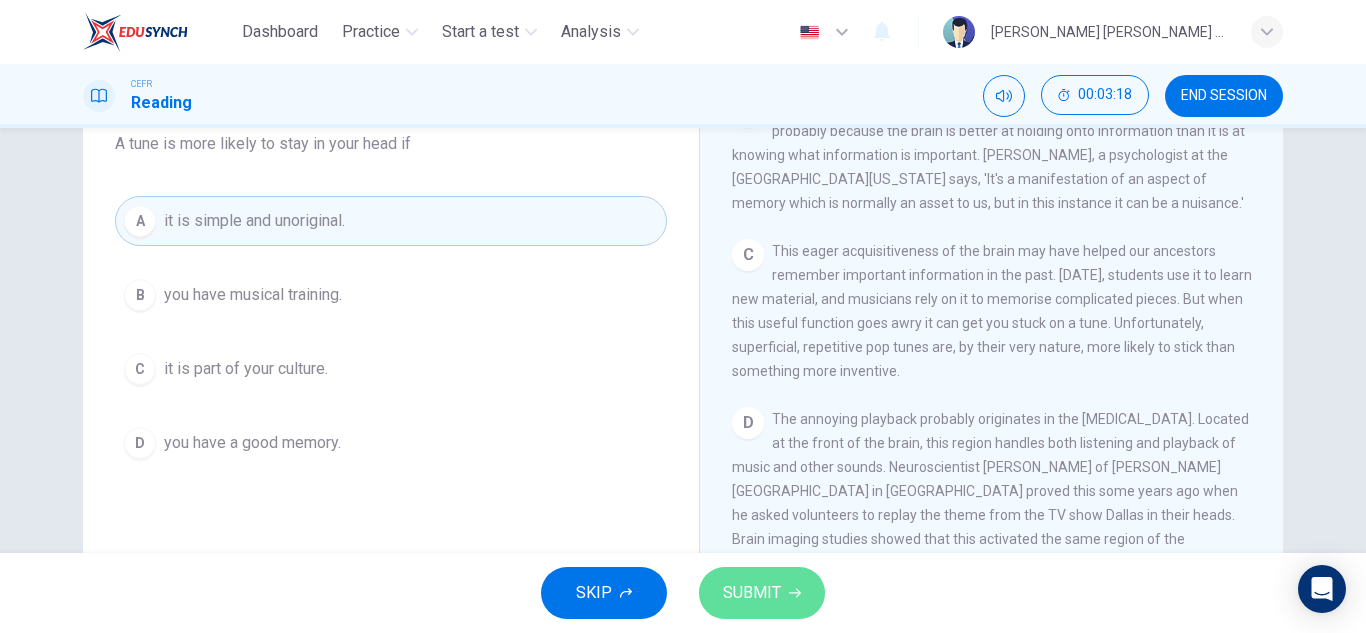 click on "SUBMIT" at bounding box center (752, 593) 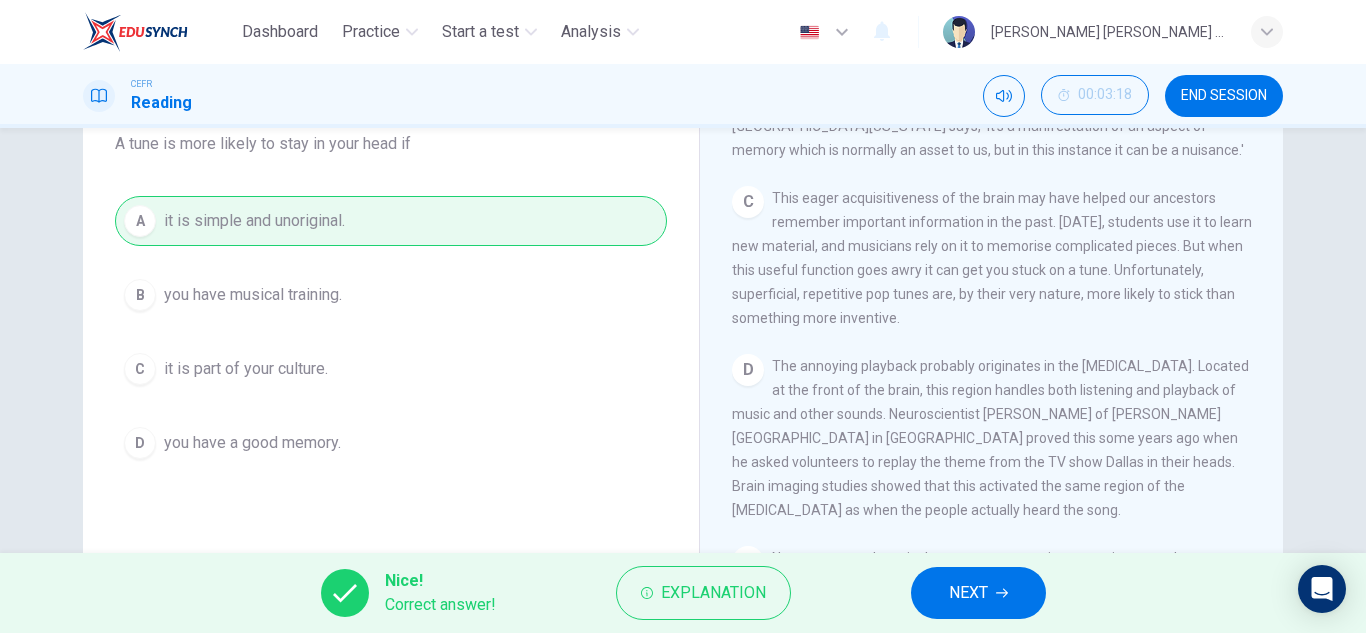 scroll, scrollTop: 624, scrollLeft: 0, axis: vertical 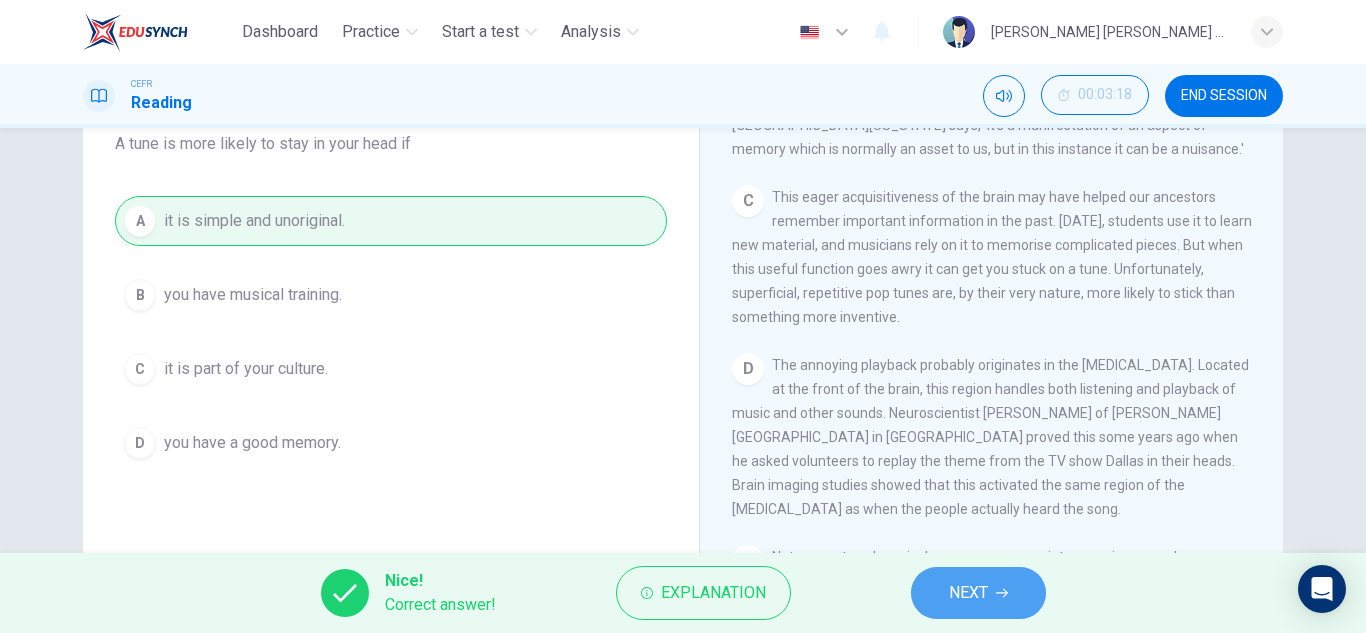 click on "NEXT" at bounding box center [968, 593] 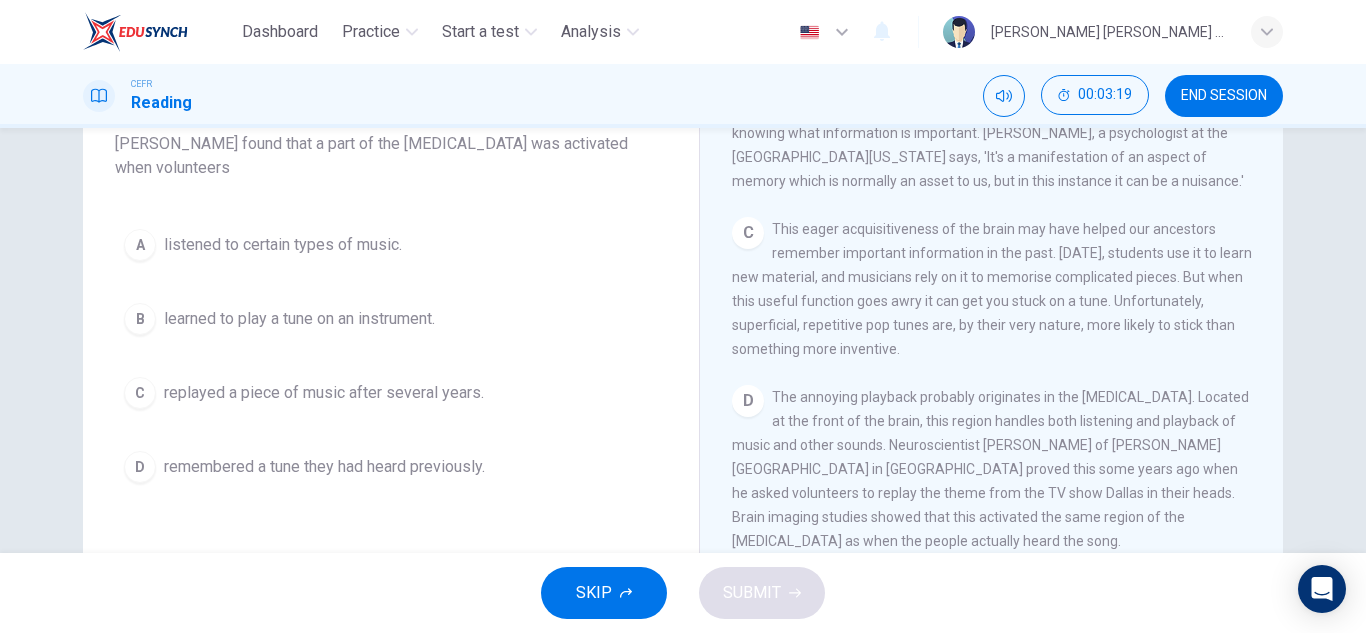 scroll, scrollTop: 590, scrollLeft: 0, axis: vertical 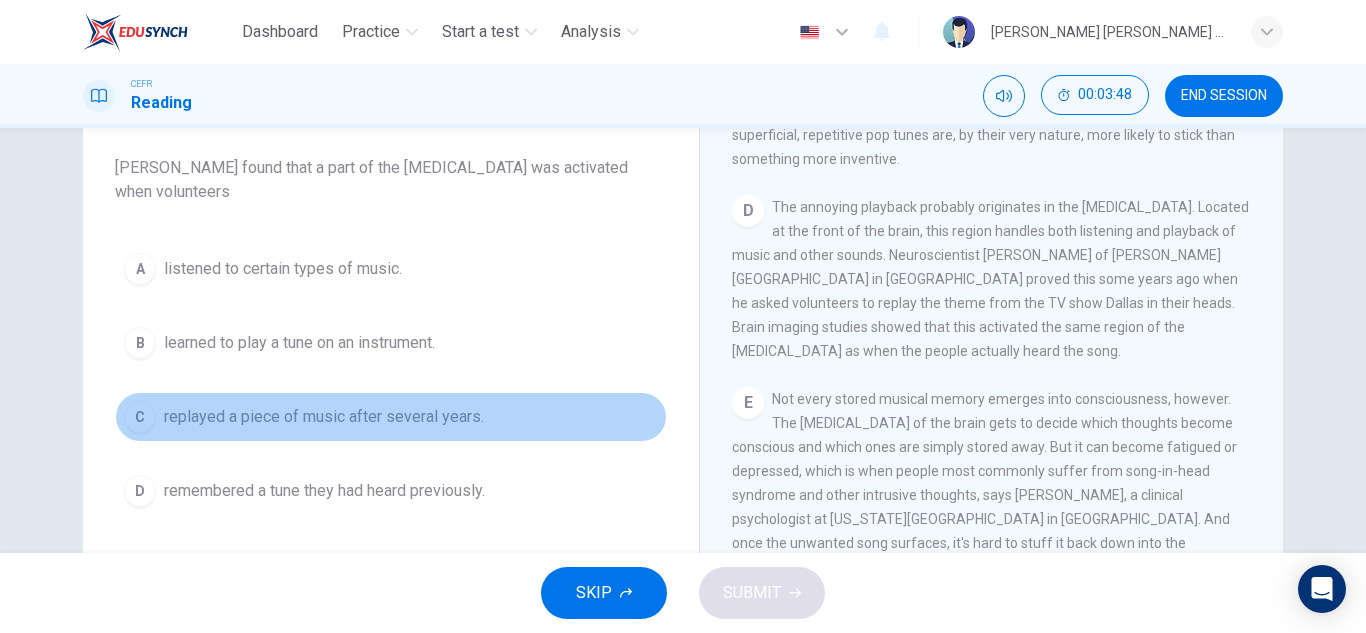 click on "C replayed a piece of music after several years." at bounding box center [391, 417] 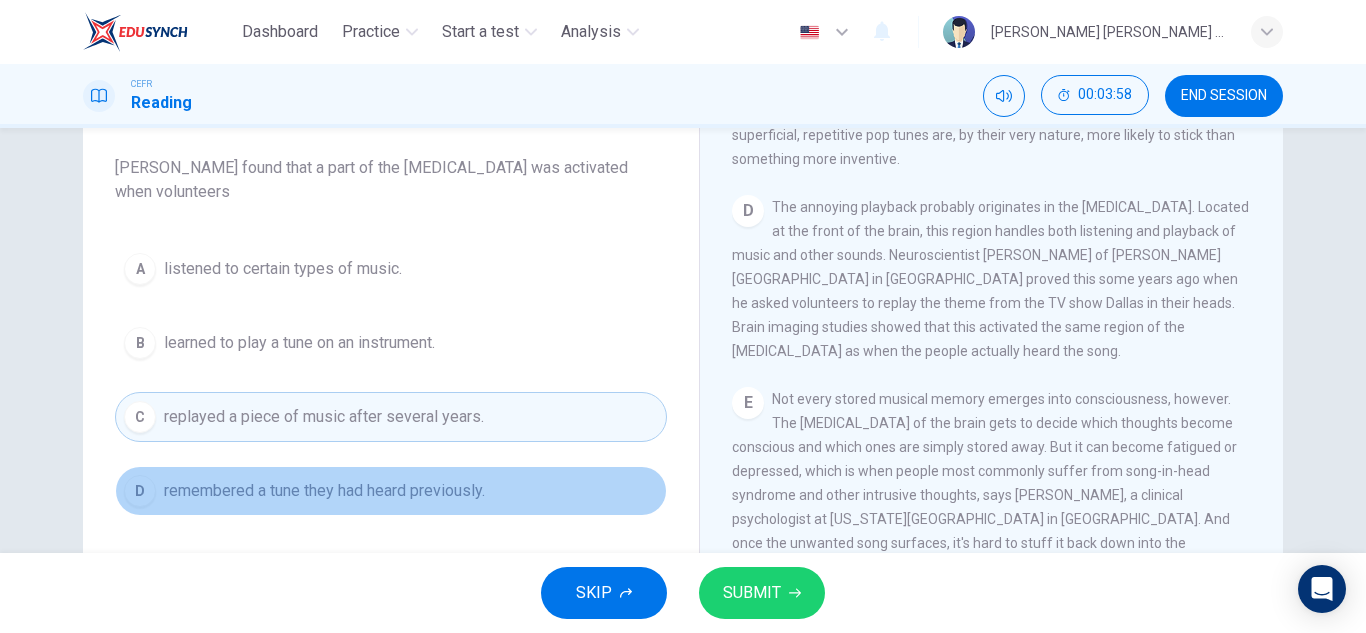 click on "remembered a tune they had heard previously." at bounding box center (324, 491) 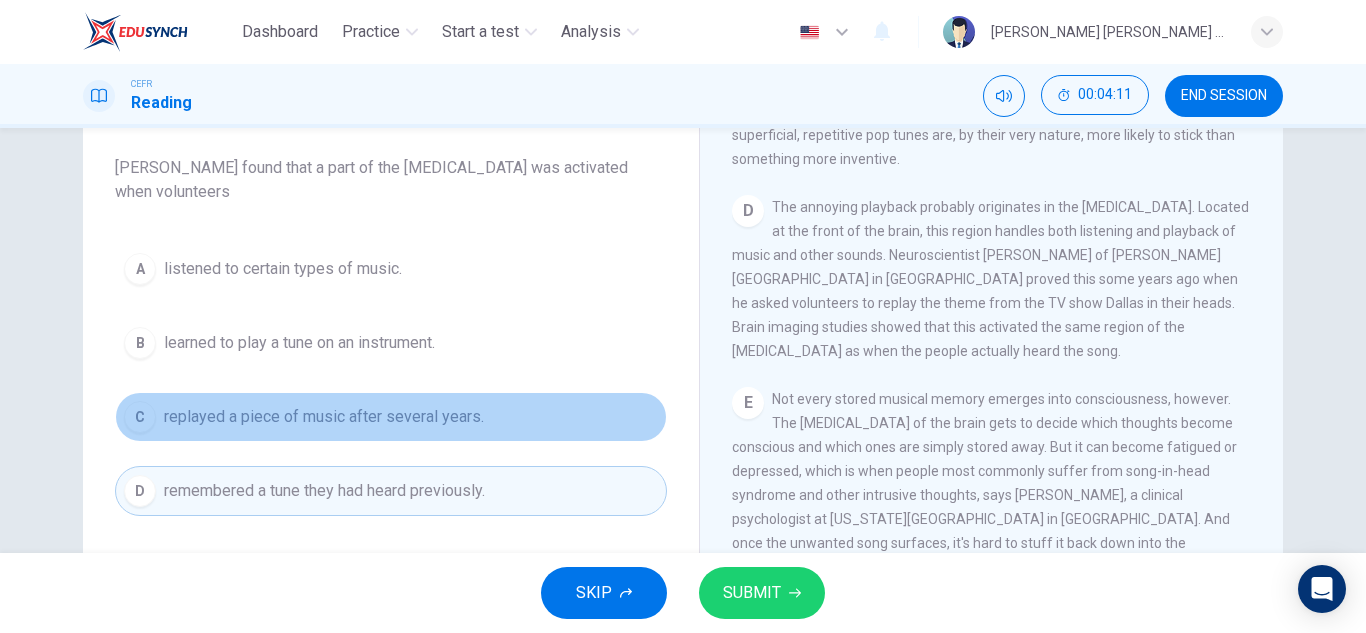 click on "replayed a piece of music after several years." at bounding box center (324, 417) 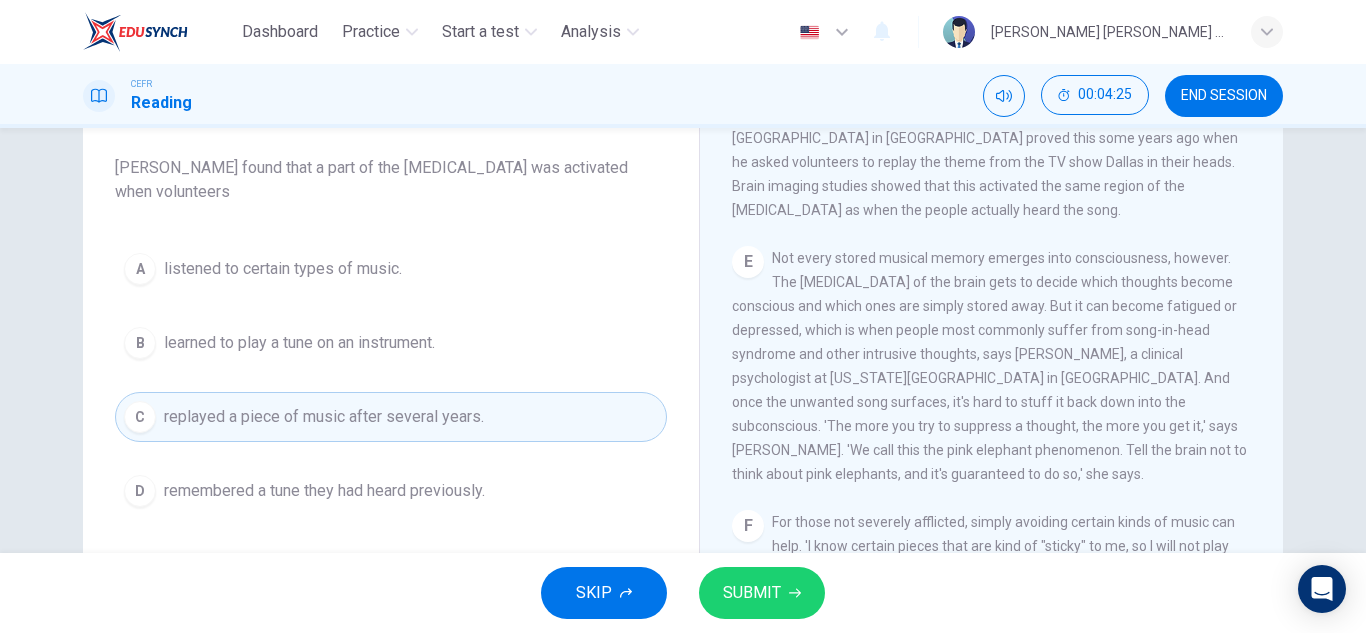 scroll, scrollTop: 948, scrollLeft: 0, axis: vertical 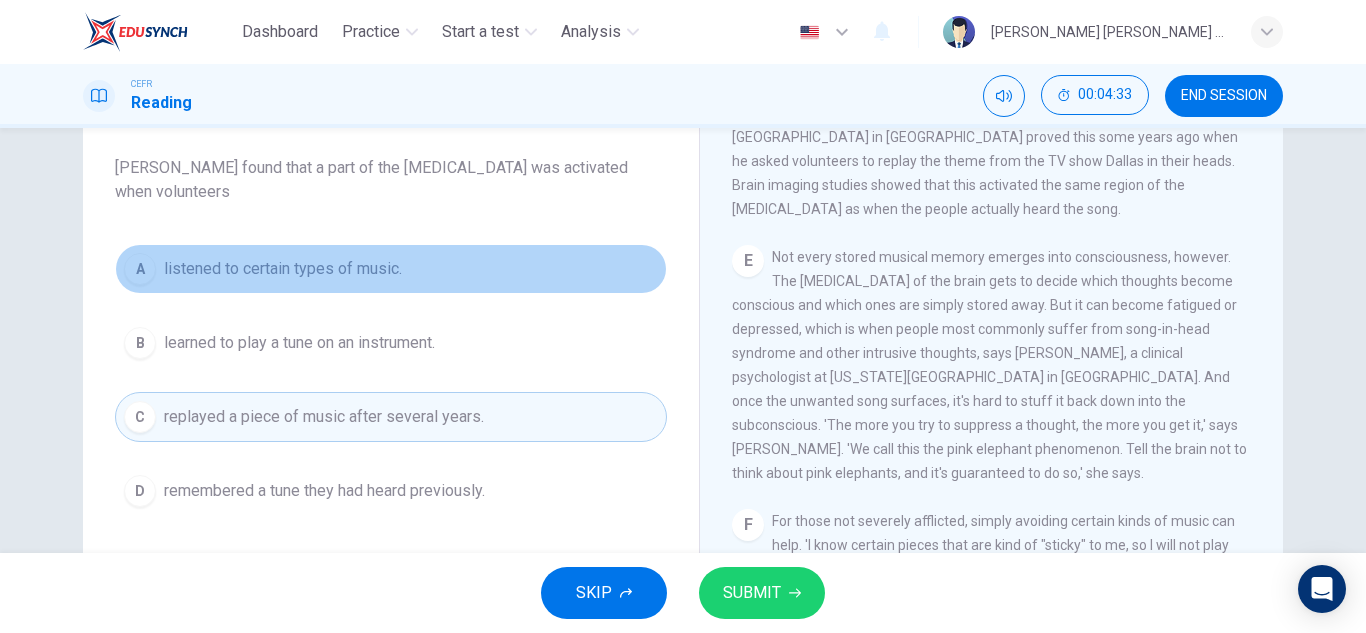 click on "A listened to certain types of music." at bounding box center [391, 269] 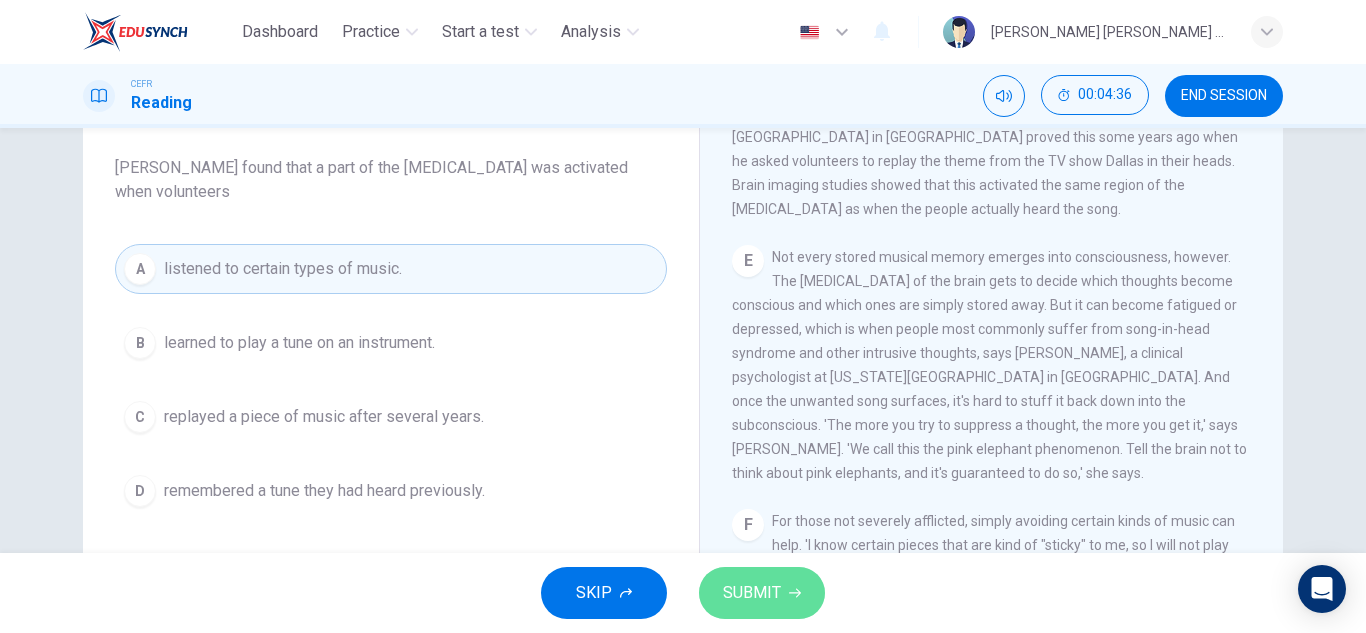 click on "SUBMIT" at bounding box center [762, 593] 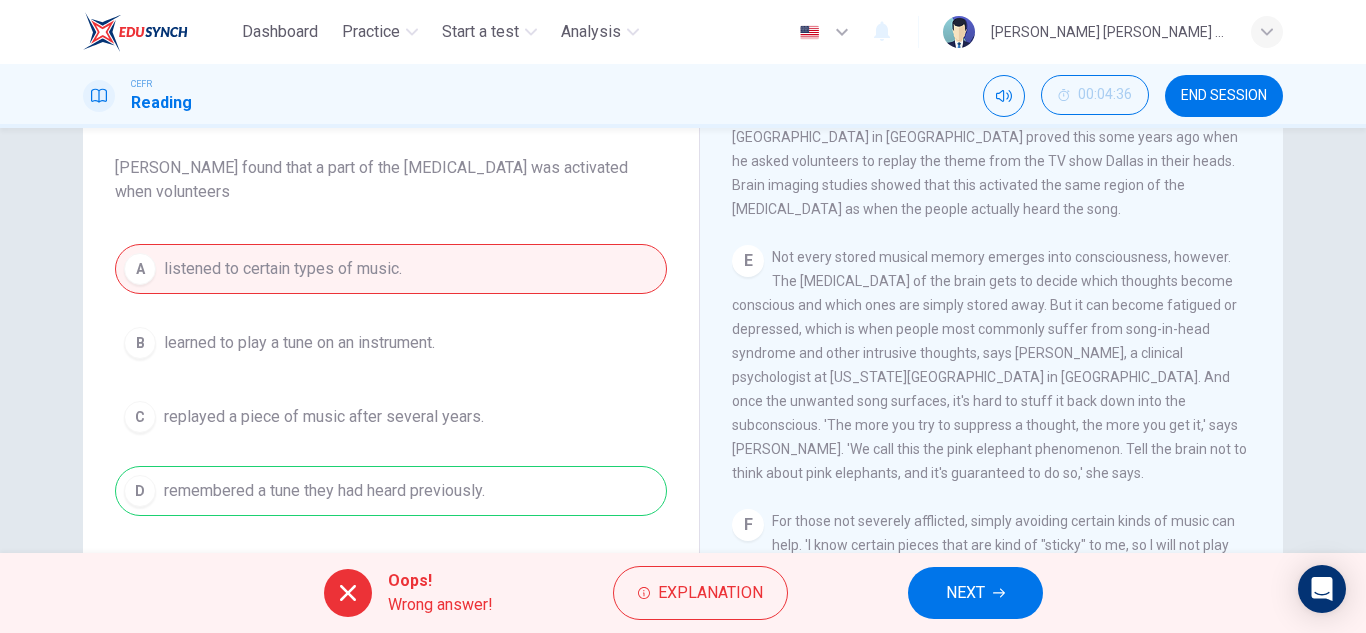 scroll, scrollTop: 865, scrollLeft: 0, axis: vertical 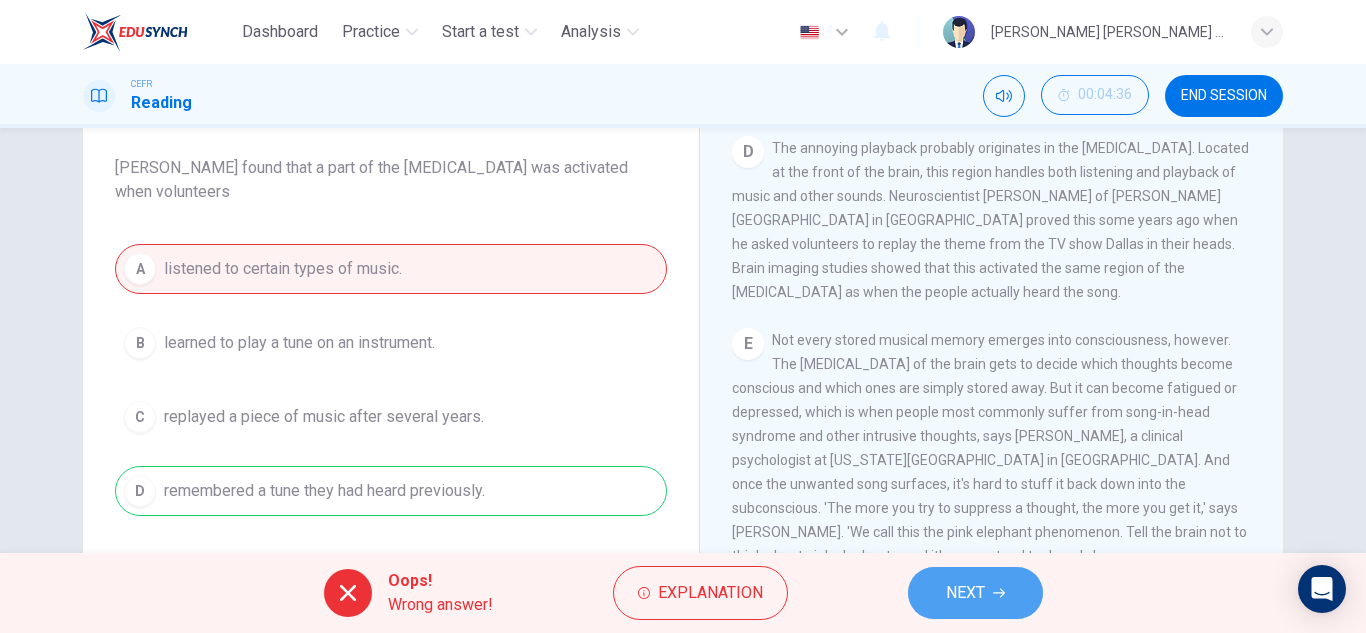 click on "NEXT" at bounding box center (975, 593) 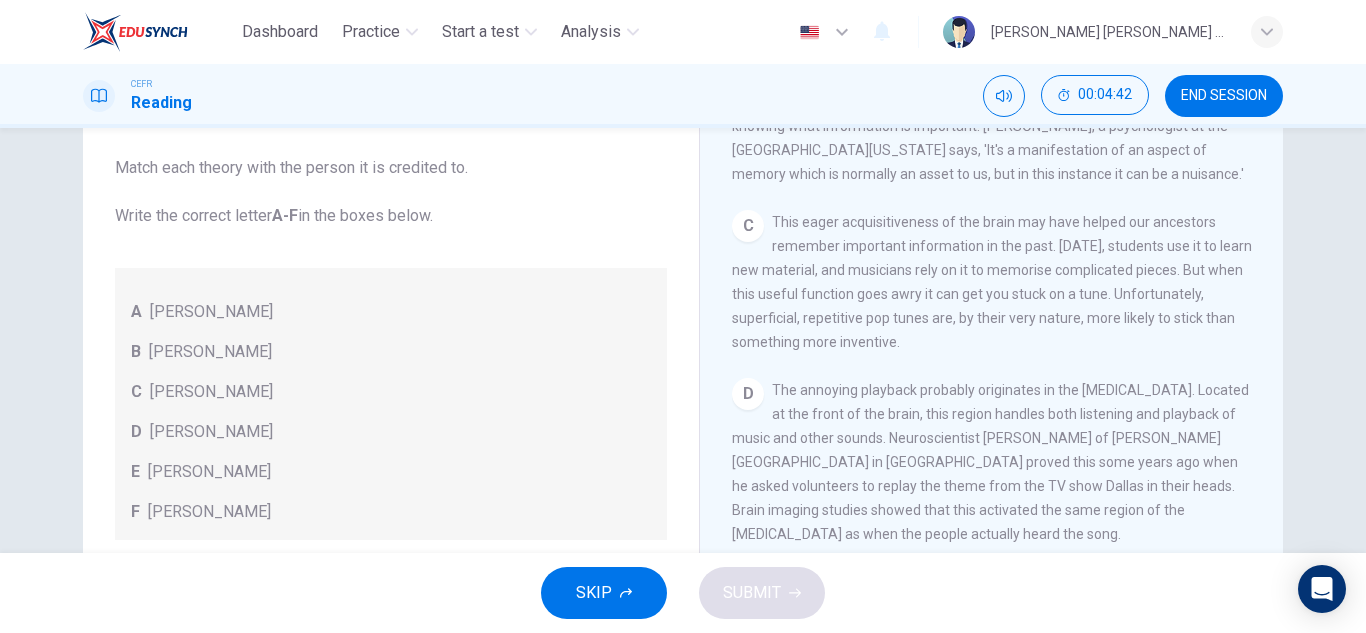 scroll, scrollTop: 624, scrollLeft: 0, axis: vertical 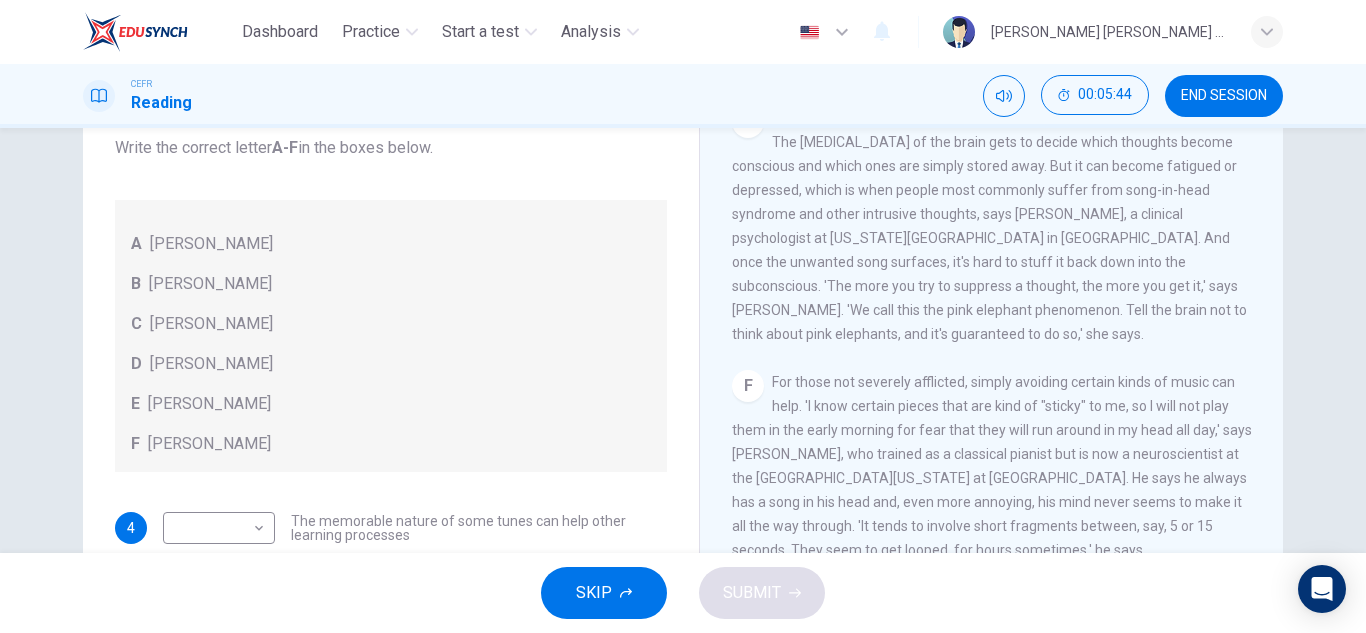 click on "For those not severely afflicted, simply avoiding certain kinds of music can help. 'I know certain pieces that are kind of "sticky" to me, so I will not play them in the early morning for fear that they will run around in my head all day,' says Steven Brown, who trained as a classical pianist but is now a neuroscientist at the University of Texas Health Science Center at San Antonio. He says he always has a song in his head and, even more annoying, his mind never seems to make it all the way through. 'It tends to involve short fragments between, say, 5 or 15 seconds. They seem to get looped, for hours sometimes,' he says." at bounding box center (992, 466) 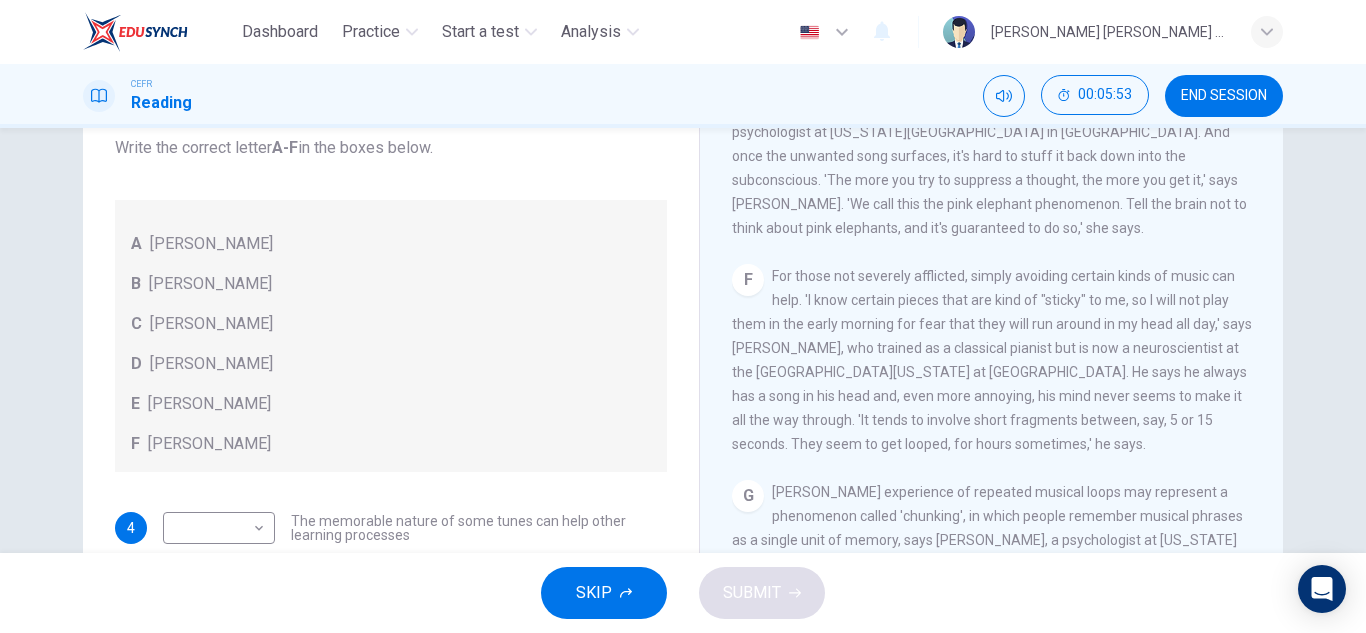 scroll, scrollTop: 1126, scrollLeft: 0, axis: vertical 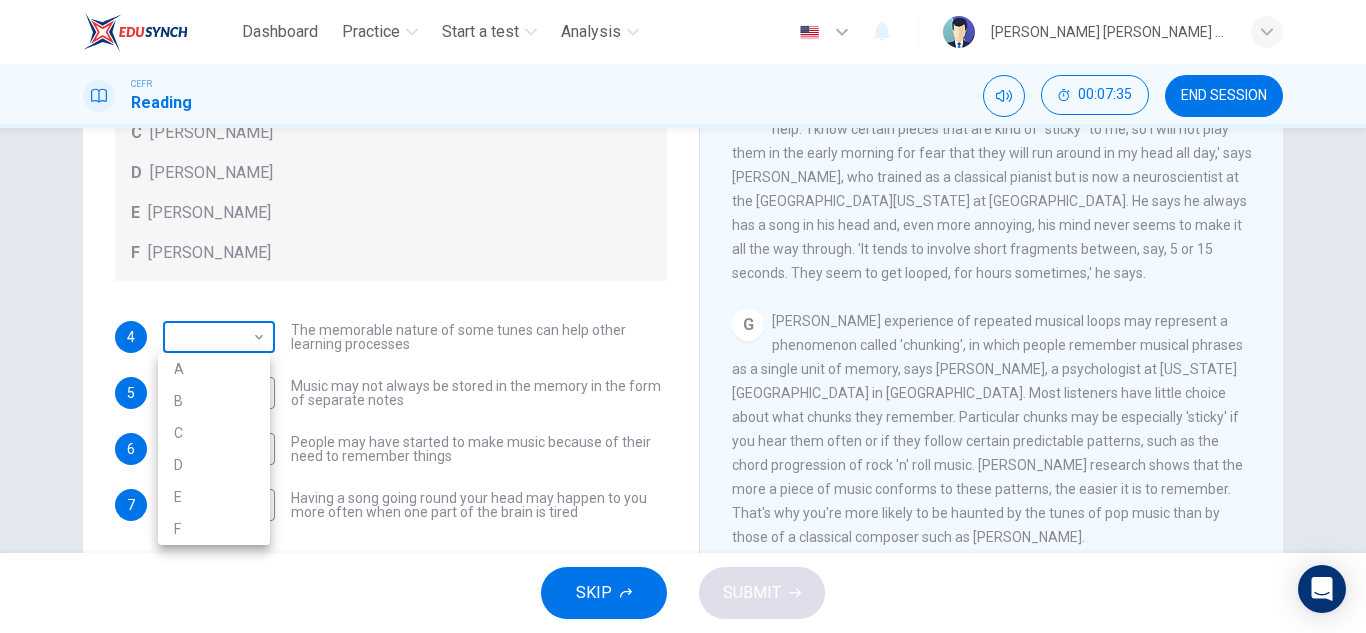 click on "Dashboard Practice Start a test Analysis English en ​ ALIYA JAMILA BINTI SABRI CEFR Reading 00:07:35 END SESSION Questions 4 - 7 Look at the following theories and the list of people below.
Match each theory with the person it is credited to.
Write the correct letter  A-F  in the boxes below. A Roger Chaffin B Susan Ball C Steven Brown D Caroline Palmer E Sandra Calvert F Leon James 4 ​ ​ The memorable nature of some tunes can help other learning processes 5 ​ ​ Music may not always be stored in the memory in the form of separate notes 6 ​ ​ People may have started to make music because of their need to remember things 7 ​ ​ Having a song going round your head may happen to you more often when one part of the brain is tired A Song on the Brain CLICK TO ZOOM Click to Zoom A B C D E F G H I SKIP SUBMIT EduSynch - Online Language Proficiency Testing
Dashboard Practice Start a test Analysis Notifications © Copyright  2025 A B C D E F" at bounding box center (683, 316) 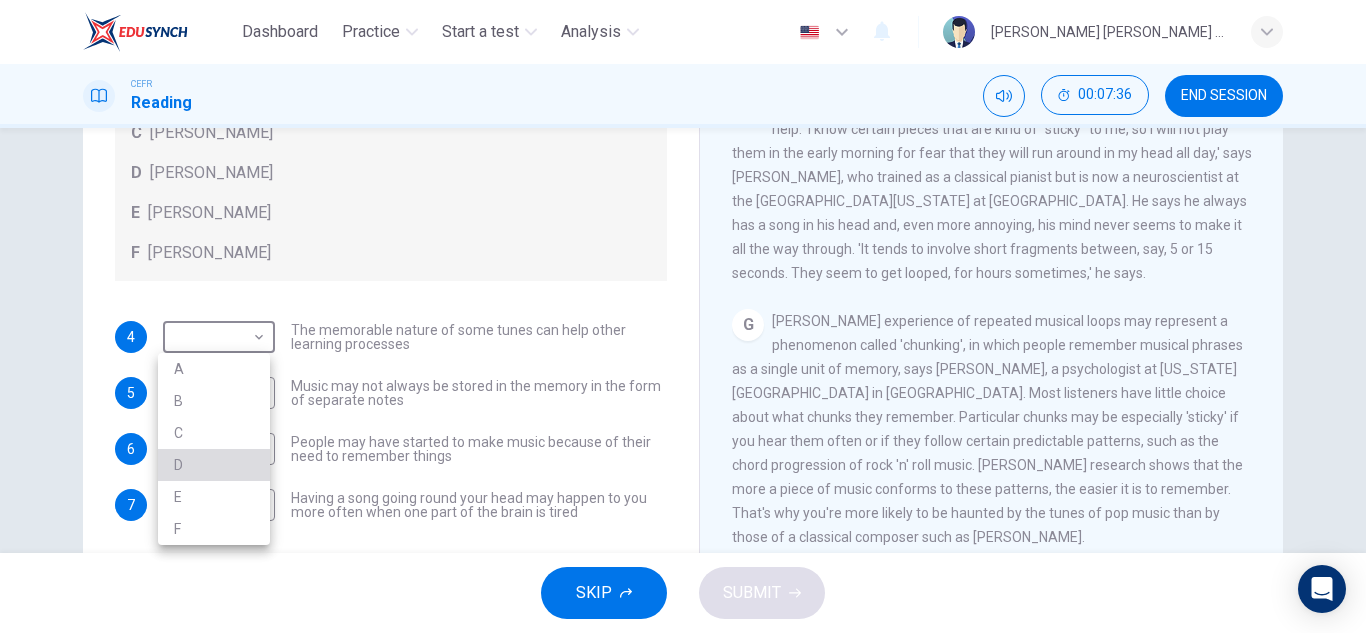 click on "D" at bounding box center (214, 465) 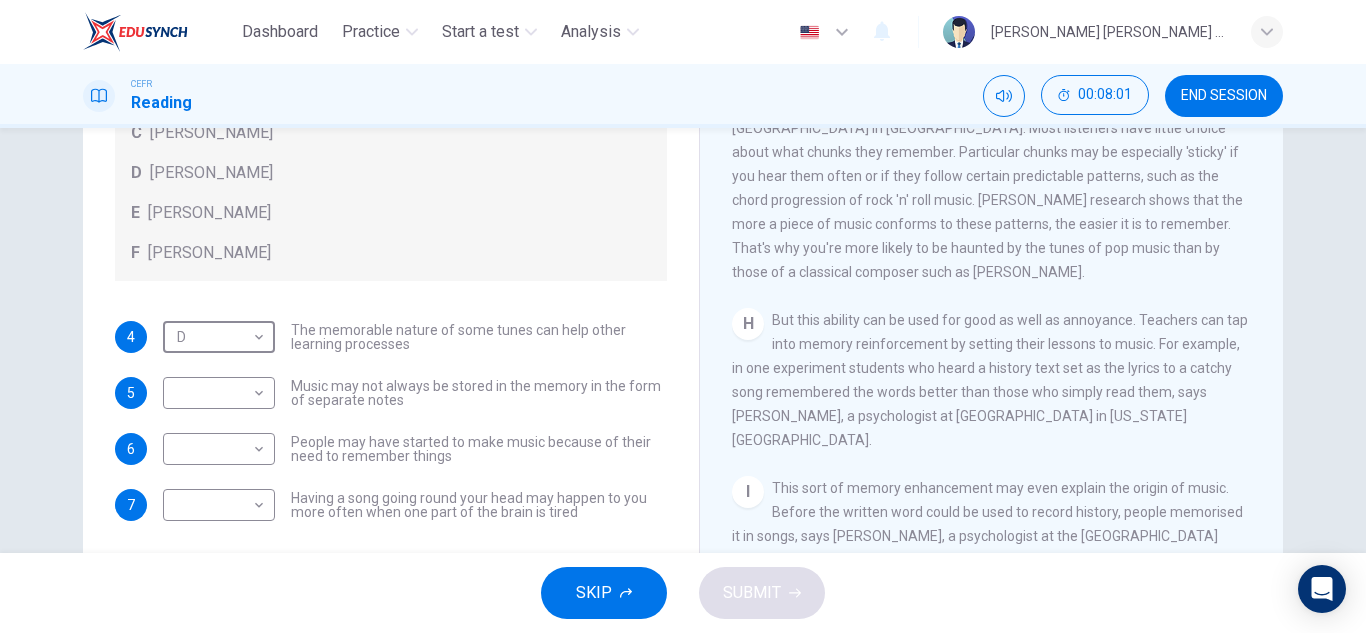scroll, scrollTop: 1484, scrollLeft: 0, axis: vertical 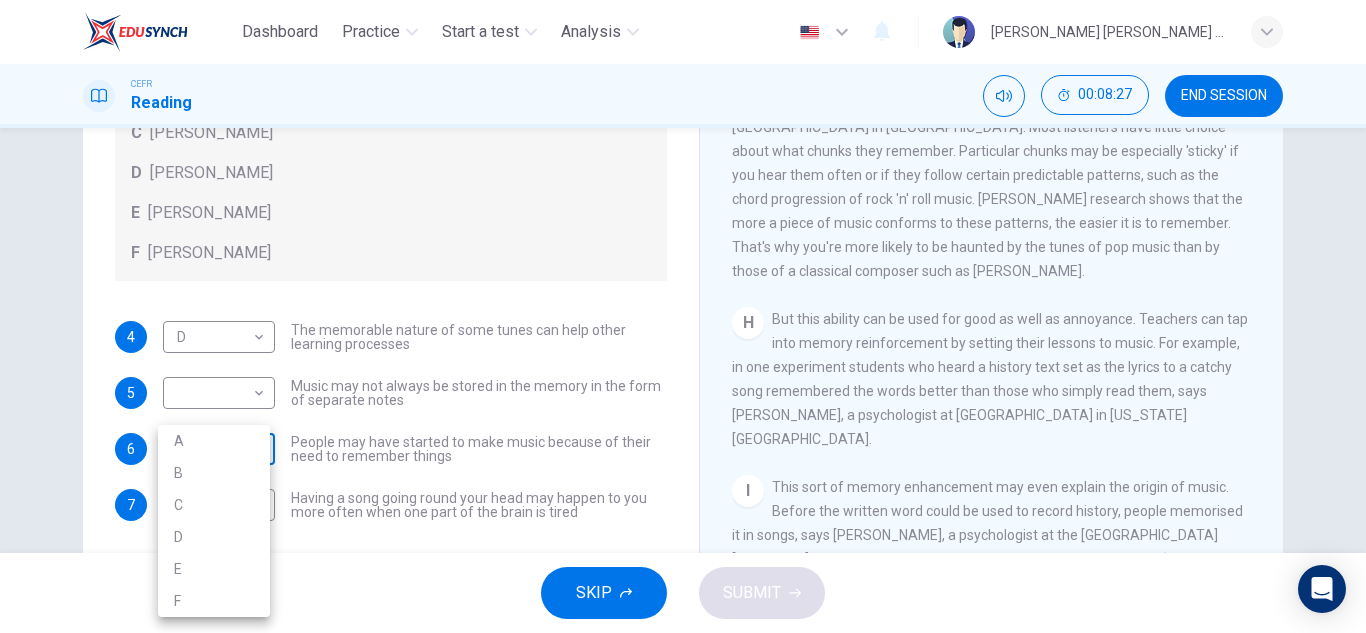 click on "Dashboard Practice Start a test Analysis English en ​ ALIYA JAMILA BINTI SABRI CEFR Reading 00:08:27 END SESSION Questions 4 - 7 Look at the following theories and the list of people below.
Match each theory with the person it is credited to.
Write the correct letter  A-F  in the boxes below. A Roger Chaffin B Susan Ball C Steven Brown D Caroline Palmer E Sandra Calvert F Leon James 4 D D ​ The memorable nature of some tunes can help other learning processes 5 ​ ​ Music may not always be stored in the memory in the form of separate notes 6 ​ ​ People may have started to make music because of their need to remember things 7 ​ ​ Having a song going round your head may happen to you more often when one part of the brain is tired A Song on the Brain CLICK TO ZOOM Click to Zoom A B C D E F G H I SKIP SUBMIT EduSynch - Online Language Proficiency Testing
Dashboard Practice Start a test Analysis Notifications © Copyright  2025 A B C D E F" at bounding box center [683, 316] 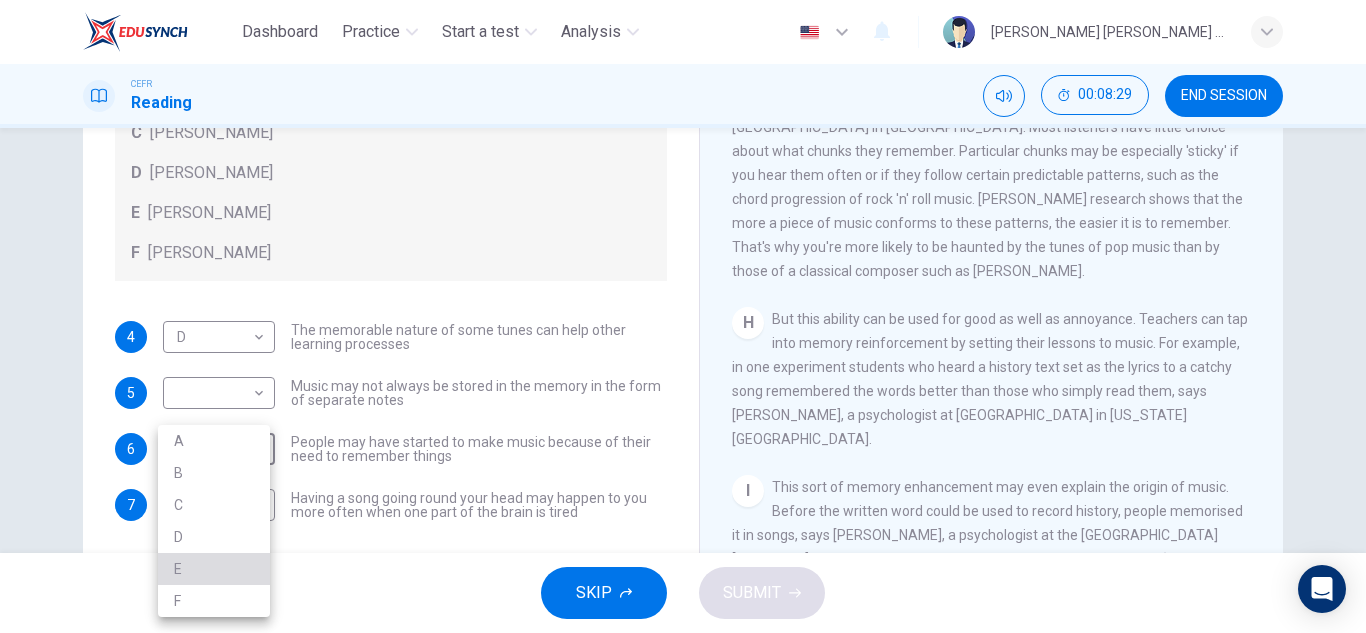 click on "E" at bounding box center [214, 569] 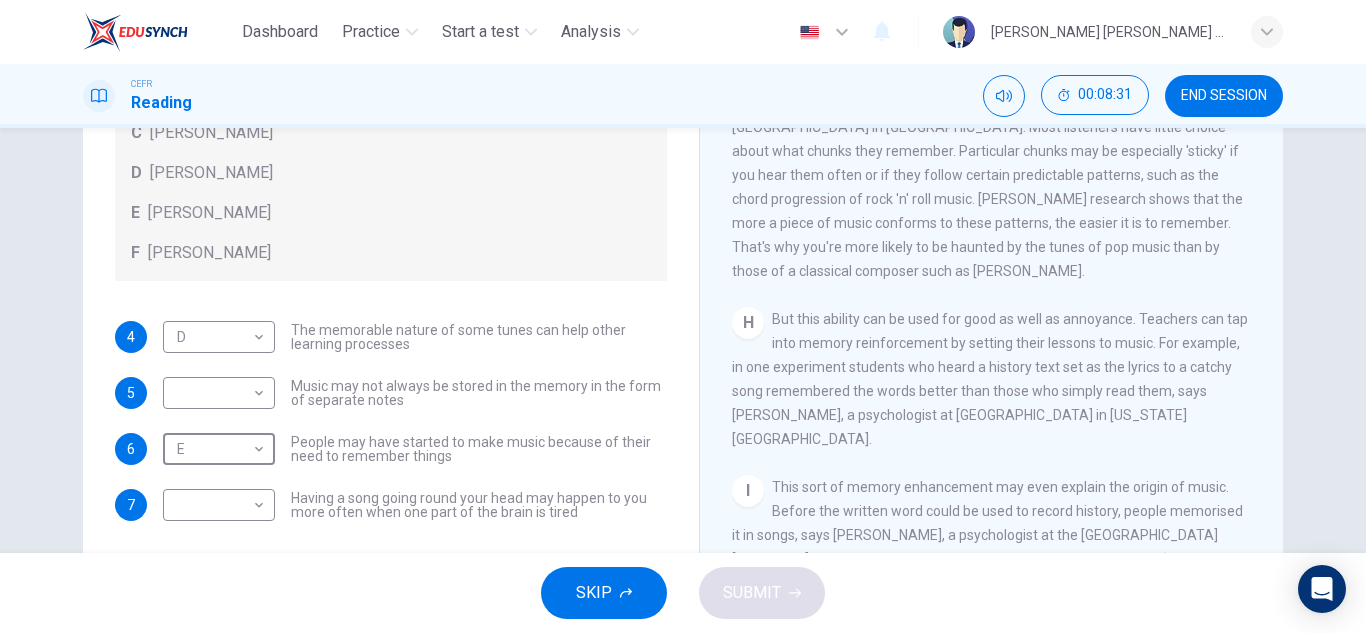 scroll, scrollTop: 1542, scrollLeft: 0, axis: vertical 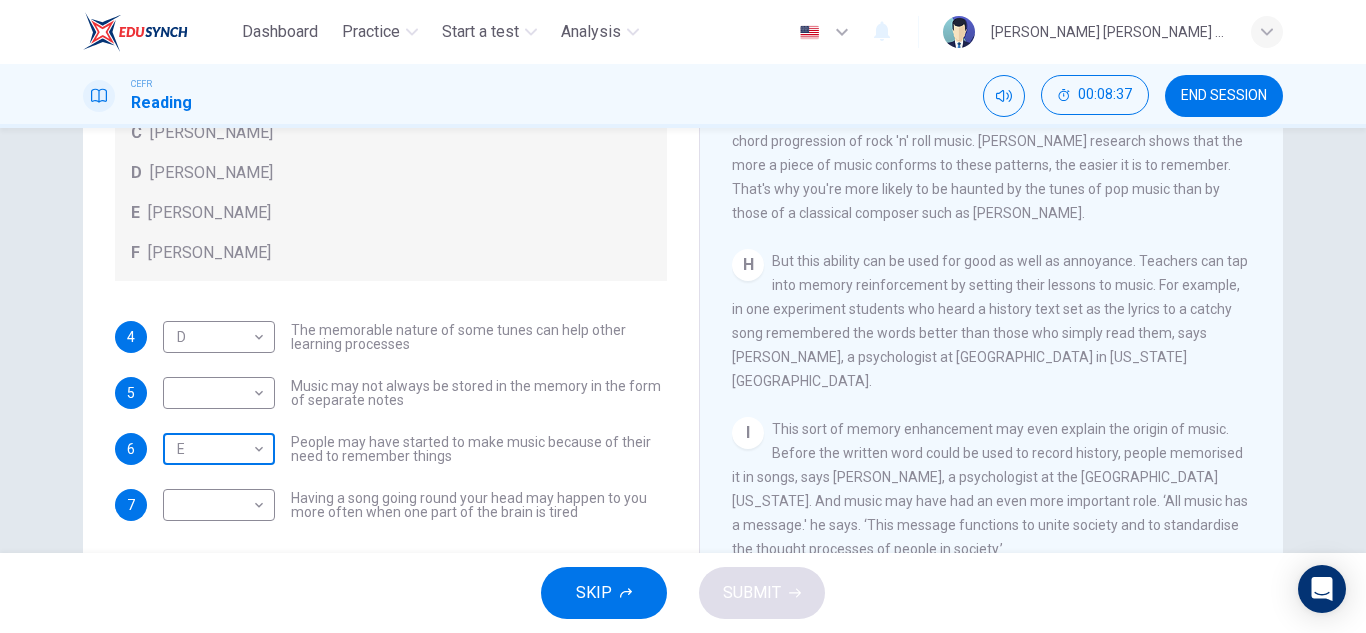 click on "Dashboard Practice Start a test Analysis English en ​ ALIYA JAMILA BINTI SABRI CEFR Reading 00:08:37 END SESSION Questions 4 - 7 Look at the following theories and the list of people below.
Match each theory with the person it is credited to.
Write the correct letter  A-F  in the boxes below. A Roger Chaffin B Susan Ball C Steven Brown D Caroline Palmer E Sandra Calvert F Leon James 4 D D ​ The memorable nature of some tunes can help other learning processes 5 ​ ​ Music may not always be stored in the memory in the form of separate notes 6 E E ​ People may have started to make music because of their need to remember things 7 ​ ​ Having a song going round your head may happen to you more often when one part of the brain is tired A Song on the Brain CLICK TO ZOOM Click to Zoom A B C D E F G H I SKIP SUBMIT EduSynch - Online Language Proficiency Testing
Dashboard Practice Start a test Analysis Notifications © Copyright  2025" at bounding box center [683, 316] 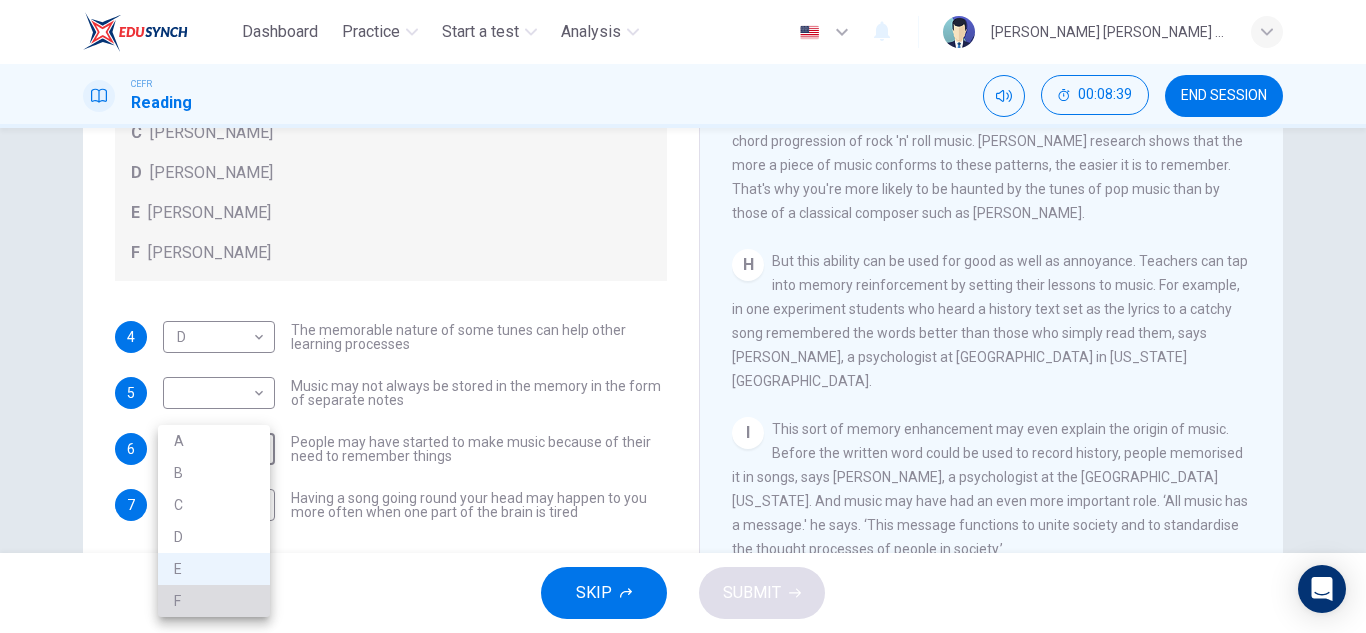click on "F" at bounding box center [214, 601] 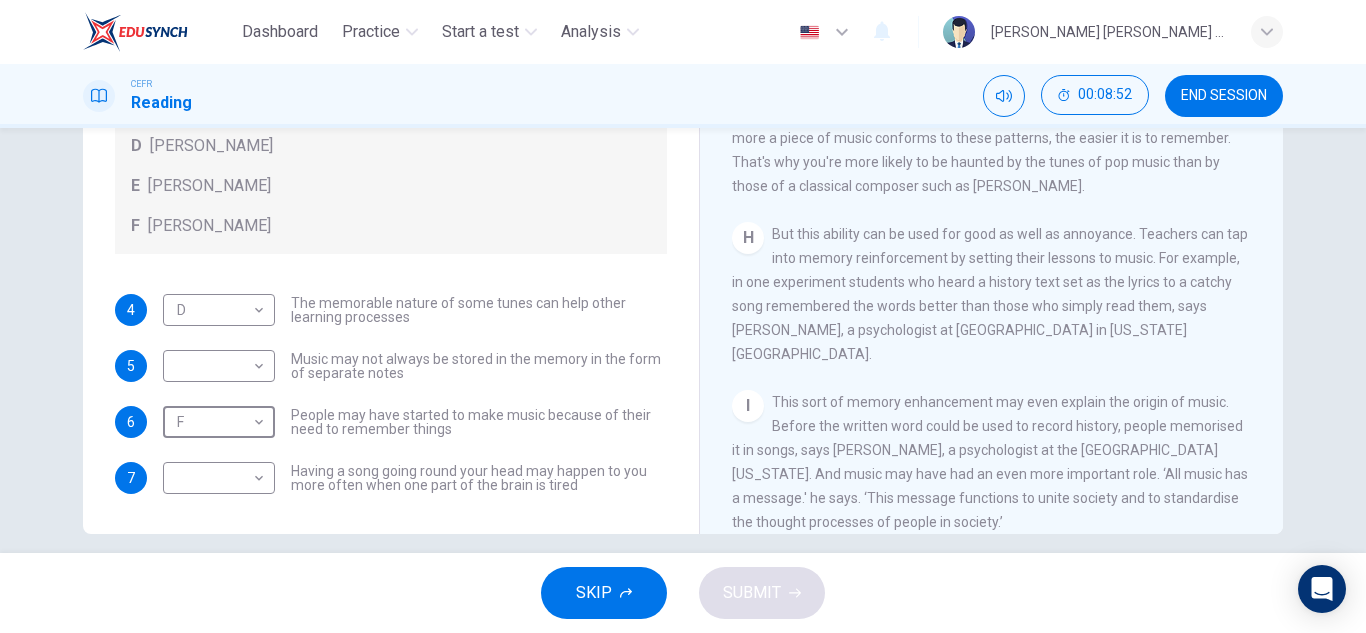 scroll, scrollTop: 330, scrollLeft: 0, axis: vertical 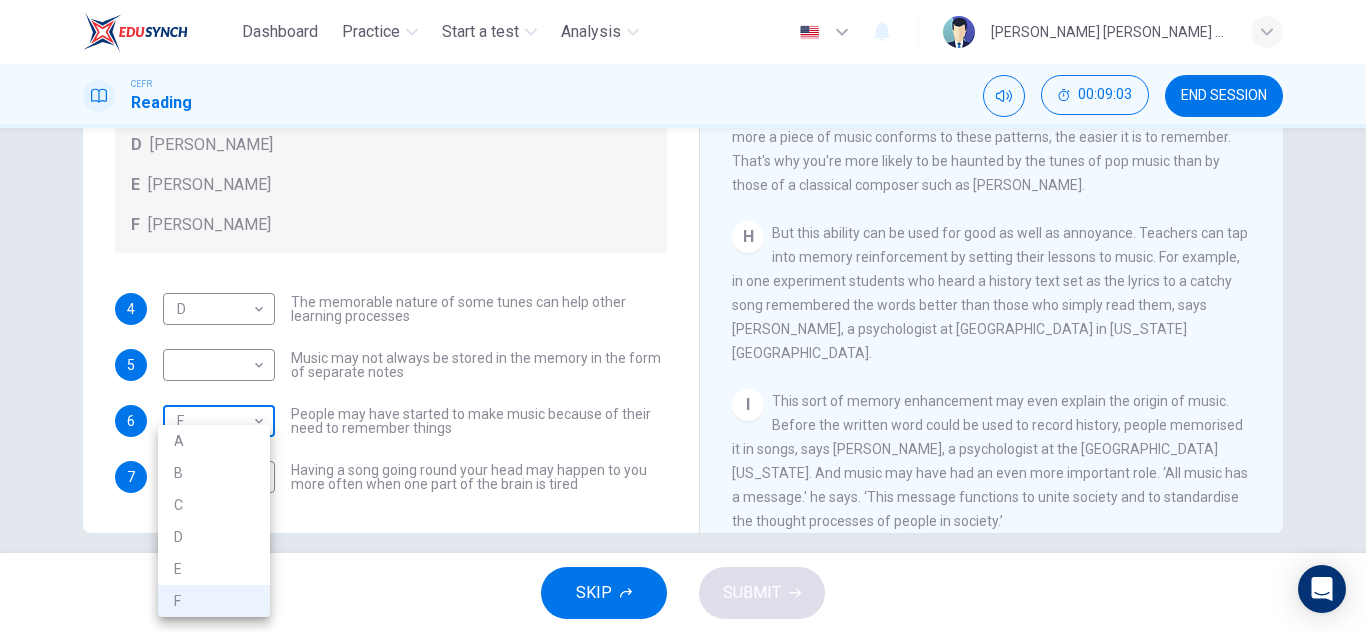 click on "Dashboard Practice Start a test Analysis English en ​ ALIYA JAMILA BINTI SABRI CEFR Reading 00:09:03 END SESSION Questions 4 - 7 Look at the following theories and the list of people below.
Match each theory with the person it is credited to.
Write the correct letter  A-F  in the boxes below. A Roger Chaffin B Susan Ball C Steven Brown D Caroline Palmer E Sandra Calvert F Leon James 4 D D ​ The memorable nature of some tunes can help other learning processes 5 ​ ​ Music may not always be stored in the memory in the form of separate notes 6 F F ​ People may have started to make music because of their need to remember things 7 ​ ​ Having a song going round your head may happen to you more often when one part of the brain is tired A Song on the Brain CLICK TO ZOOM Click to Zoom A B C D E F G H I SKIP SUBMIT EduSynch - Online Language Proficiency Testing
Dashboard Practice Start a test Analysis Notifications © Copyright  2025 A B C D E F" at bounding box center [683, 316] 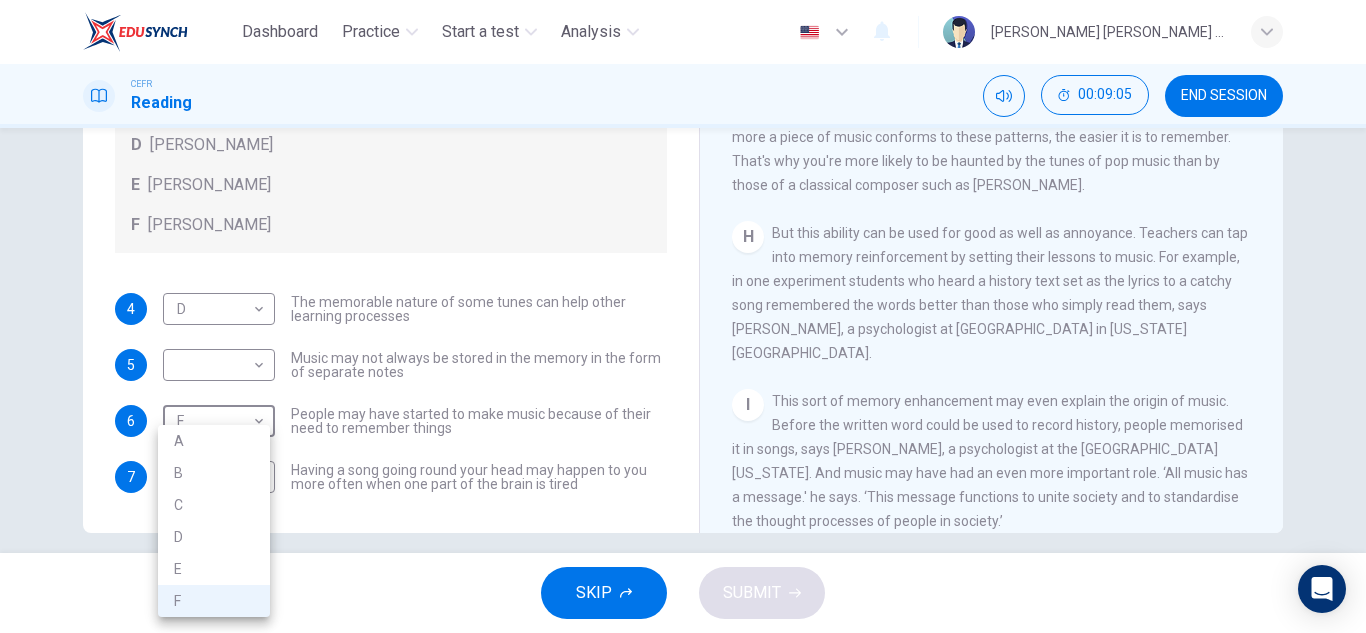 click on "E" at bounding box center [214, 569] 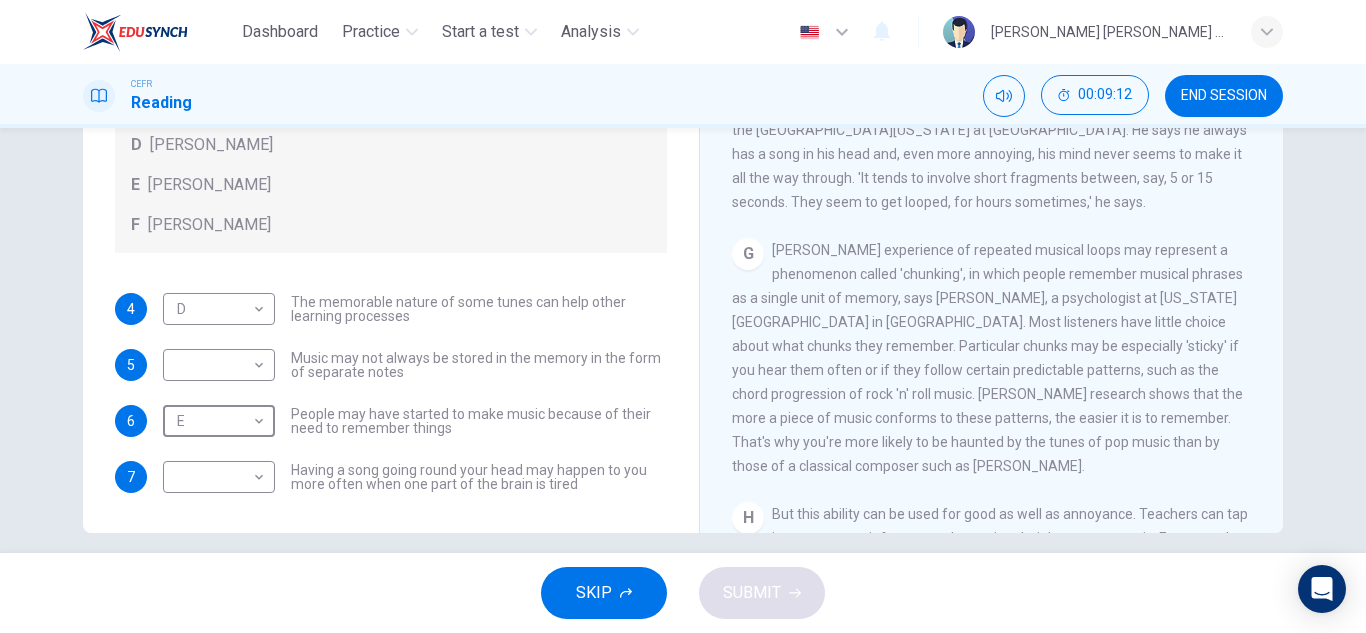 scroll, scrollTop: 1260, scrollLeft: 0, axis: vertical 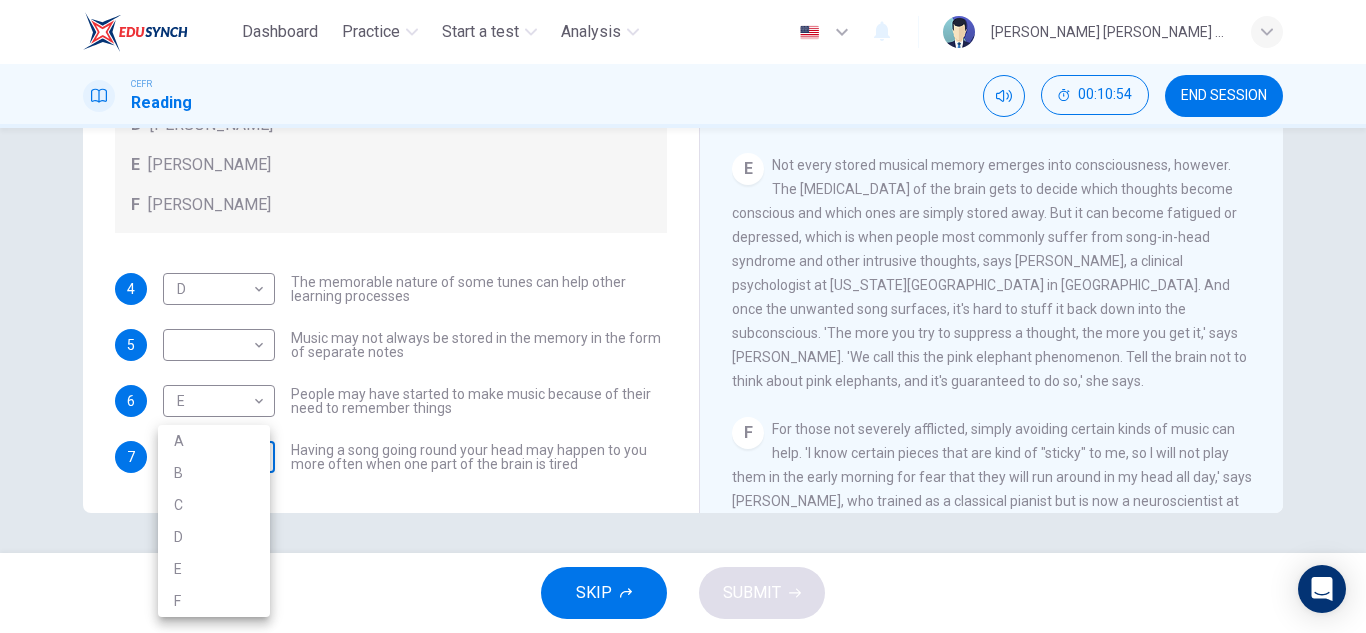 click on "Dashboard Practice Start a test Analysis English en ​ ALIYA JAMILA BINTI SABRI CEFR Reading 00:10:54 END SESSION Questions 4 - 7 Look at the following theories and the list of people below.
Match each theory with the person it is credited to.
Write the correct letter  A-F  in the boxes below. A Roger Chaffin B Susan Ball C Steven Brown D Caroline Palmer E Sandra Calvert F Leon James 4 D D ​ The memorable nature of some tunes can help other learning processes 5 ​ ​ Music may not always be stored in the memory in the form of separate notes 6 E E ​ People may have started to make music because of their need to remember things 7 ​ ​ Having a song going round your head may happen to you more often when one part of the brain is tired A Song on the Brain CLICK TO ZOOM Click to Zoom A B C D E F G H I SKIP SUBMIT EduSynch - Online Language Proficiency Testing
Dashboard Practice Start a test Analysis Notifications © Copyright  2025 A B C D E F" at bounding box center [683, 316] 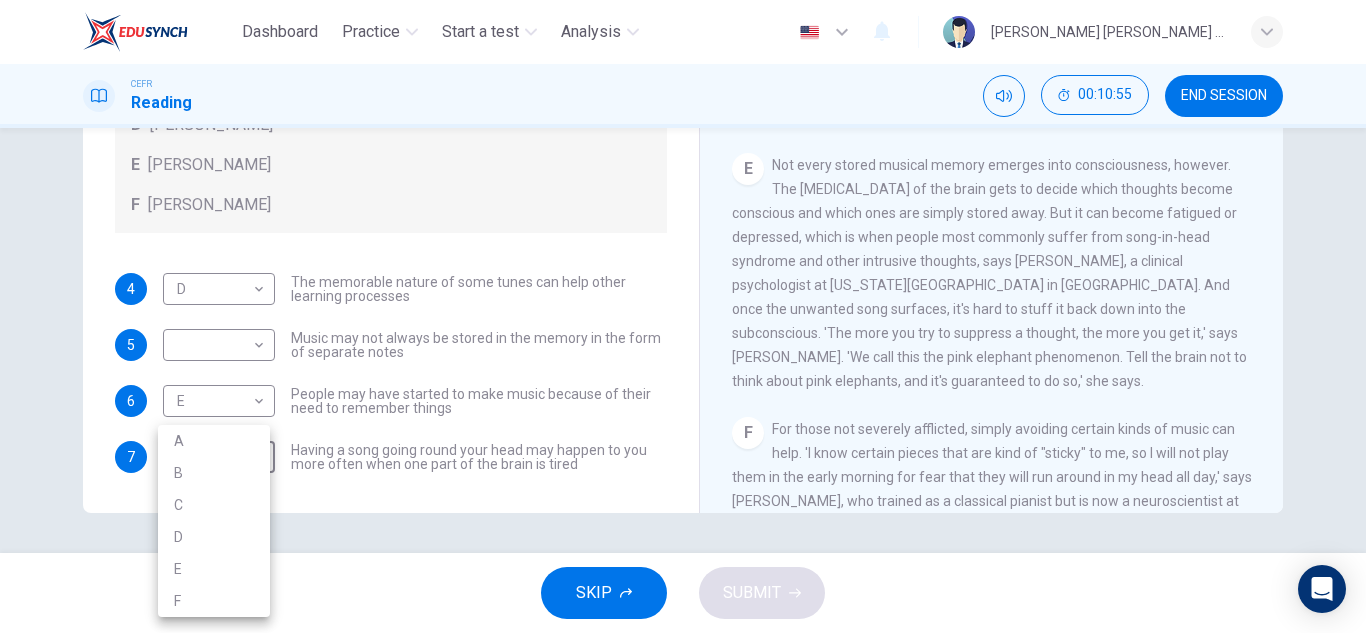 click on "B" at bounding box center (214, 473) 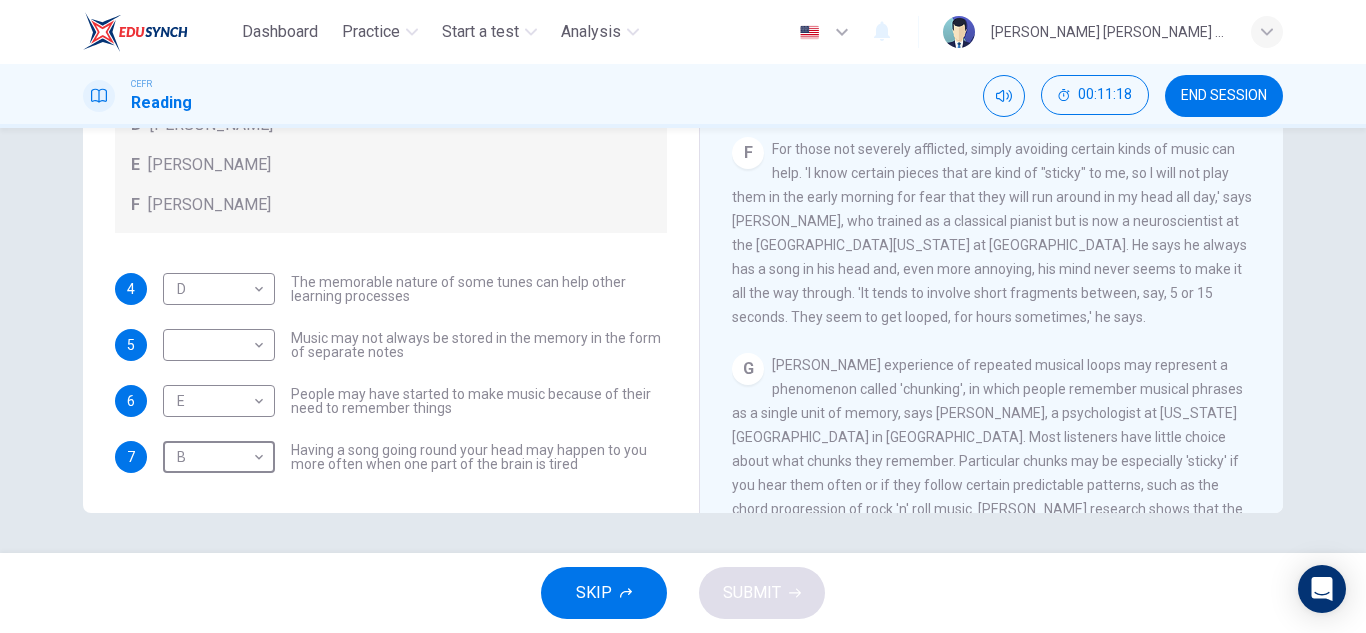 scroll, scrollTop: 1127, scrollLeft: 0, axis: vertical 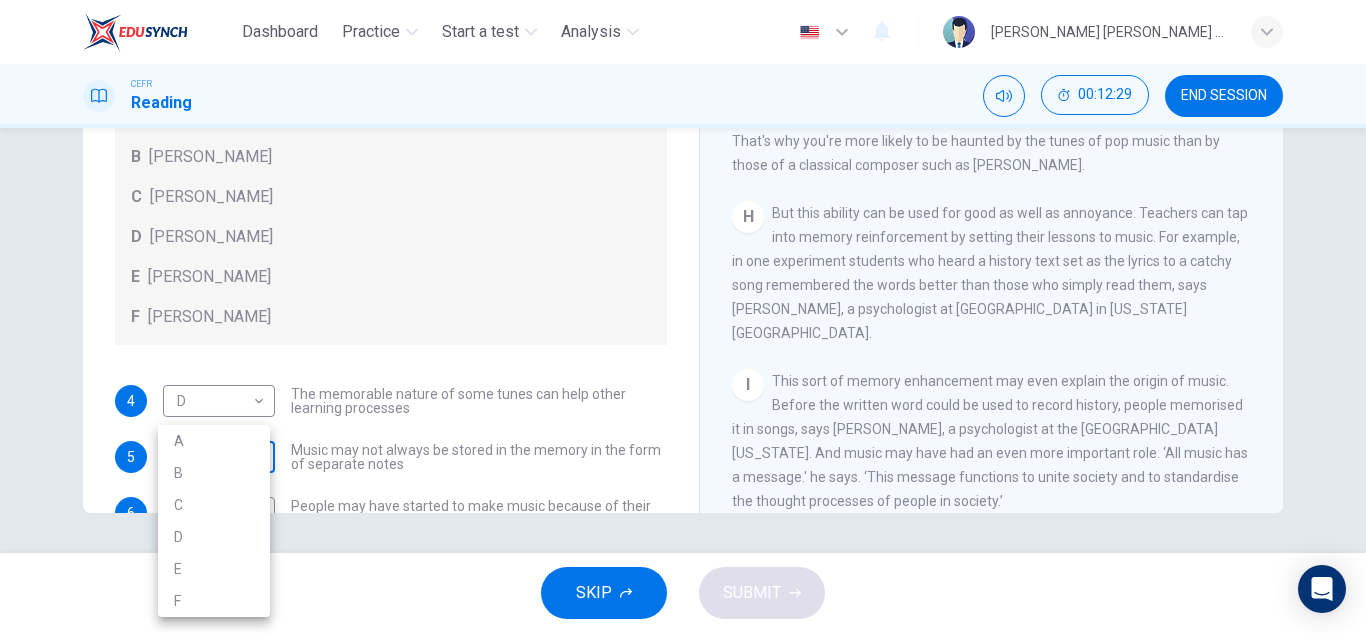 click on "Dashboard Practice Start a test Analysis English en ​ ALIYA JAMILA BINTI SABRI CEFR Reading 00:12:29 END SESSION Questions 4 - 7 Look at the following theories and the list of people below.
Match each theory with the person it is credited to.
Write the correct letter  A-F  in the boxes below. A Roger Chaffin B Susan Ball C Steven Brown D Caroline Palmer E Sandra Calvert F Leon James 4 D D ​ The memorable nature of some tunes can help other learning processes 5 ​ ​ Music may not always be stored in the memory in the form of separate notes 6 E E ​ People may have started to make music because of their need to remember things 7 B B ​ Having a song going round your head may happen to you more often when one part of the brain is tired A Song on the Brain CLICK TO ZOOM Click to Zoom A B C D E F G H I SKIP SUBMIT EduSynch - Online Language Proficiency Testing
Dashboard Practice Start a test Analysis Notifications © Copyright  2025 A B C D E F" at bounding box center (683, 316) 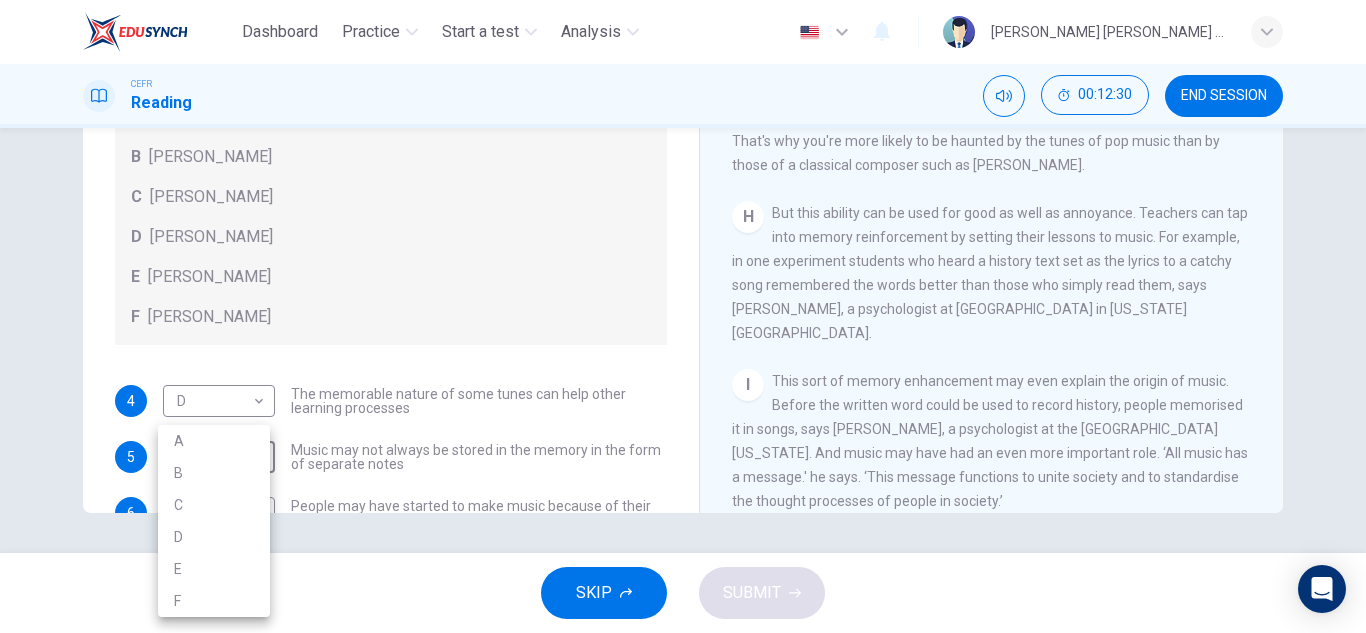 click on "F" at bounding box center (214, 601) 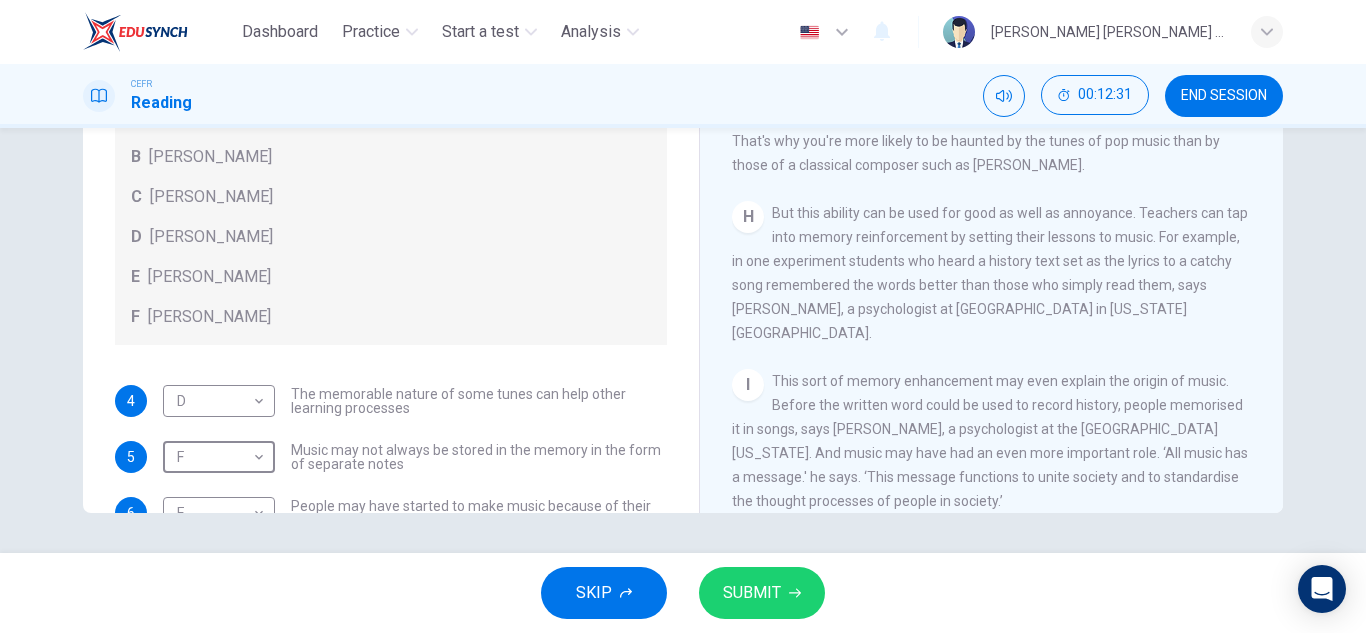 scroll, scrollTop: 113, scrollLeft: 0, axis: vertical 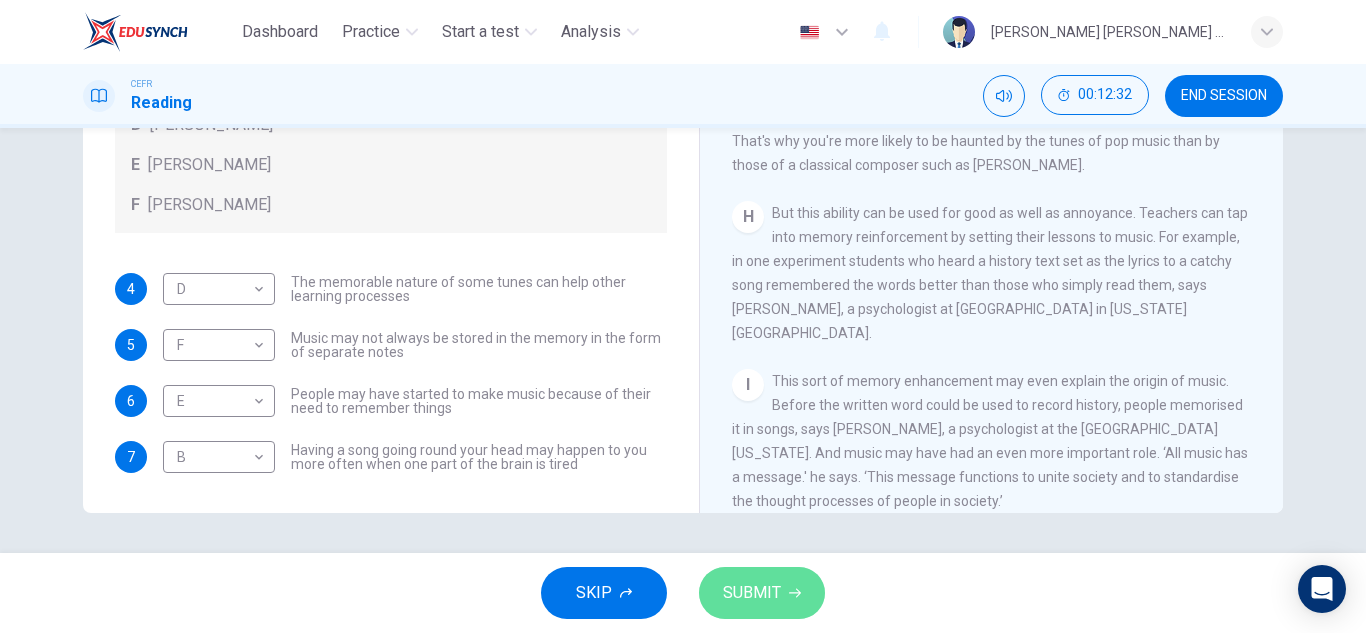 click on "SUBMIT" at bounding box center [762, 593] 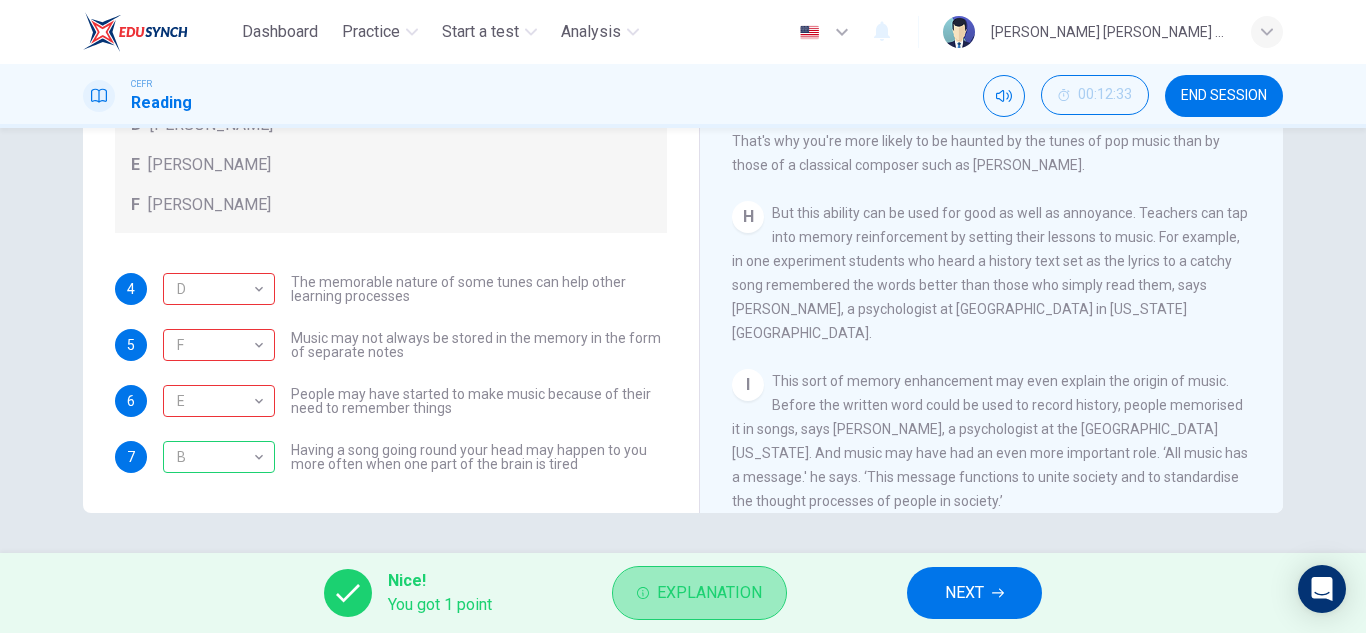 click on "Explanation" at bounding box center [709, 593] 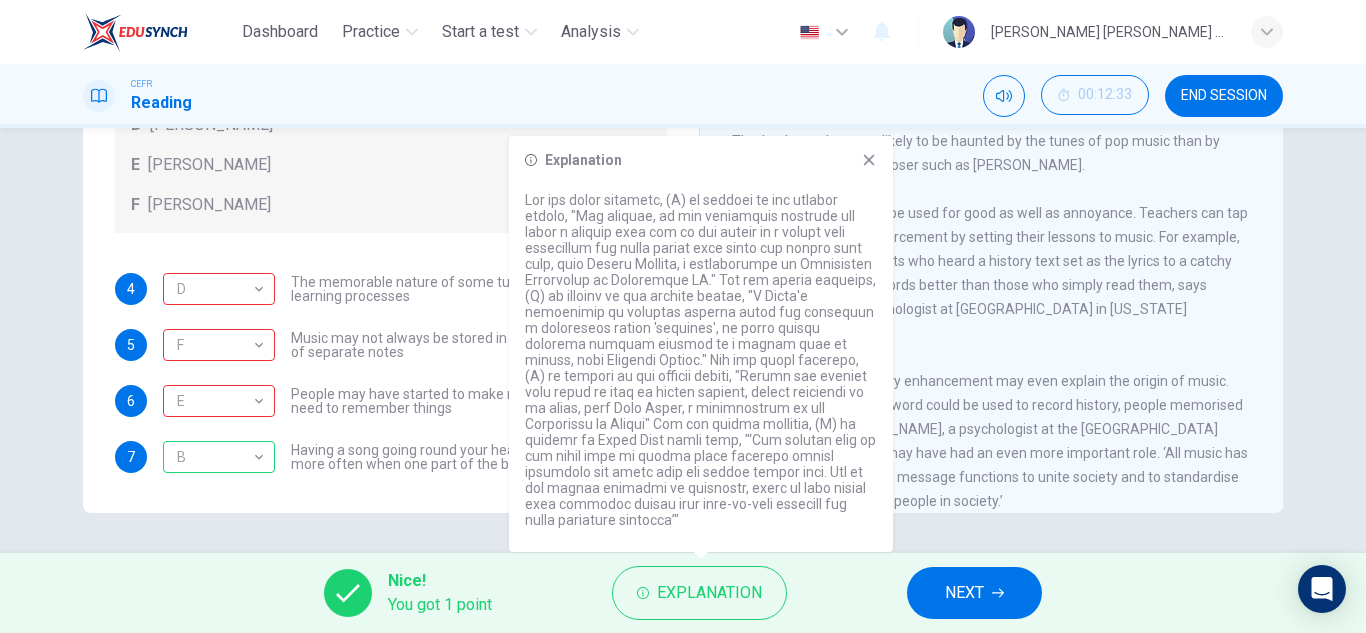click 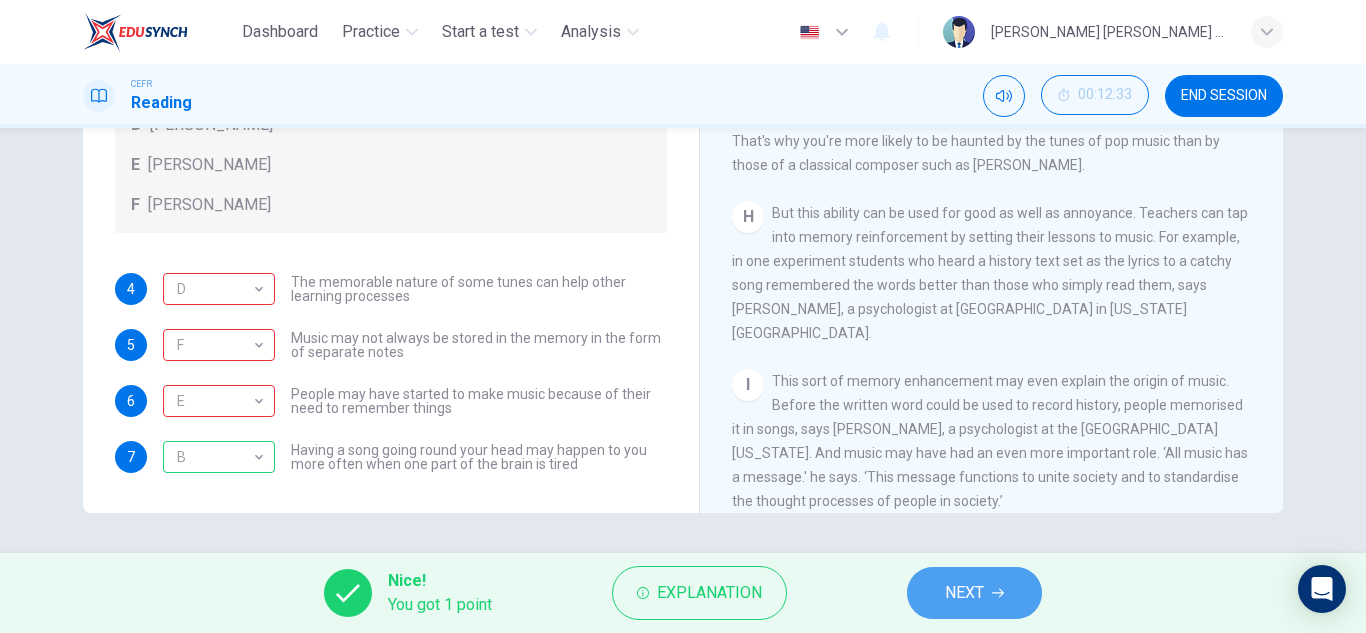 click on "NEXT" at bounding box center [974, 593] 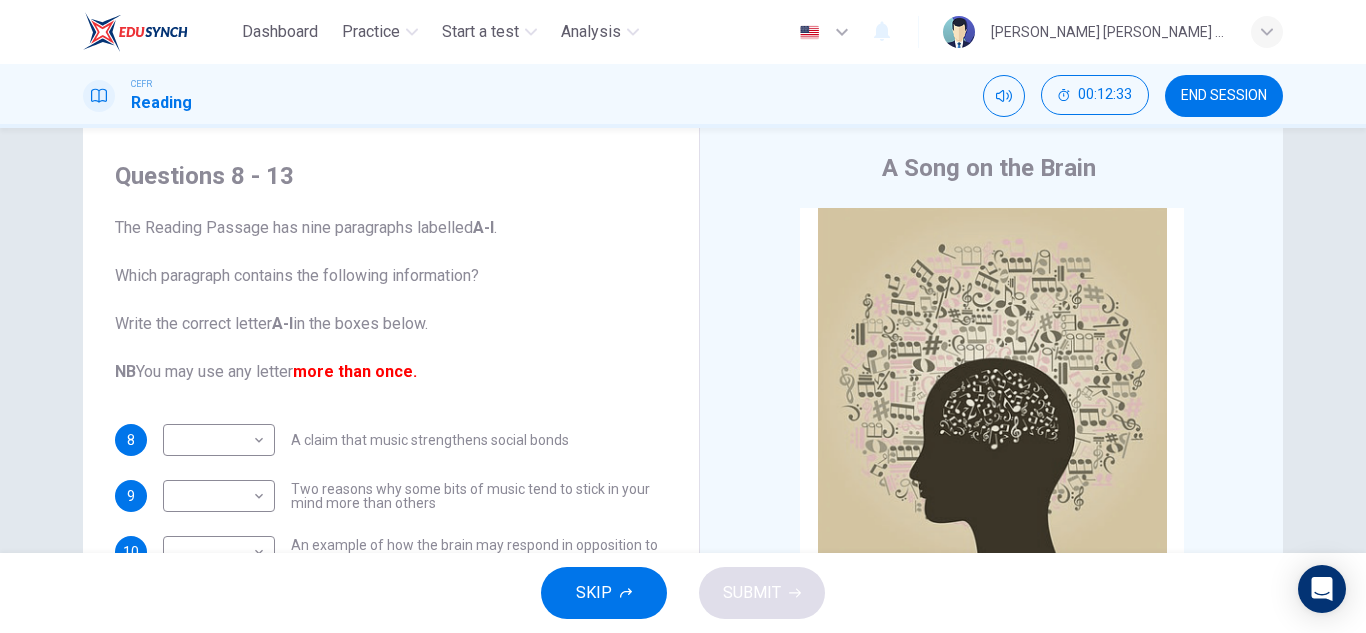 scroll, scrollTop: 47, scrollLeft: 0, axis: vertical 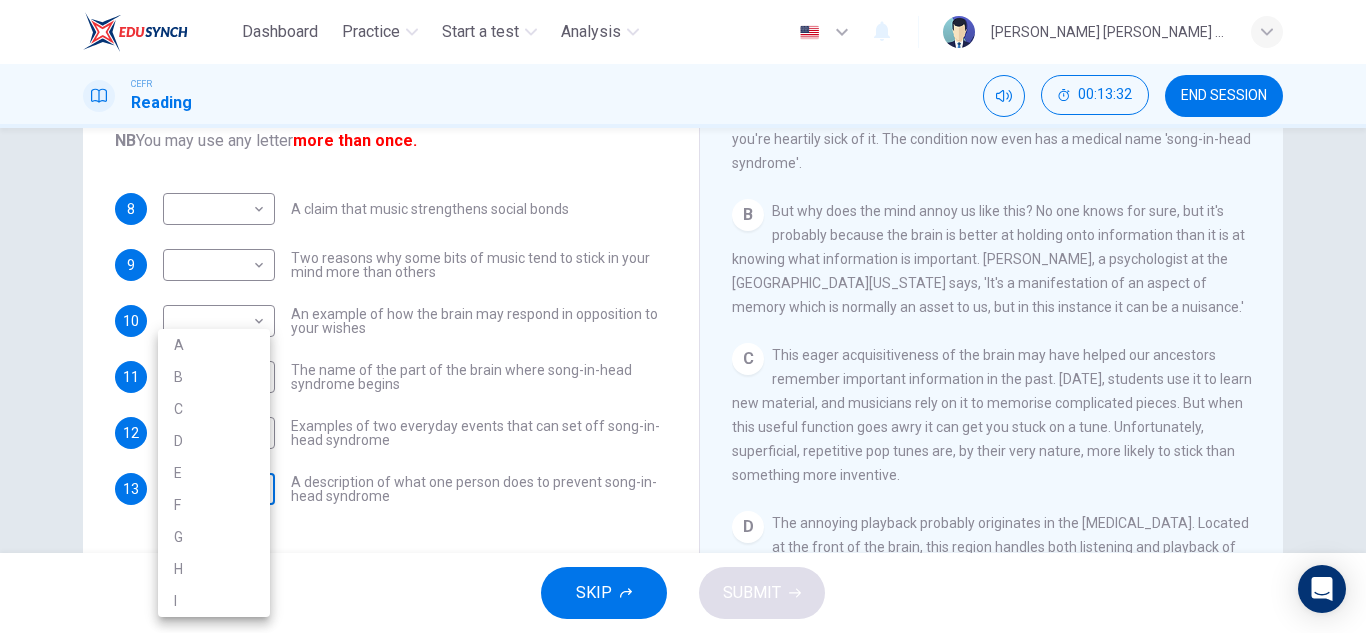 click on "Dashboard Practice Start a test Analysis English en ​ ALIYA JAMILA BINTI SABRI CEFR Reading 00:13:32 END SESSION Questions 8 - 13 The Reading Passage has nine paragraphs labelled  A-l .
Which paragraph contains the following information?
Write the correct letter  A-l  in the boxes below.
NB  You may use any letter  more than once. 8 ​ ​ A claim that music strengthens social bonds 9 ​ ​ Two reasons why some bits of music tend to stick in your mind more than others 10 ​ ​ An example of how the brain may respond in opposition to your wishes 11 ​ ​ The name of the part of the brain where song-in-head syndrome begins 12 ​ ​ Examples of two everyday events that can set off song-in-head syndrome 13 ​ ​ A description of what one person does to prevent song-in-head syndrome A Song on the Brain CLICK TO ZOOM Click to Zoom A B C D E F G H I SKIP SUBMIT EduSynch - Online Language Proficiency Testing
Dashboard Practice Start a test Analysis Notifications © Copyright  2025 A B C D E F" at bounding box center (683, 316) 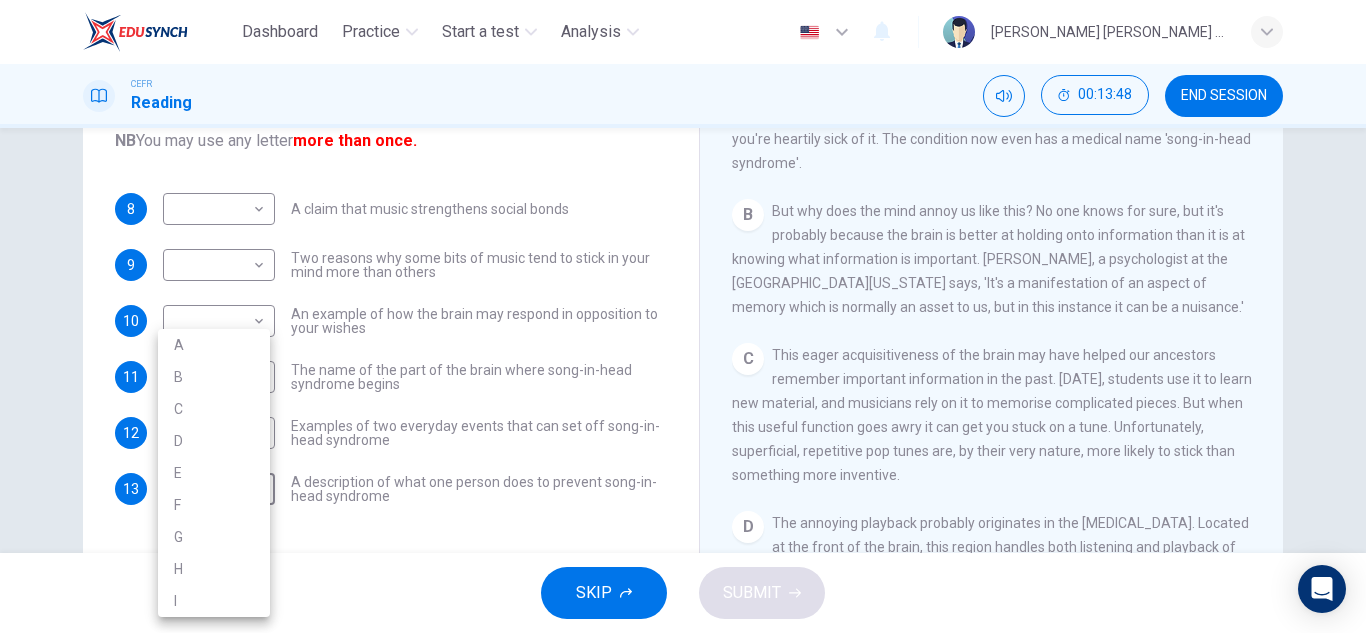 click at bounding box center [683, 316] 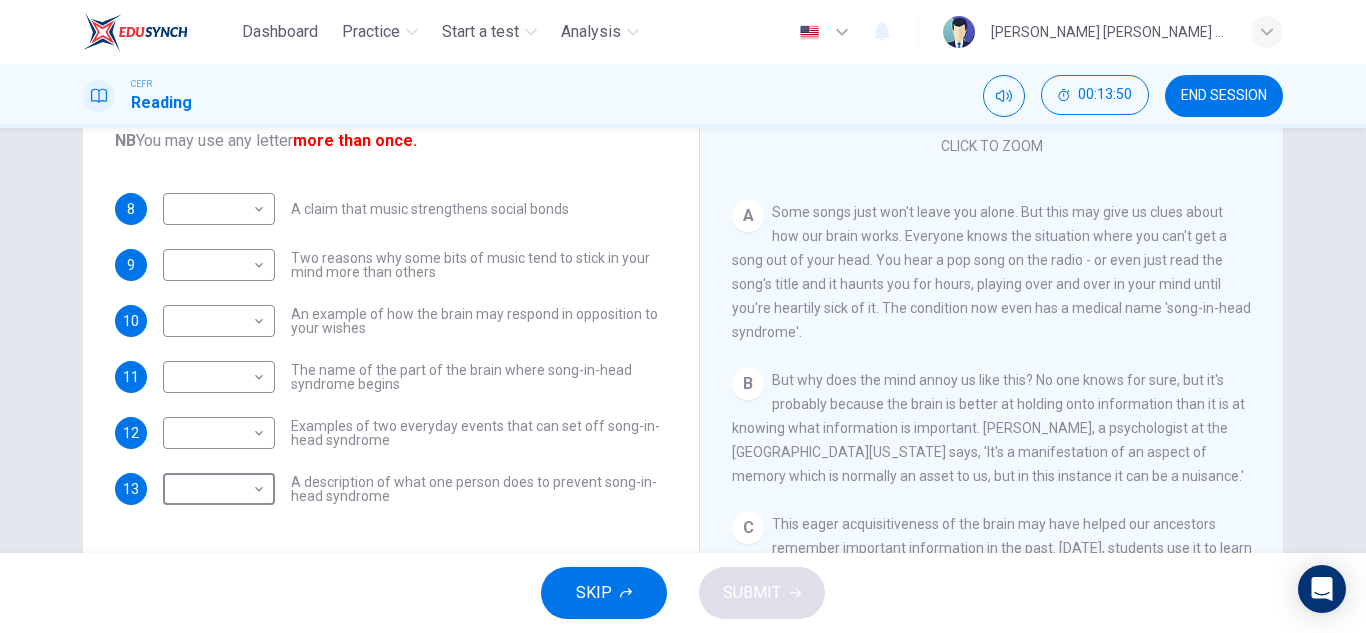 scroll, scrollTop: 199, scrollLeft: 0, axis: vertical 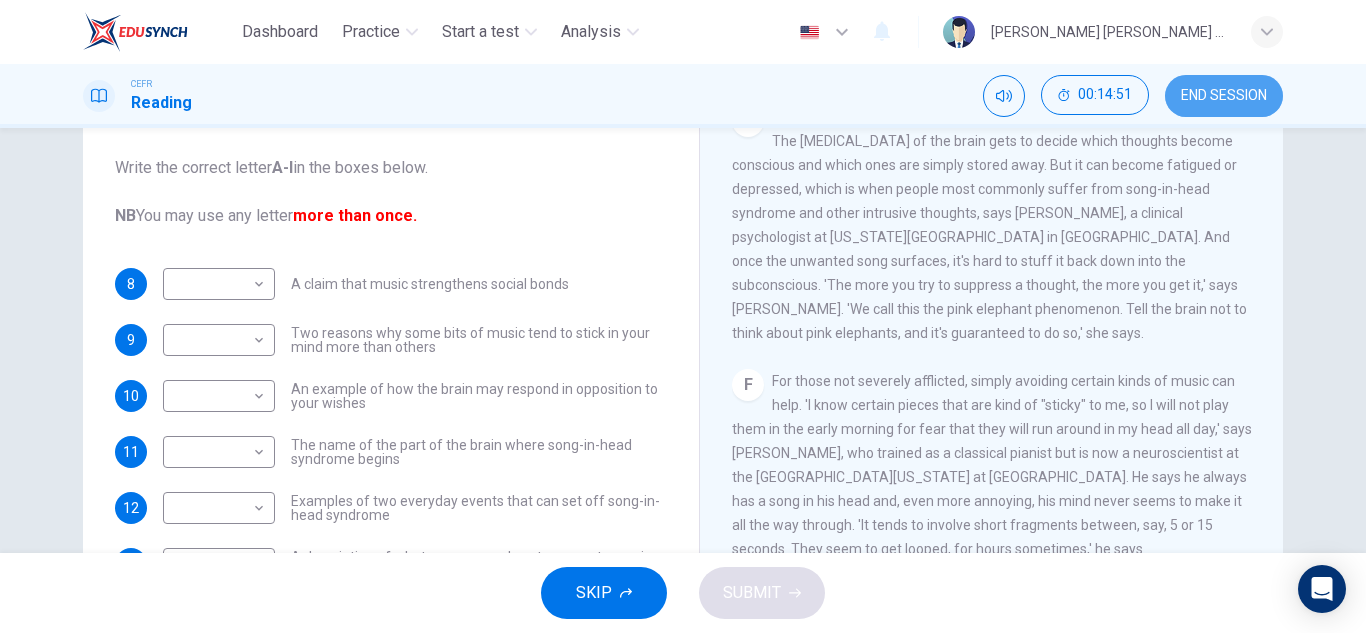click on "END SESSION" at bounding box center [1224, 96] 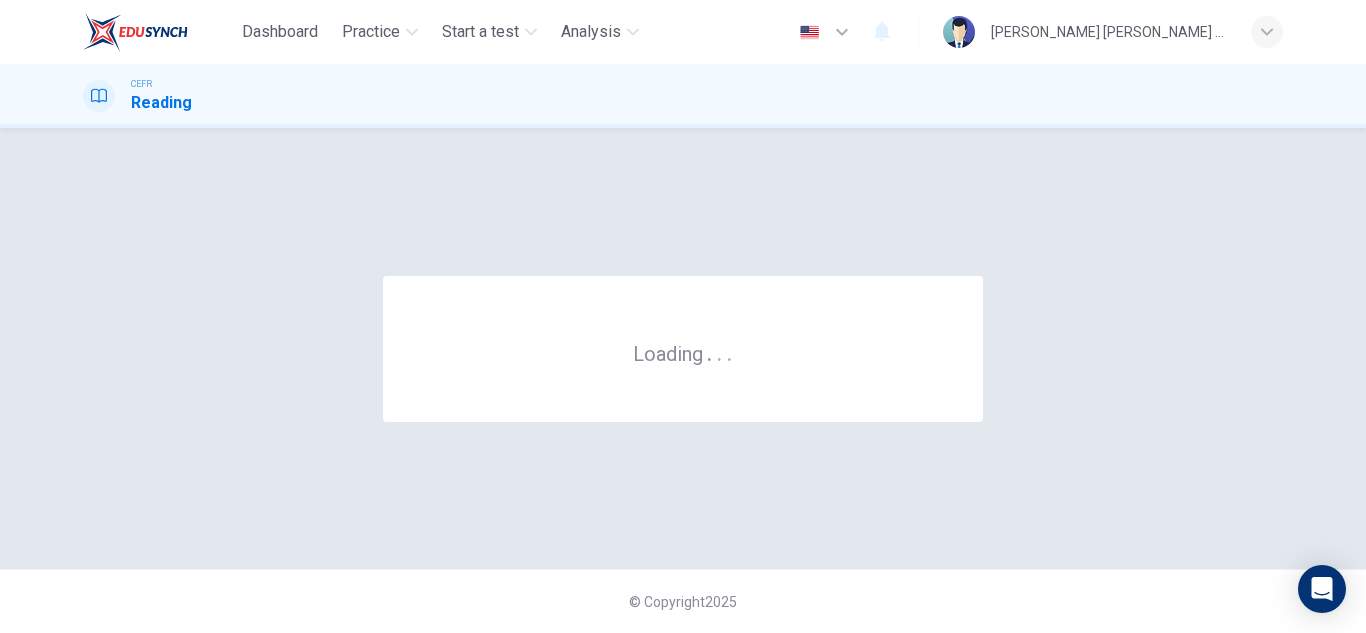 scroll, scrollTop: 0, scrollLeft: 0, axis: both 